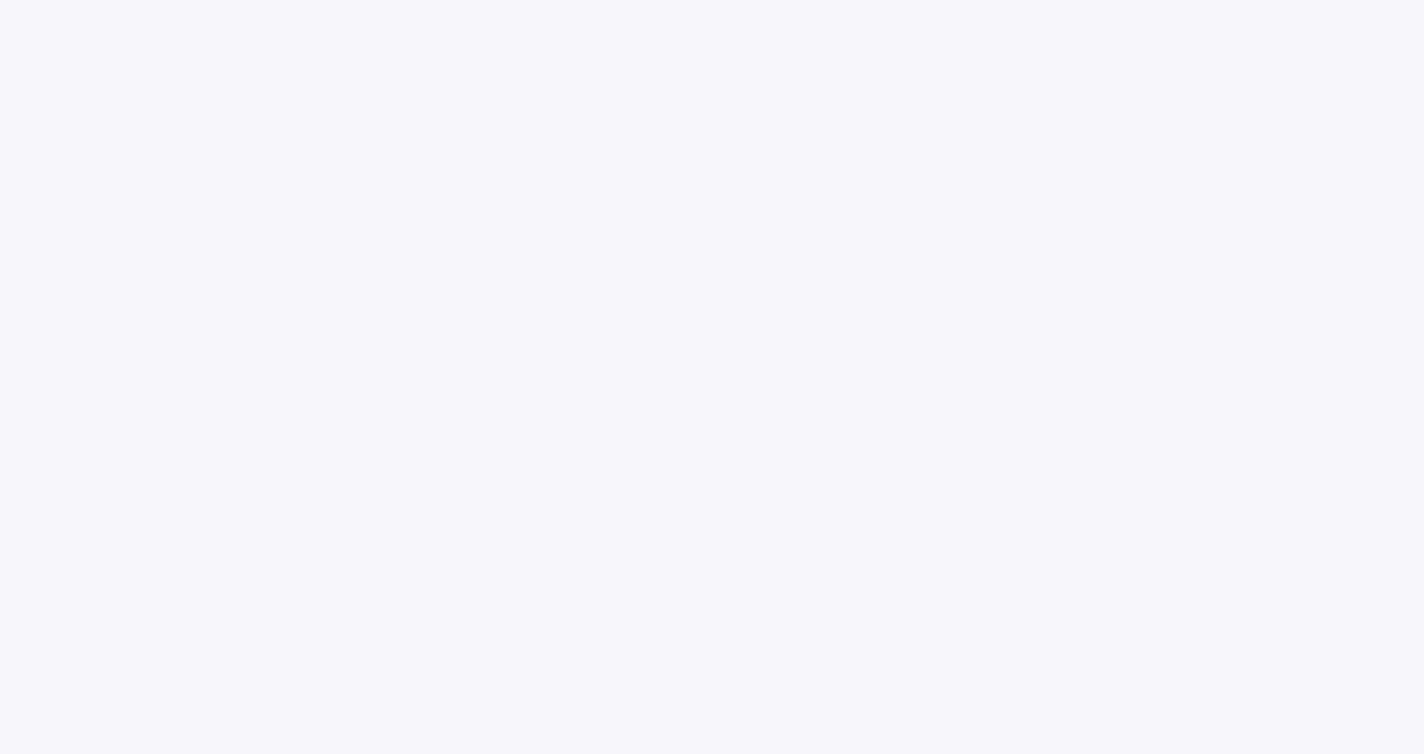 scroll, scrollTop: 0, scrollLeft: 0, axis: both 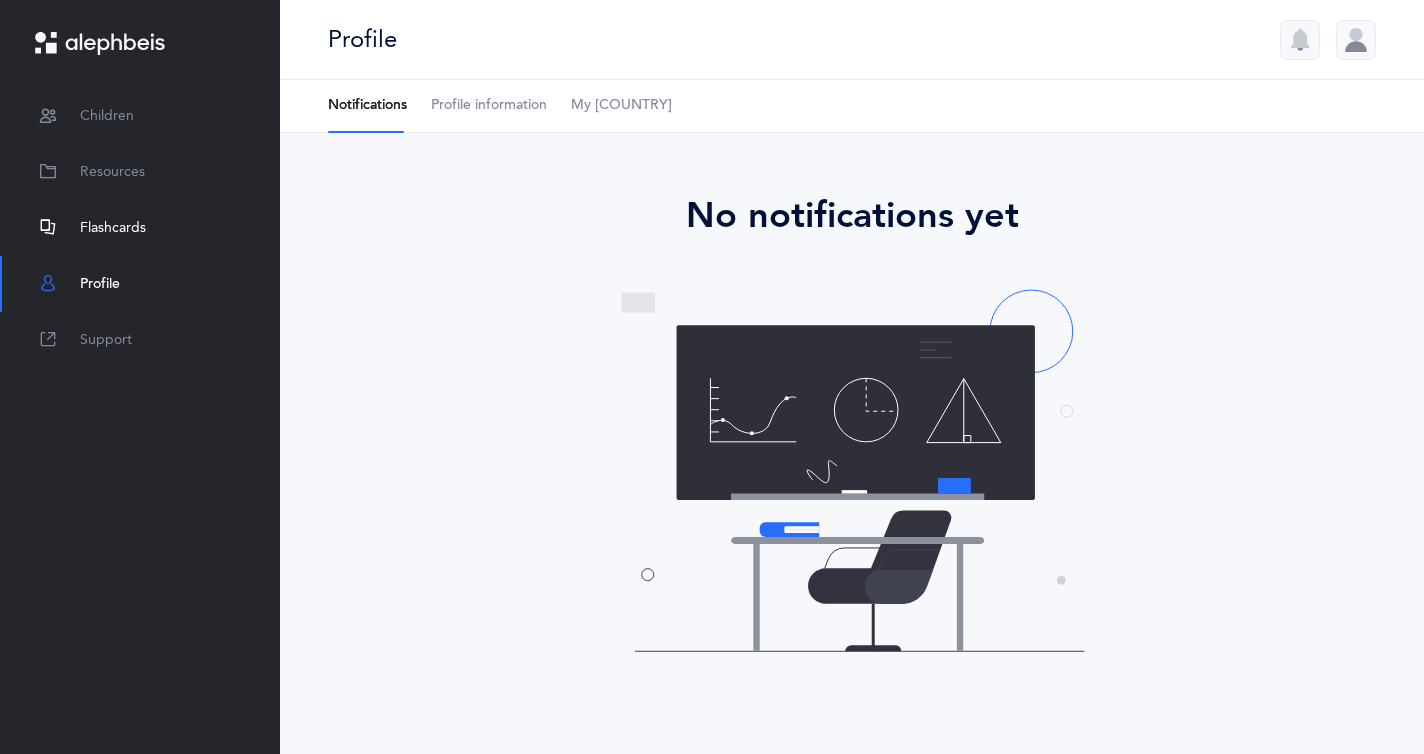 click on "Flashcards" at bounding box center [113, 228] 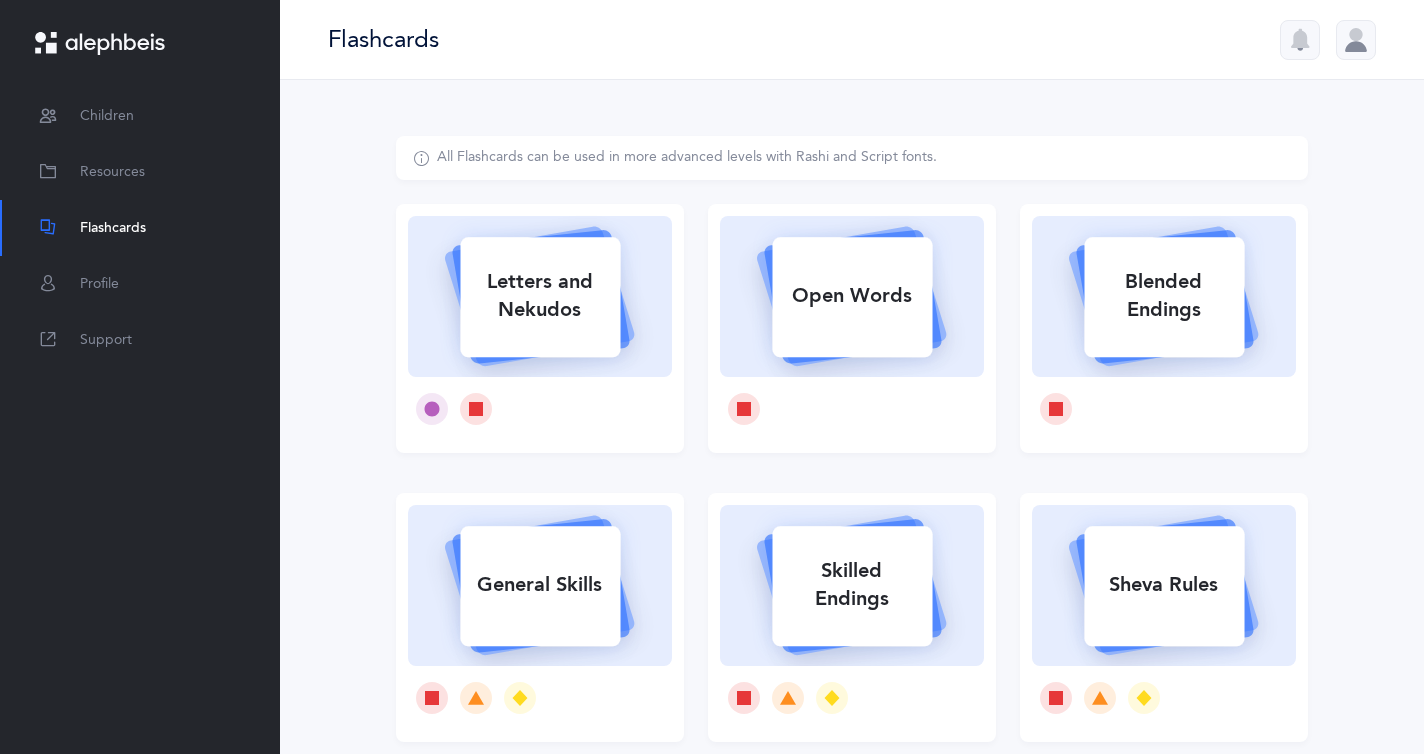 click on "Letters and Nekudos" at bounding box center [540, 296] 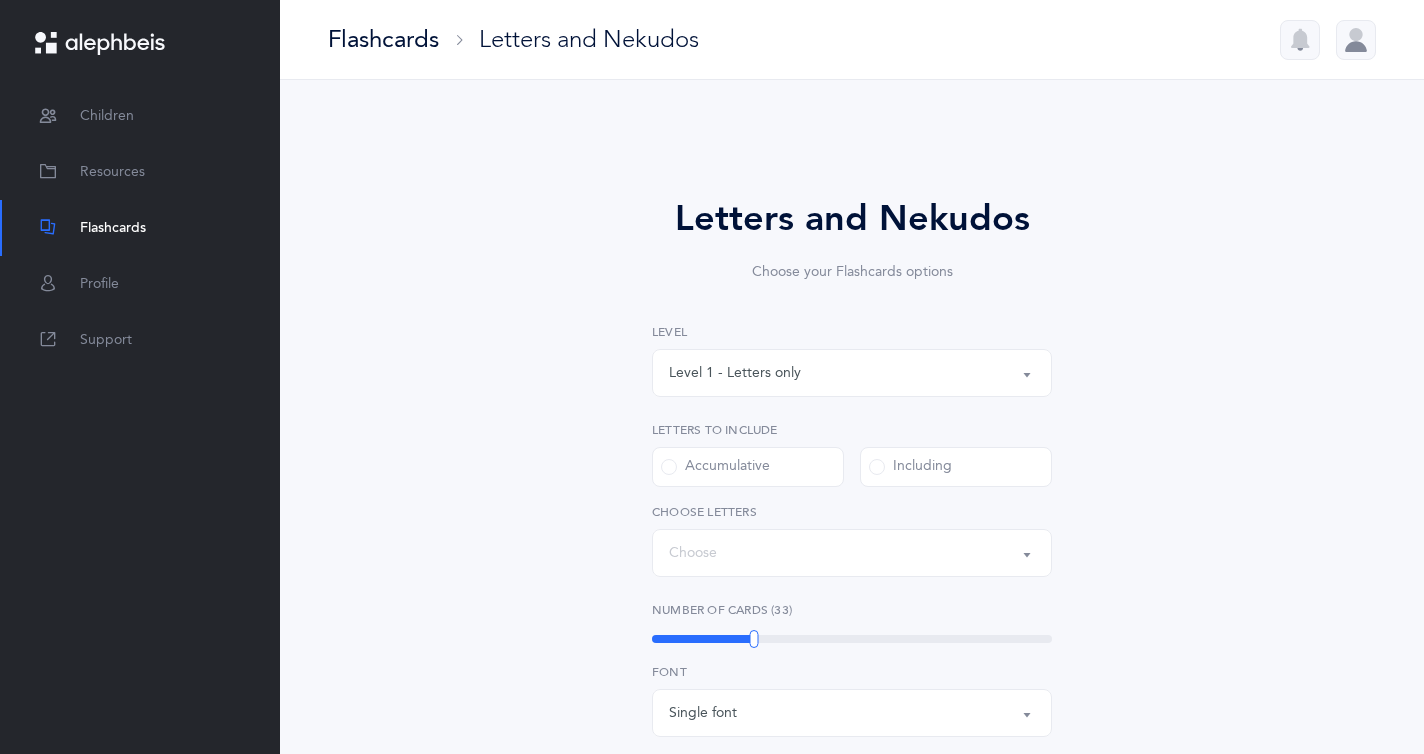 select on "27" 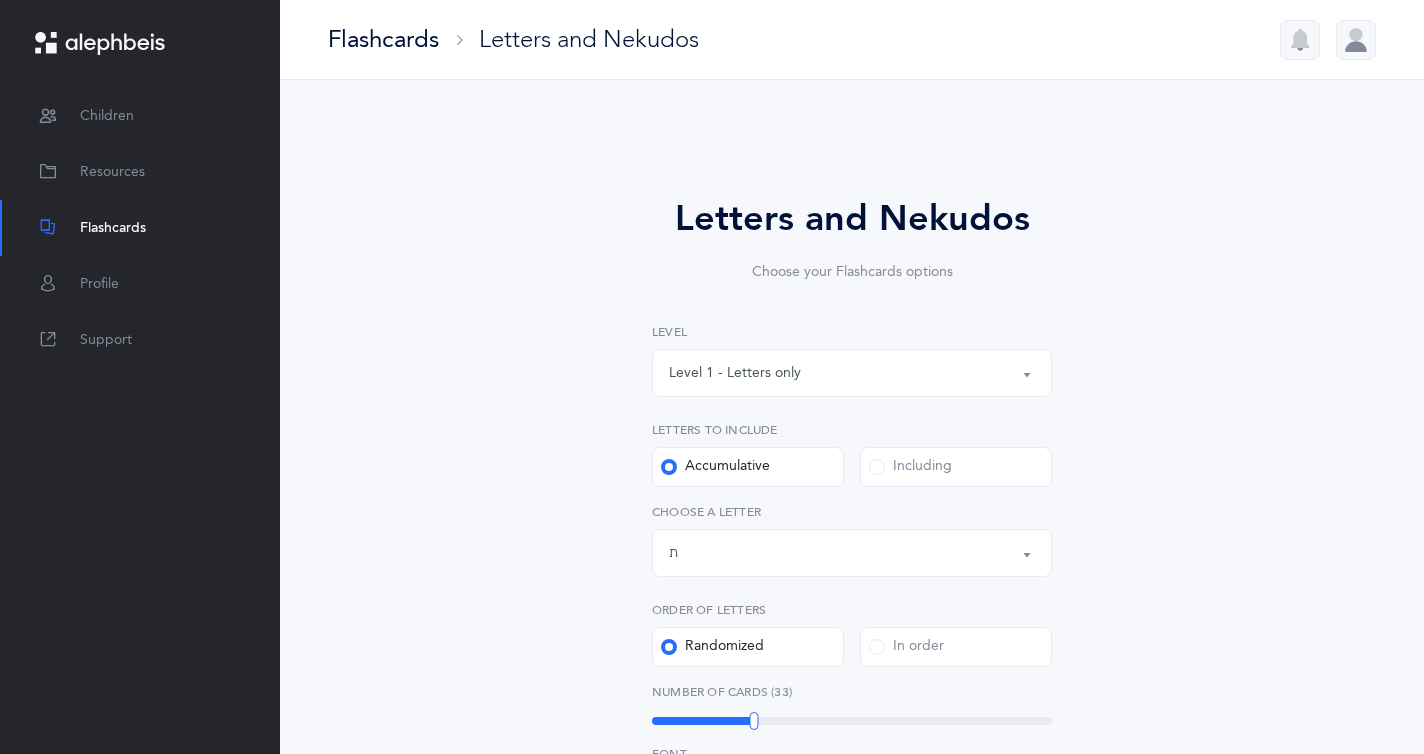 click on "Letters and Nekudos   Choose your Flashcards options         Level [NUMBER] - Letters only
Level [NUMBER] - Nekudos only
Level [NUMBER] - Letters and Nekudos
Level [NUMBER] - Letters with Nekudos
Level [NUMBER] - Letters only
Level
Letters to include
Accumulative
Including
א
בּ
ב
ג
ד
ה
ו
ז
ח
ט
י
כּ
ךּ
כ
ך
ל
מ
ם
נ
ן
ס
ע
פּ
פ
ף
צ
ץ
ק
ר
שׁ
שׂ
תּ
ת
Letters up until: ת
Choose a letter
Order of letters
Randomized
In order
Ultimate subscription required
To use this feature, an Ultimate subscription is required. Please contact your organization administrator to upgrade.
Ok
Number of Cards ([NUMBER])
[NUMBER]         Single font
Multiple fonts
Single font
Font" at bounding box center [852, 732] 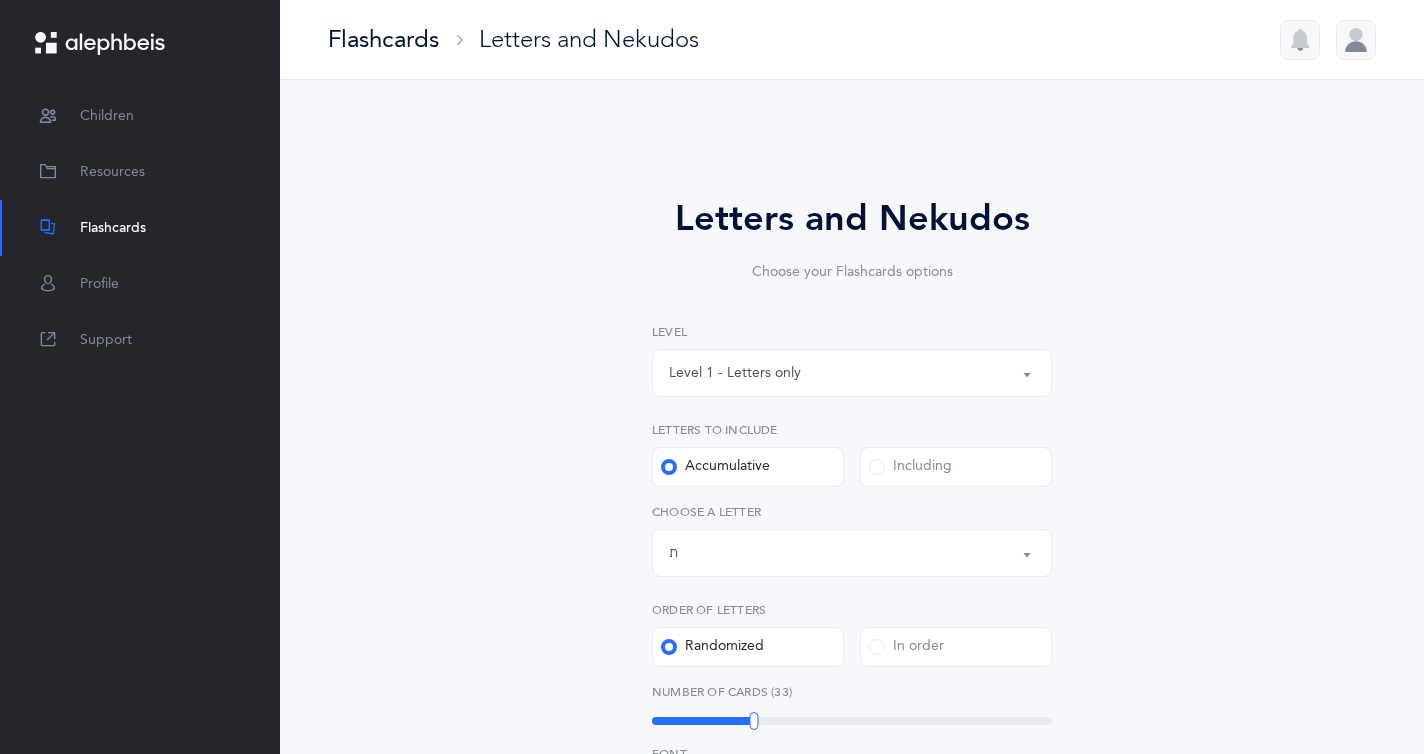 click on "Letters up until: ת" at bounding box center [852, 553] 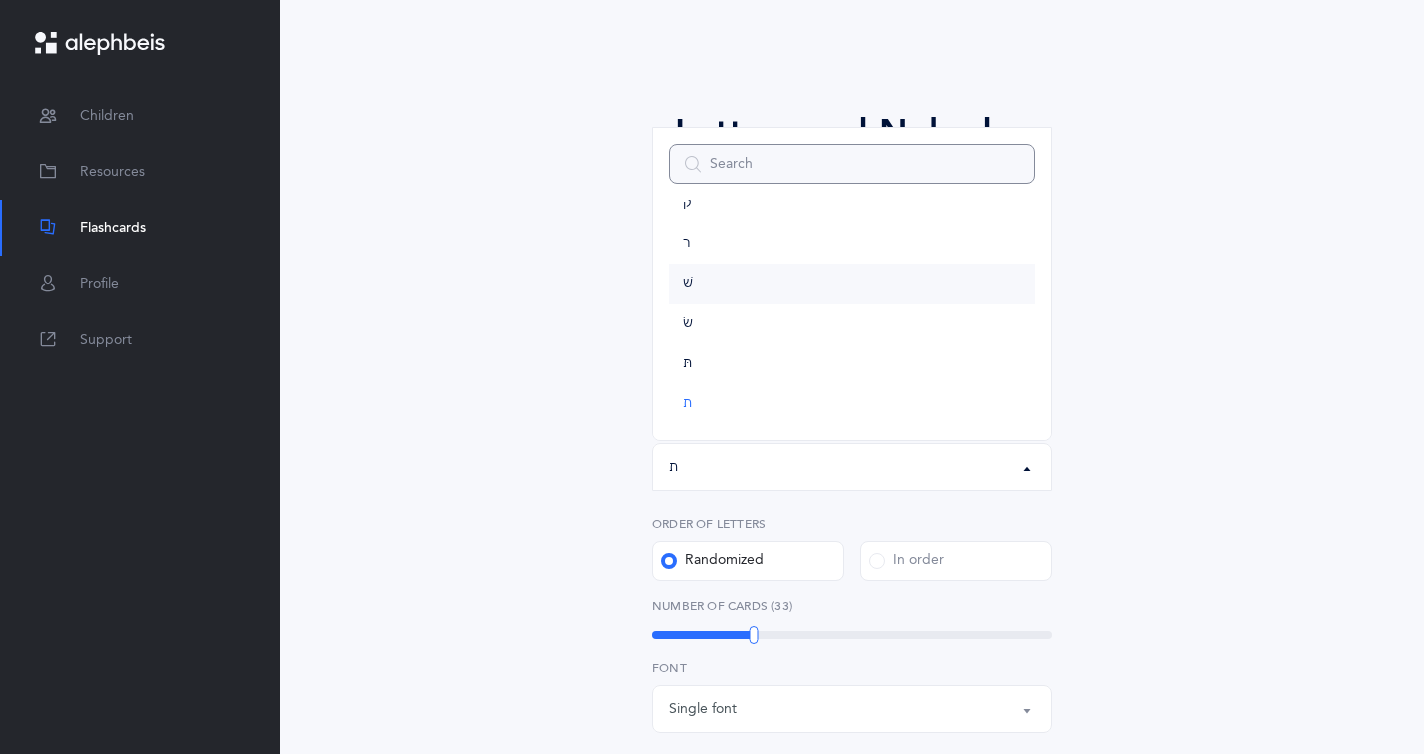 scroll, scrollTop: 84, scrollLeft: 0, axis: vertical 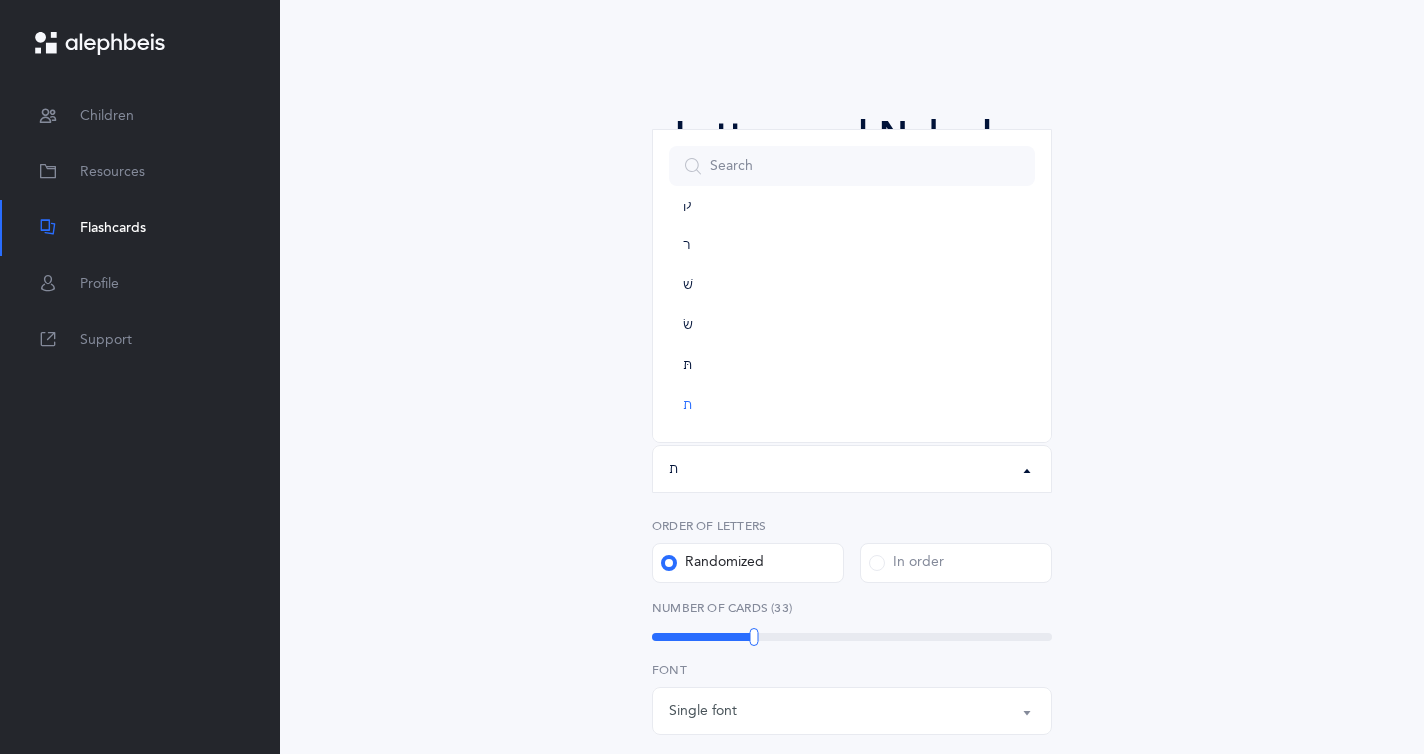 click on "Ultimate subscription required" at bounding box center [852, 648] 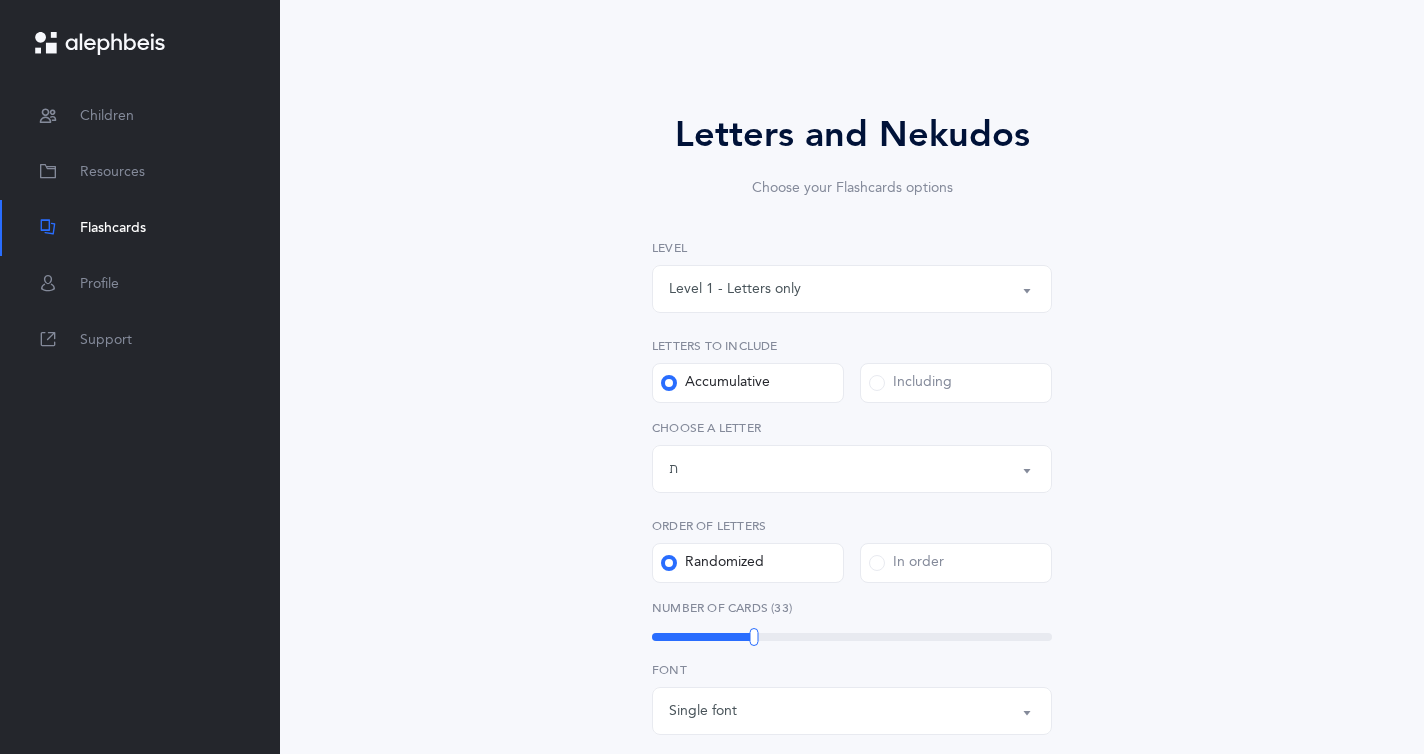 click on "Including" at bounding box center (956, 383) 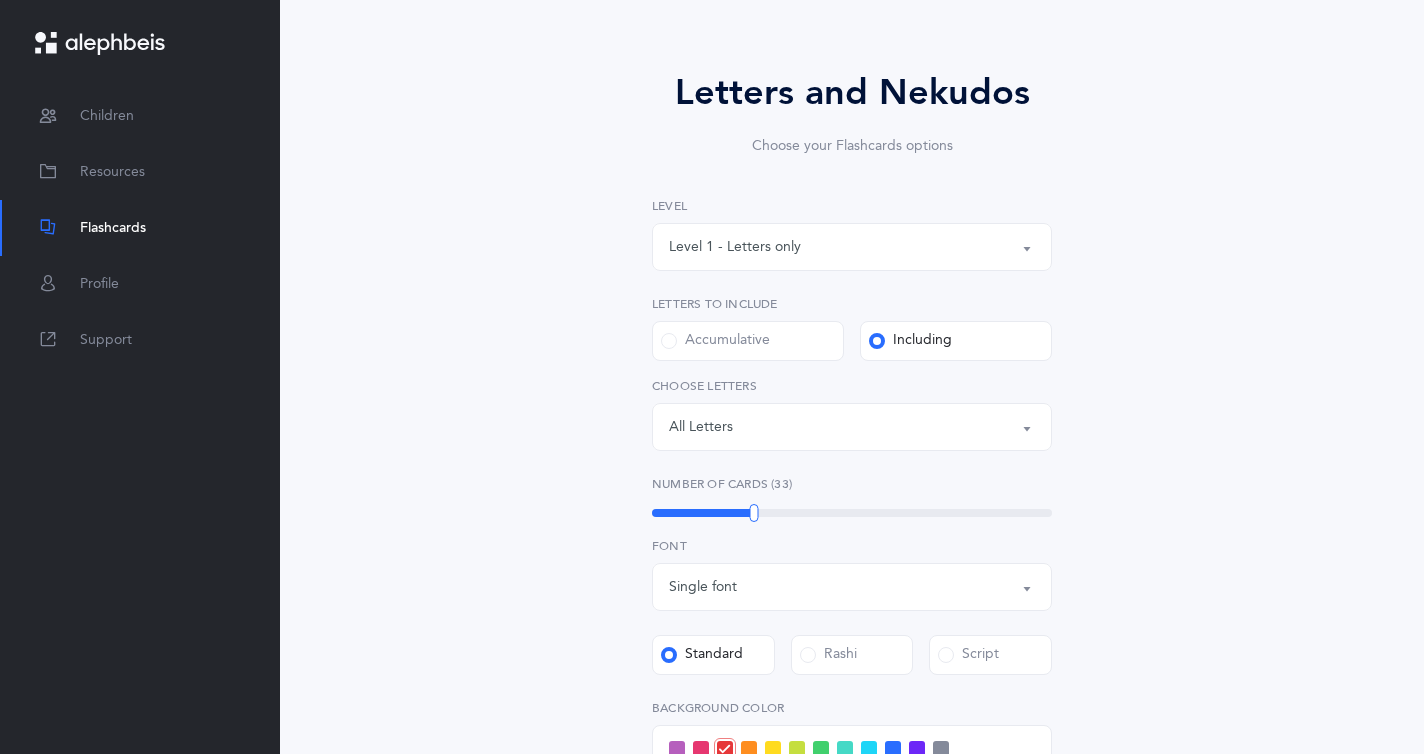 scroll, scrollTop: 146, scrollLeft: 0, axis: vertical 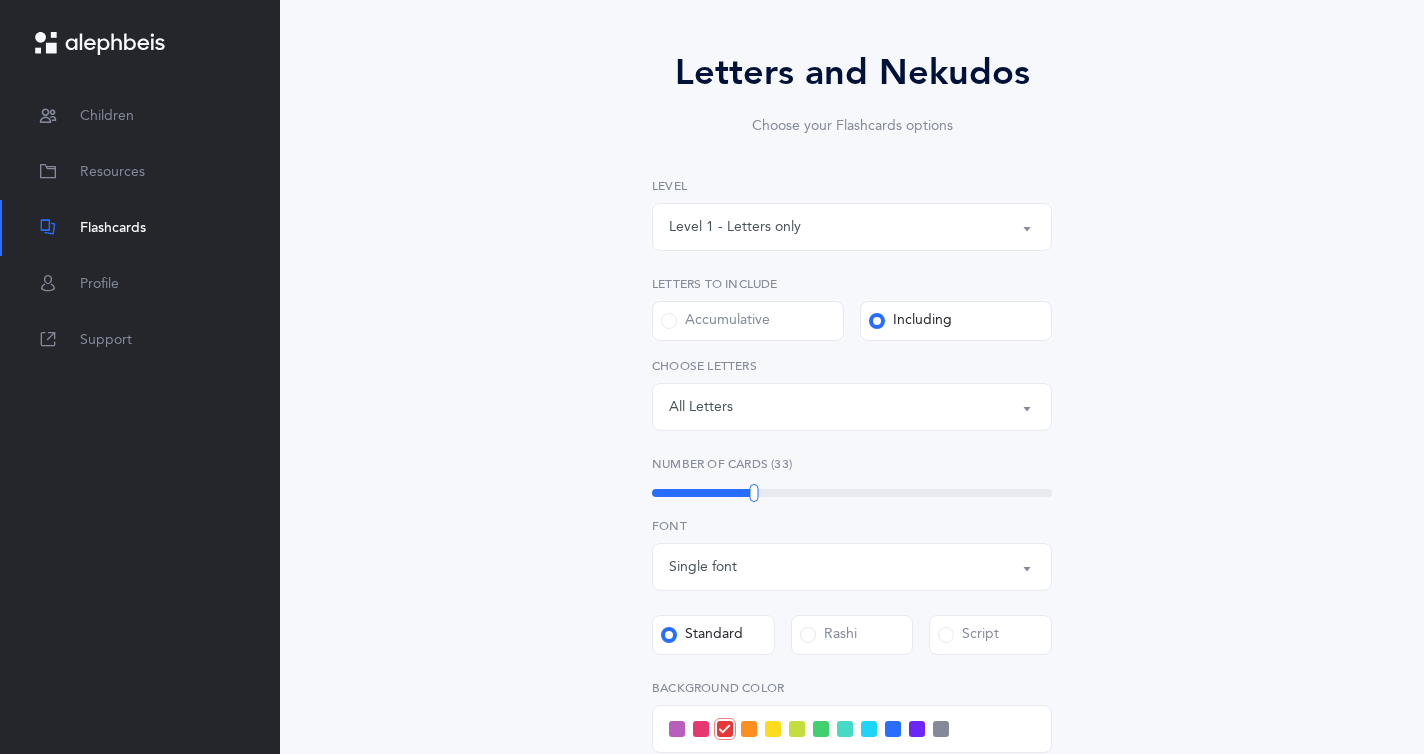 click on "Letters: All Letters" at bounding box center [852, 407] 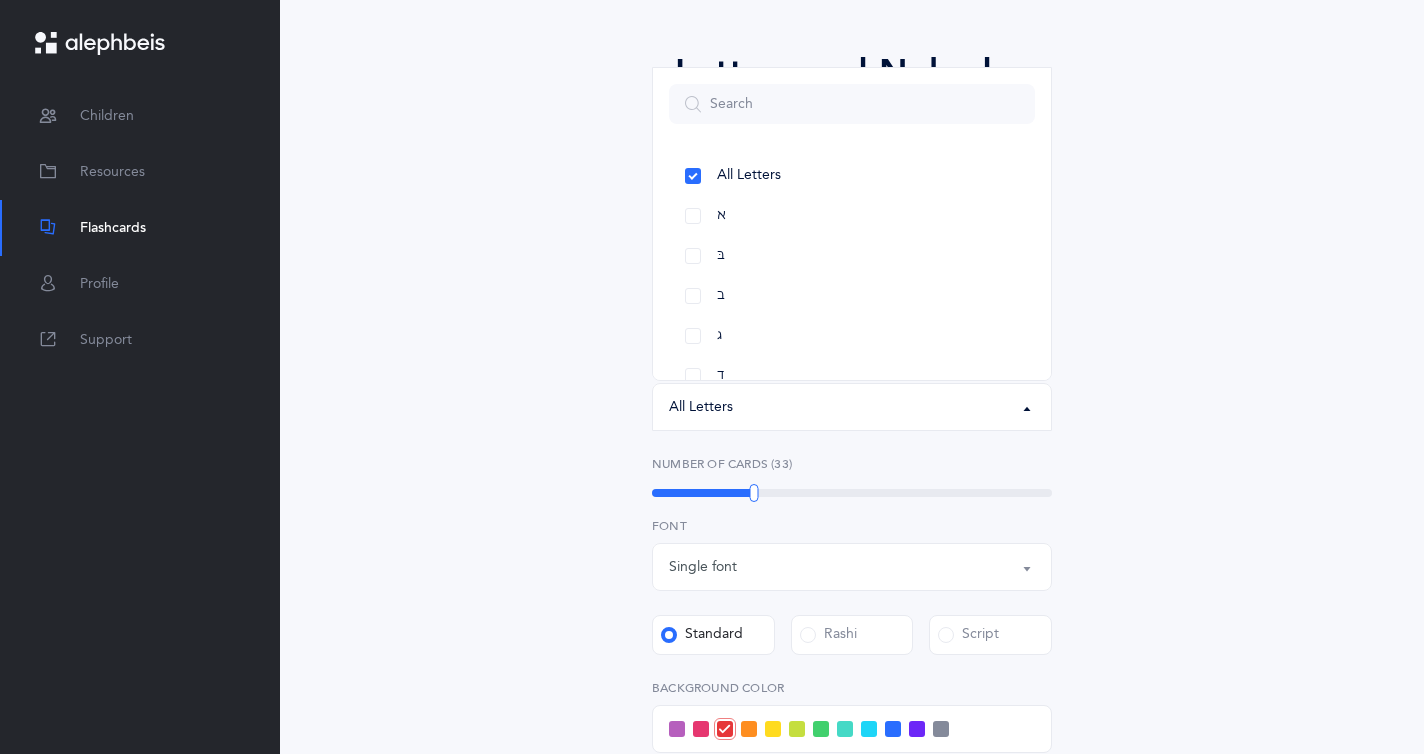 click on "33" at bounding box center (852, 545) 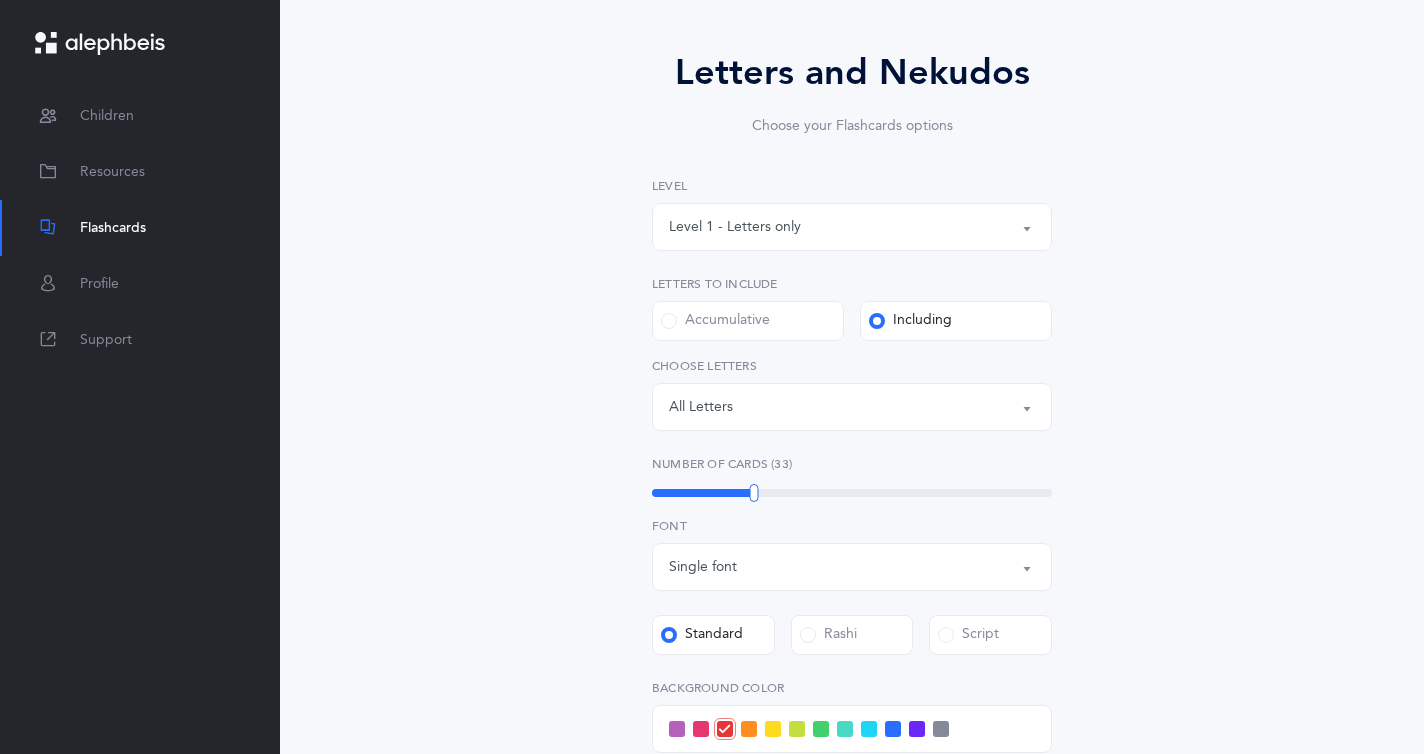 click on "Level 1 - Letters only" at bounding box center (852, 227) 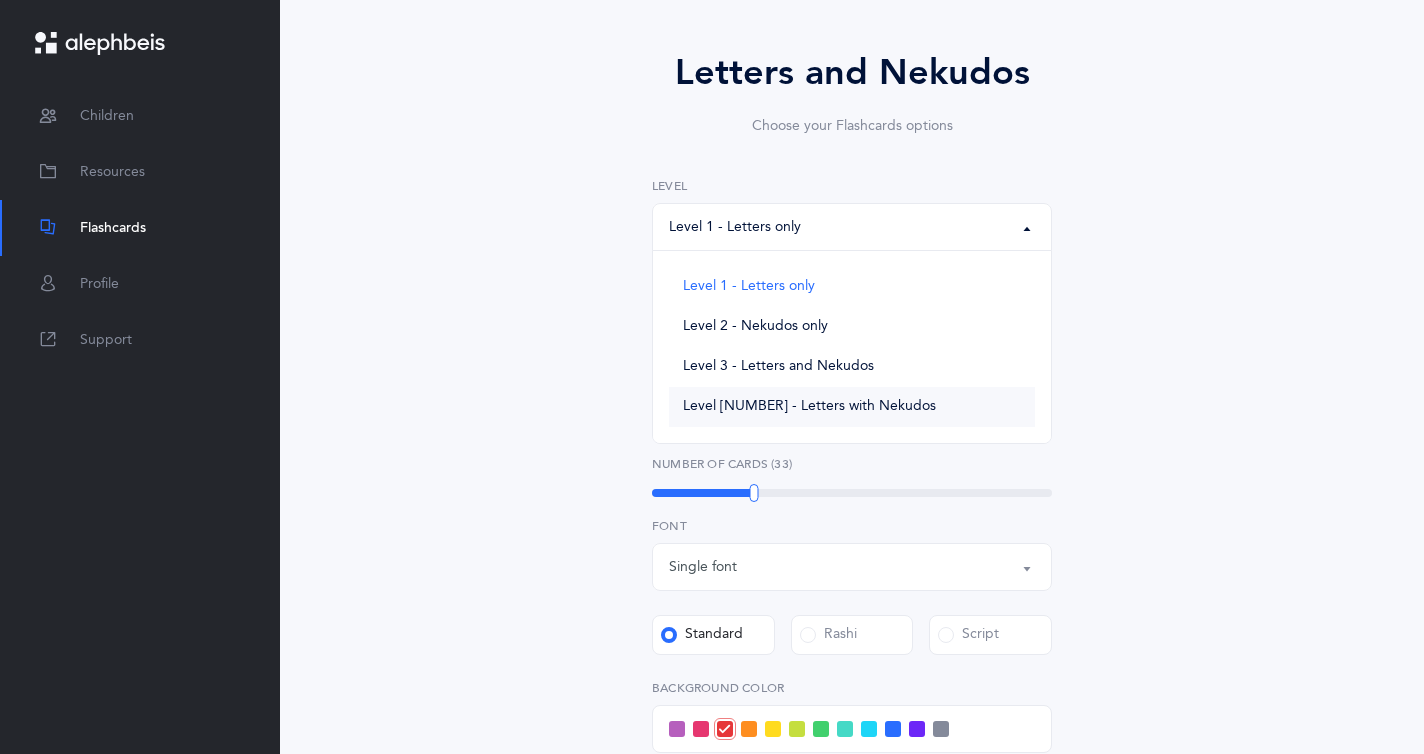 click on "Level [NUMBER] - Letters with Nekudos" at bounding box center (809, 407) 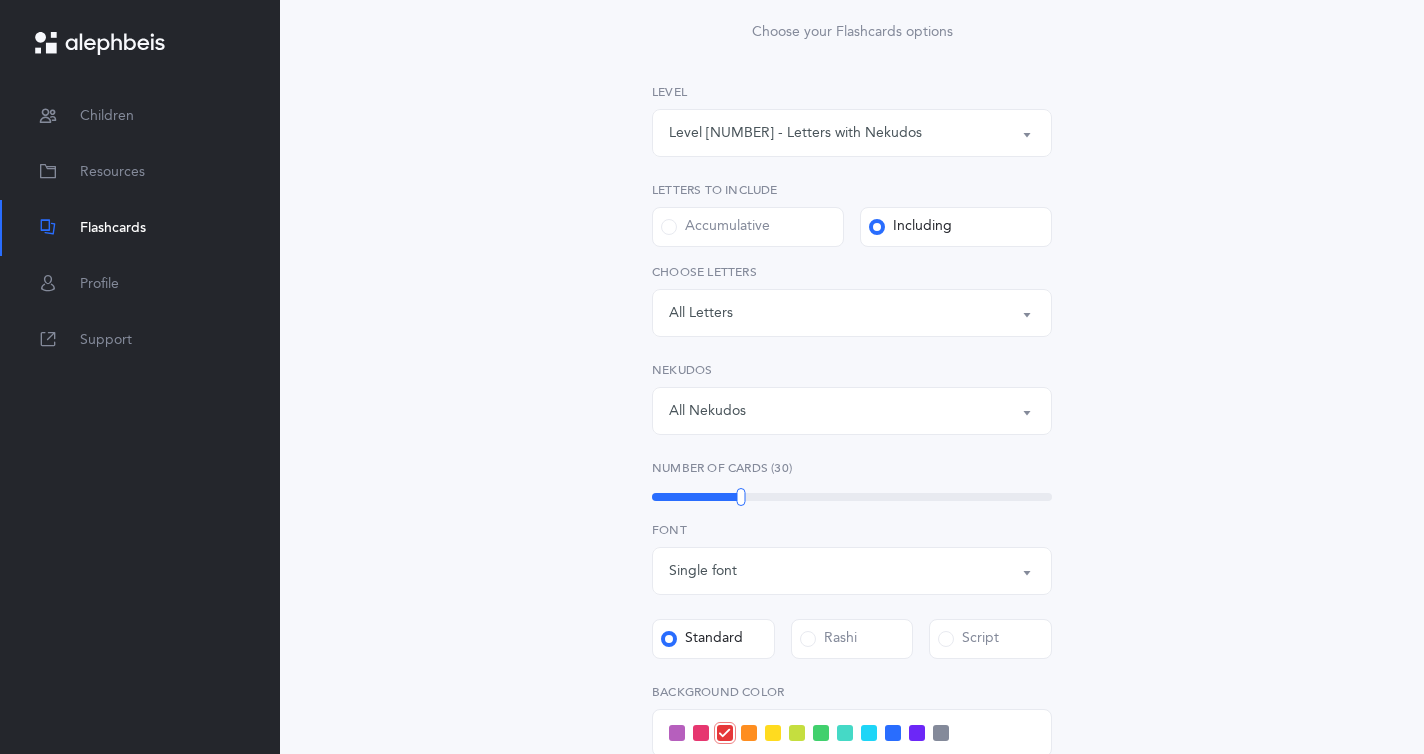 scroll, scrollTop: 218, scrollLeft: 0, axis: vertical 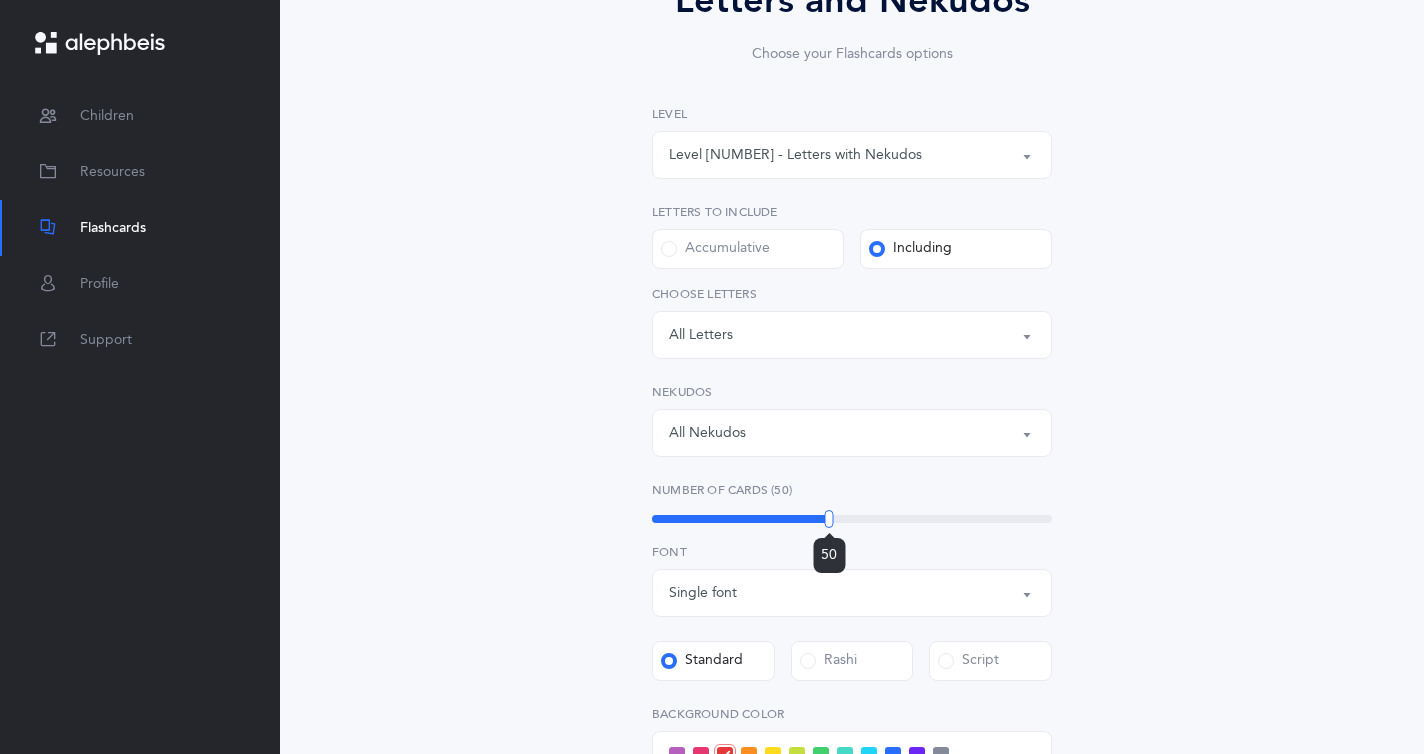 drag, startPoint x: 744, startPoint y: 519, endPoint x: 826, endPoint y: 544, distance: 85.72631 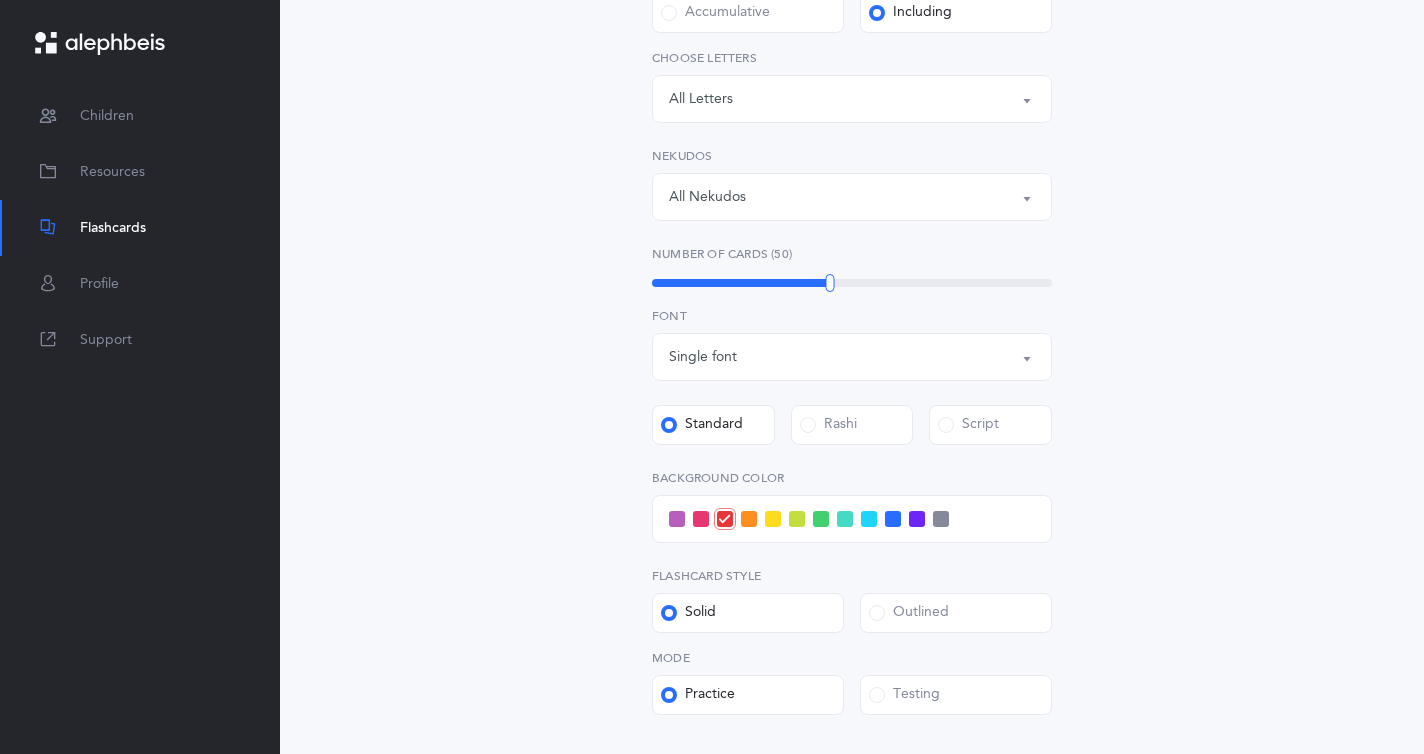scroll, scrollTop: 458, scrollLeft: 0, axis: vertical 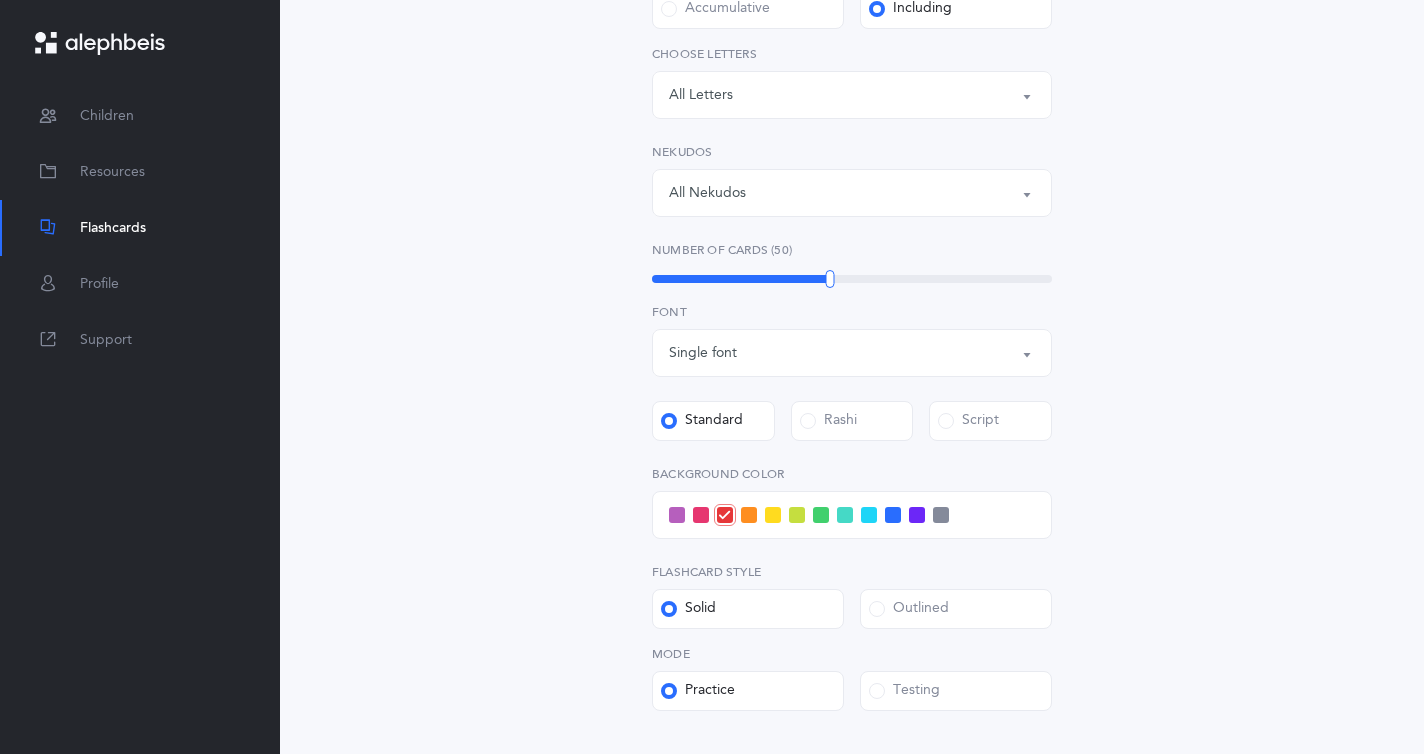 click at bounding box center [869, 515] 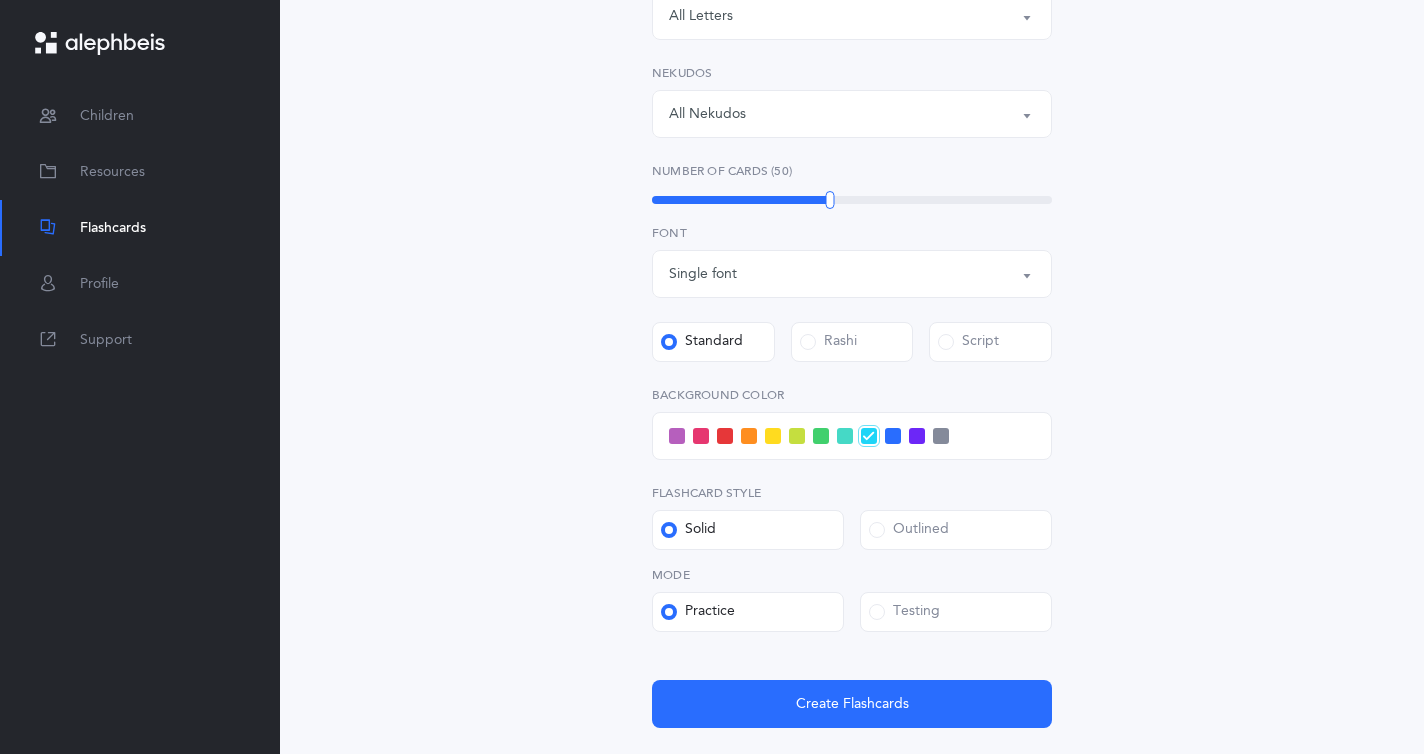 scroll, scrollTop: 554, scrollLeft: 0, axis: vertical 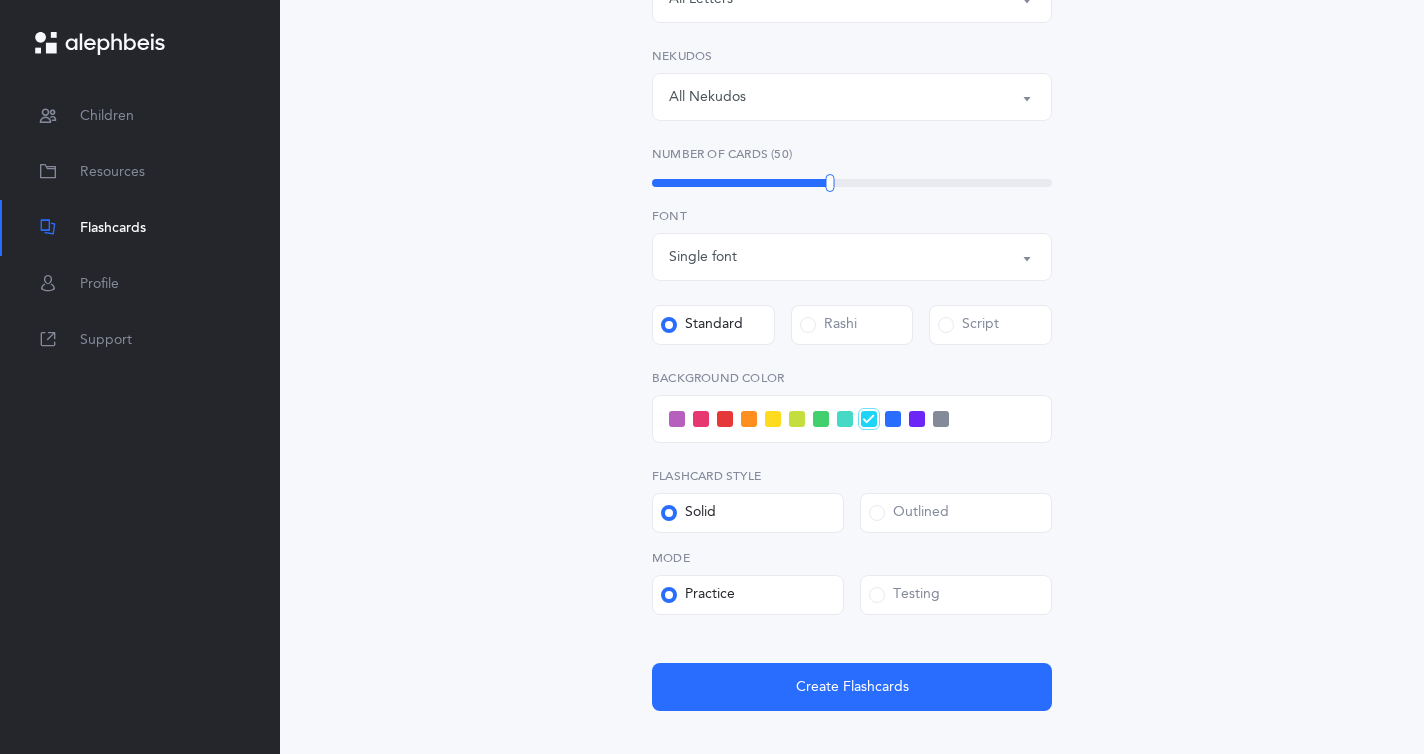 click on "Outlined" at bounding box center [909, 513] 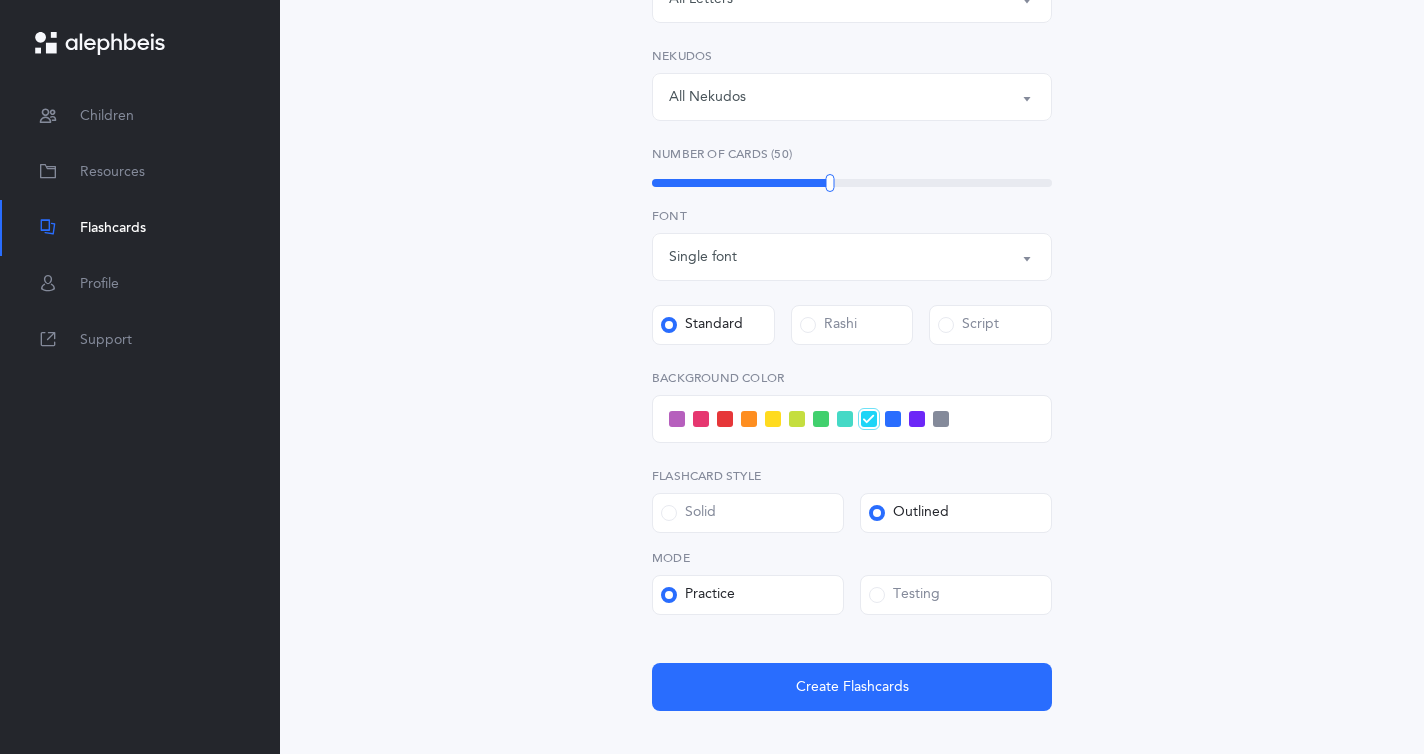 click on "Testing" at bounding box center [956, 595] 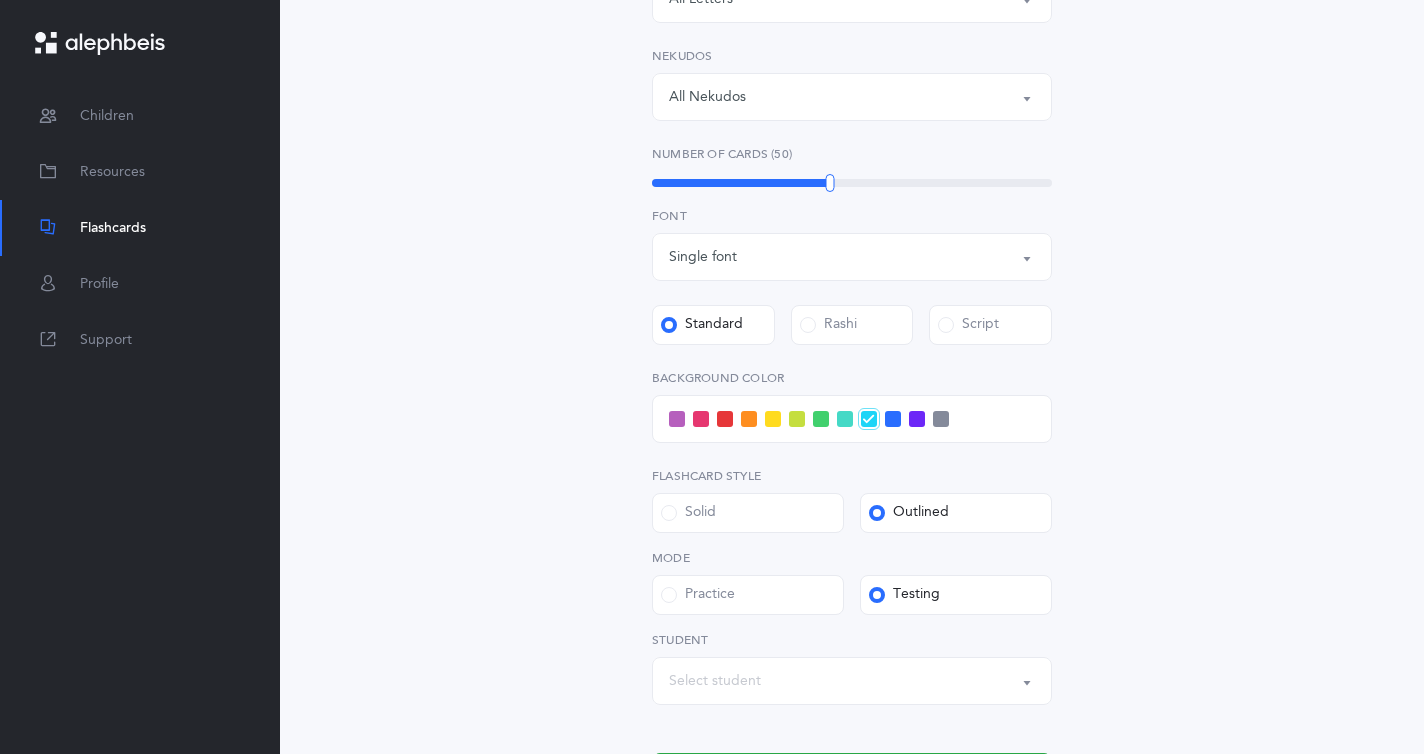 click on "Select student" at bounding box center (852, 681) 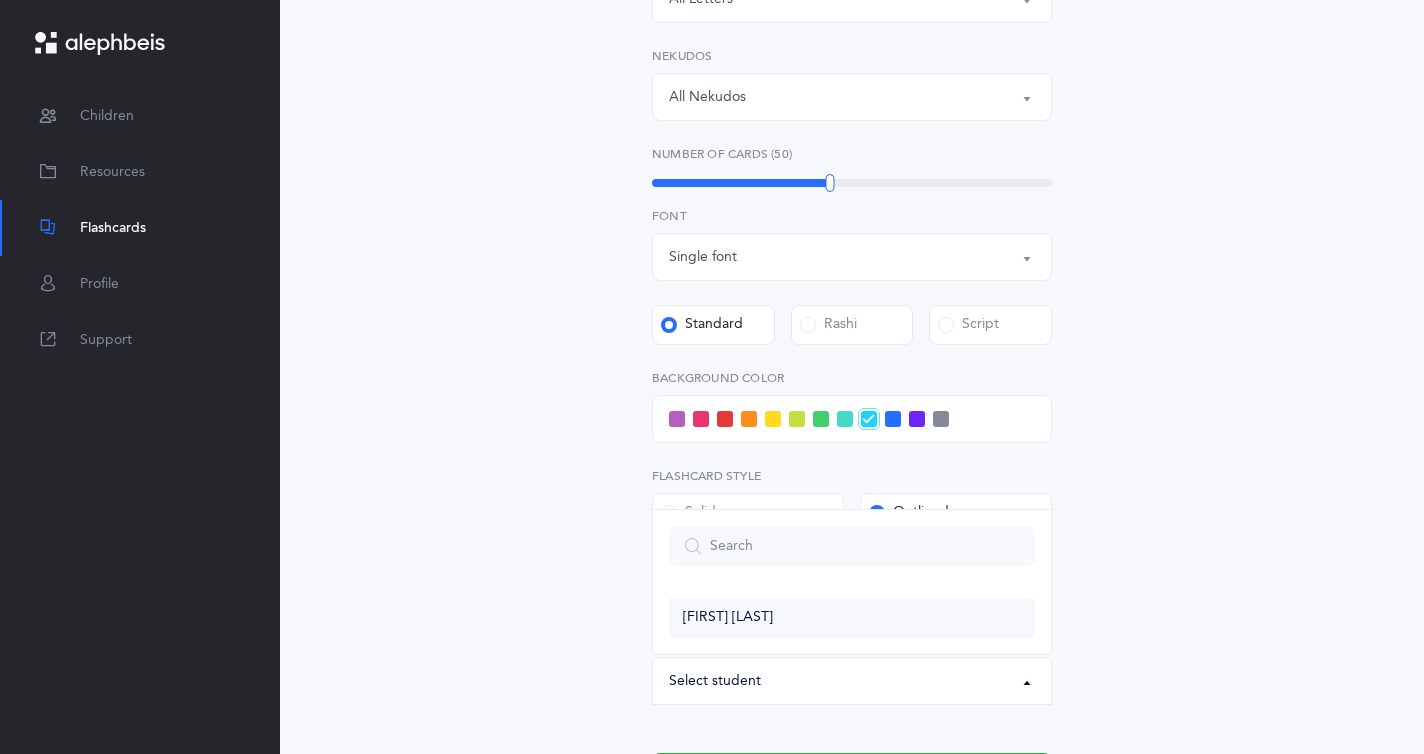 click on "[FIRST] [LAST]" at bounding box center (852, 618) 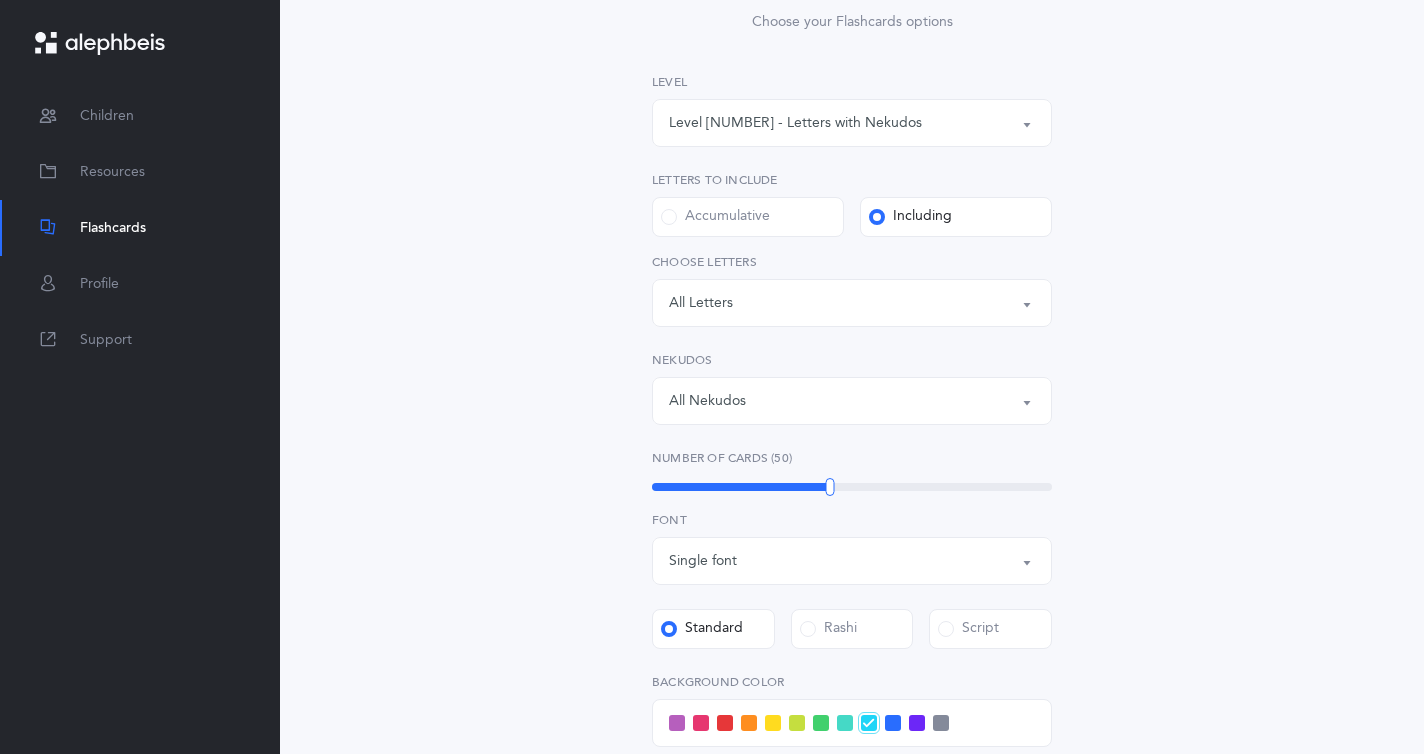 scroll, scrollTop: 258, scrollLeft: 0, axis: vertical 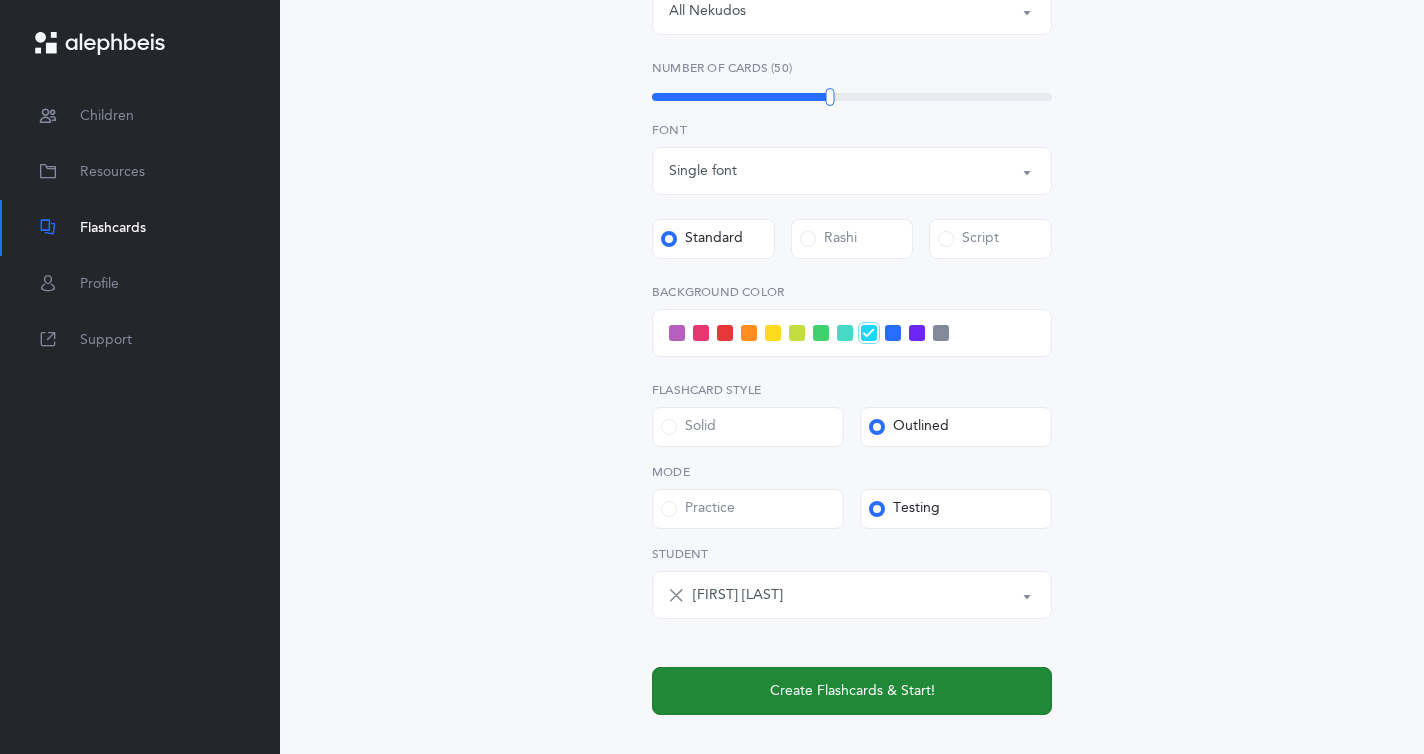 click on "Create Flashcards & Start!" at bounding box center [852, 691] 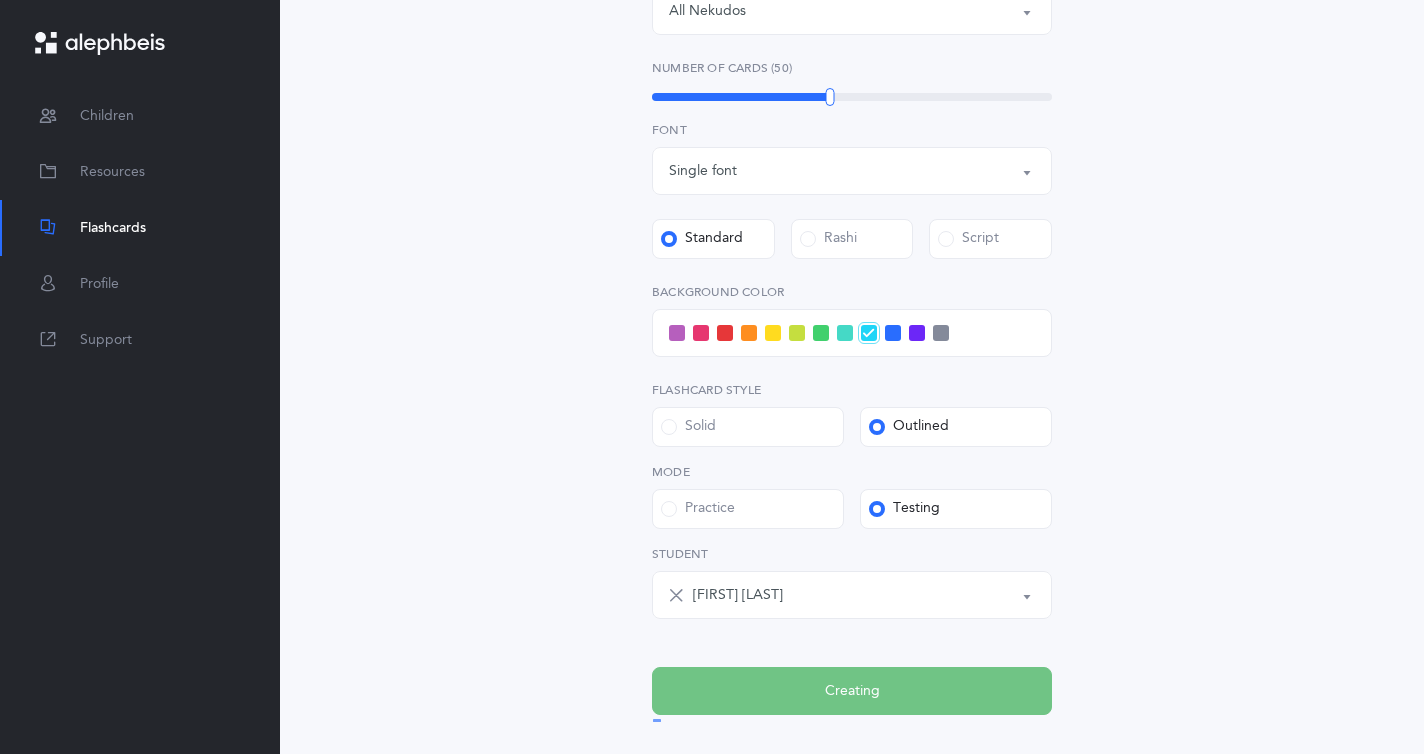scroll, scrollTop: 0, scrollLeft: 0, axis: both 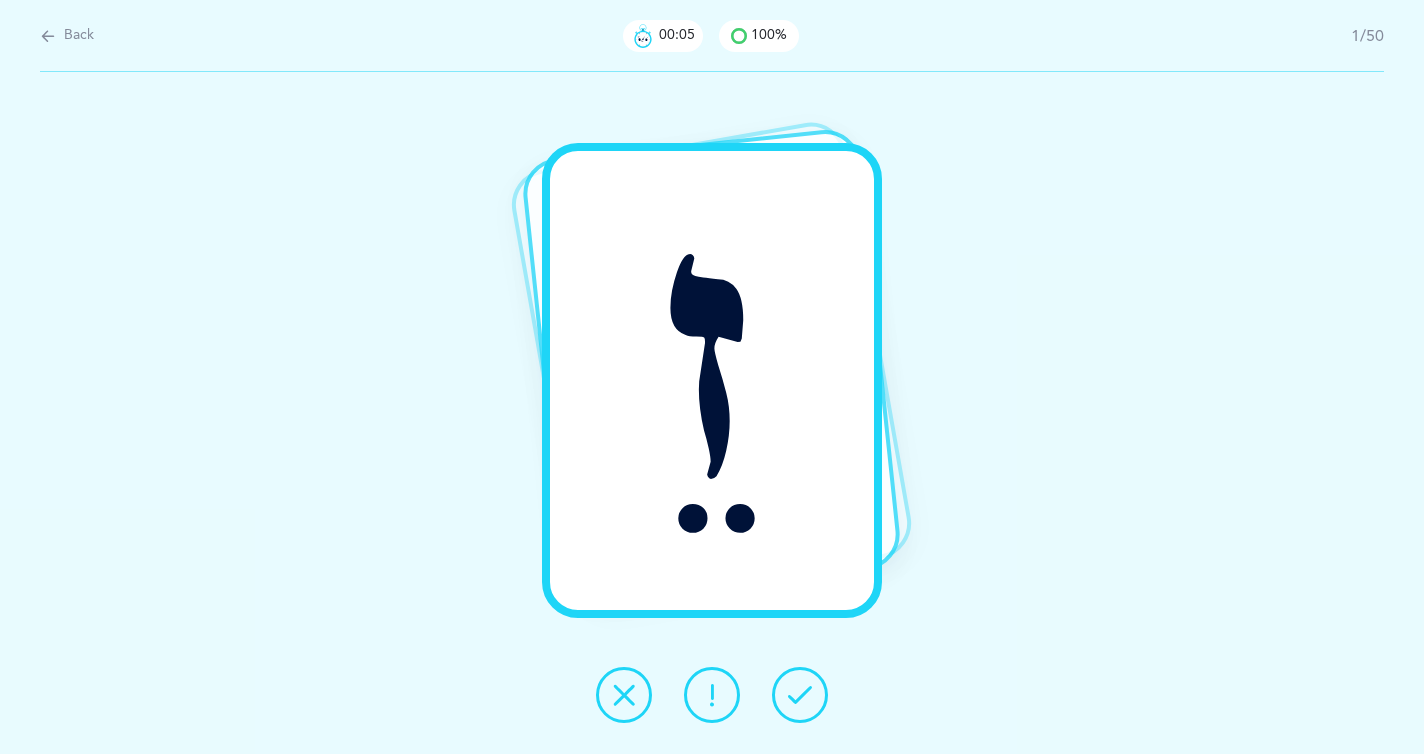 click at bounding box center (800, 695) 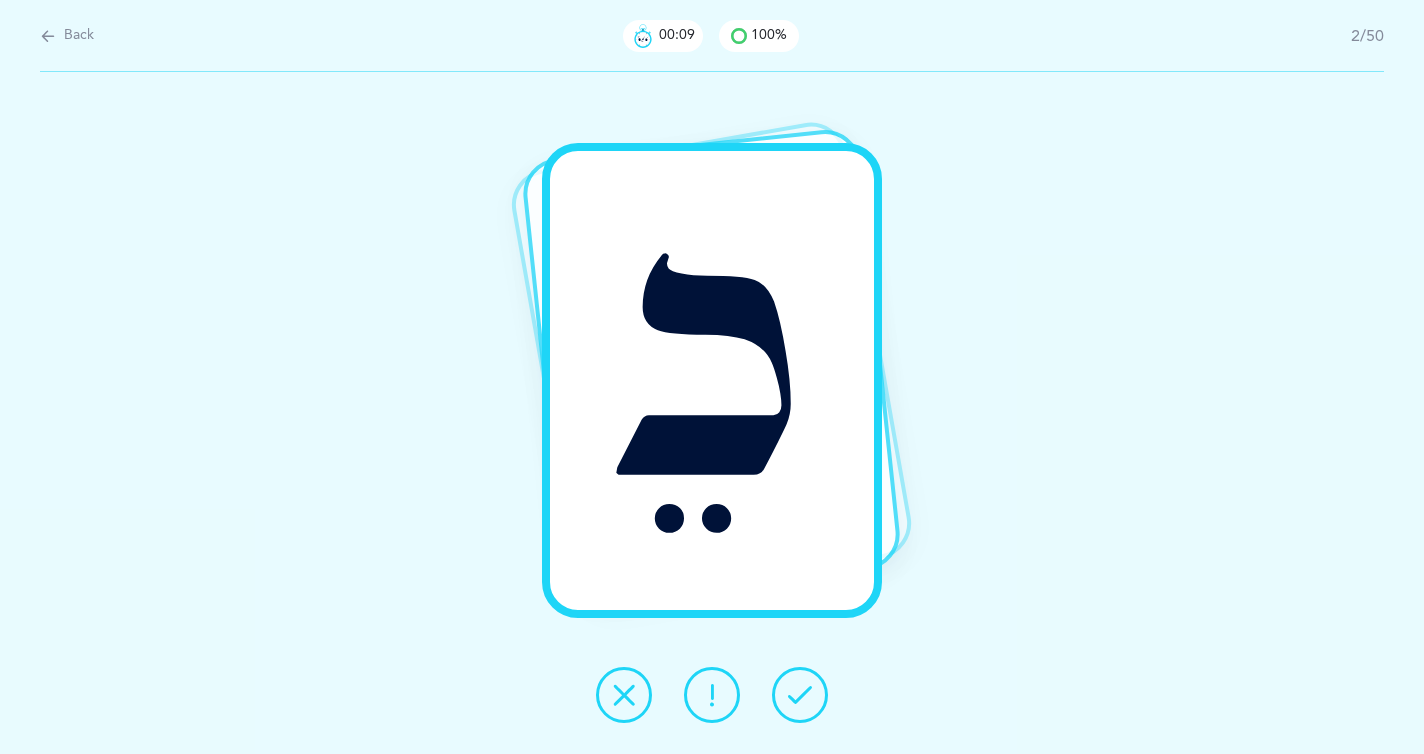 click at bounding box center [800, 695] 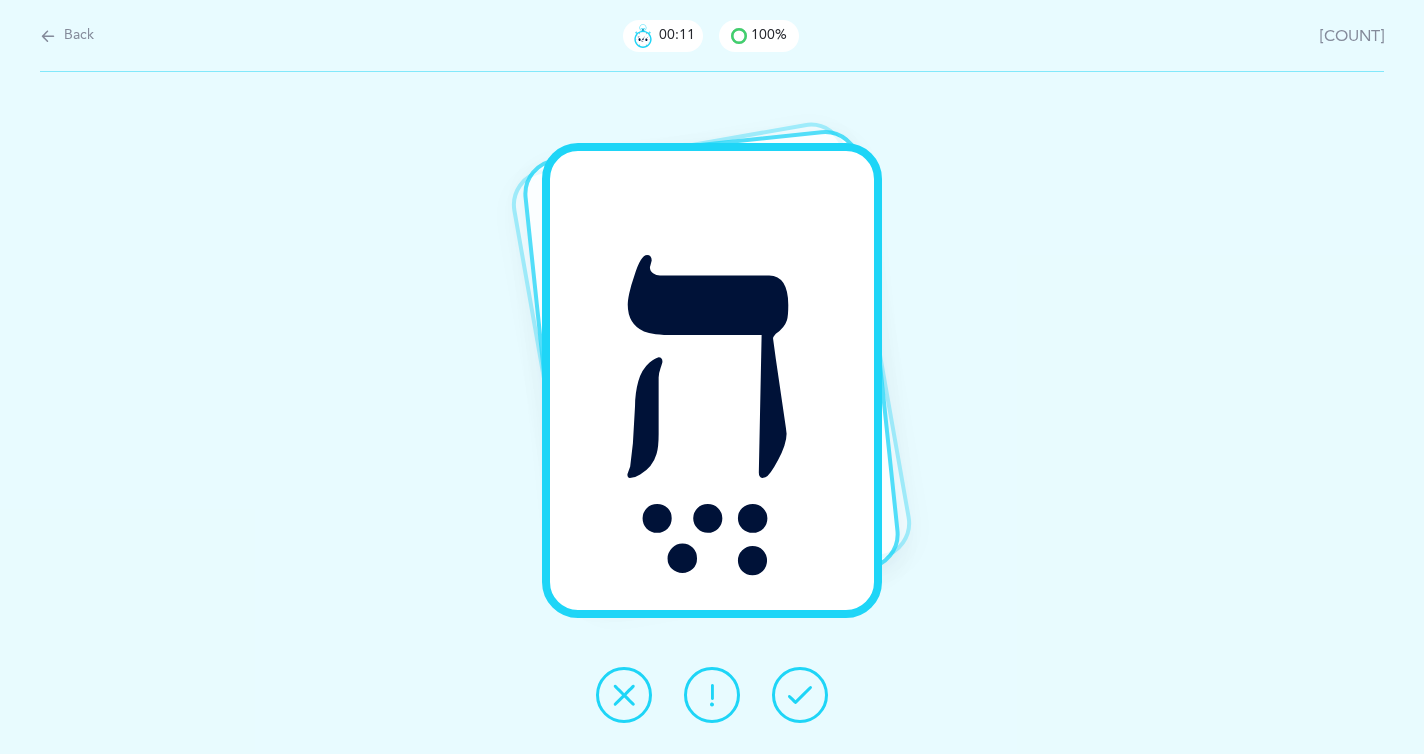 click at bounding box center (800, 695) 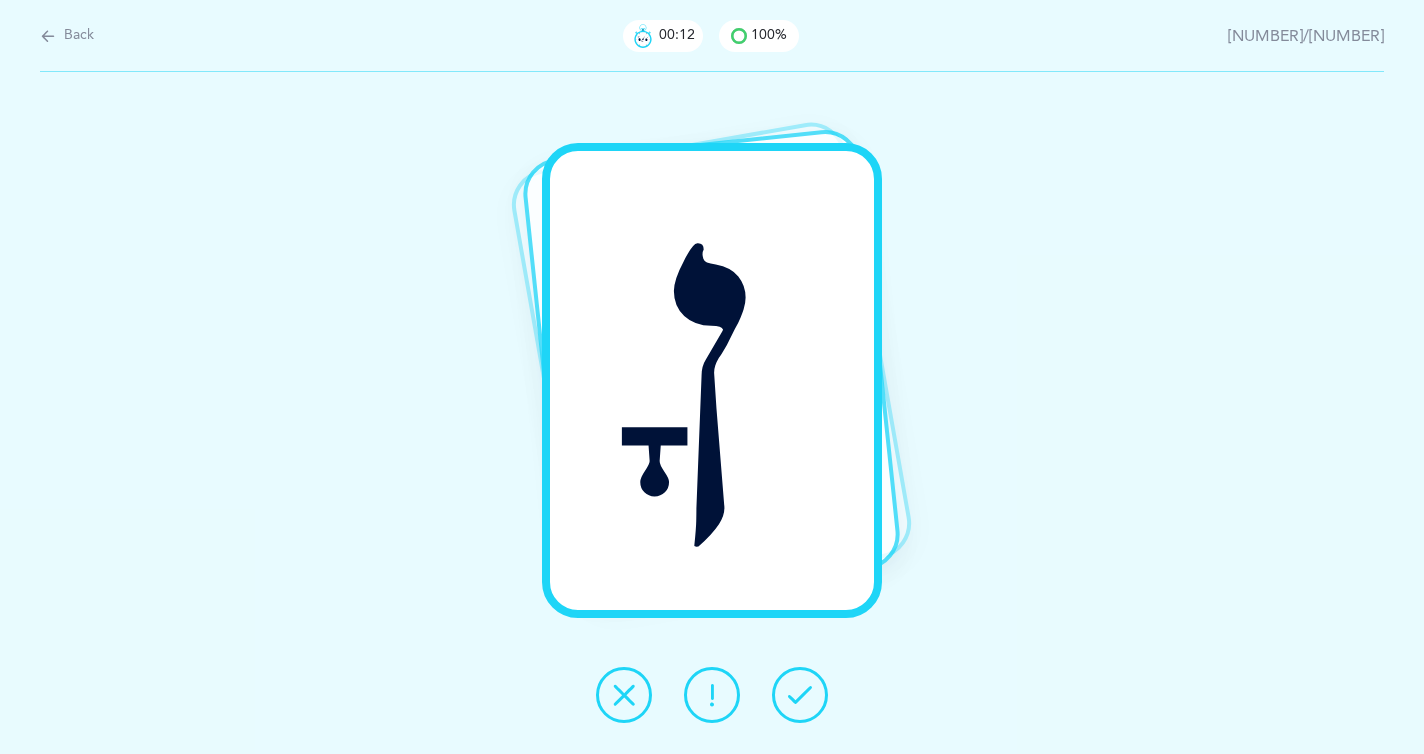 click at bounding box center (800, 695) 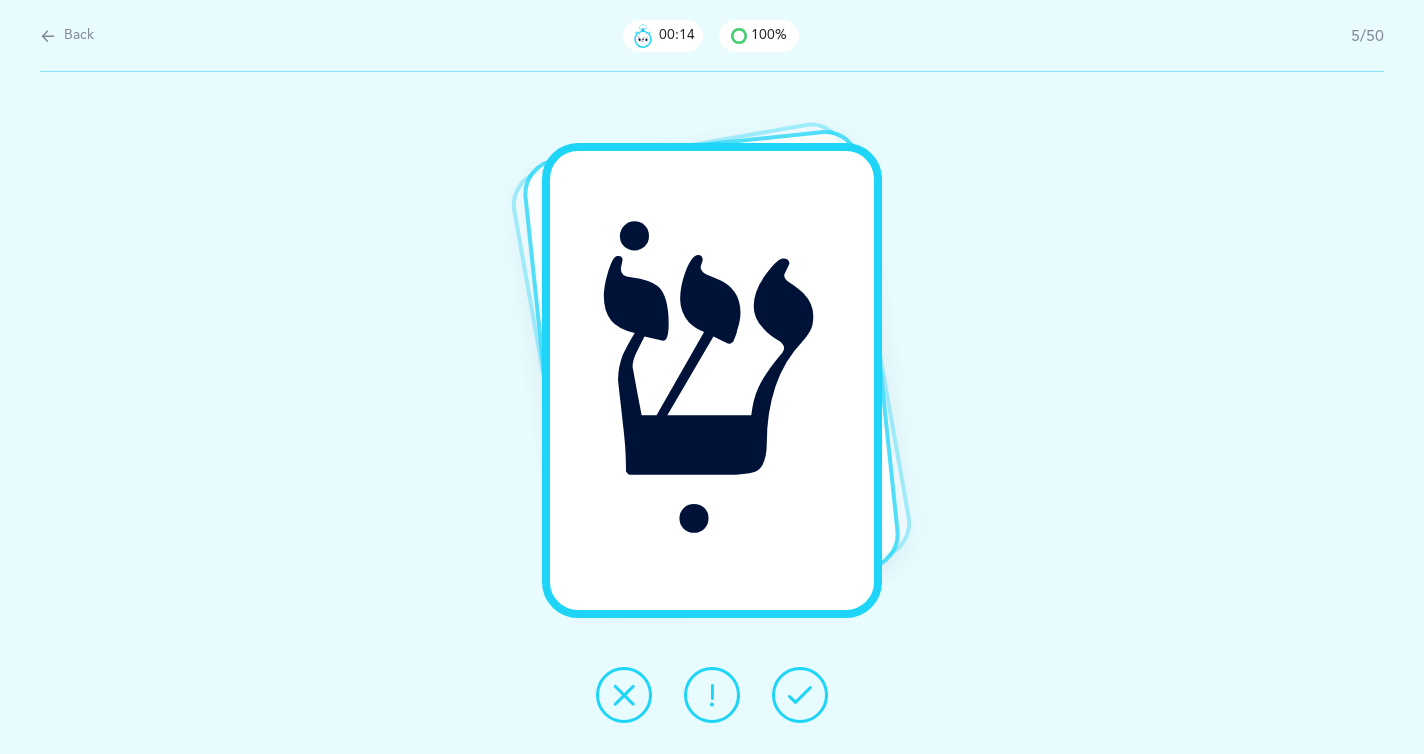 click at bounding box center (800, 695) 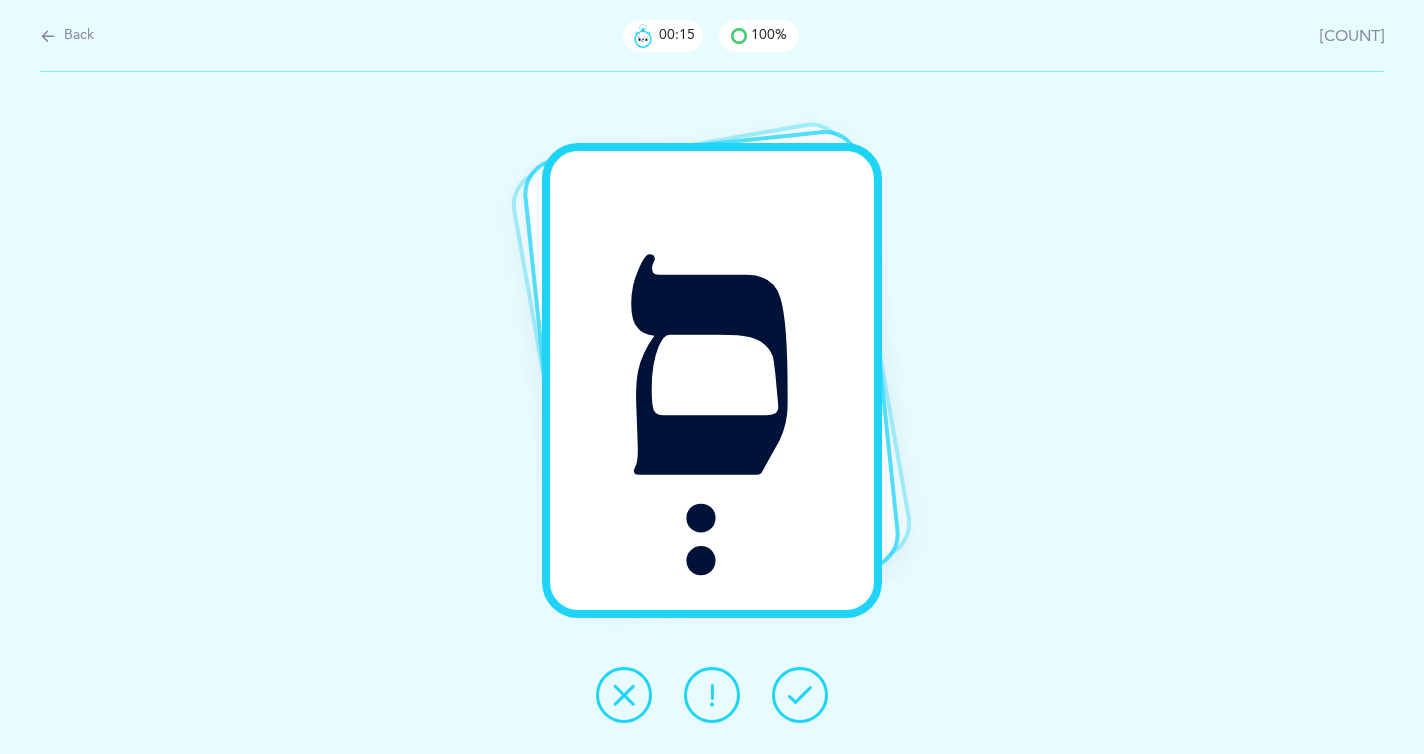 click at bounding box center [800, 695] 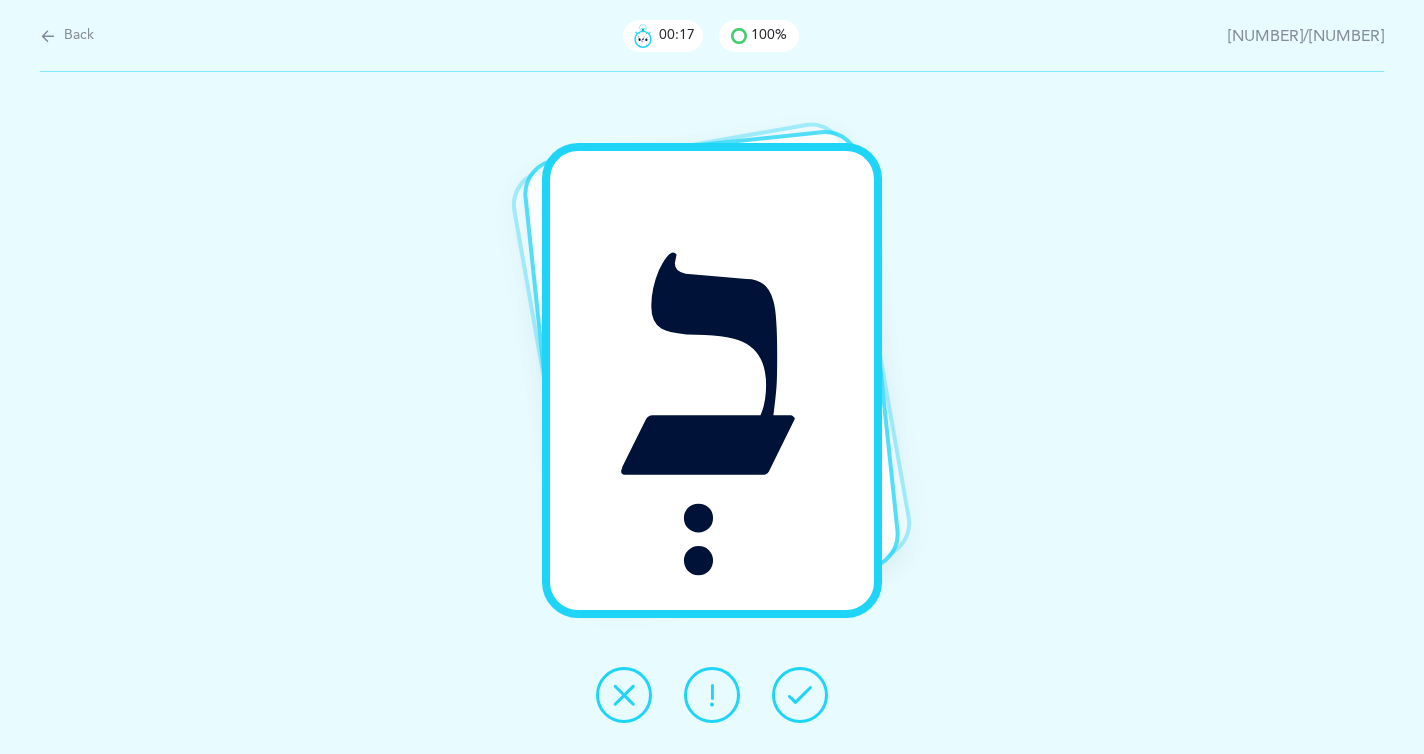 click at bounding box center [800, 695] 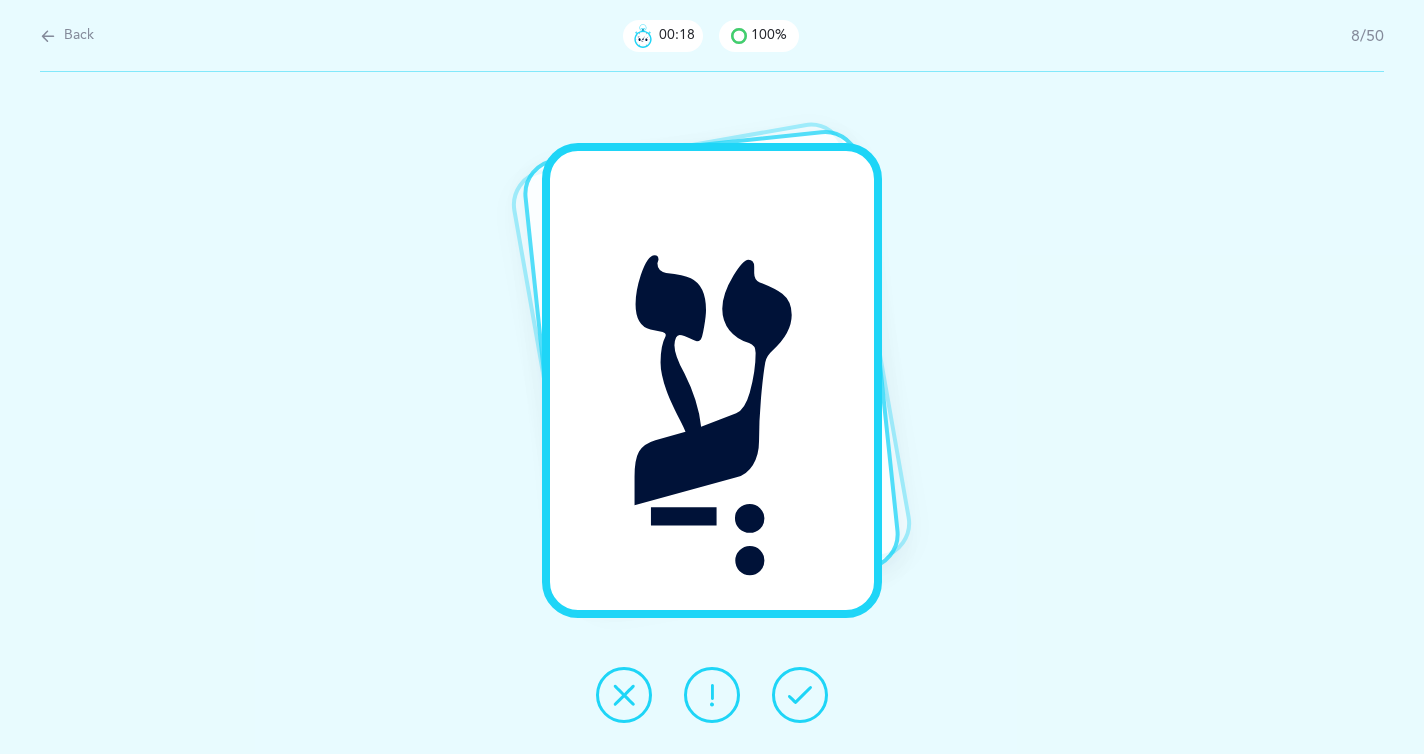 click at bounding box center [800, 695] 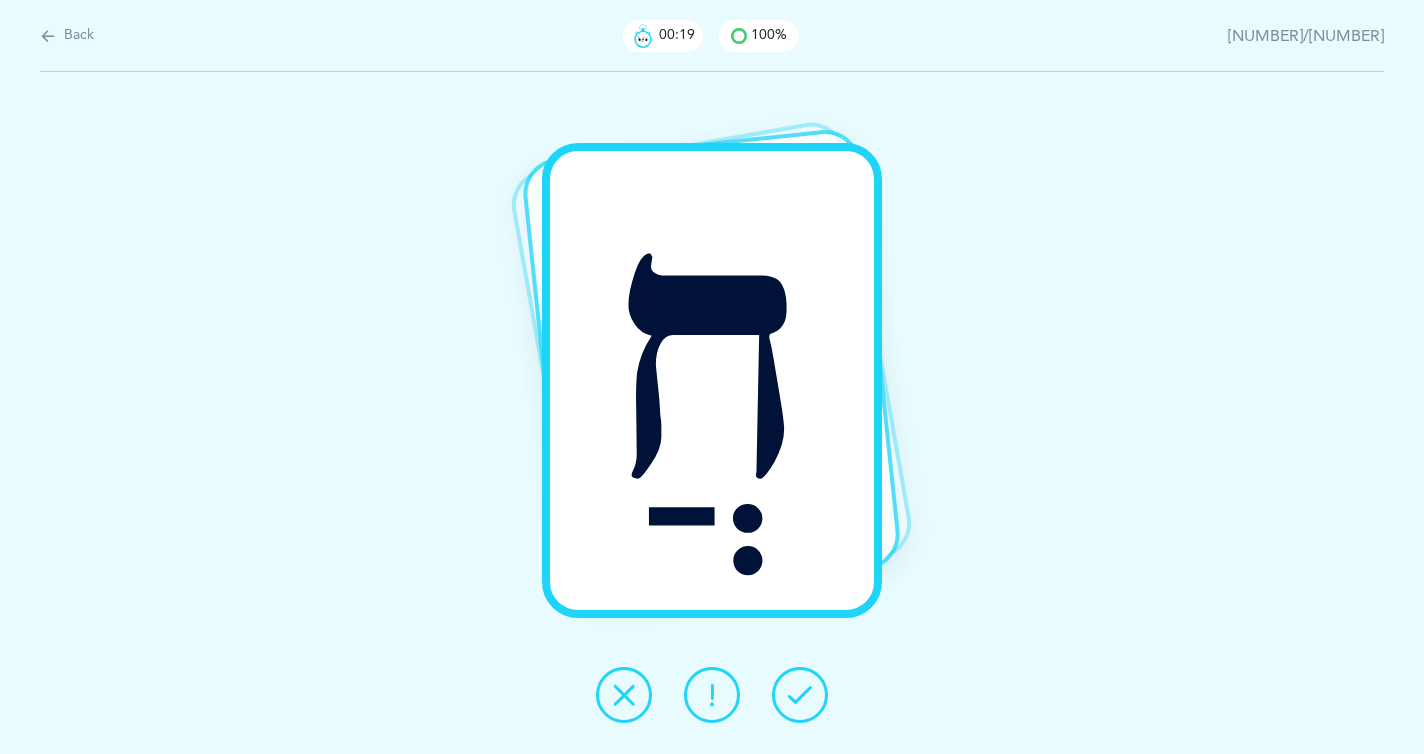 click at bounding box center (800, 695) 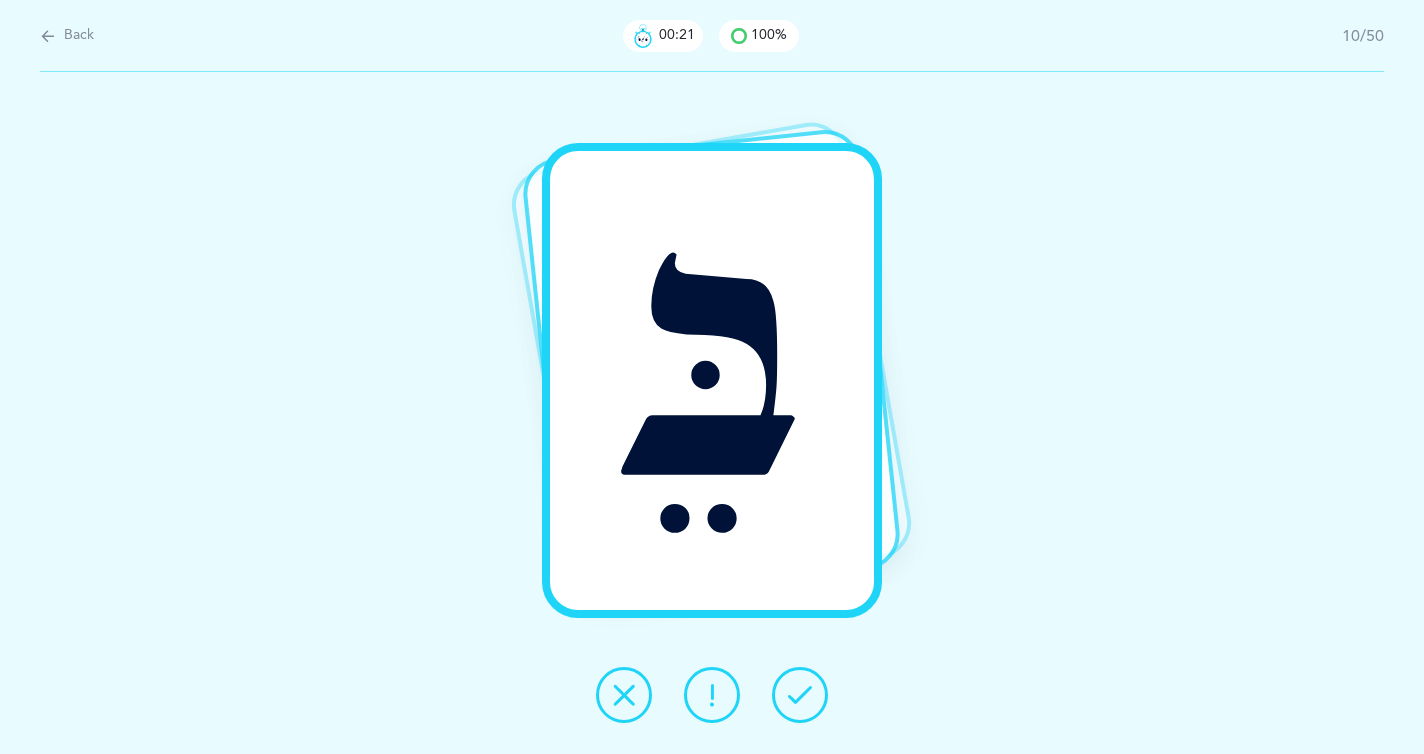 click at bounding box center (800, 695) 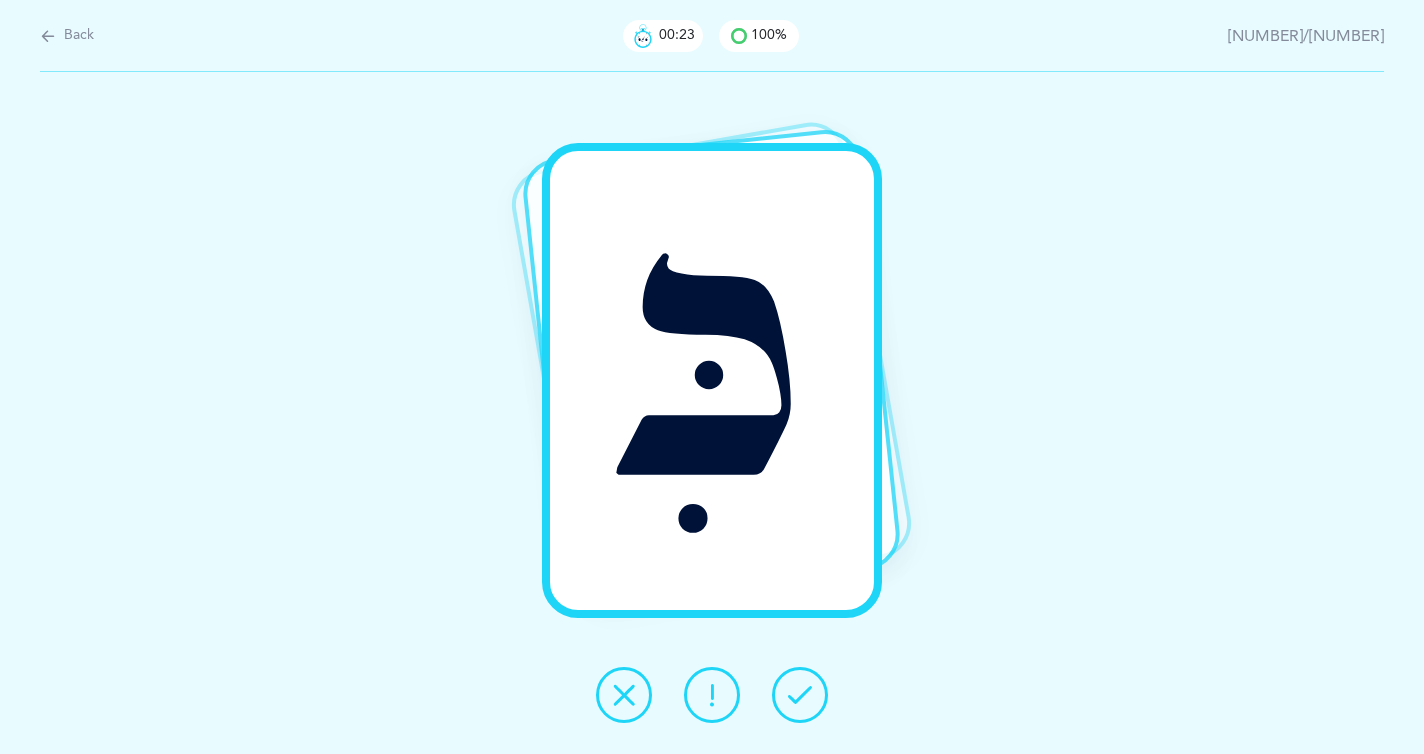 click at bounding box center [800, 695] 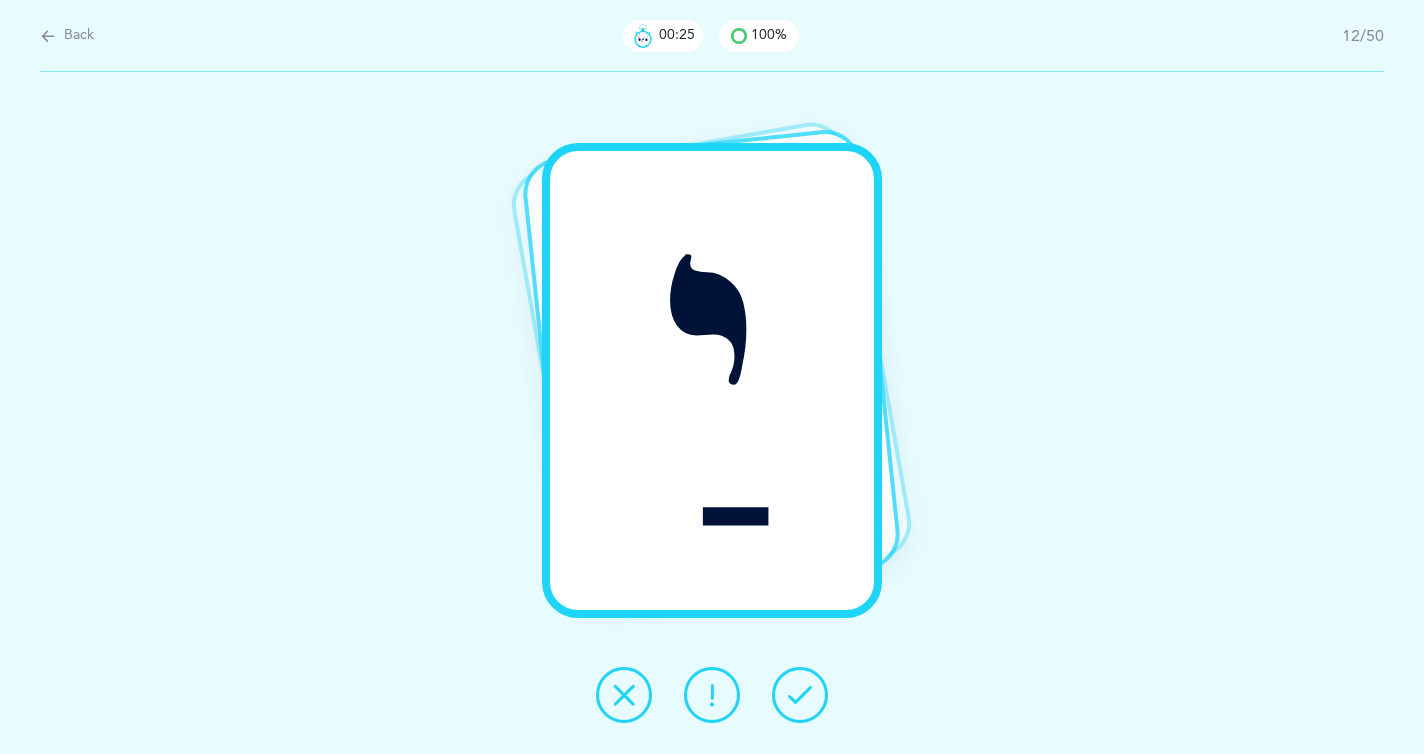 click at bounding box center (800, 695) 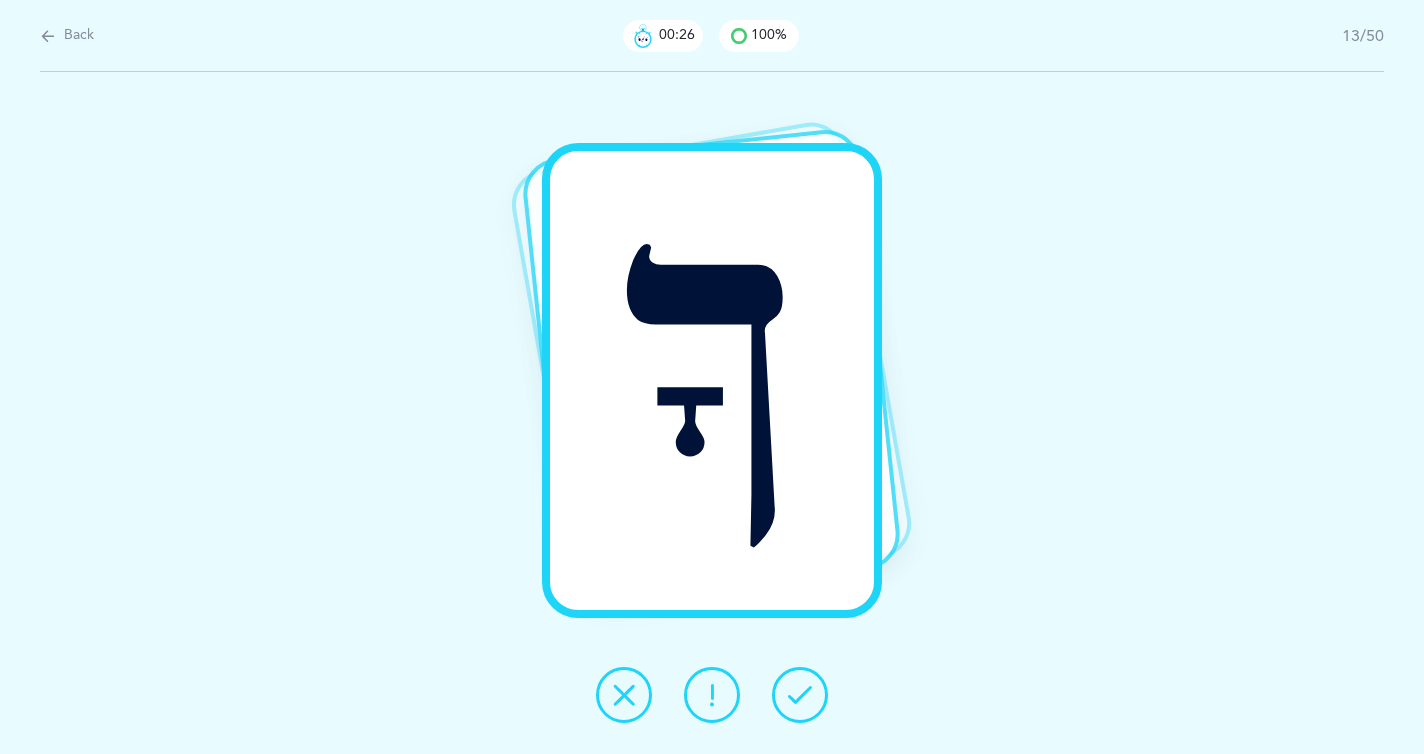 click at bounding box center [800, 695] 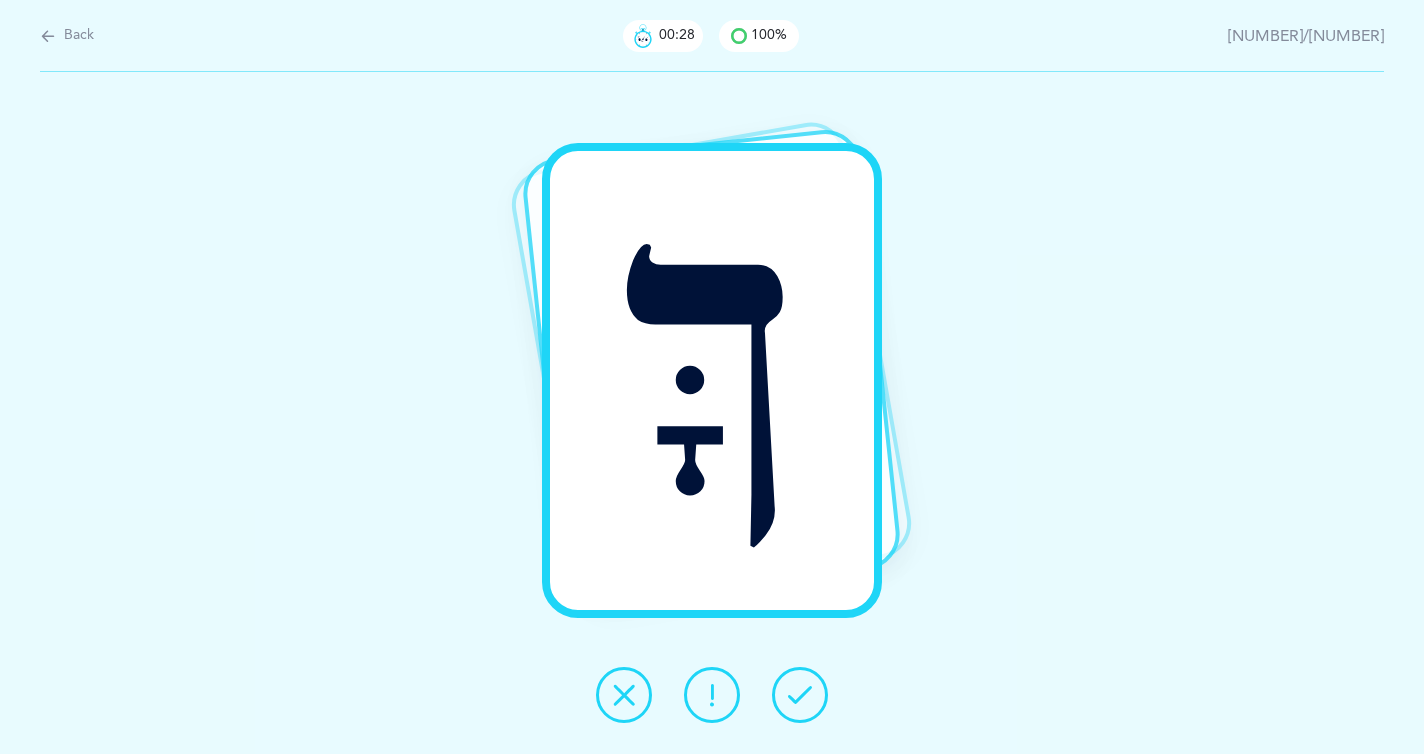 click at bounding box center (800, 695) 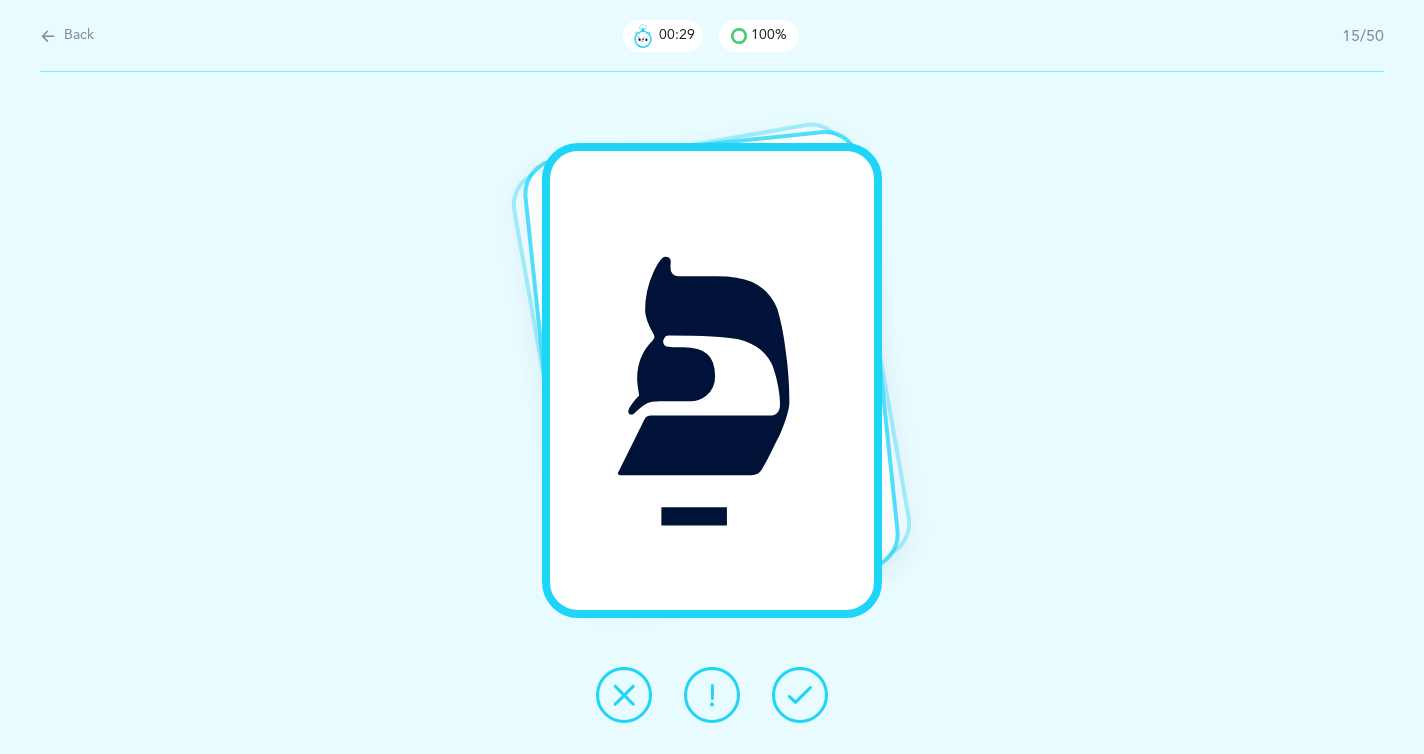 click at bounding box center (800, 695) 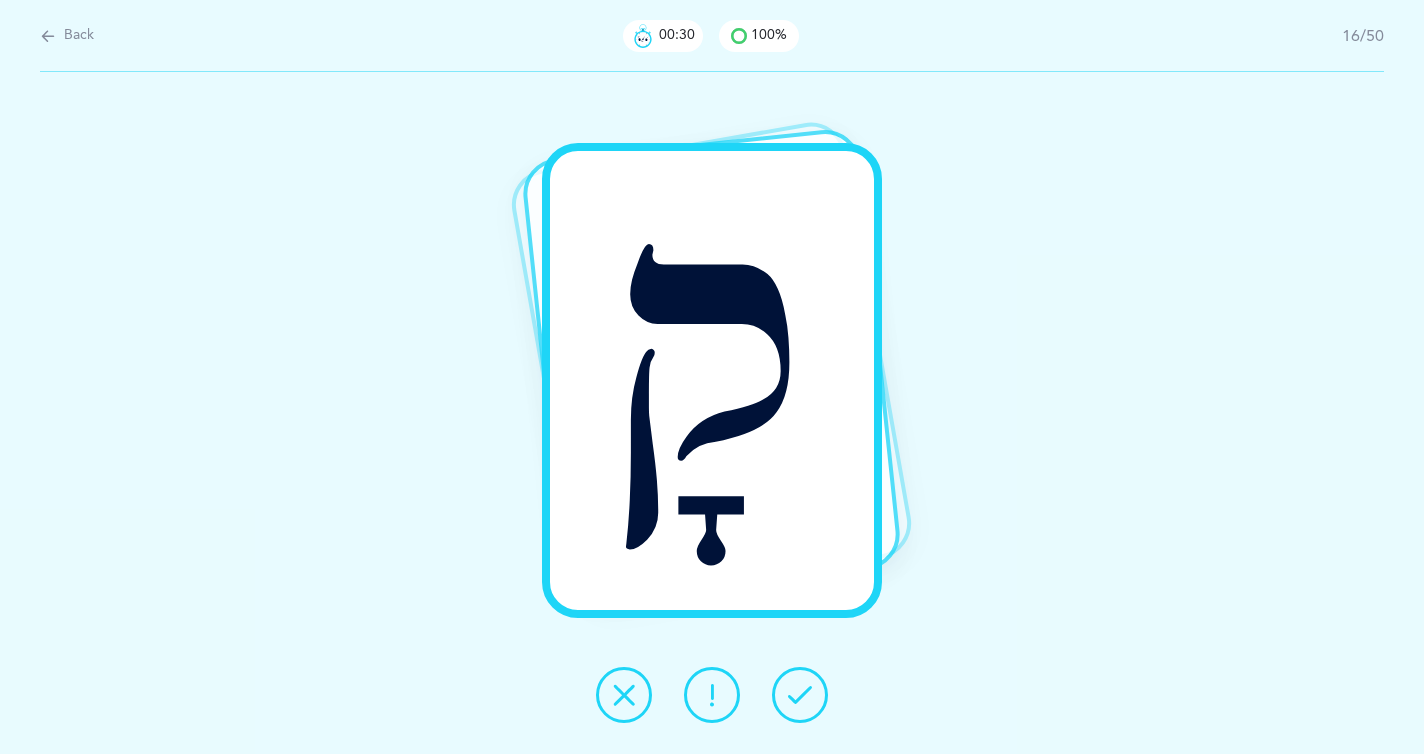 click at bounding box center [800, 695] 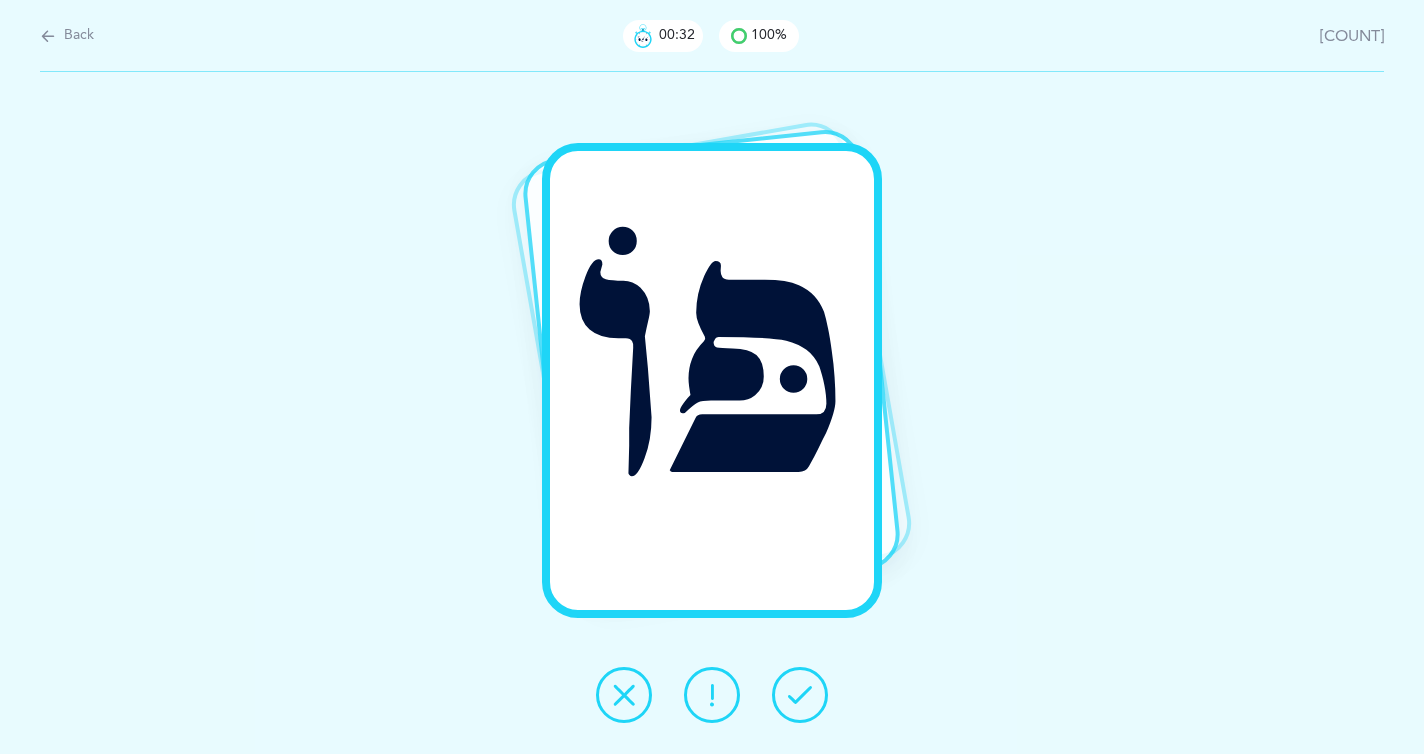 click at bounding box center (800, 695) 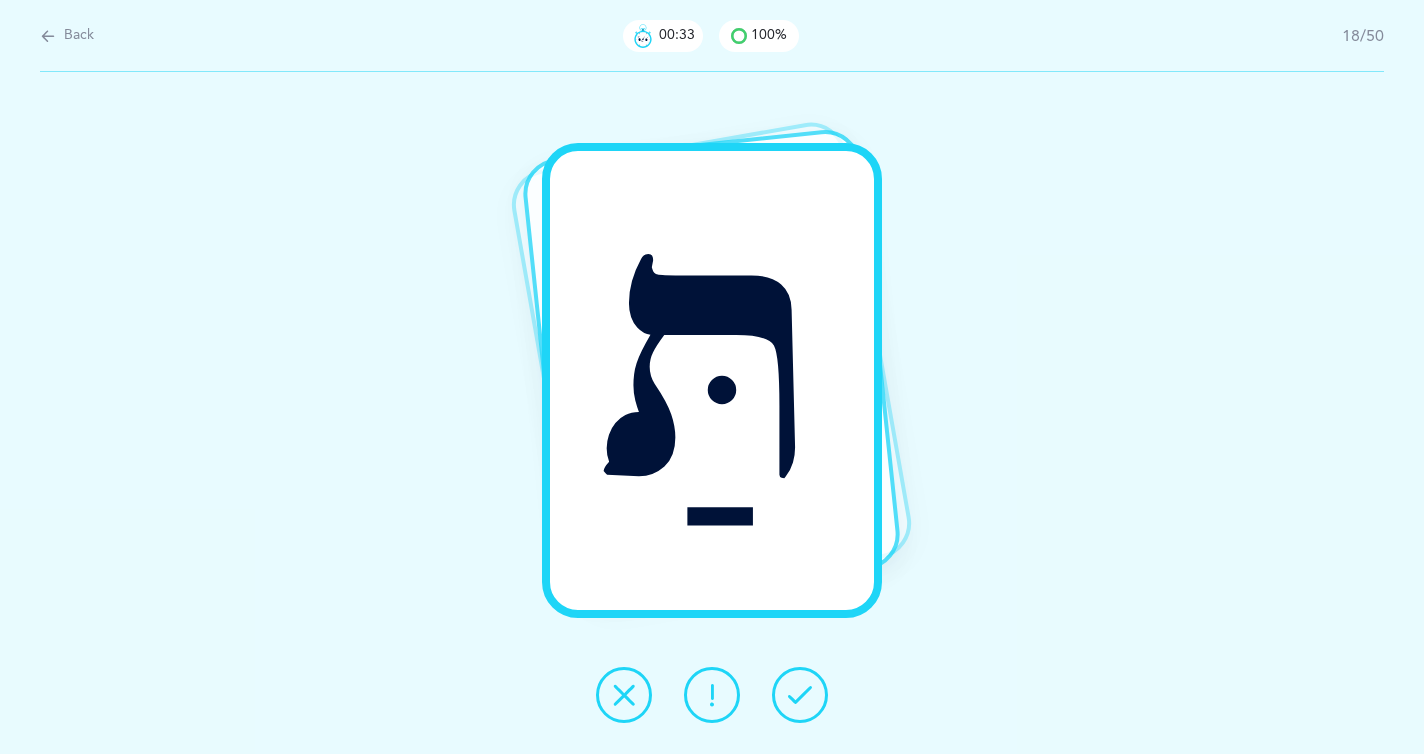 click at bounding box center [800, 695] 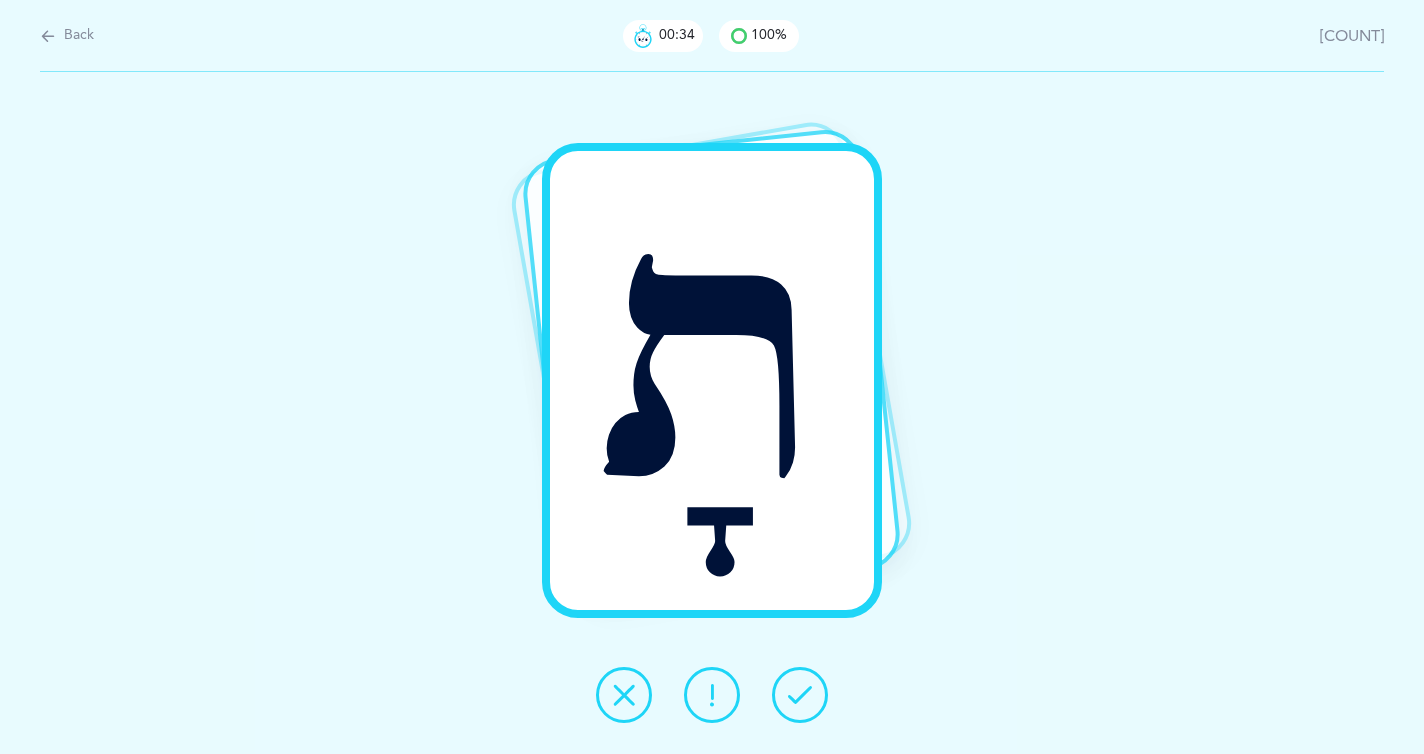 click at bounding box center (800, 695) 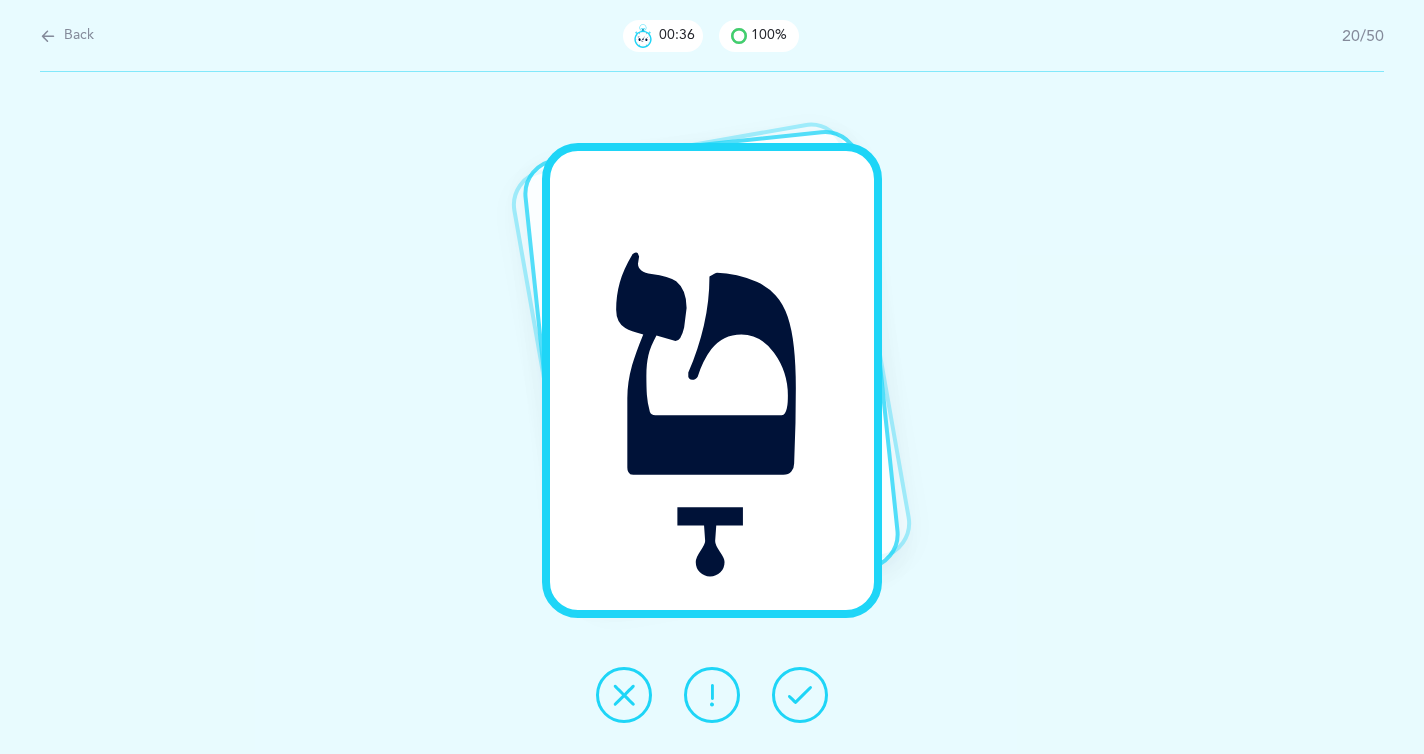 click at bounding box center [800, 695] 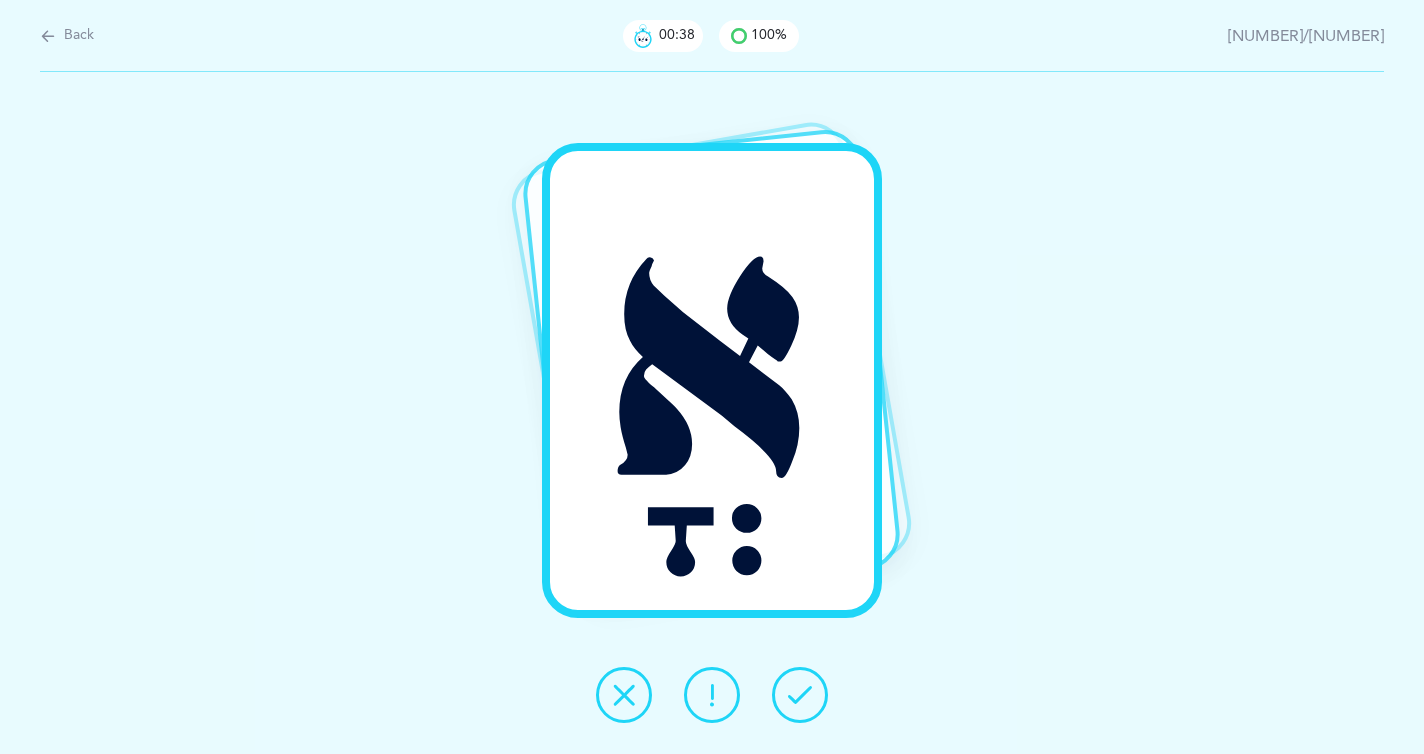 click at bounding box center [800, 695] 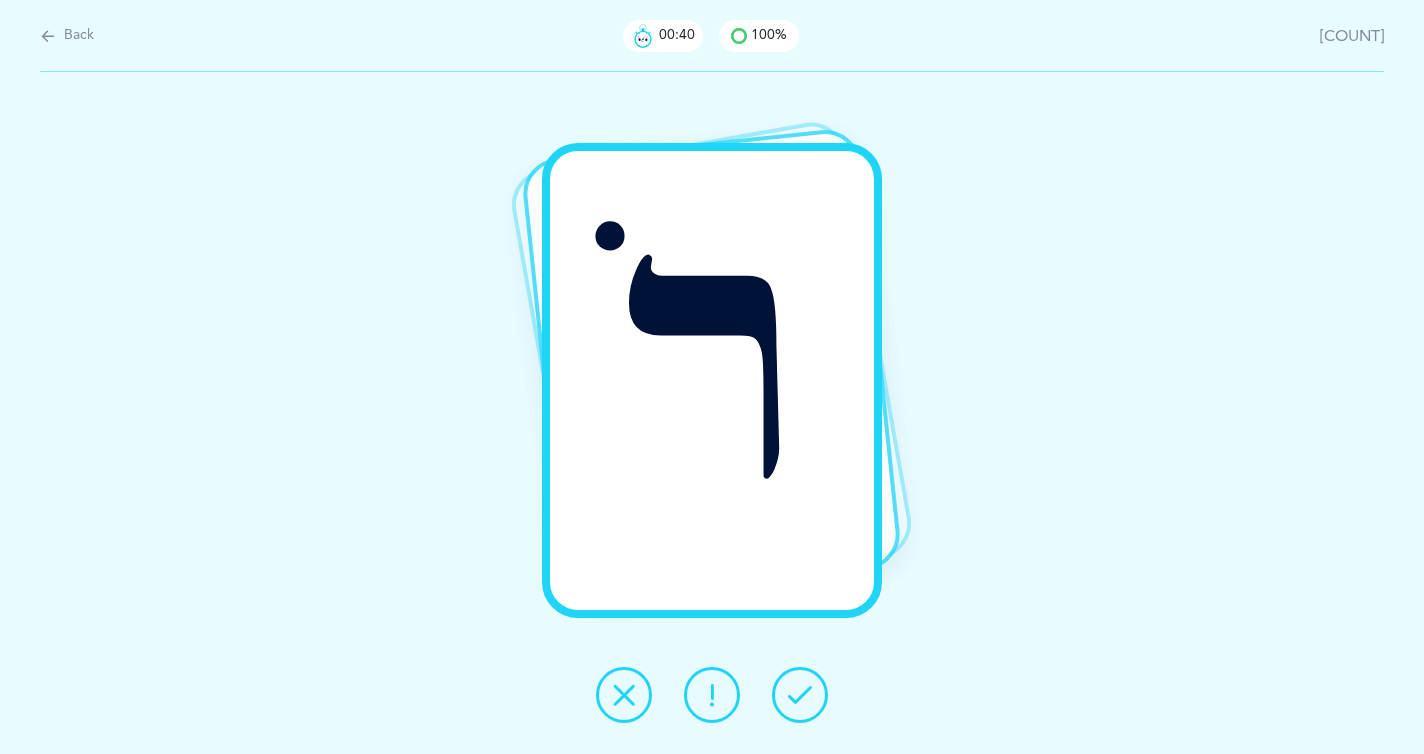 click at bounding box center (800, 695) 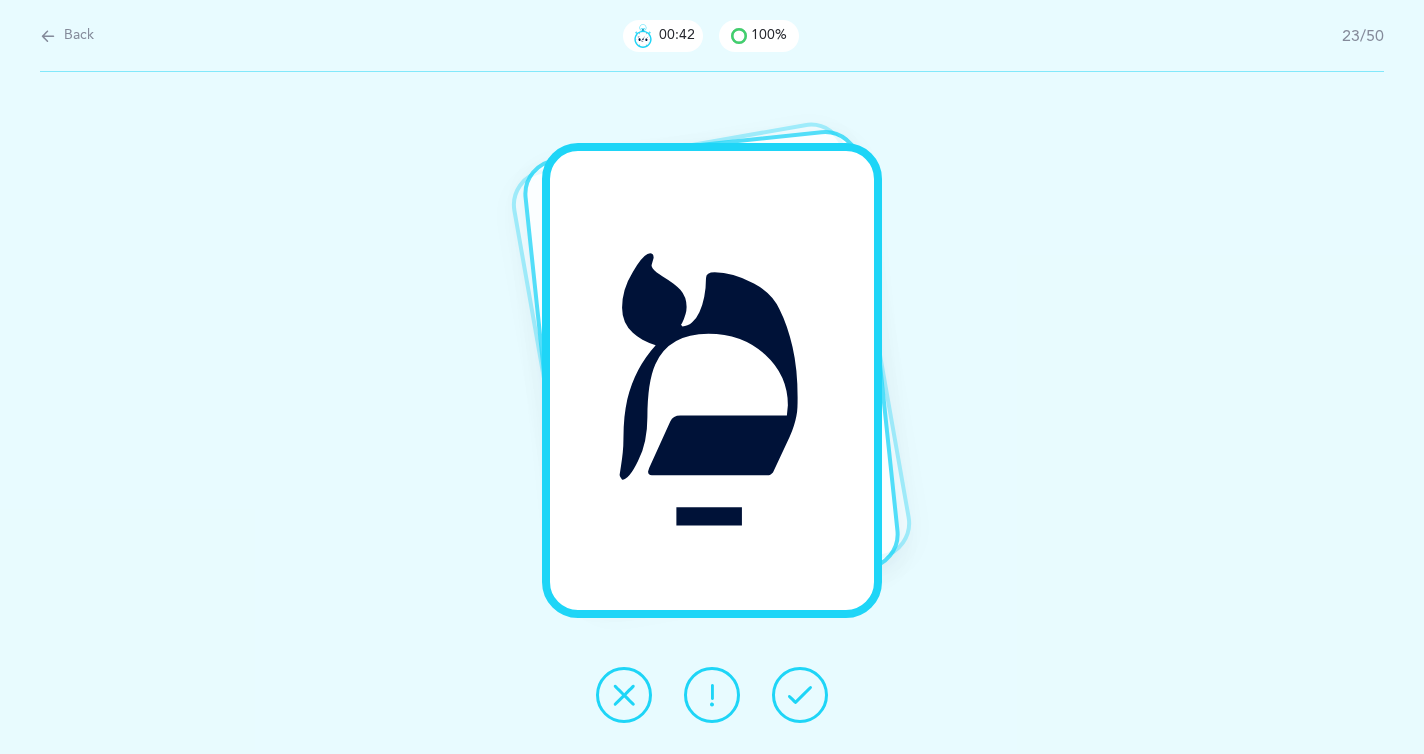 click at bounding box center (800, 695) 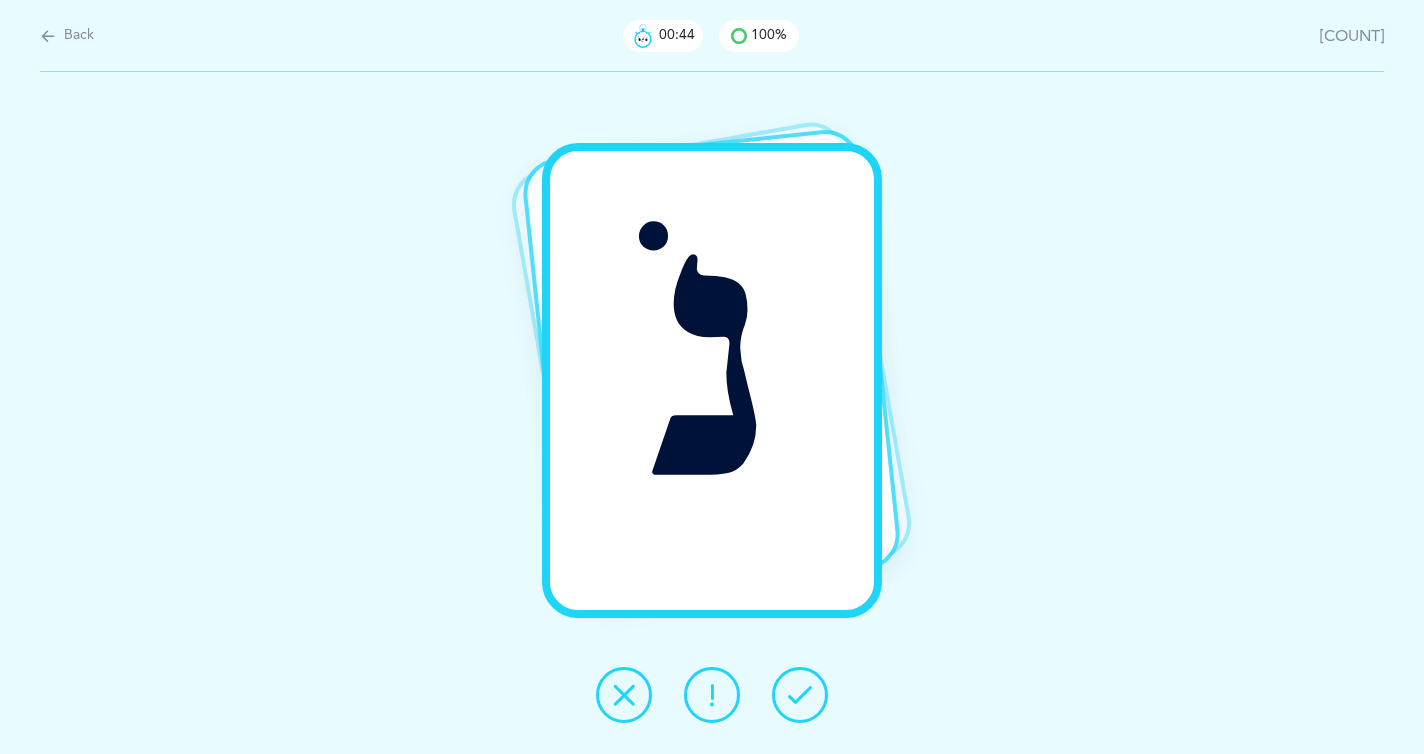 click at bounding box center (800, 695) 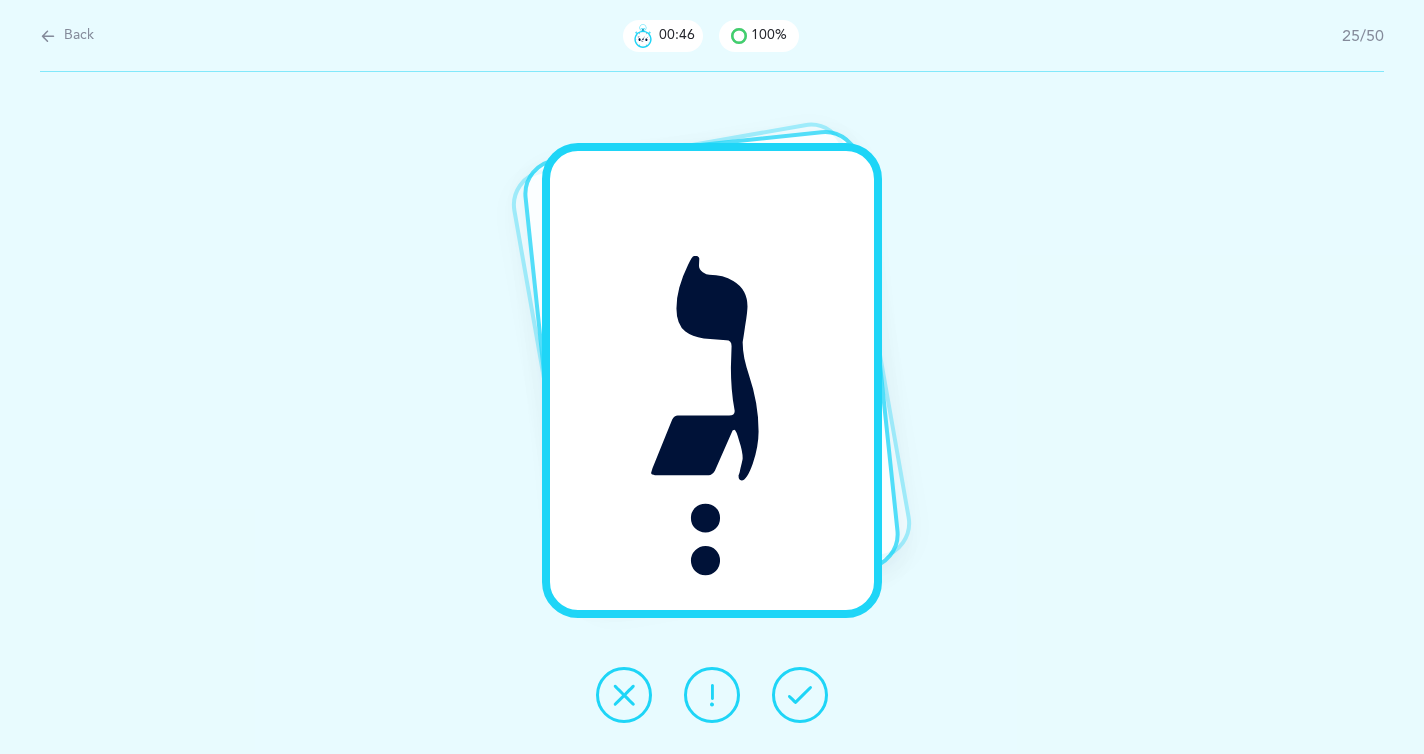 click at bounding box center (800, 695) 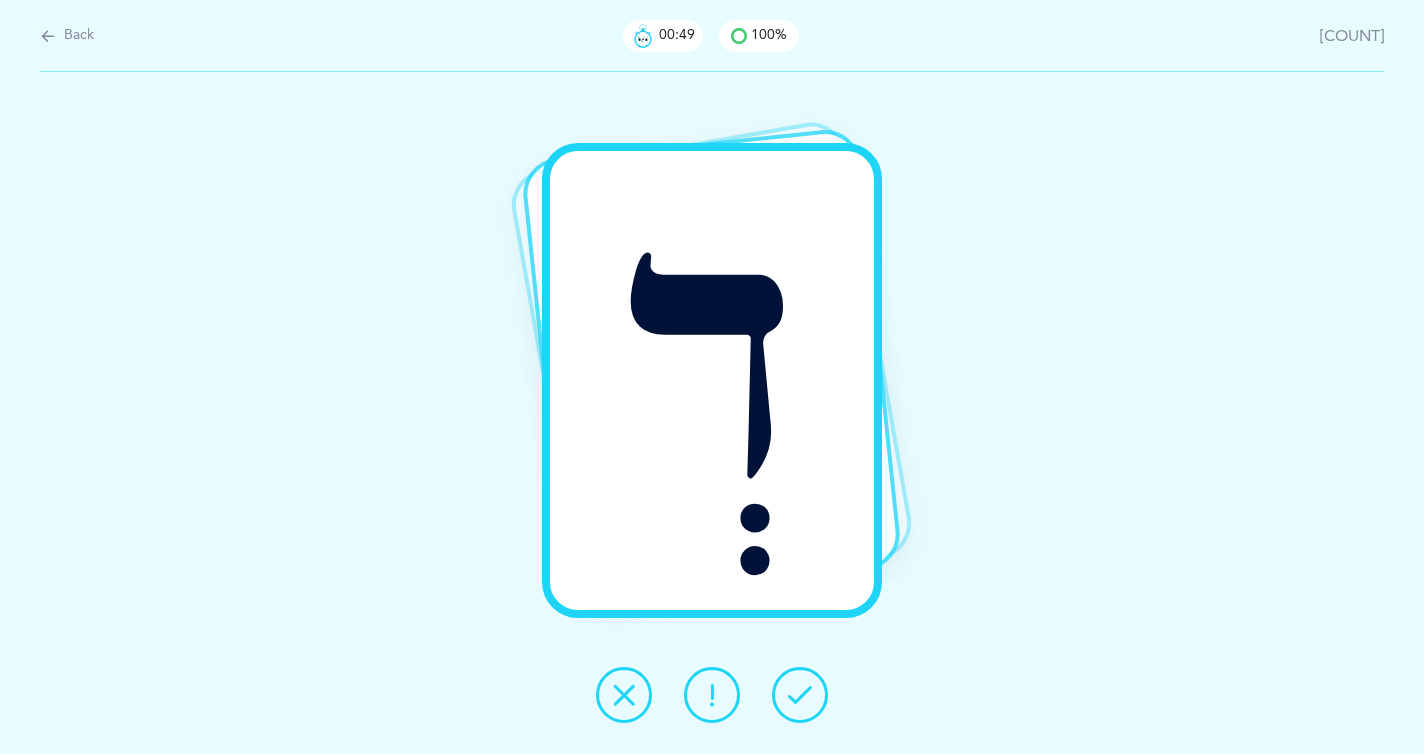 click at bounding box center [800, 695] 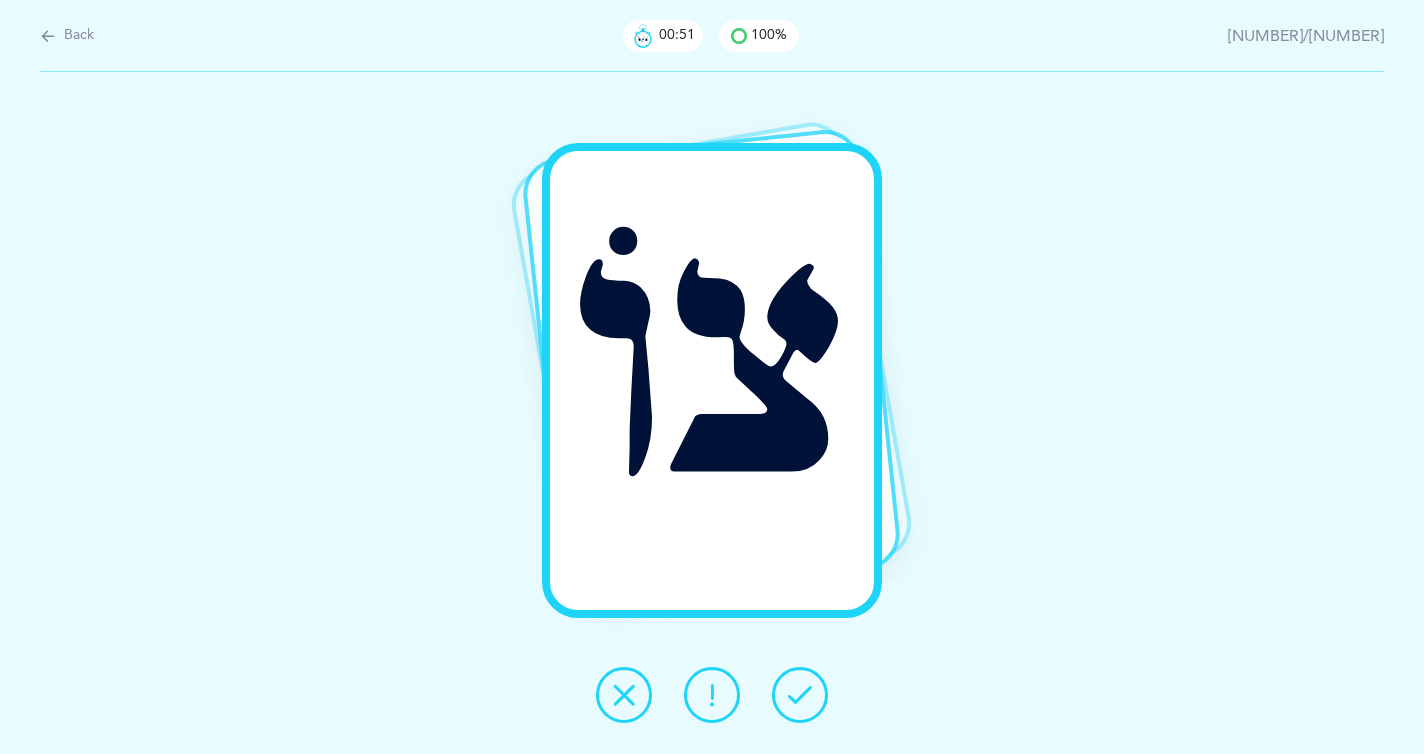 click at bounding box center [800, 695] 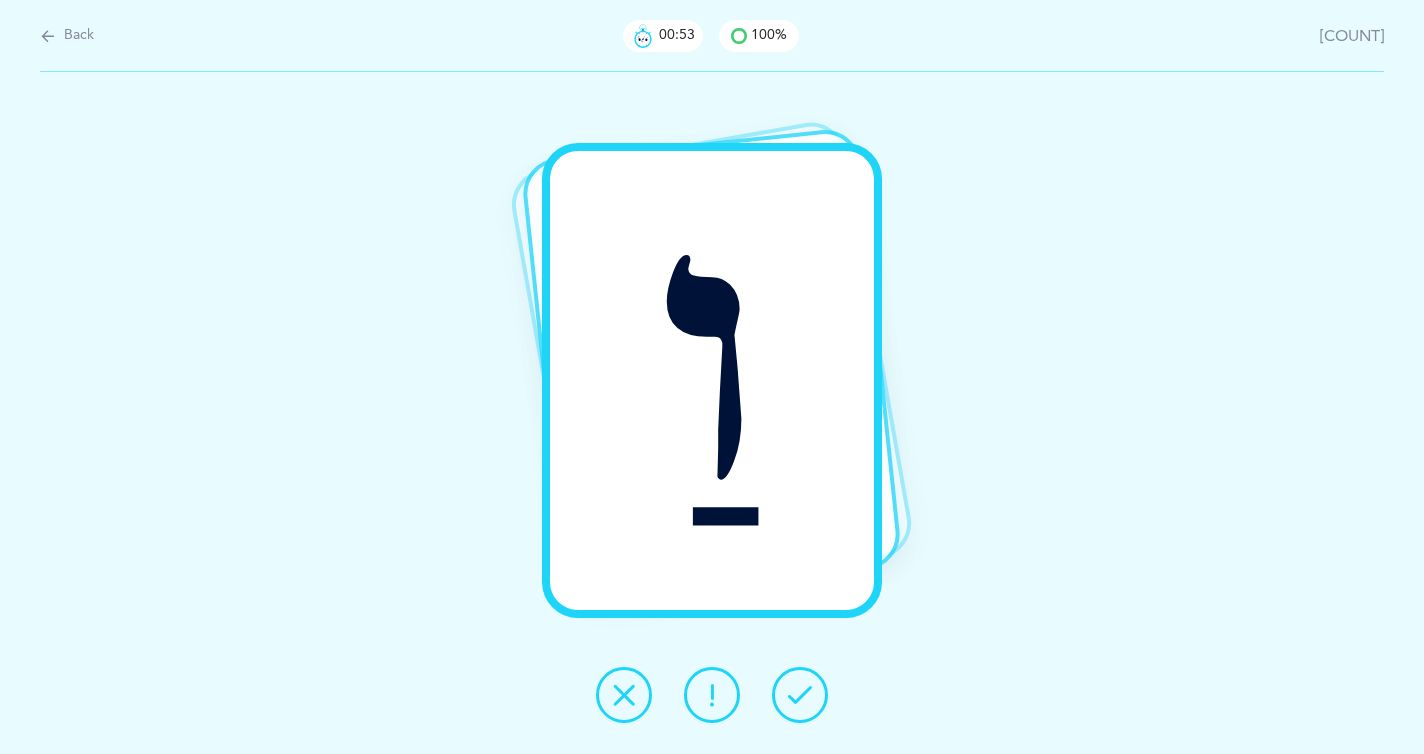 click at bounding box center [800, 695] 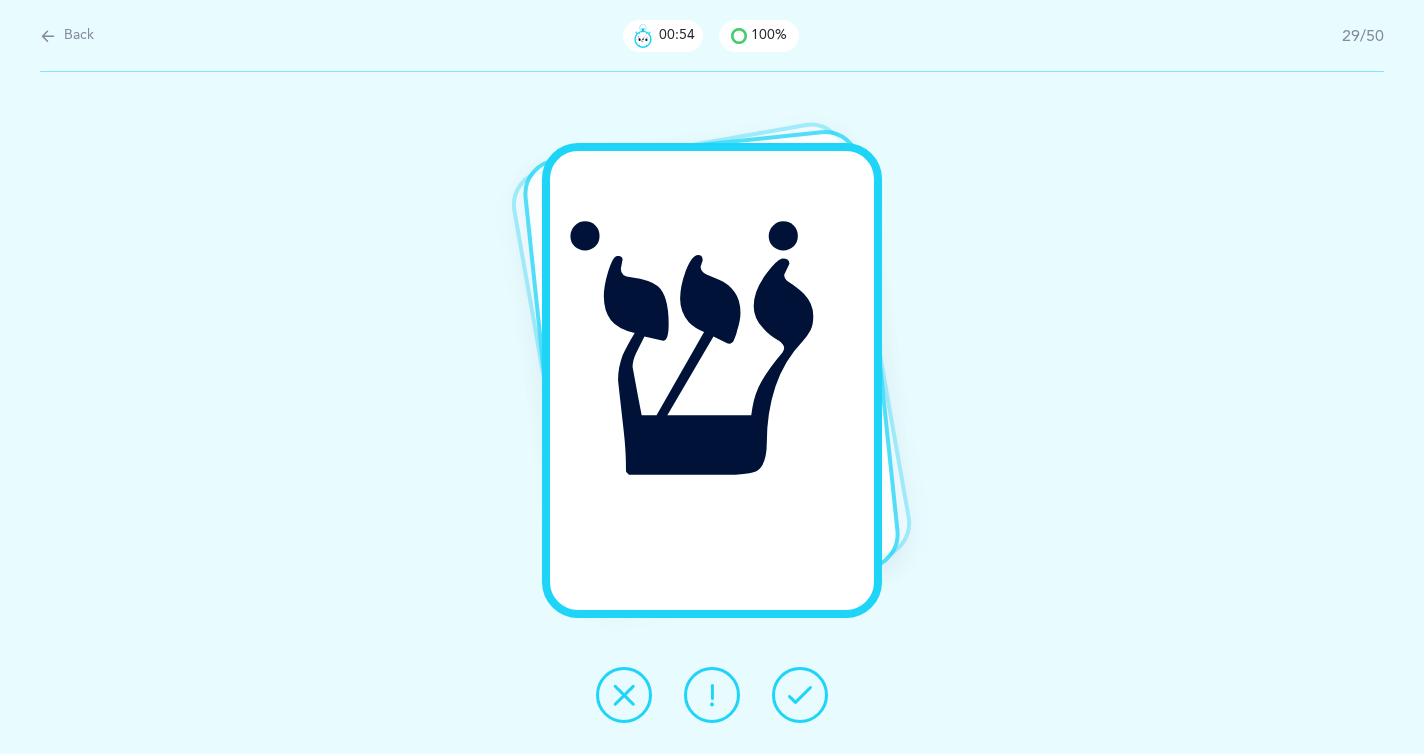 click at bounding box center [800, 695] 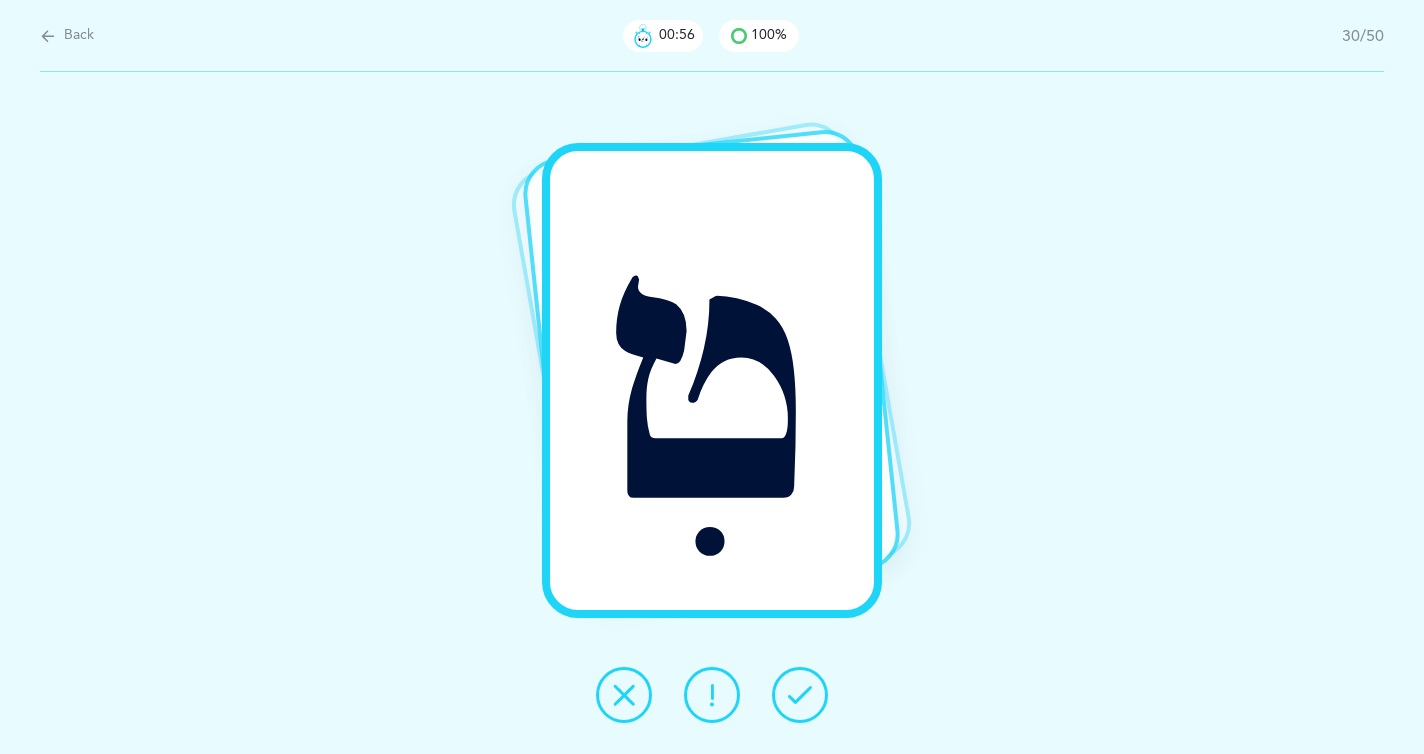 click at bounding box center (800, 695) 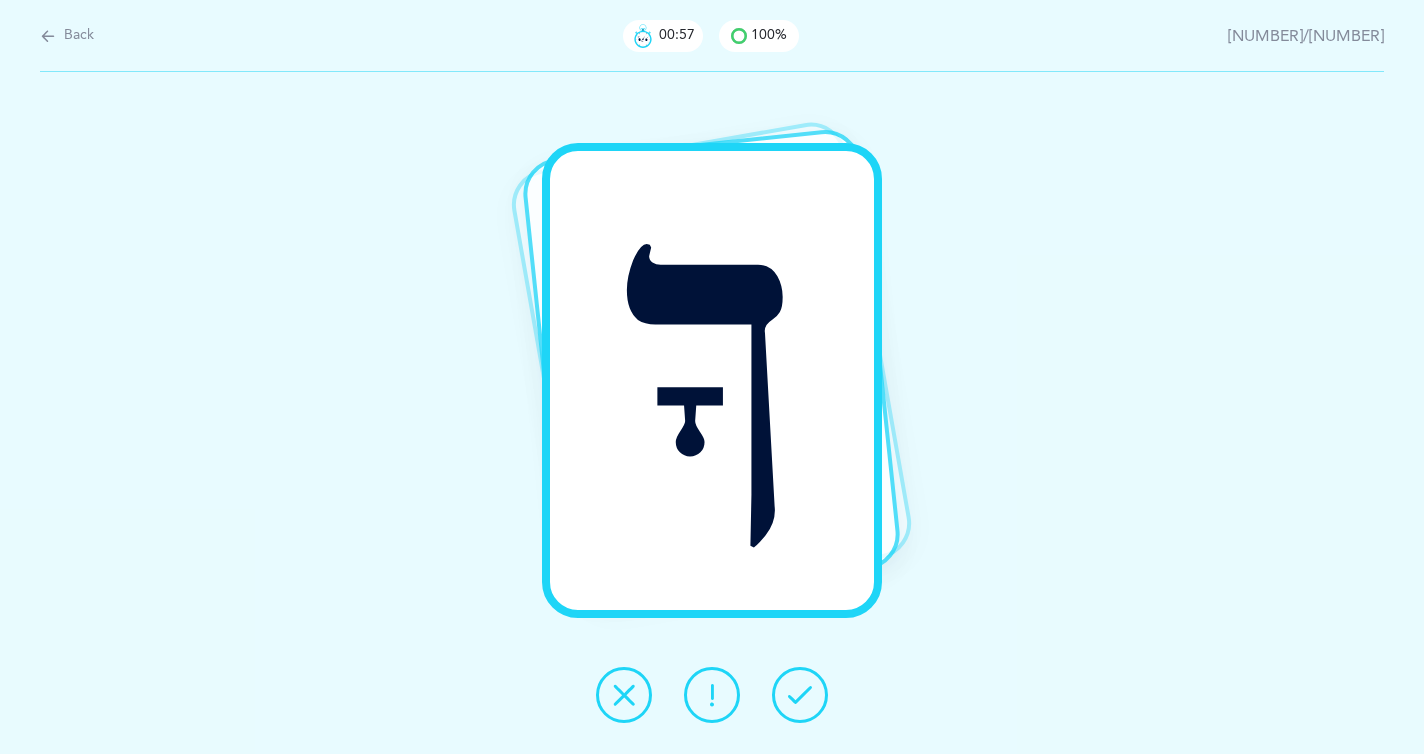 click at bounding box center [800, 695] 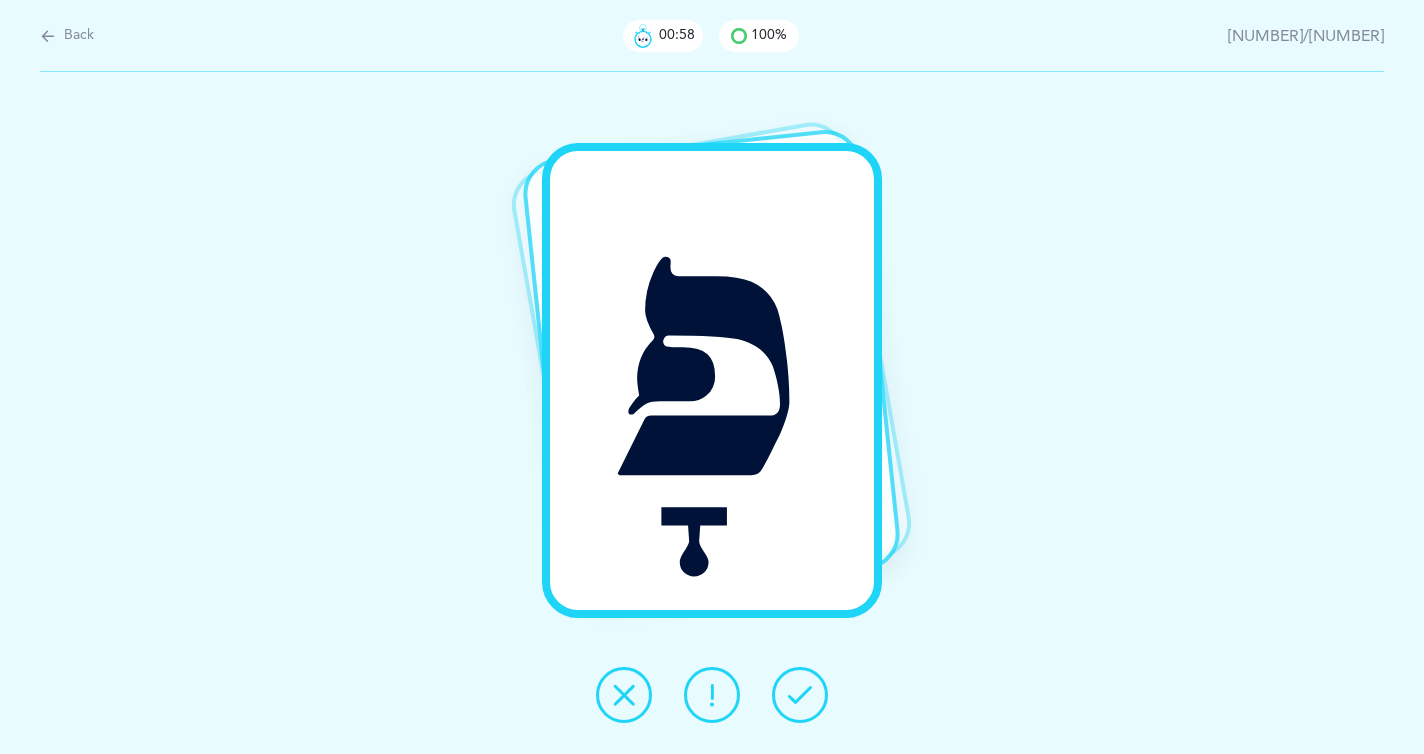 click at bounding box center (800, 695) 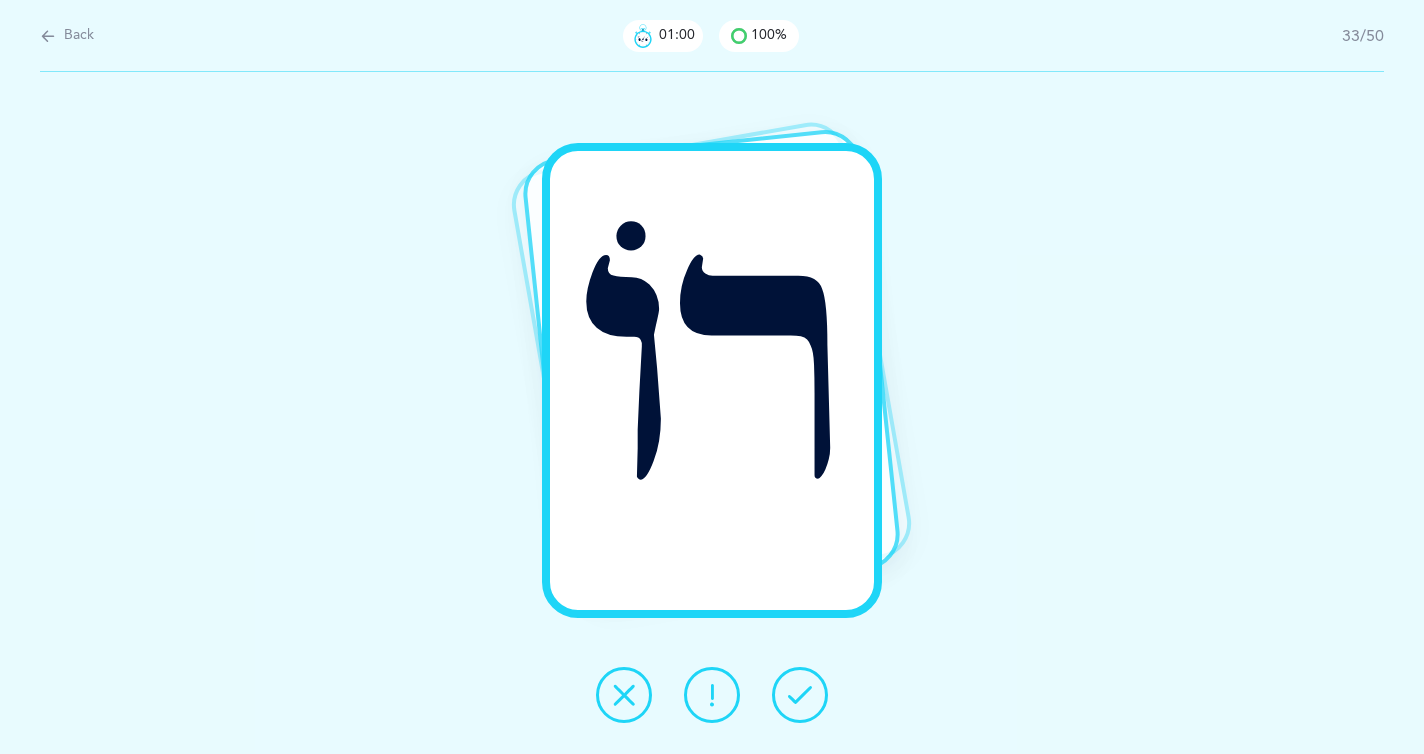 click at bounding box center (800, 695) 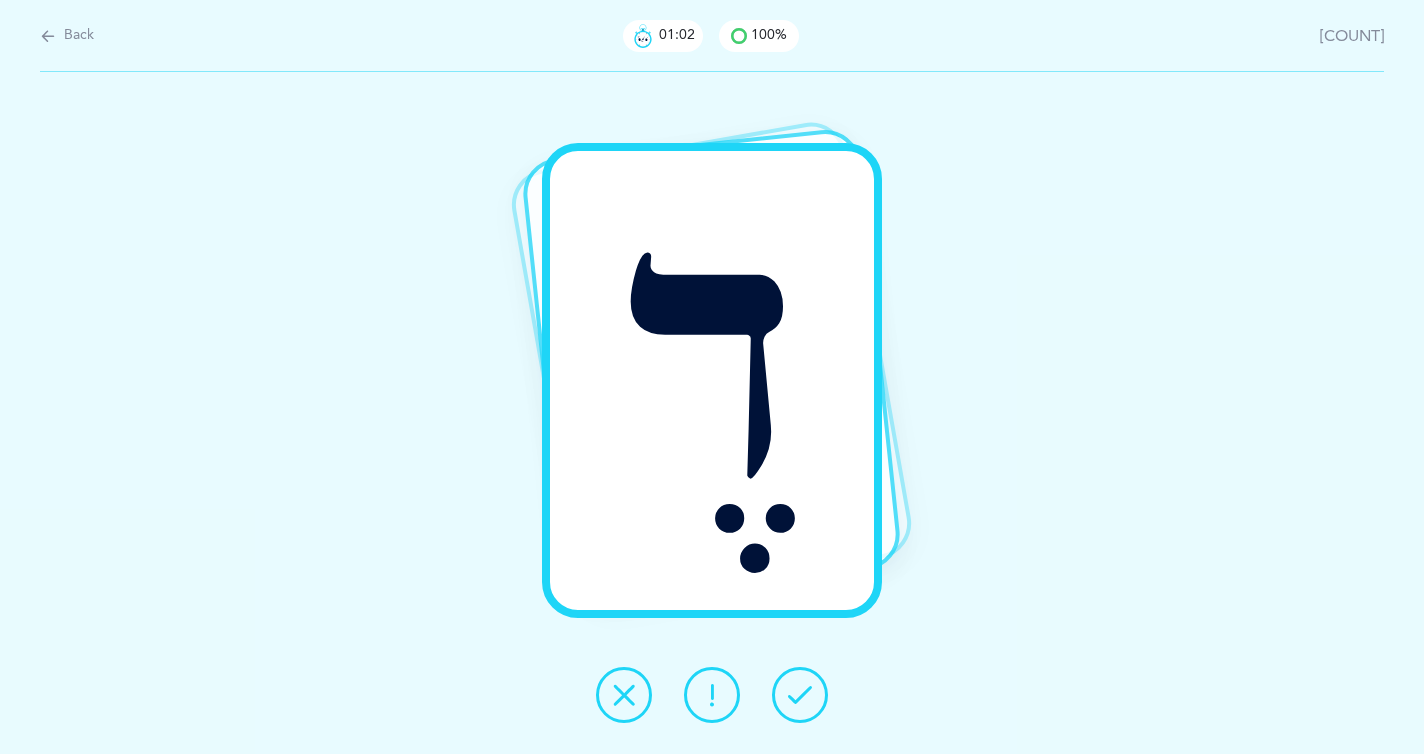 click at bounding box center (800, 695) 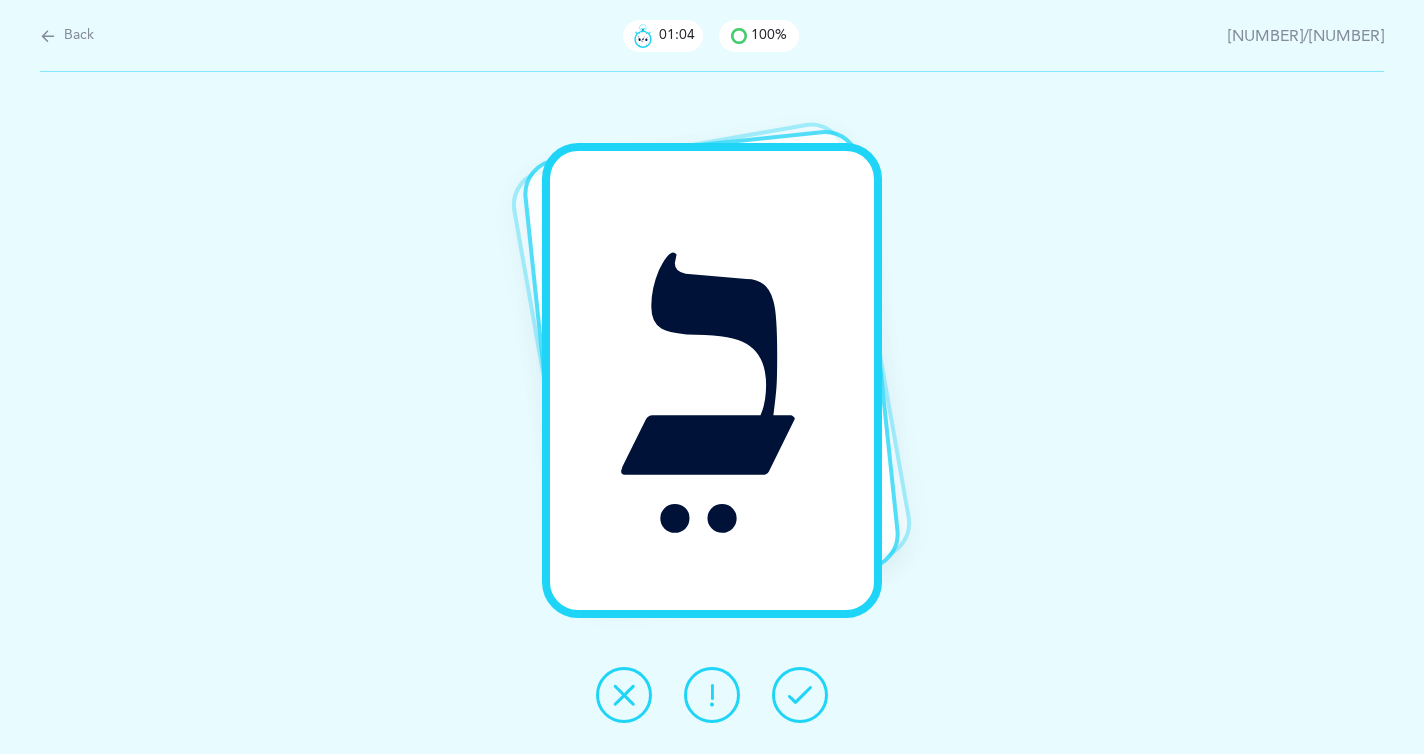 click at bounding box center (800, 695) 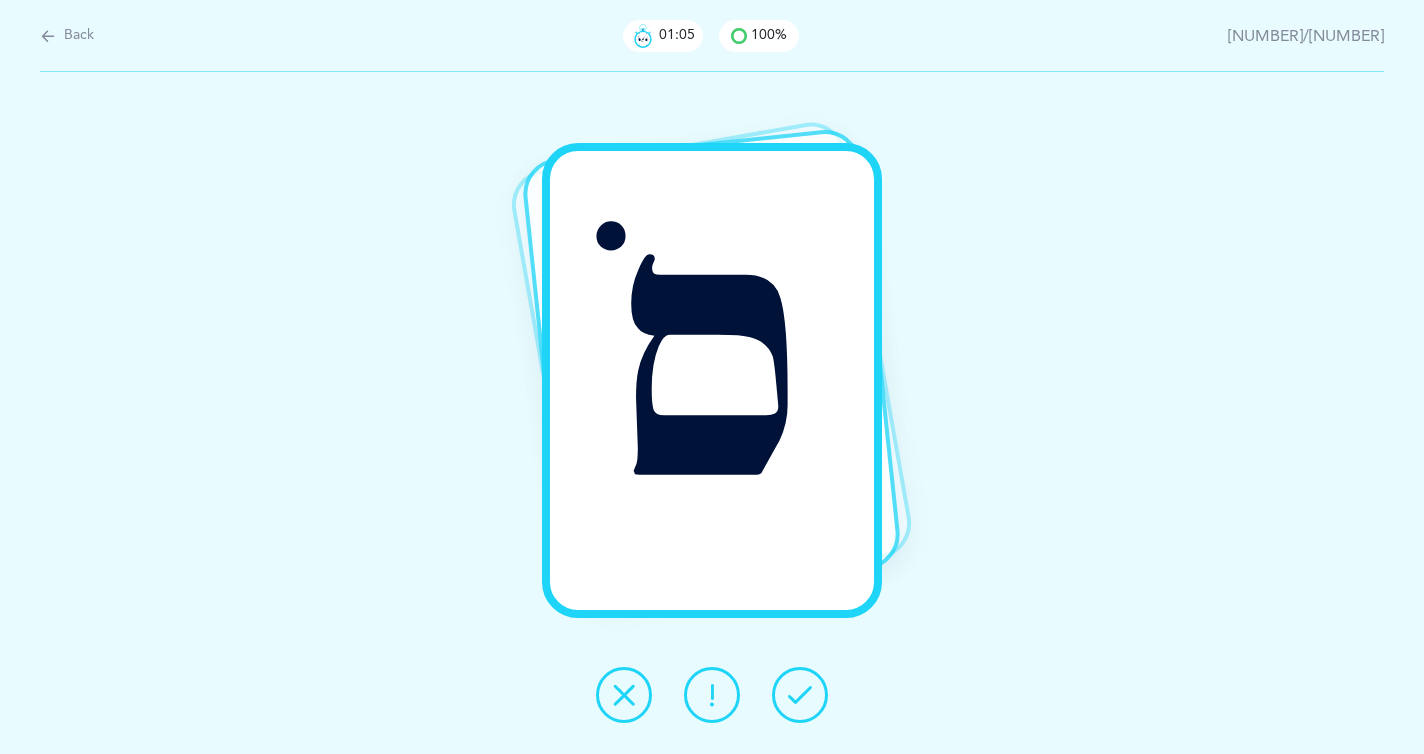 click at bounding box center [800, 695] 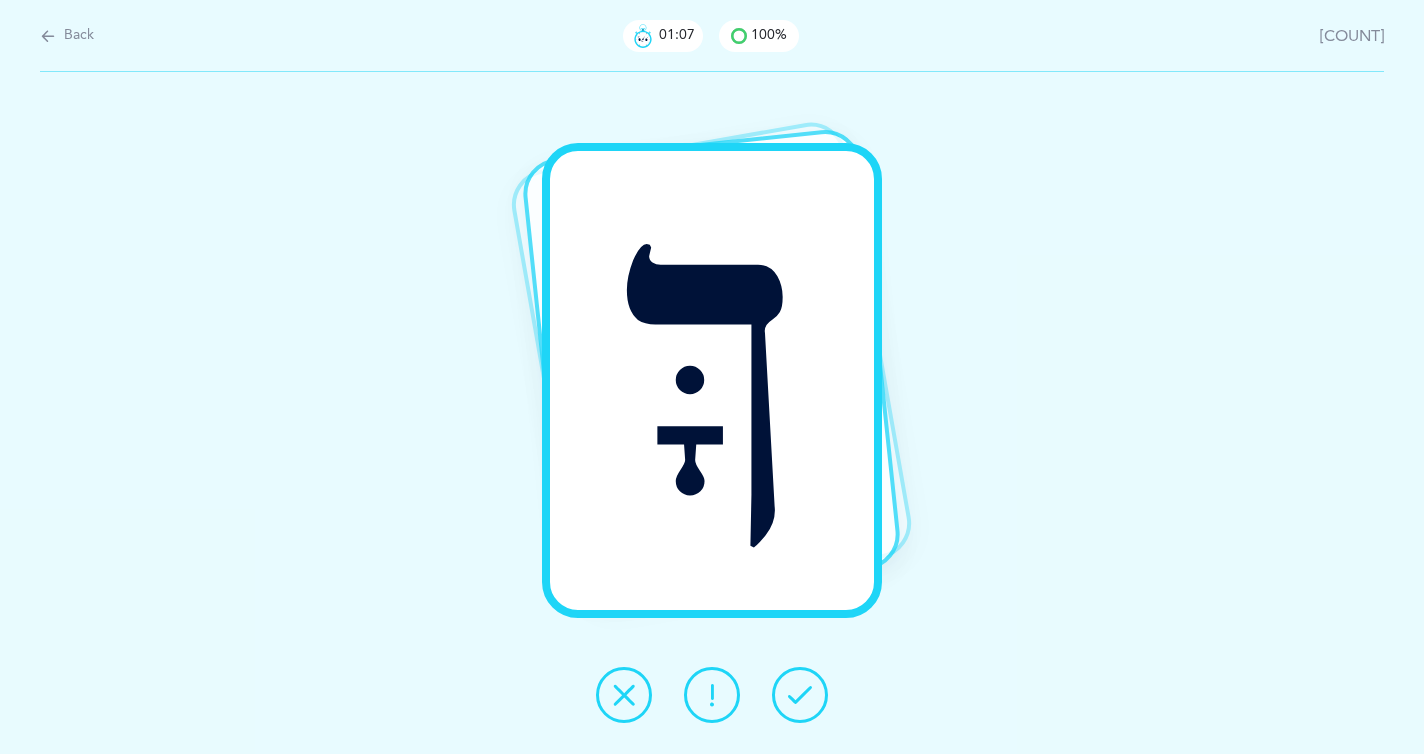 click at bounding box center (800, 695) 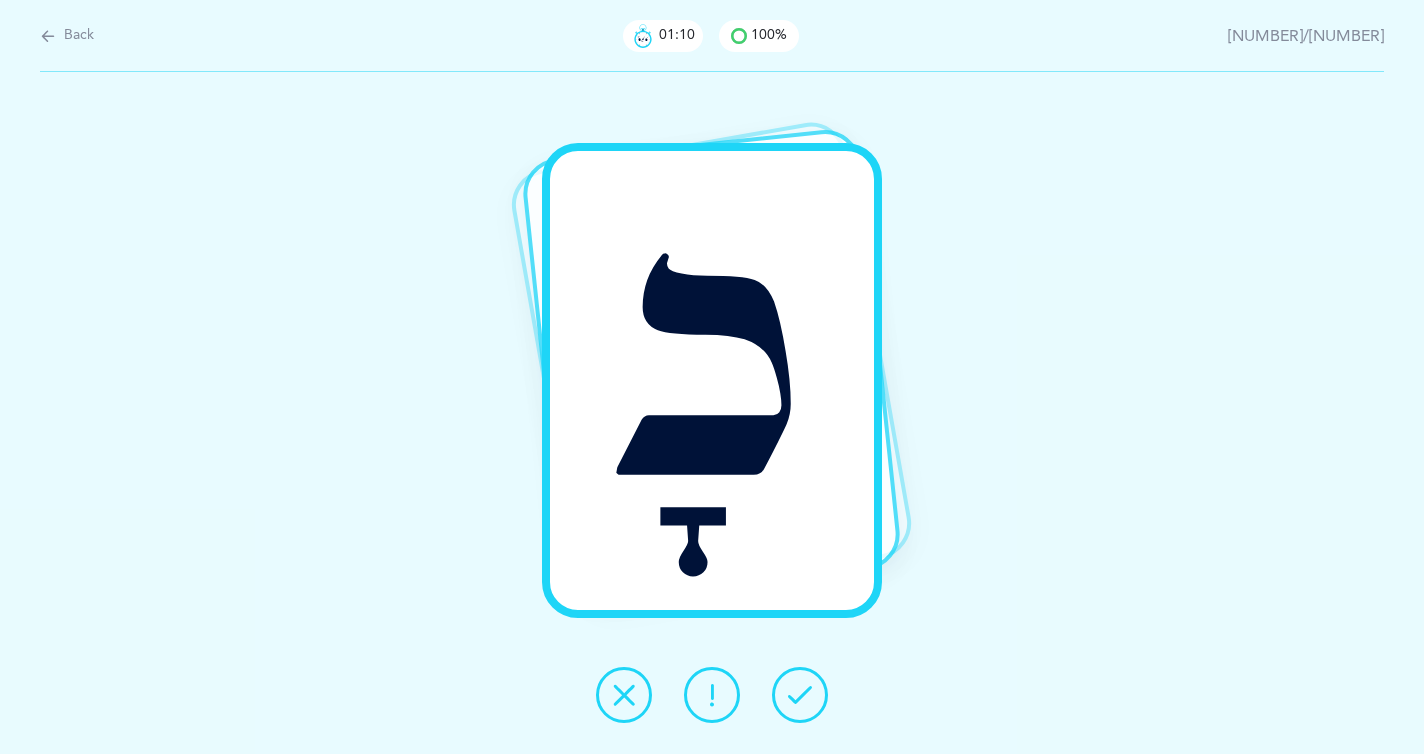 click at bounding box center (800, 695) 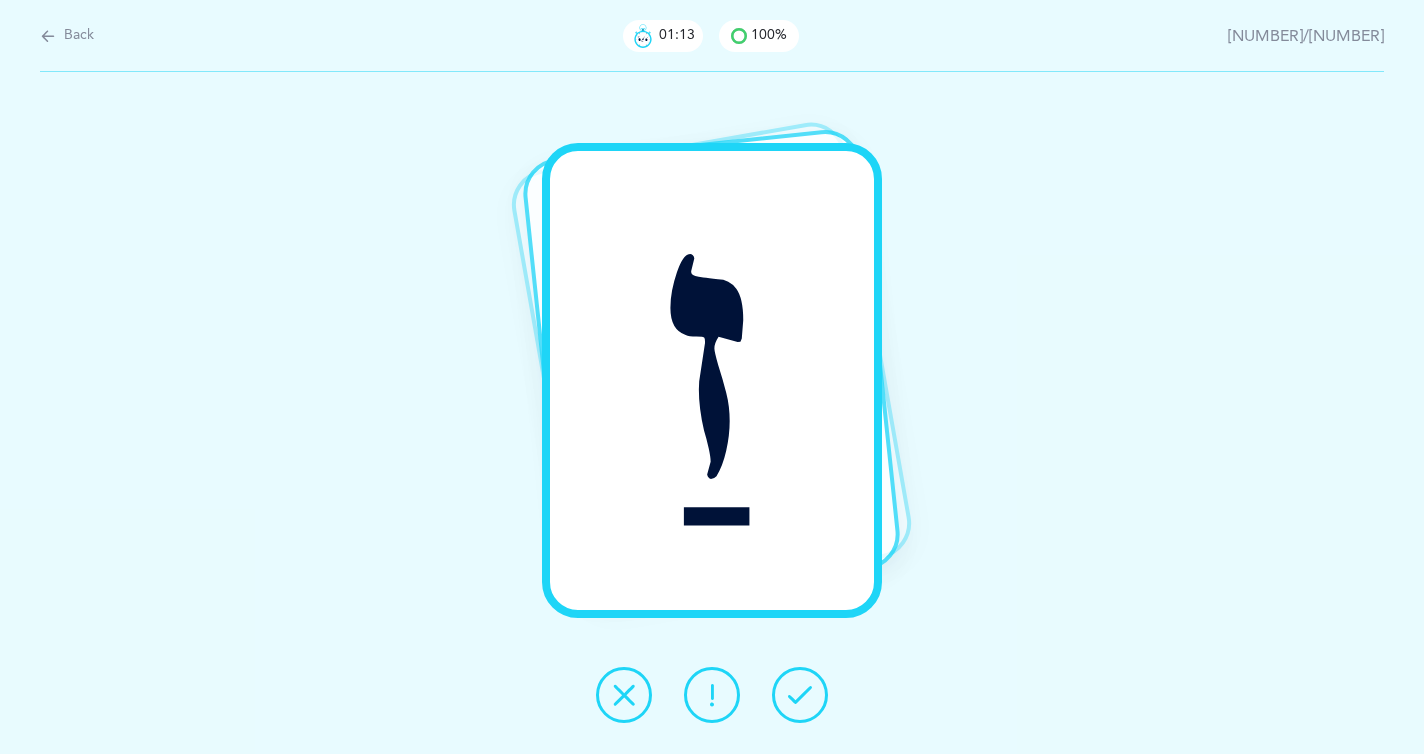 click at bounding box center (800, 695) 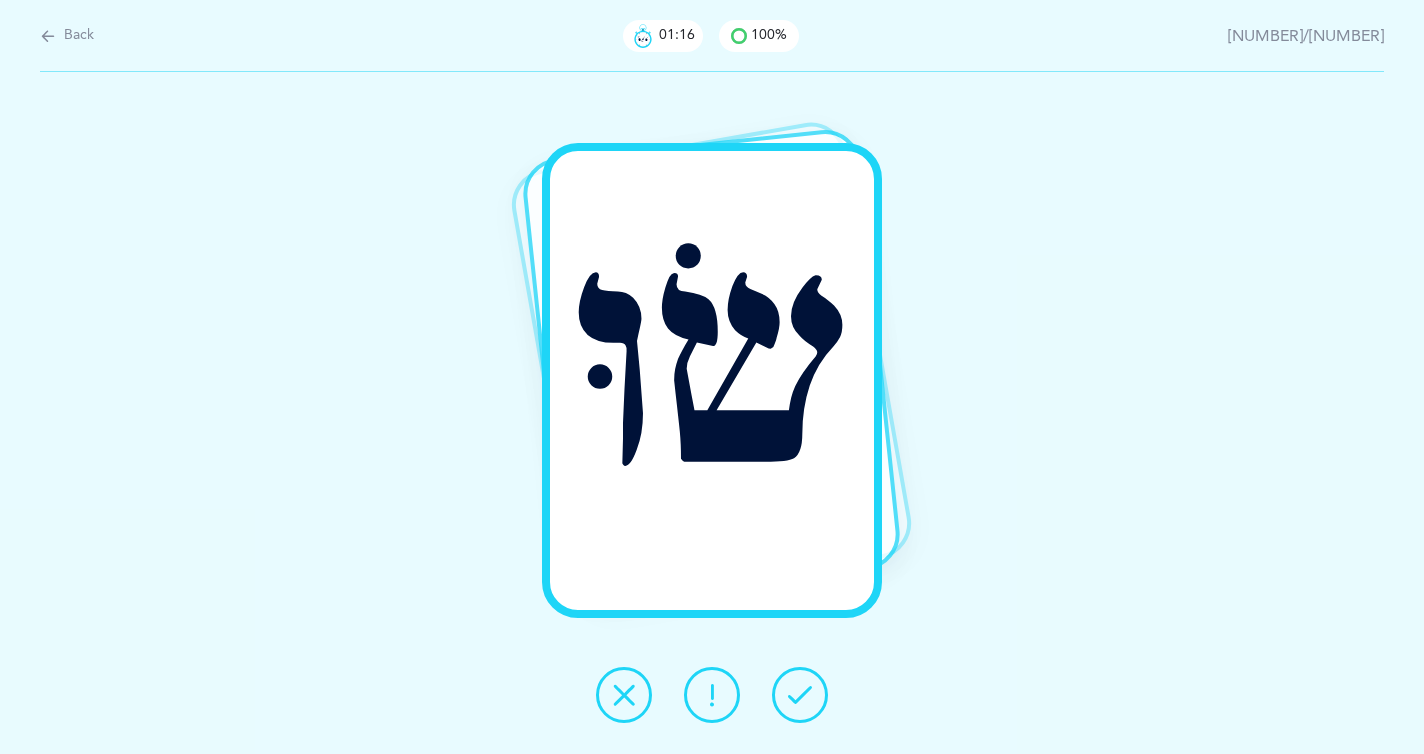 click at bounding box center (800, 695) 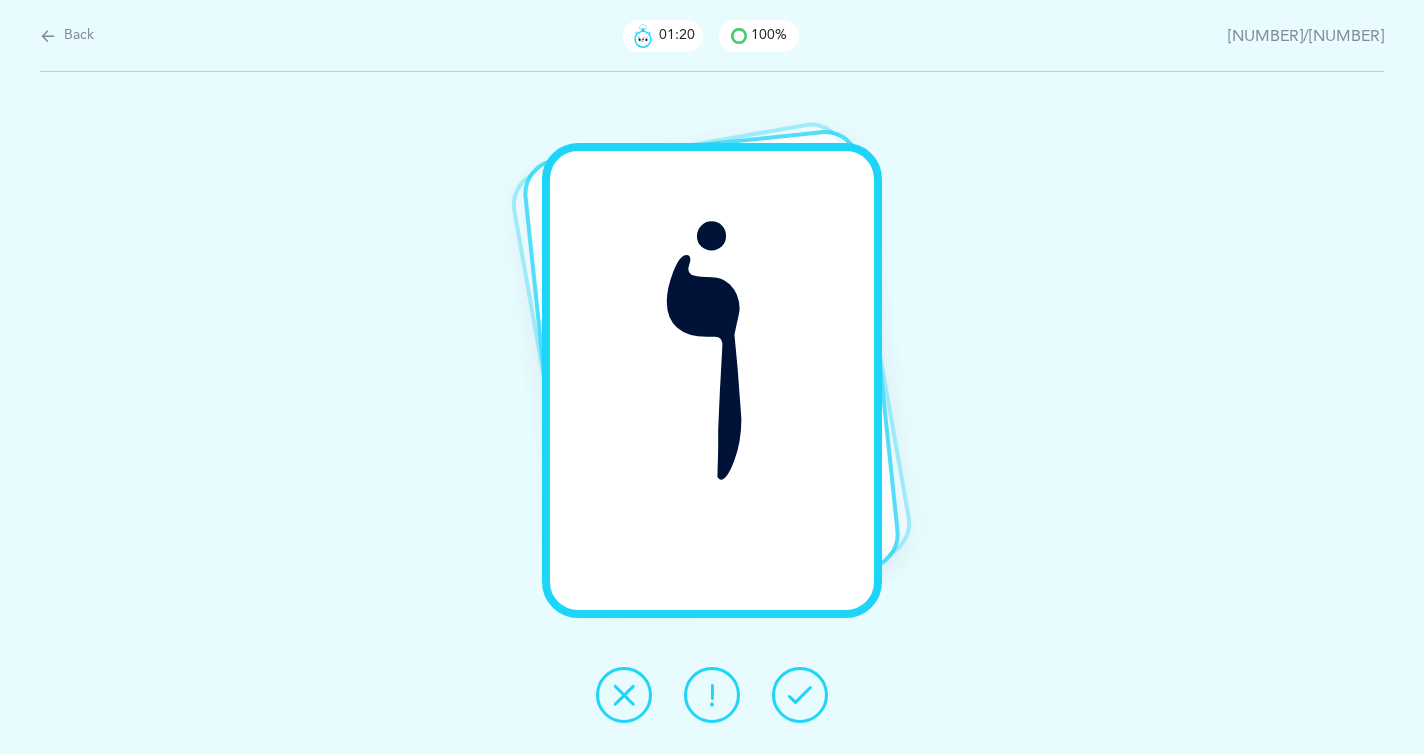 click at bounding box center (624, 695) 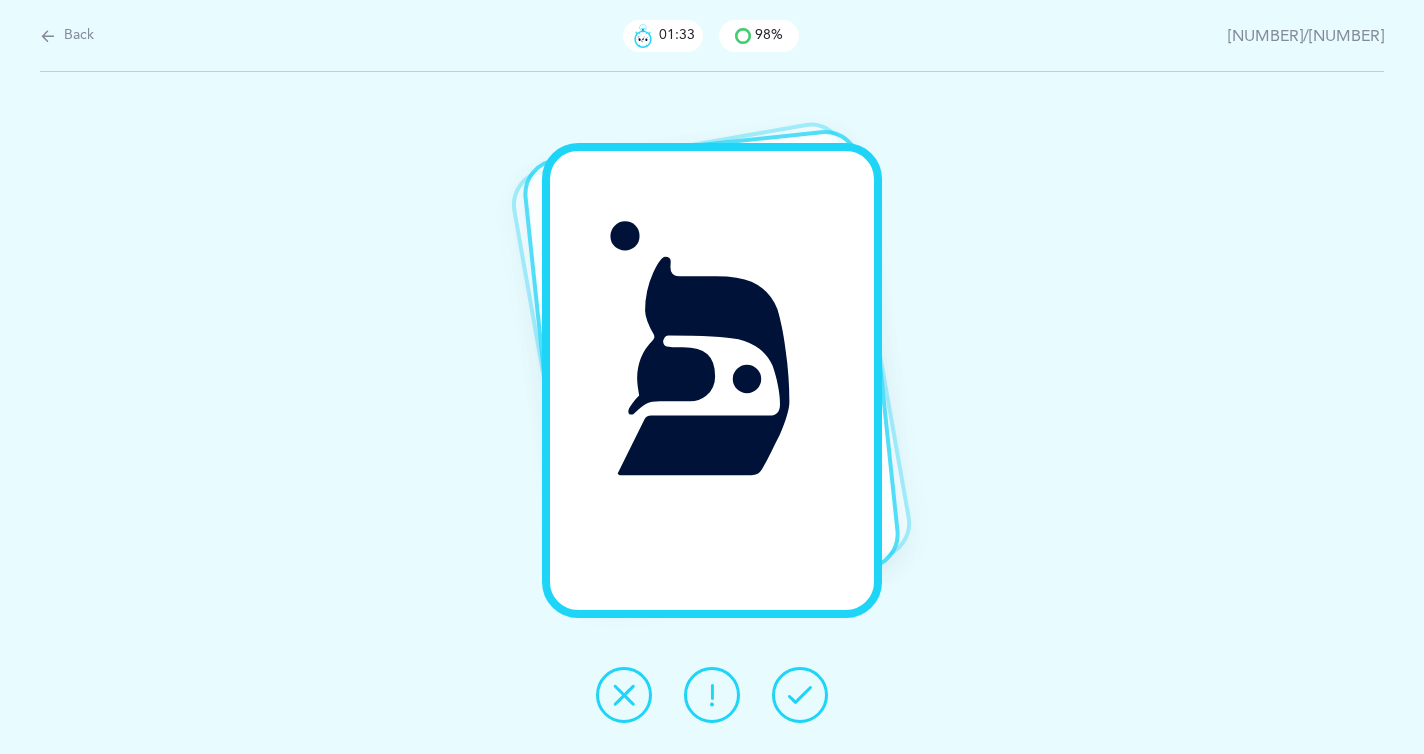 click at bounding box center (800, 695) 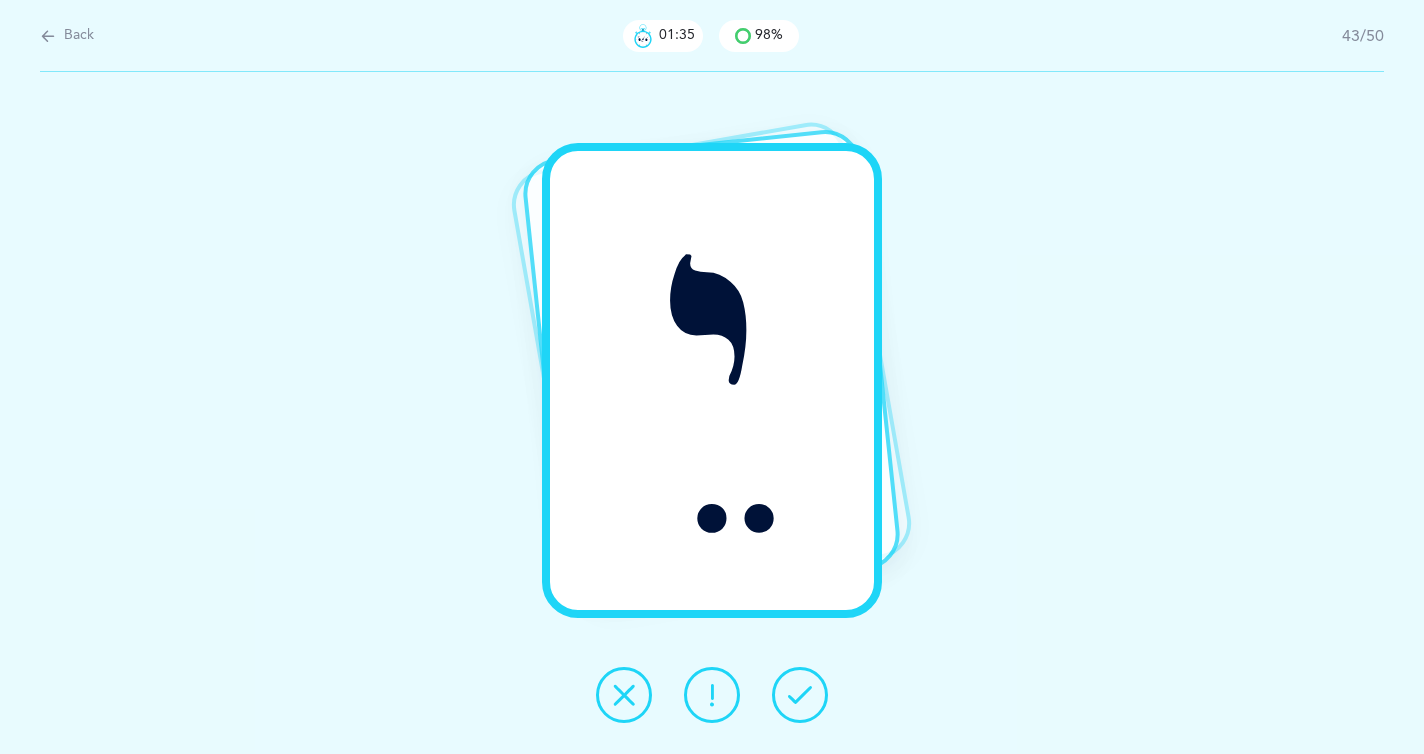 click at bounding box center [800, 695] 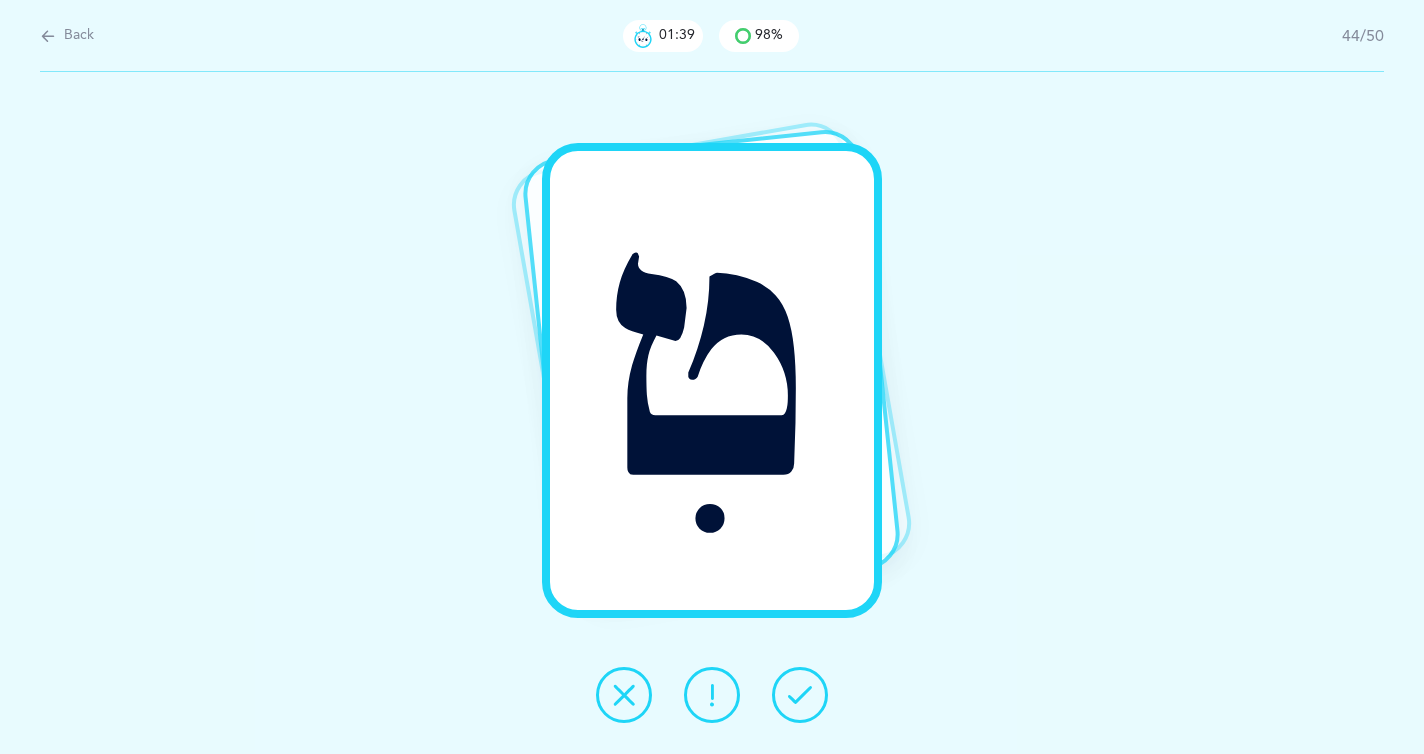 click at bounding box center [800, 695] 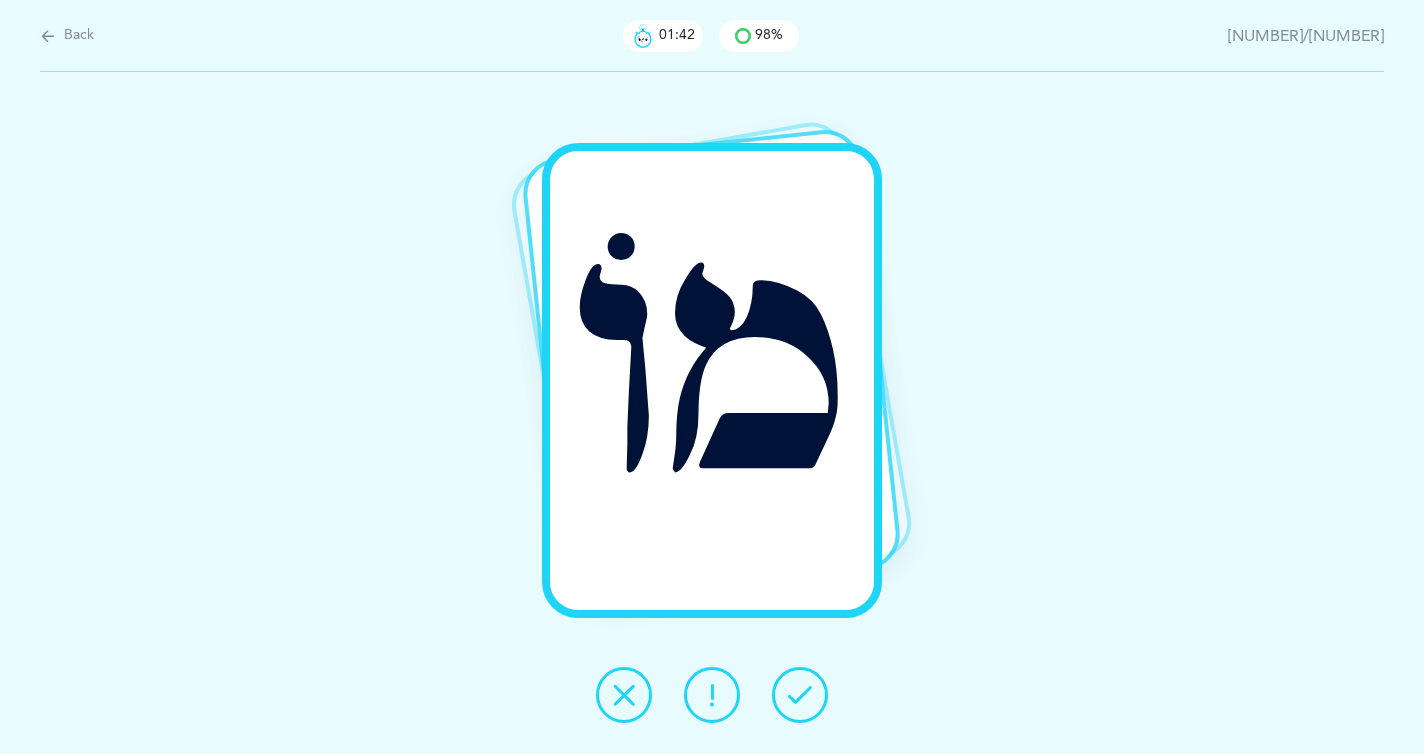 click at bounding box center (800, 695) 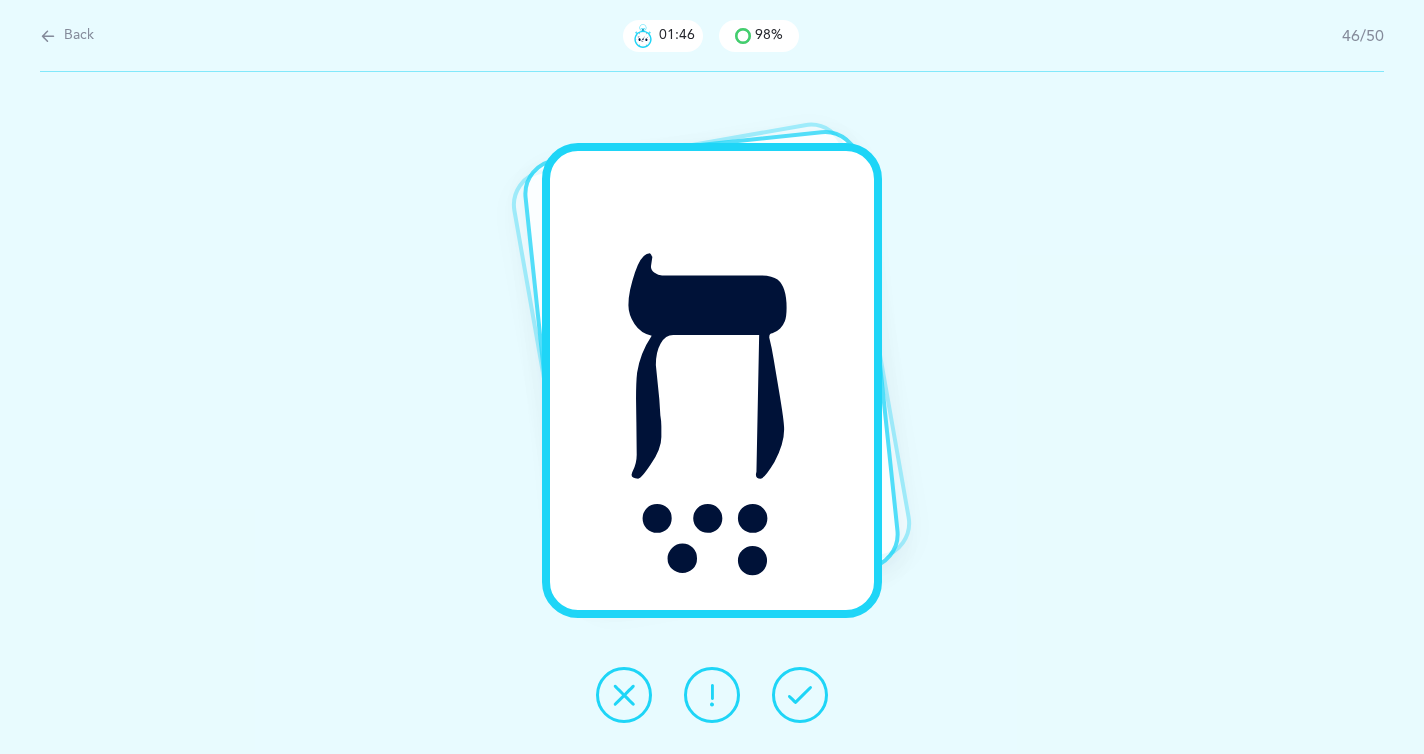click at bounding box center [800, 695] 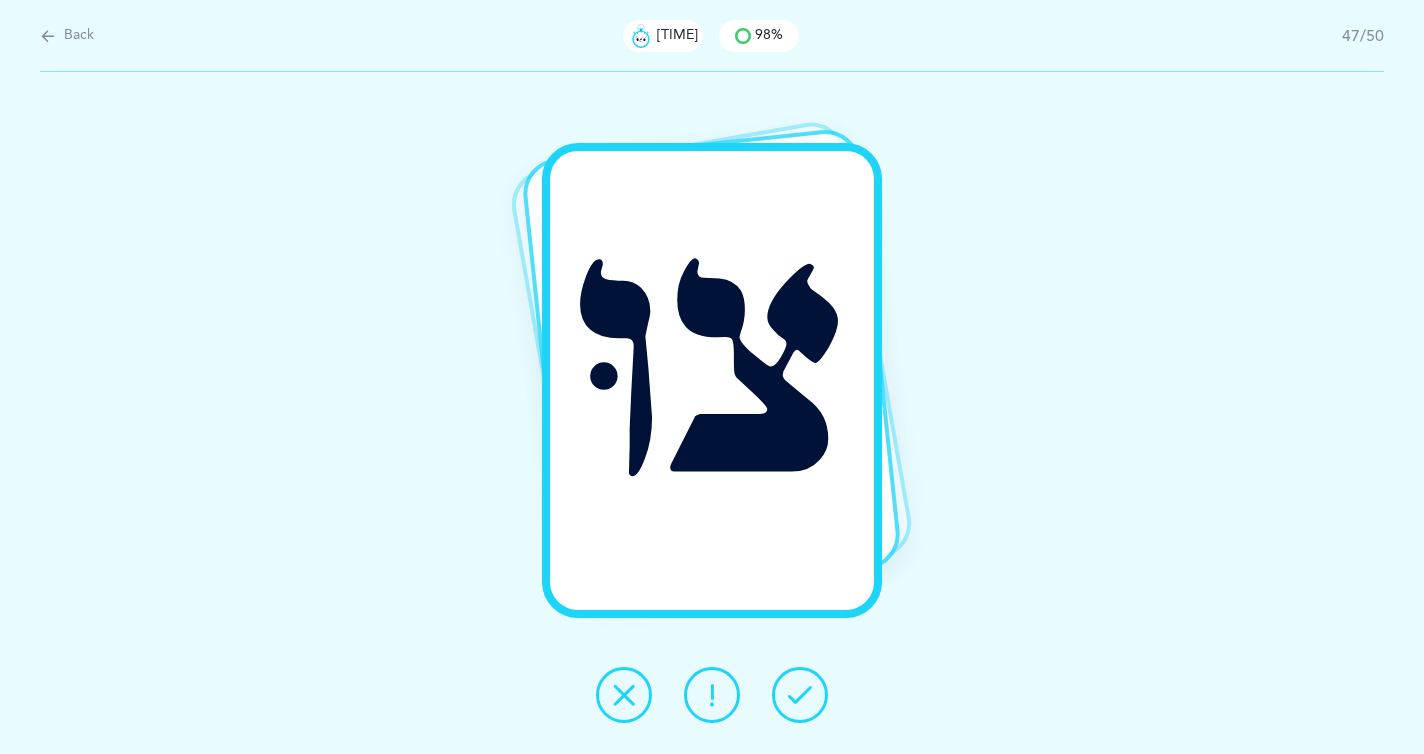 click at bounding box center (800, 695) 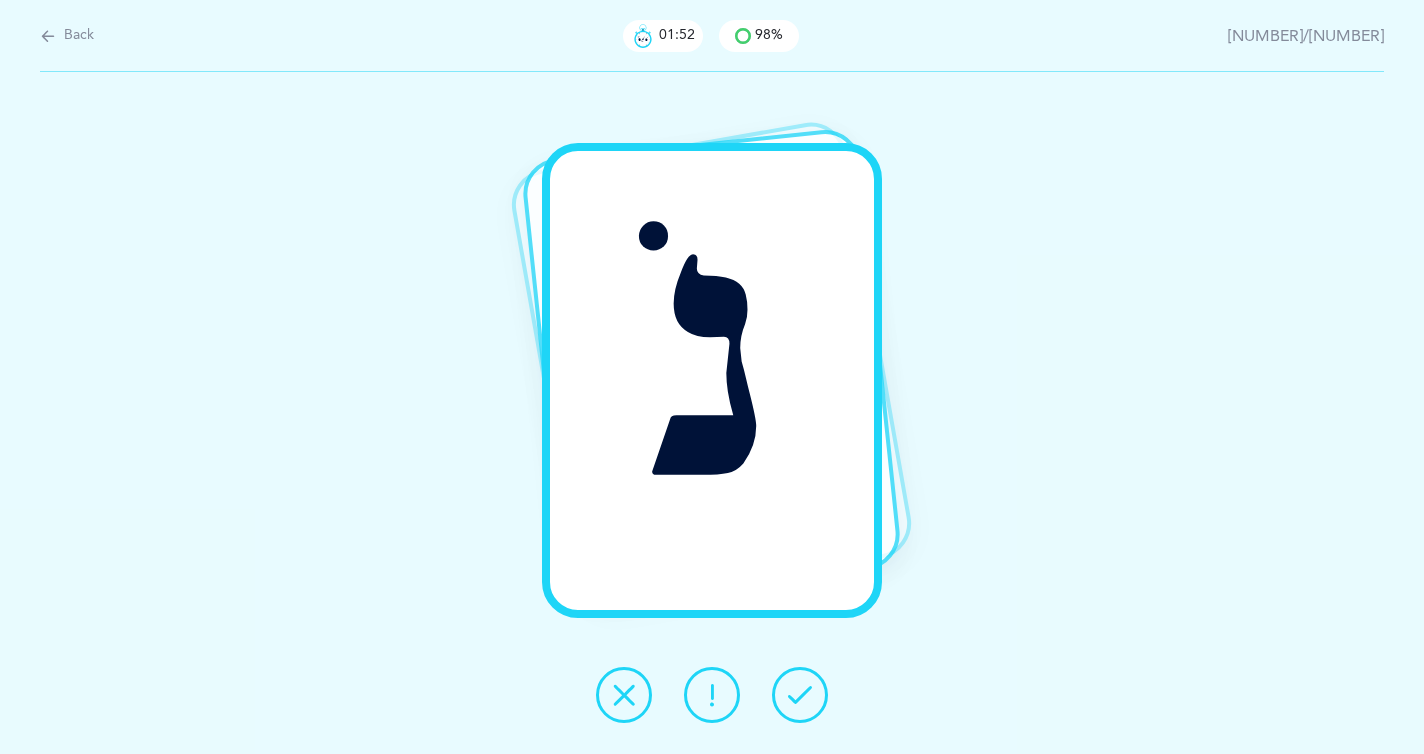 click at bounding box center [800, 695] 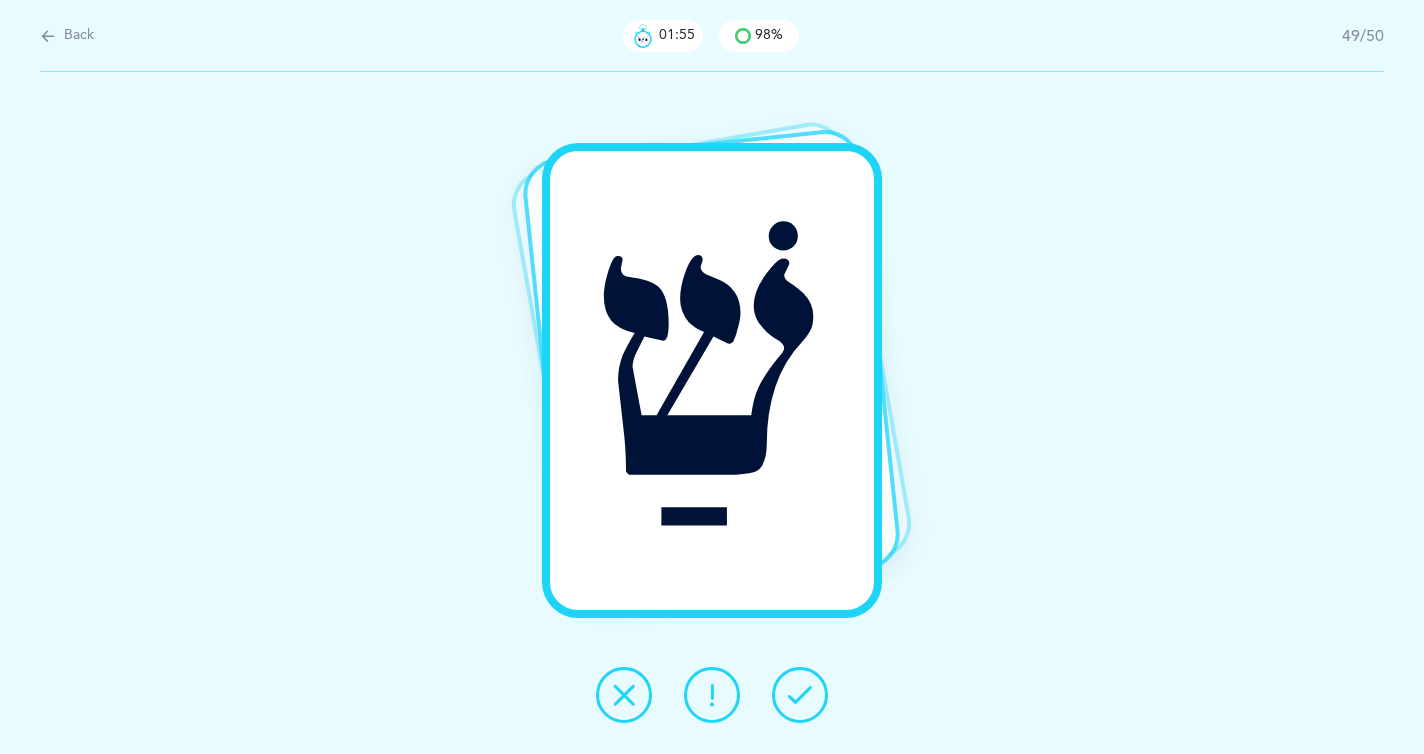 click at bounding box center [800, 695] 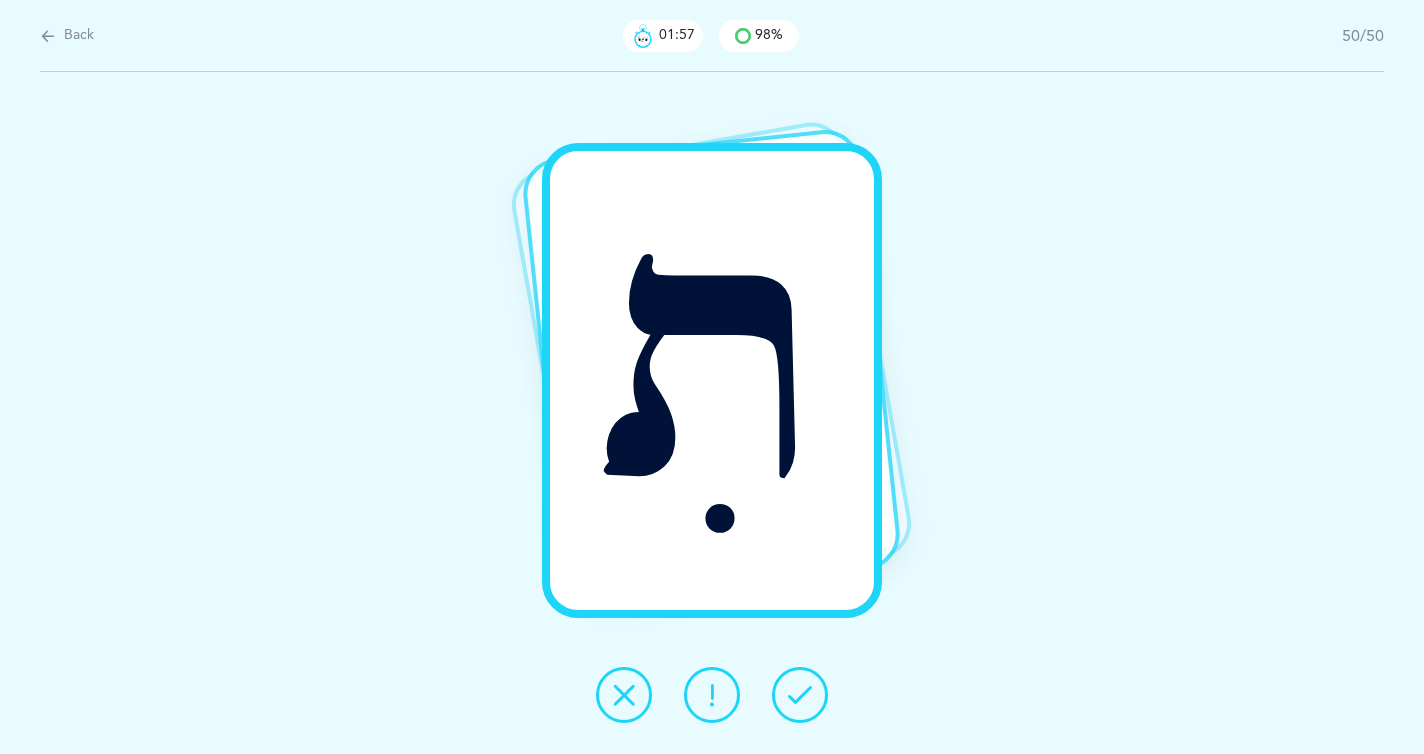 click at bounding box center (800, 695) 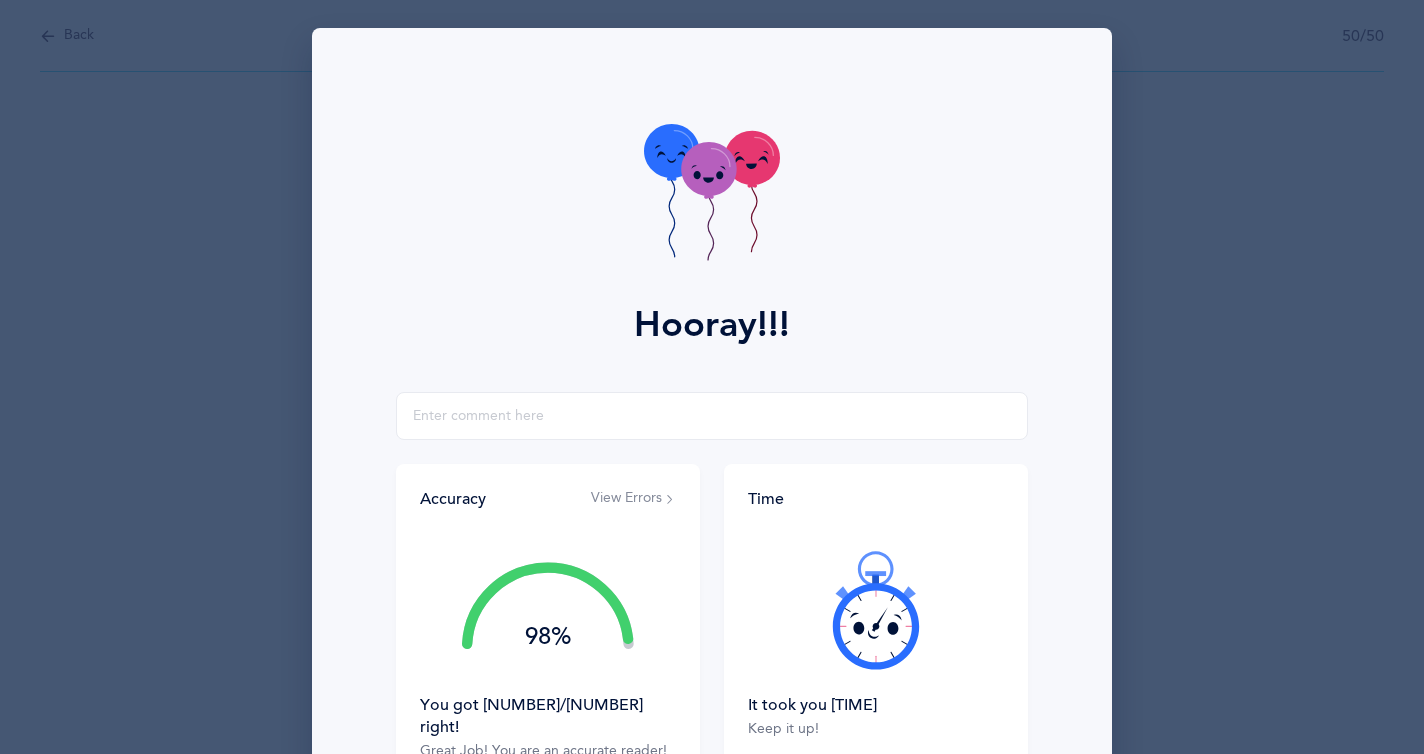 click on "You got 49/50 right! Time It took you 00:01:58" at bounding box center (712, 377) 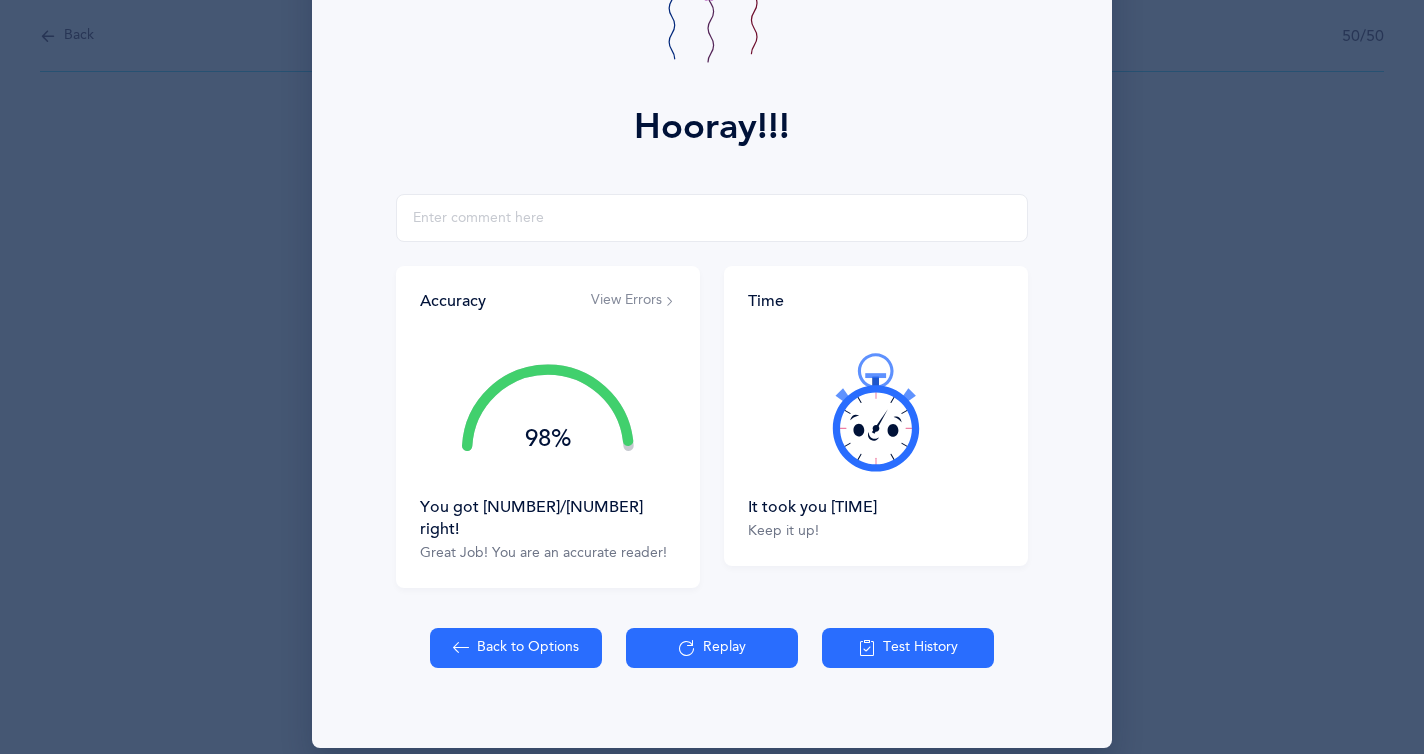 click on "Back to Options" at bounding box center [516, 648] 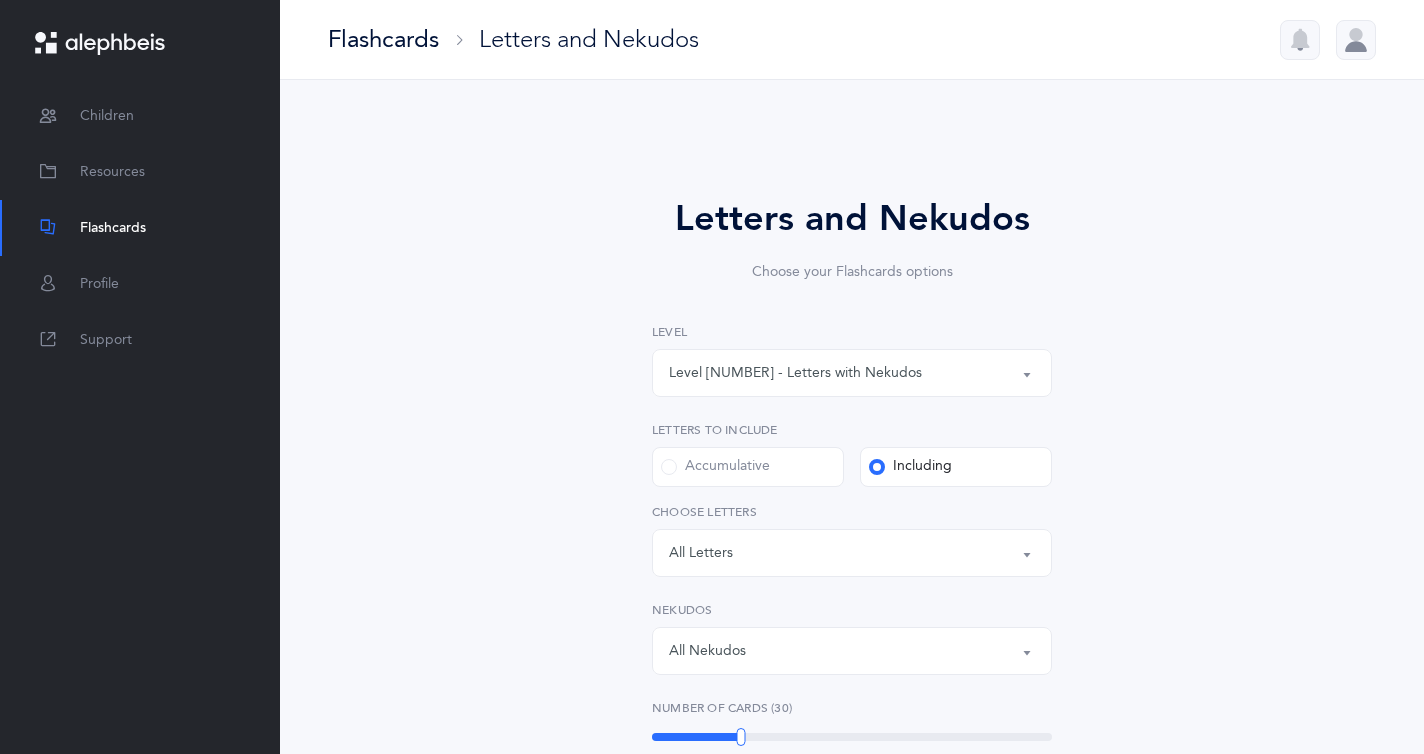 click on "Flashcards" at bounding box center [113, 228] 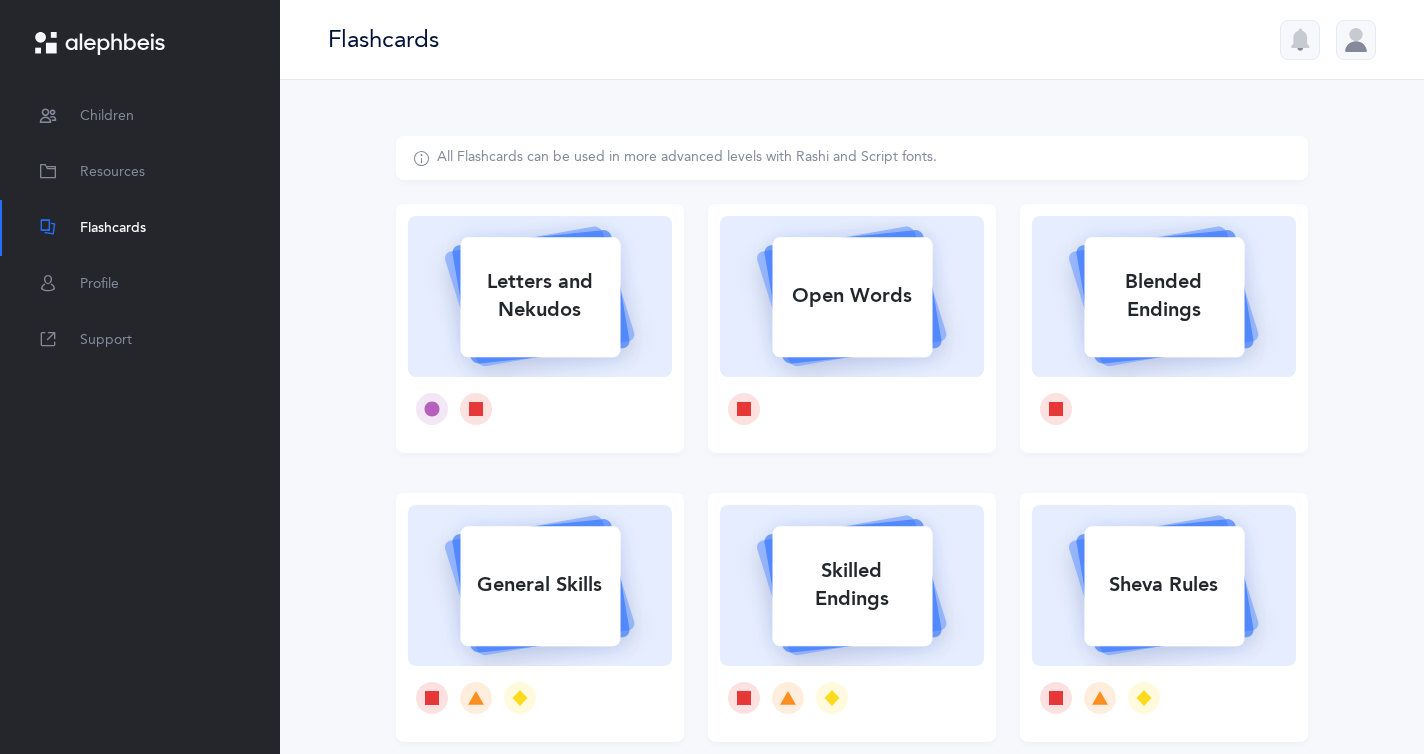click on "Letters and Nekudos" at bounding box center (540, 296) 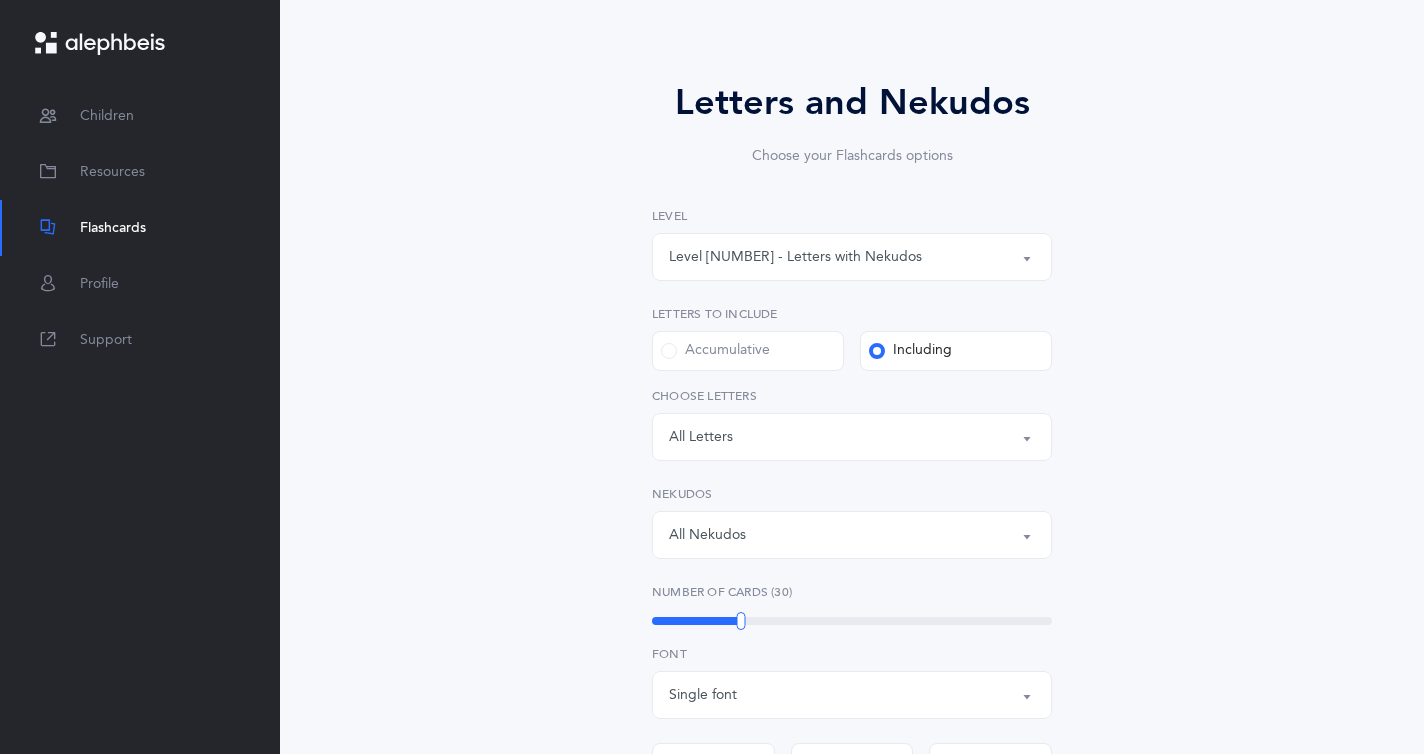 scroll, scrollTop: 131, scrollLeft: 0, axis: vertical 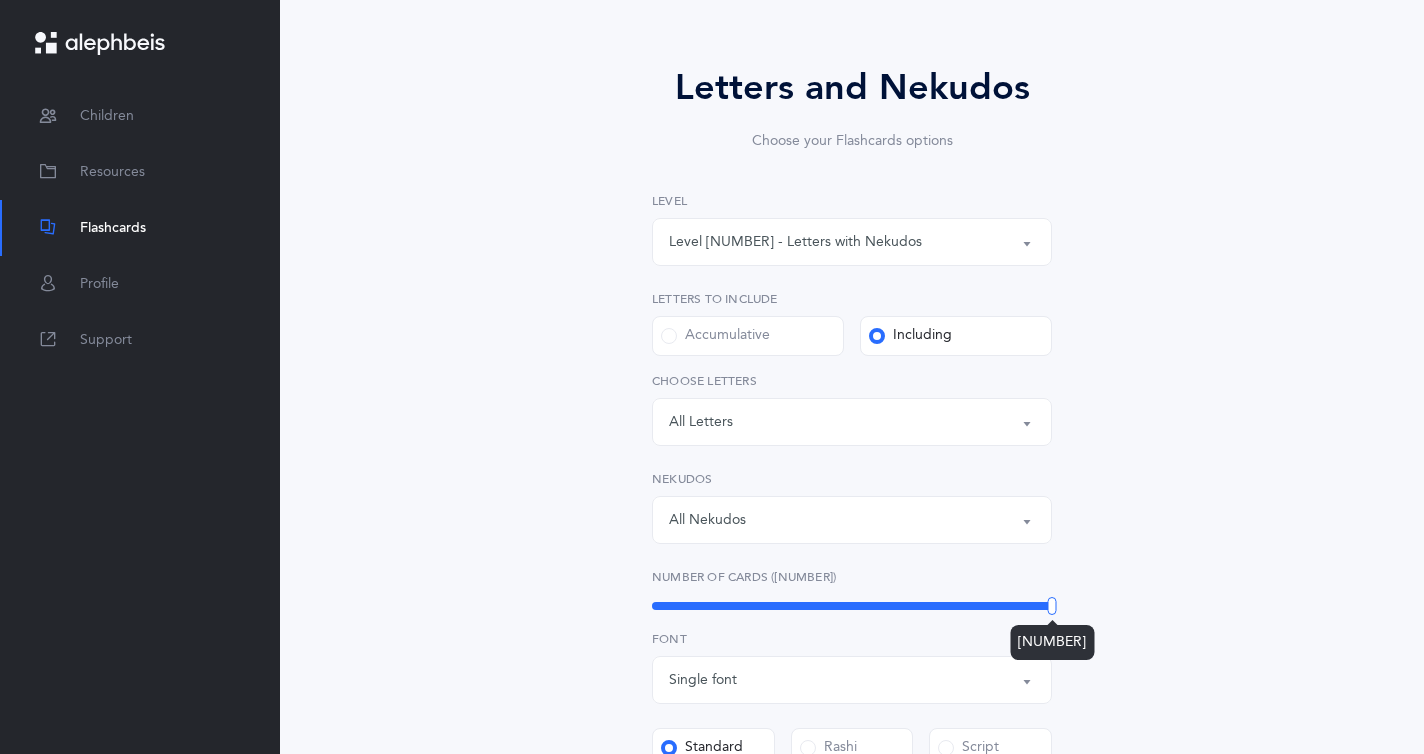 drag, startPoint x: 743, startPoint y: 604, endPoint x: 1075, endPoint y: 616, distance: 332.2168 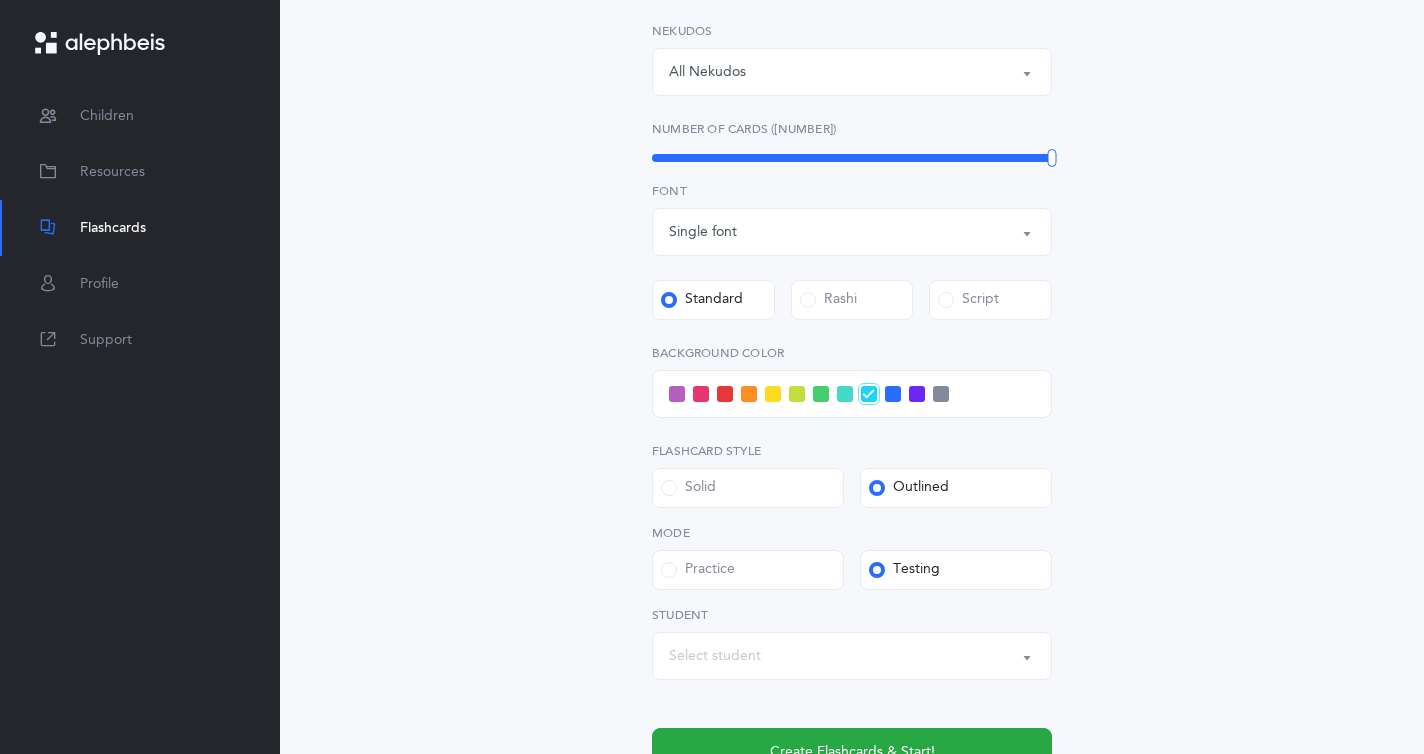 scroll, scrollTop: 598, scrollLeft: 0, axis: vertical 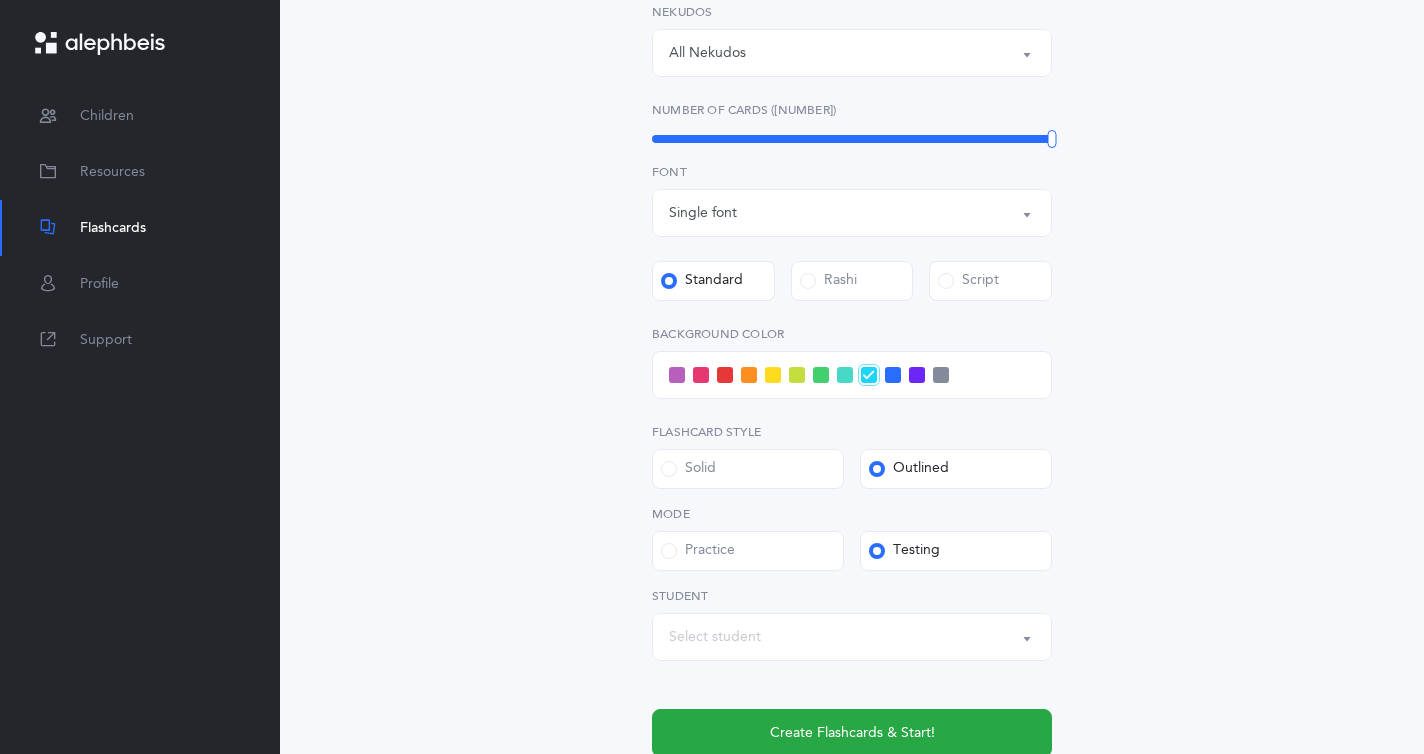 click on "Select student" at bounding box center (852, 637) 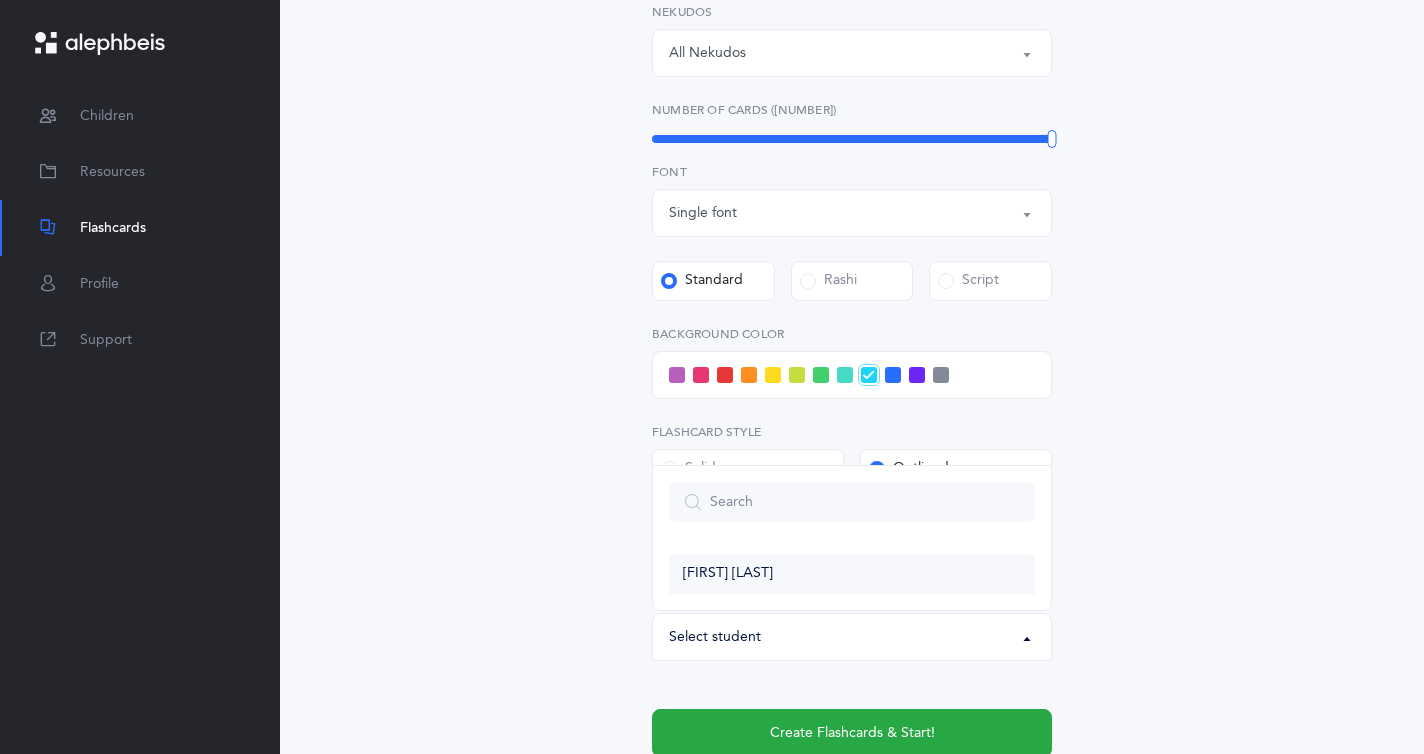 click on "[FIRST] [LAST]" at bounding box center (852, 574) 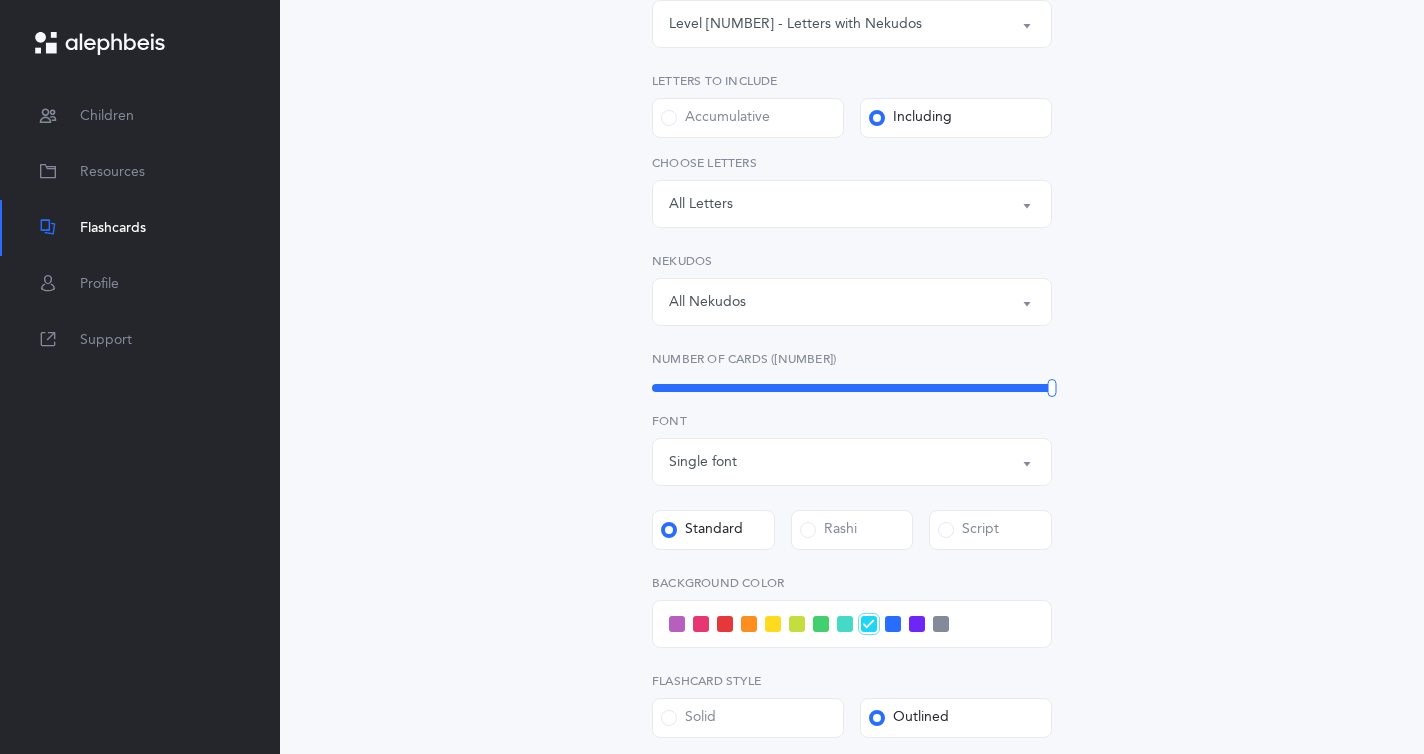 scroll, scrollTop: 238, scrollLeft: 0, axis: vertical 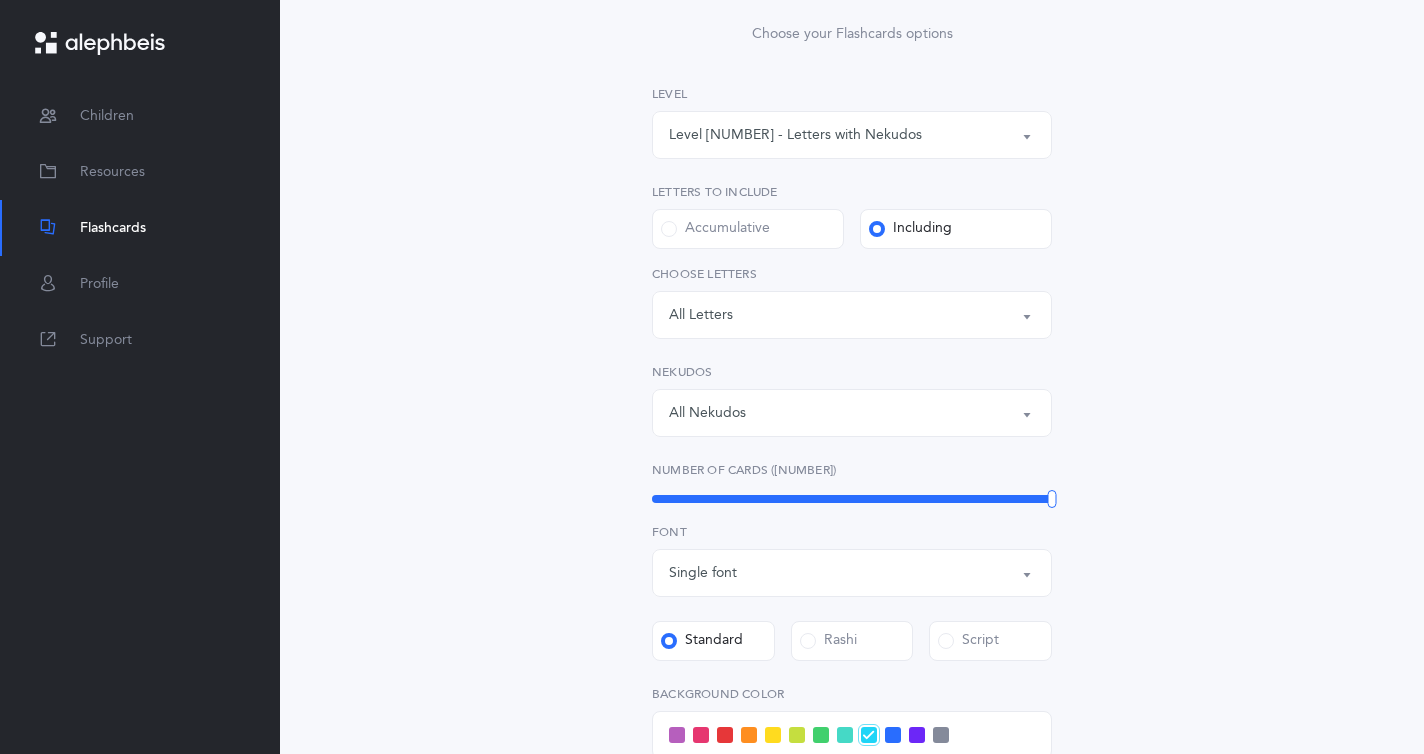 click on "Level [NUMBER] - Letters with Nekudos" at bounding box center (852, 135) 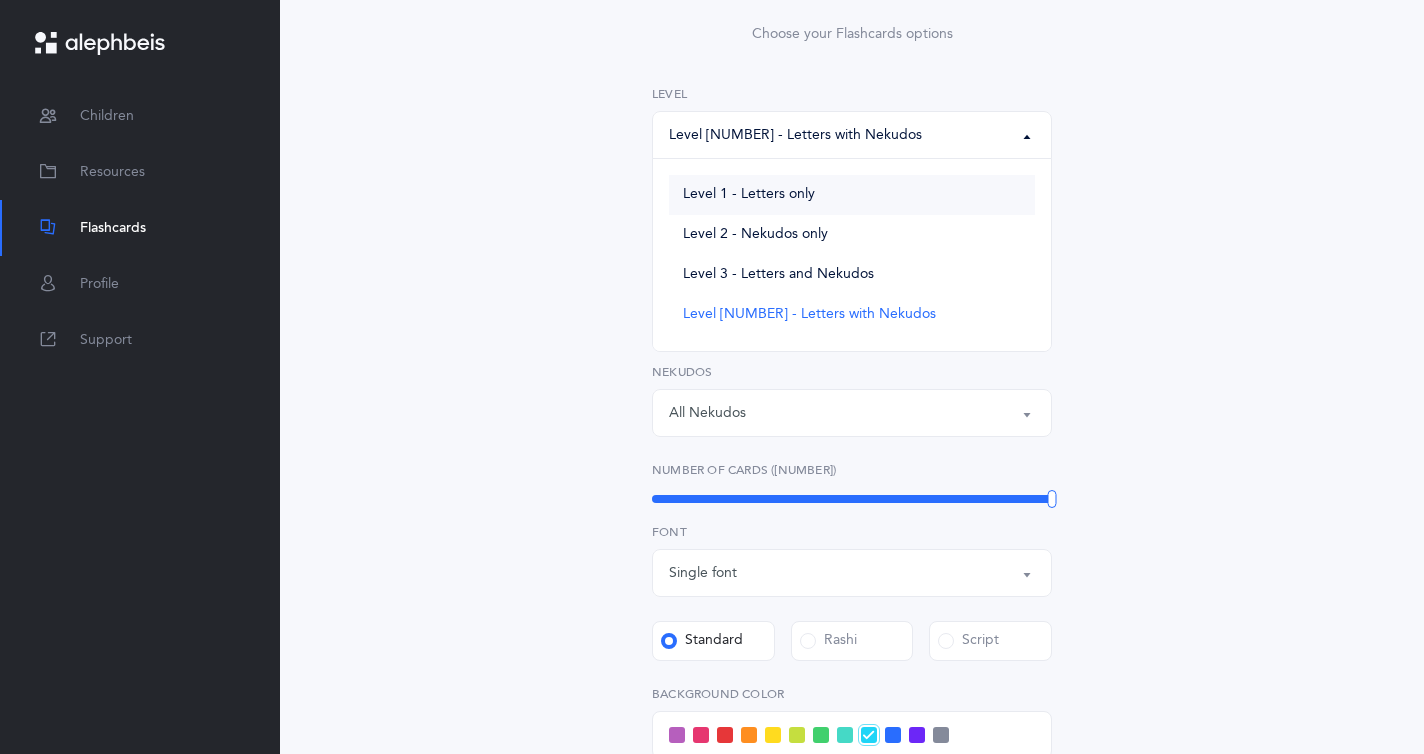 click on "Level 1 - Letters only" at bounding box center (852, 195) 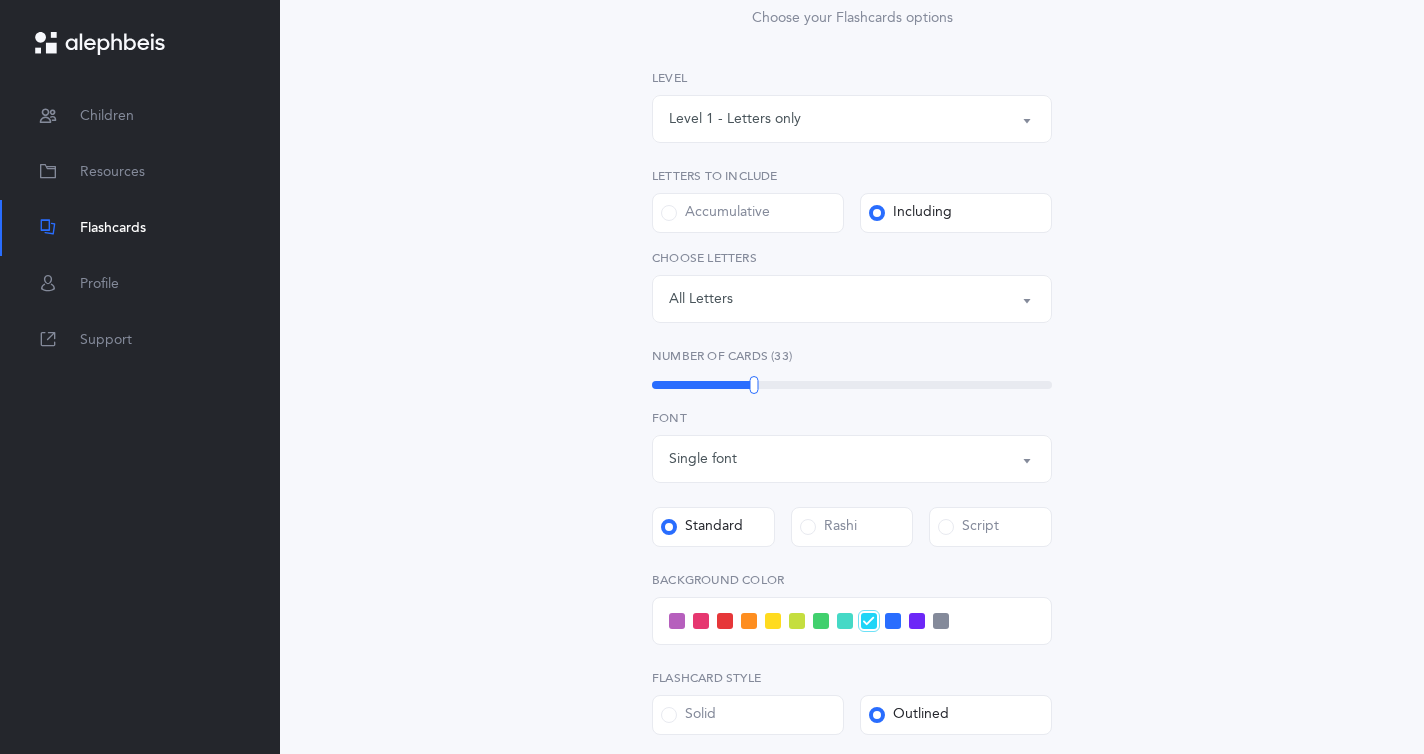 scroll, scrollTop: 248, scrollLeft: 0, axis: vertical 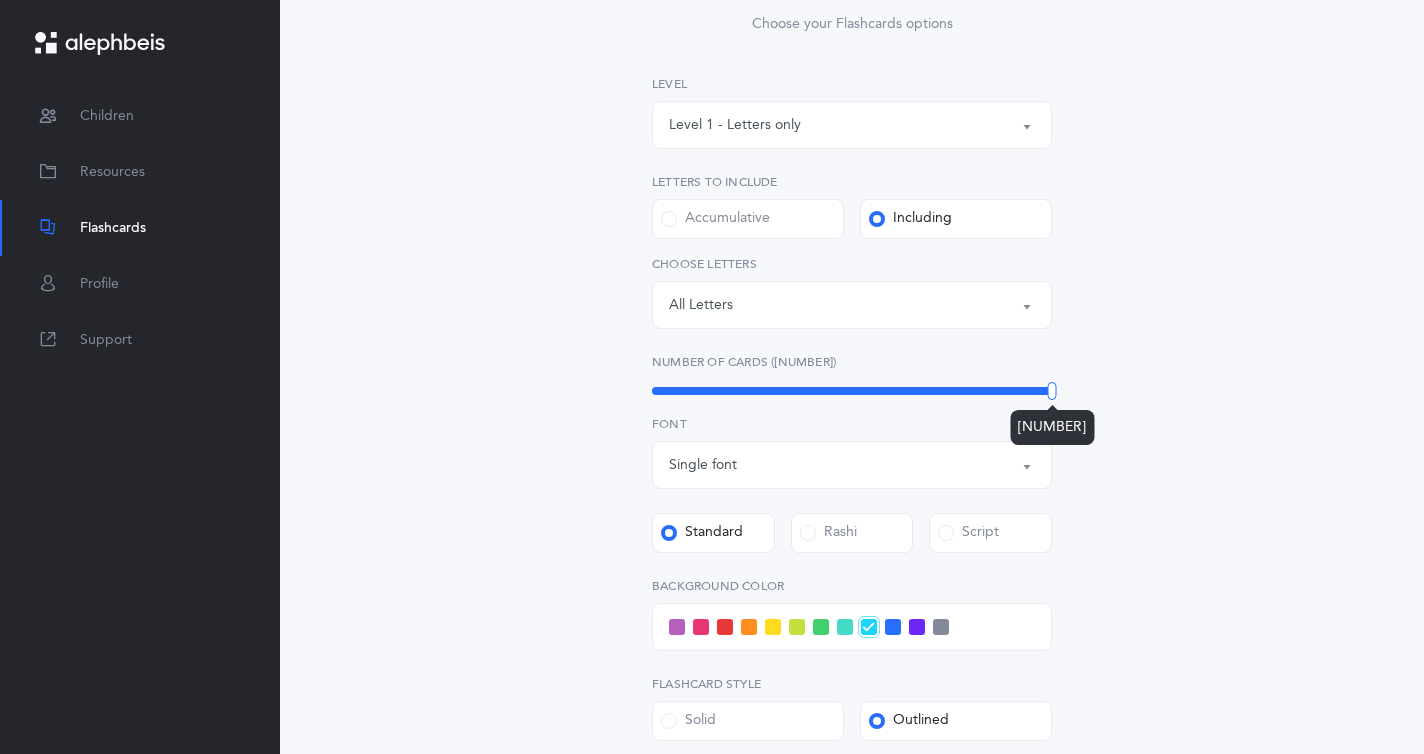 drag, startPoint x: 753, startPoint y: 390, endPoint x: 1132, endPoint y: 412, distance: 379.638 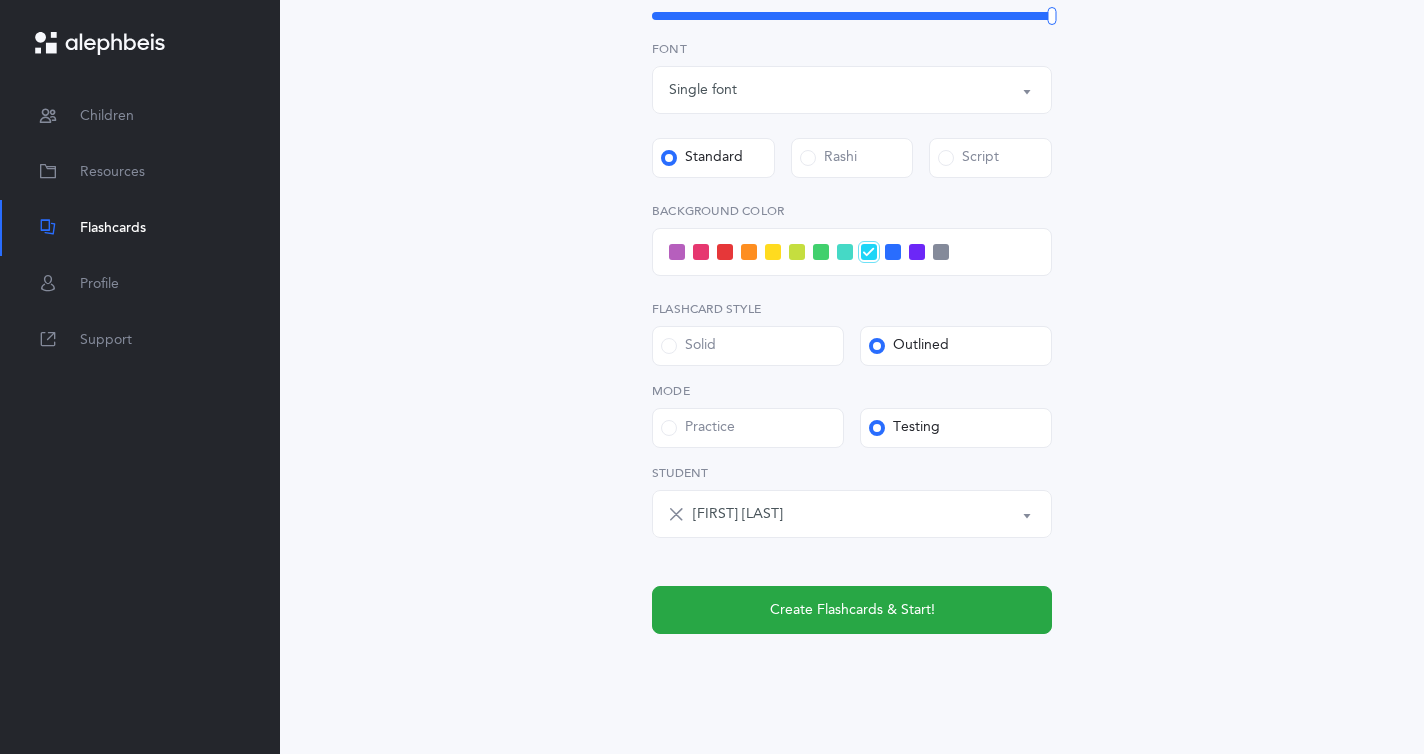 scroll, scrollTop: 630, scrollLeft: 0, axis: vertical 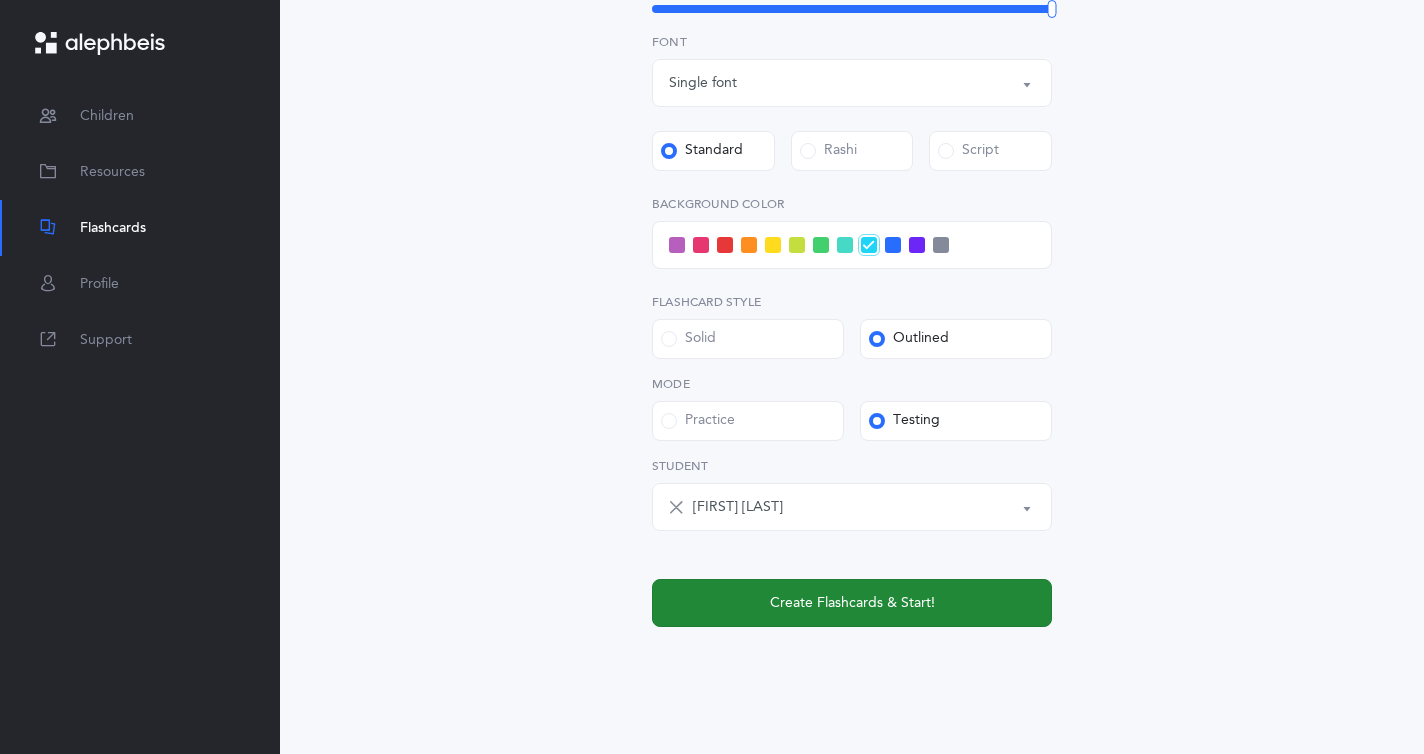 click on "Create Flashcards & Start!" at bounding box center (852, 603) 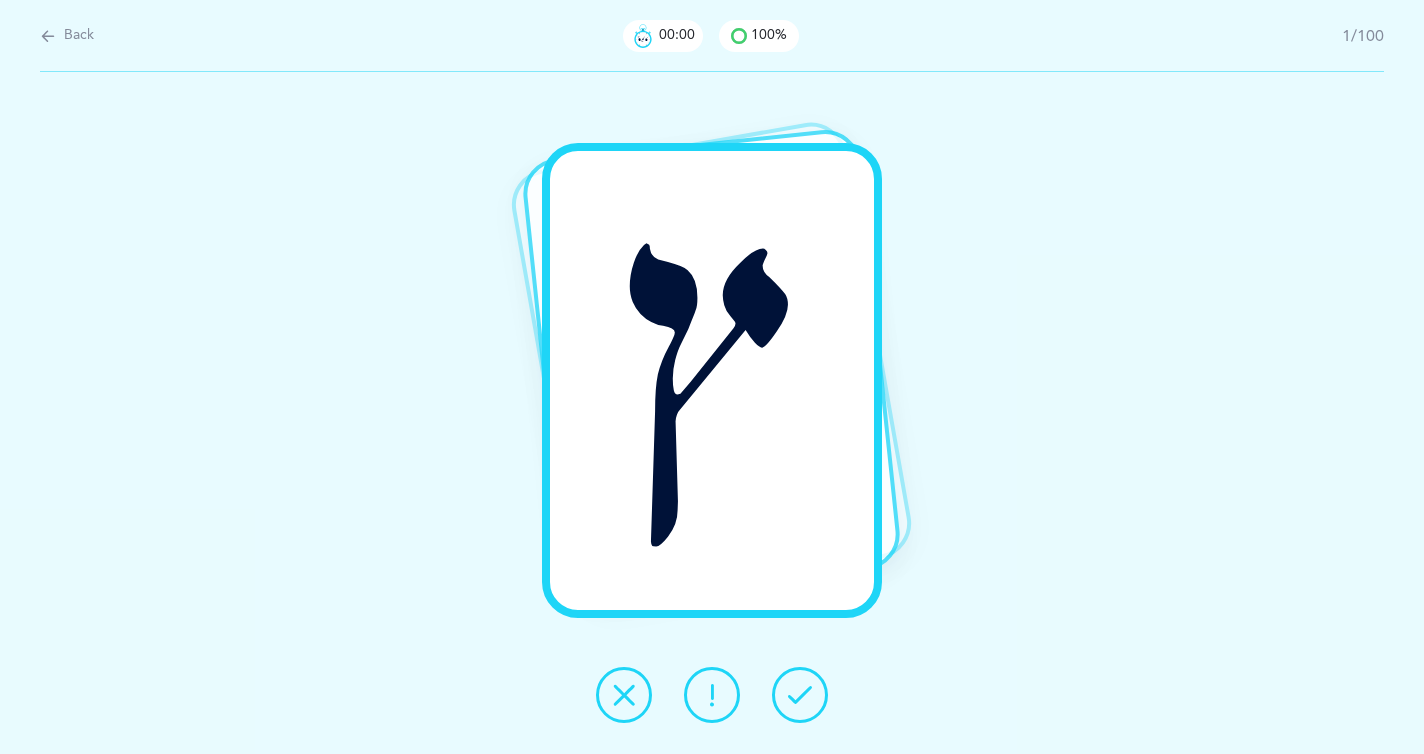 scroll, scrollTop: 0, scrollLeft: 0, axis: both 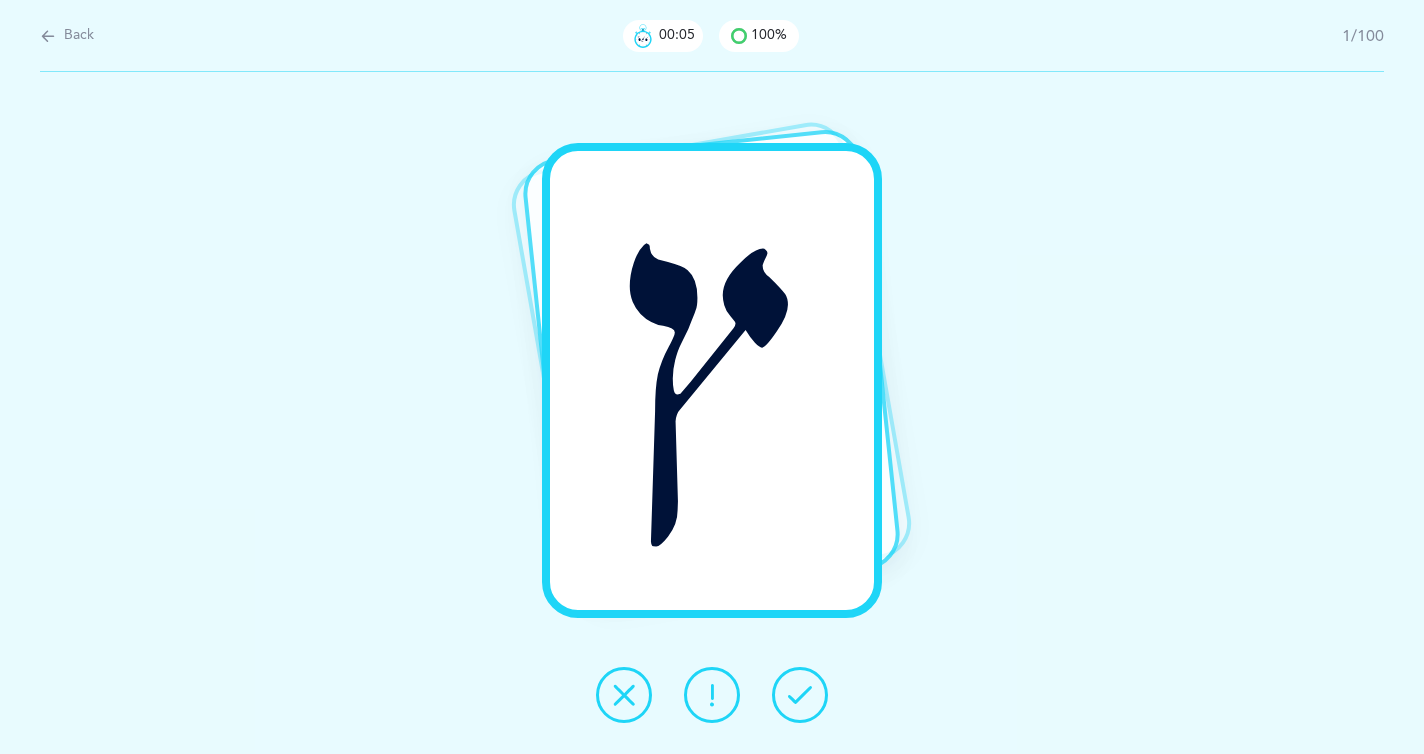 click at bounding box center [800, 695] 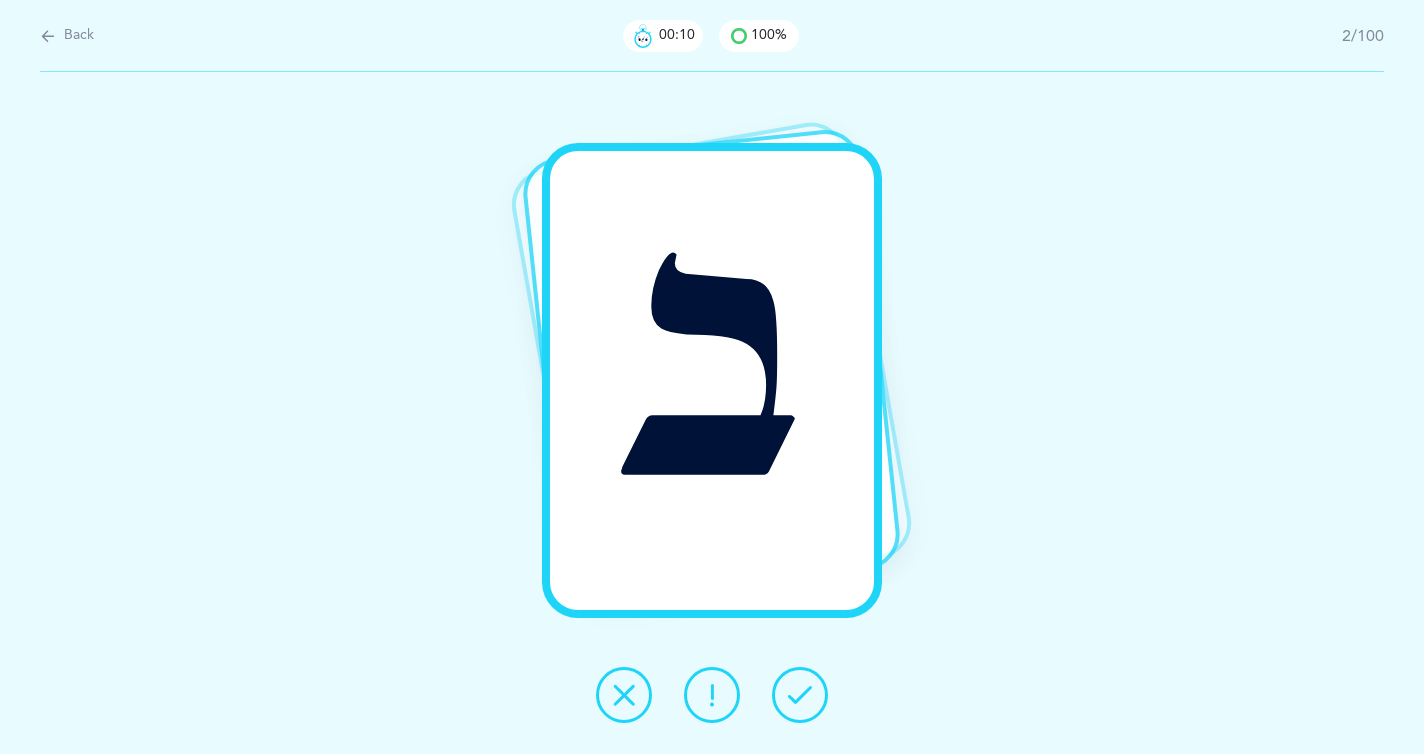 click at bounding box center [800, 695] 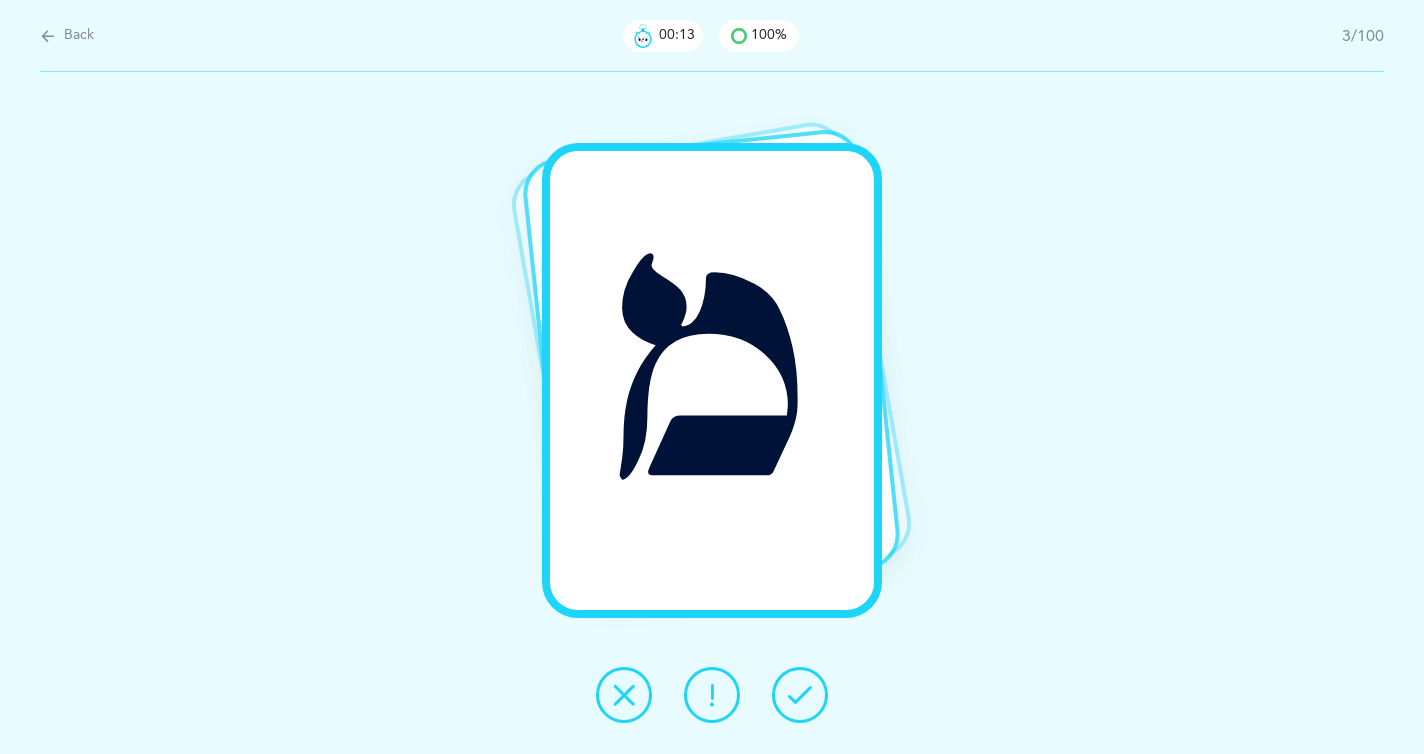 click at bounding box center (800, 695) 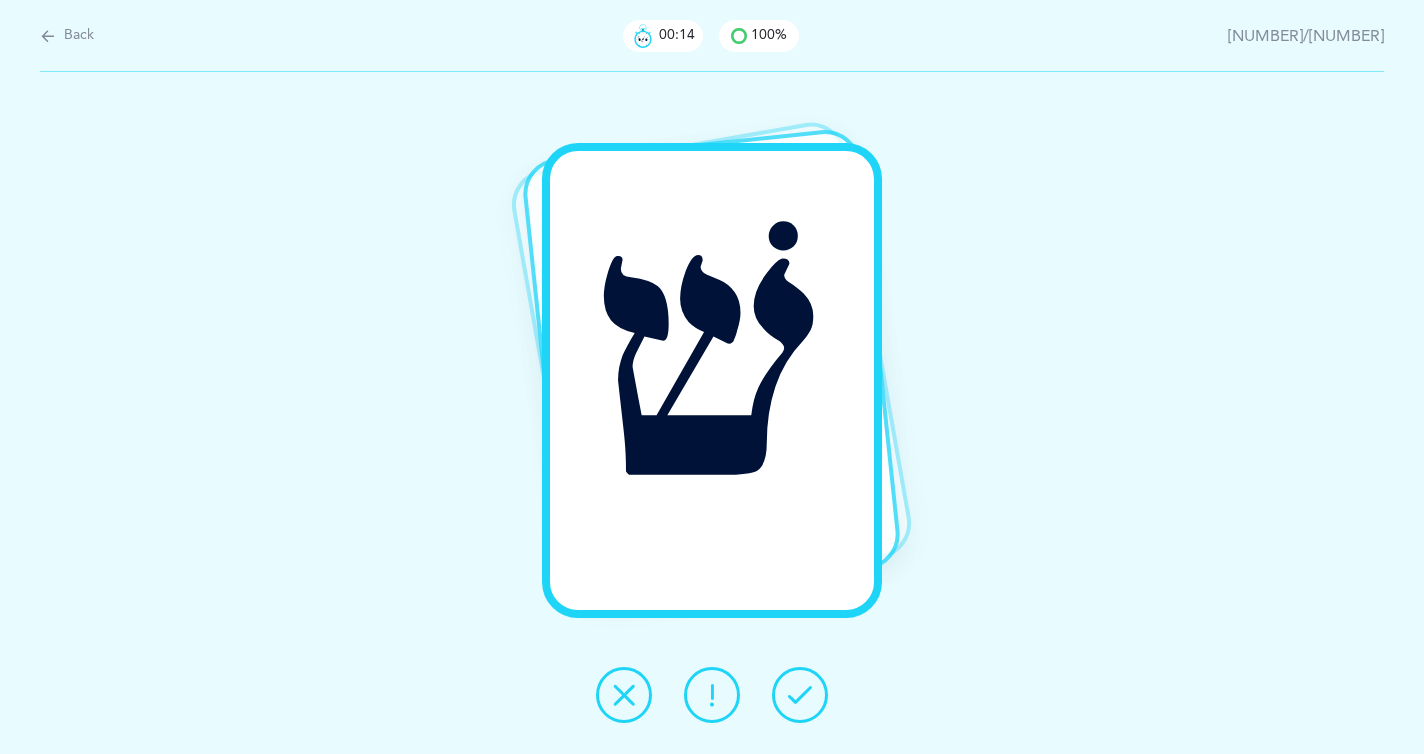 click at bounding box center (800, 695) 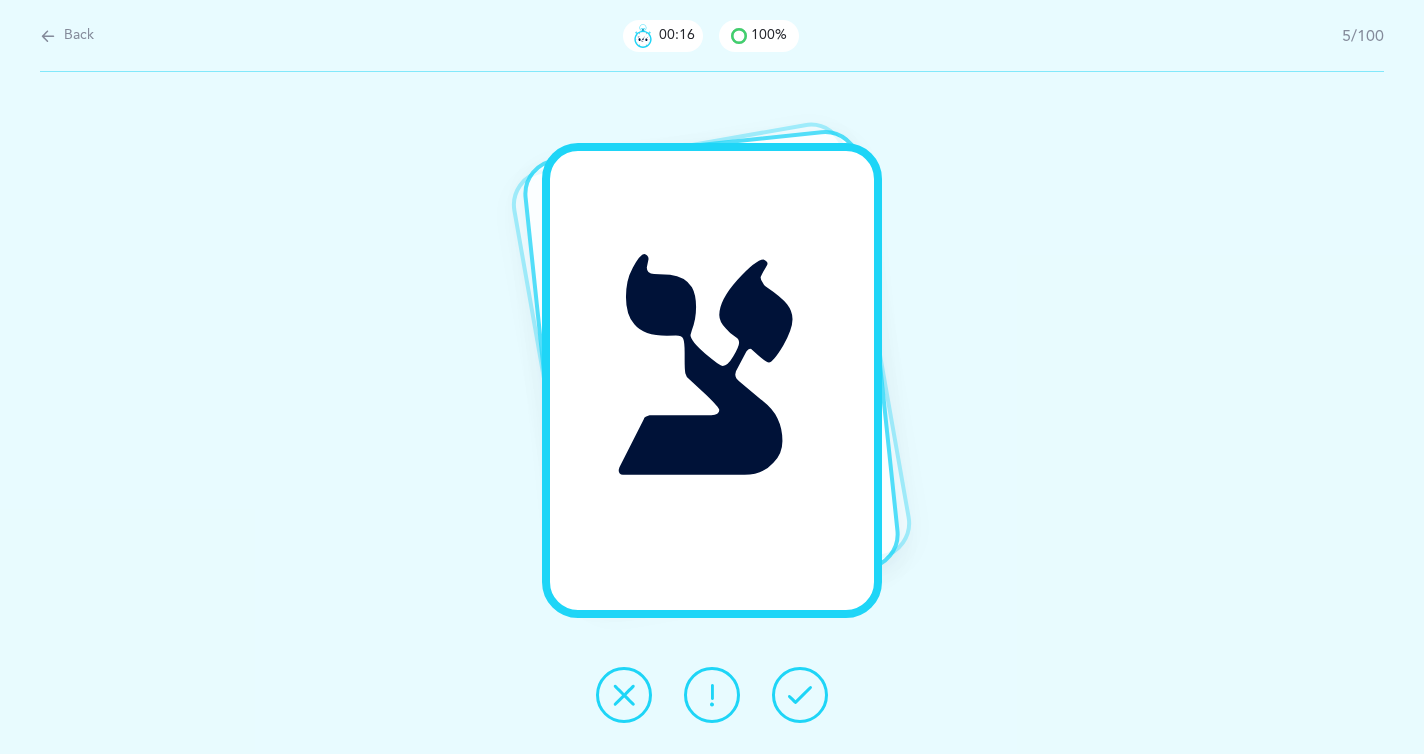 click at bounding box center [800, 695] 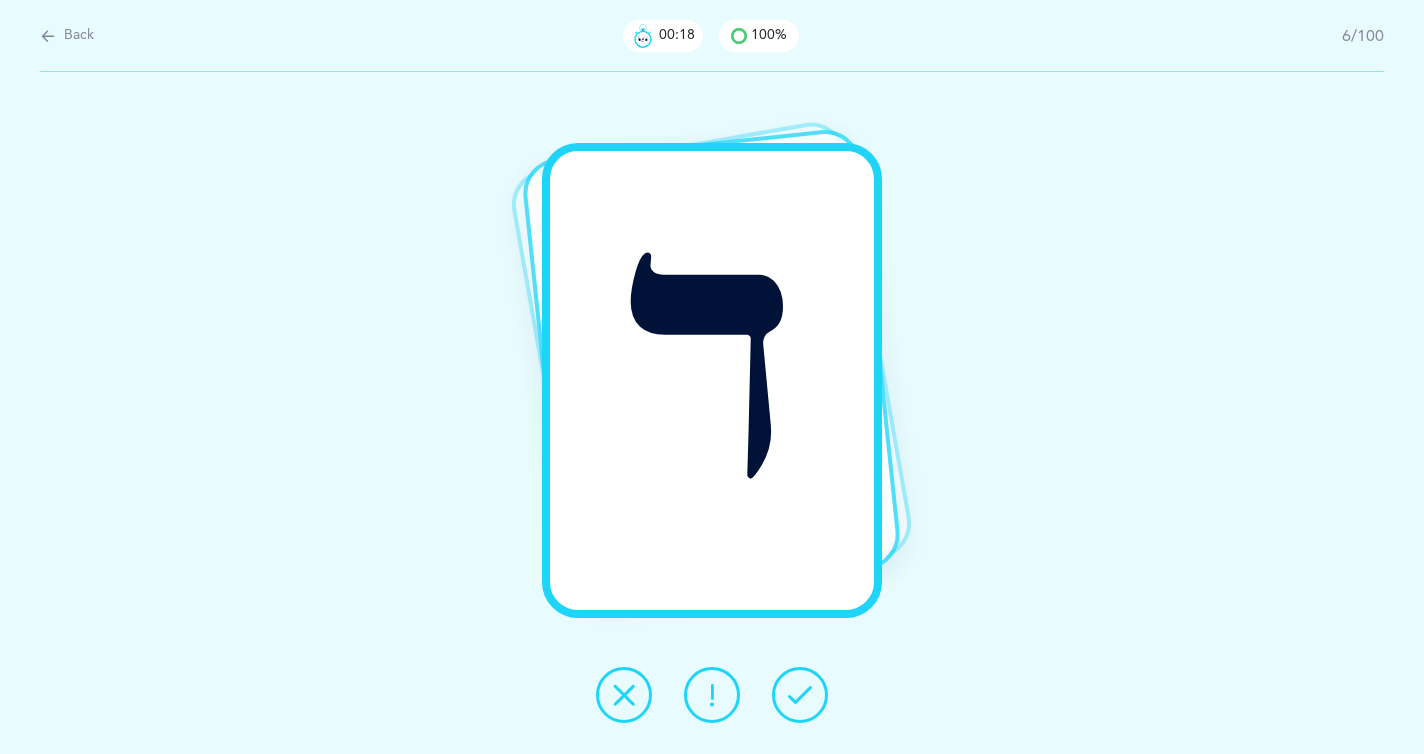 click at bounding box center [800, 695] 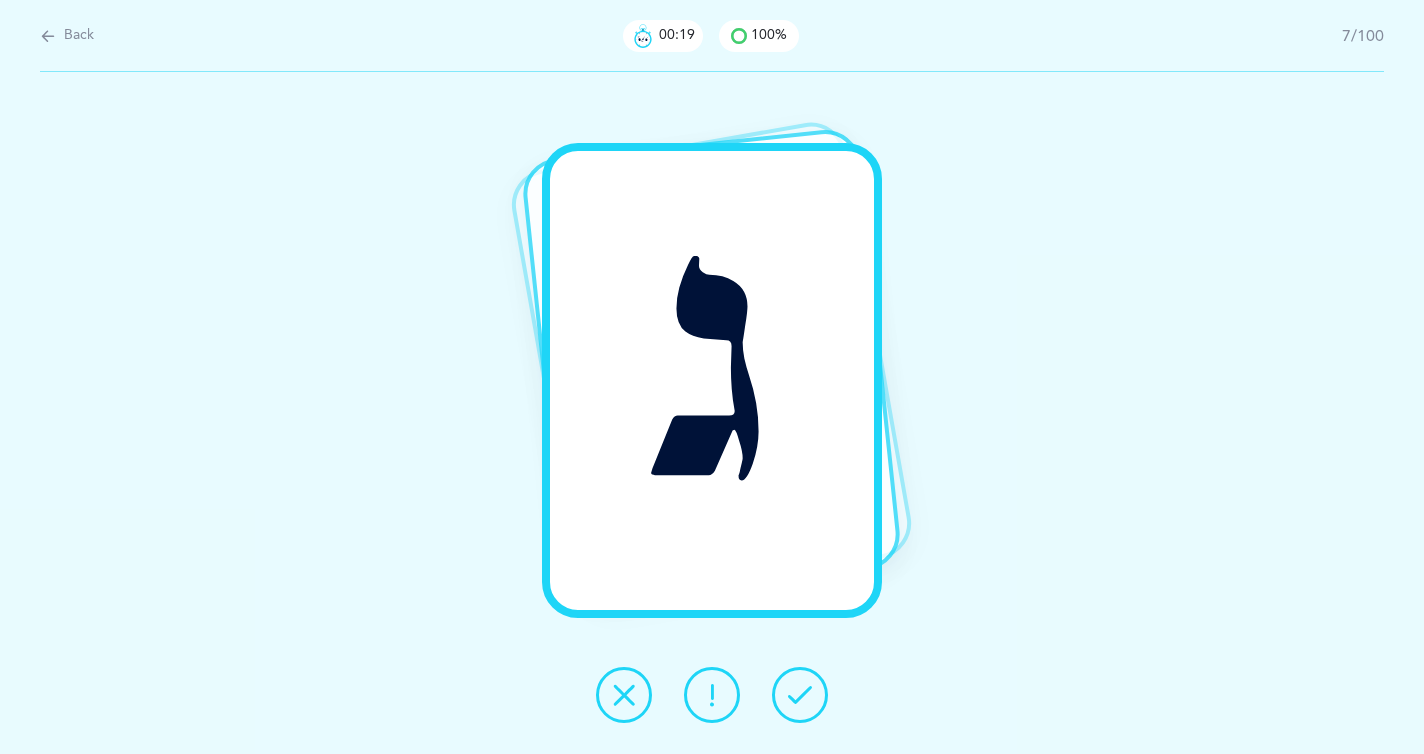 click at bounding box center (800, 695) 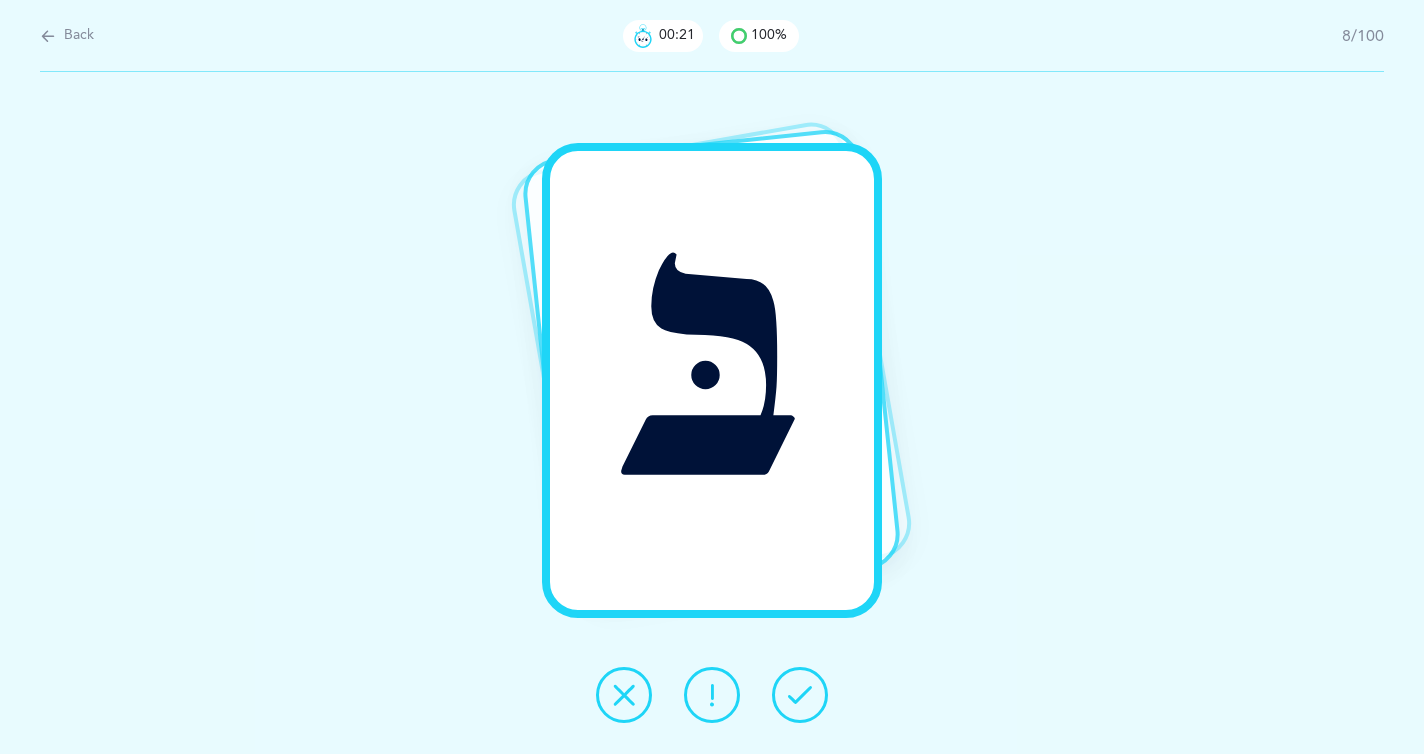 click at bounding box center [800, 695] 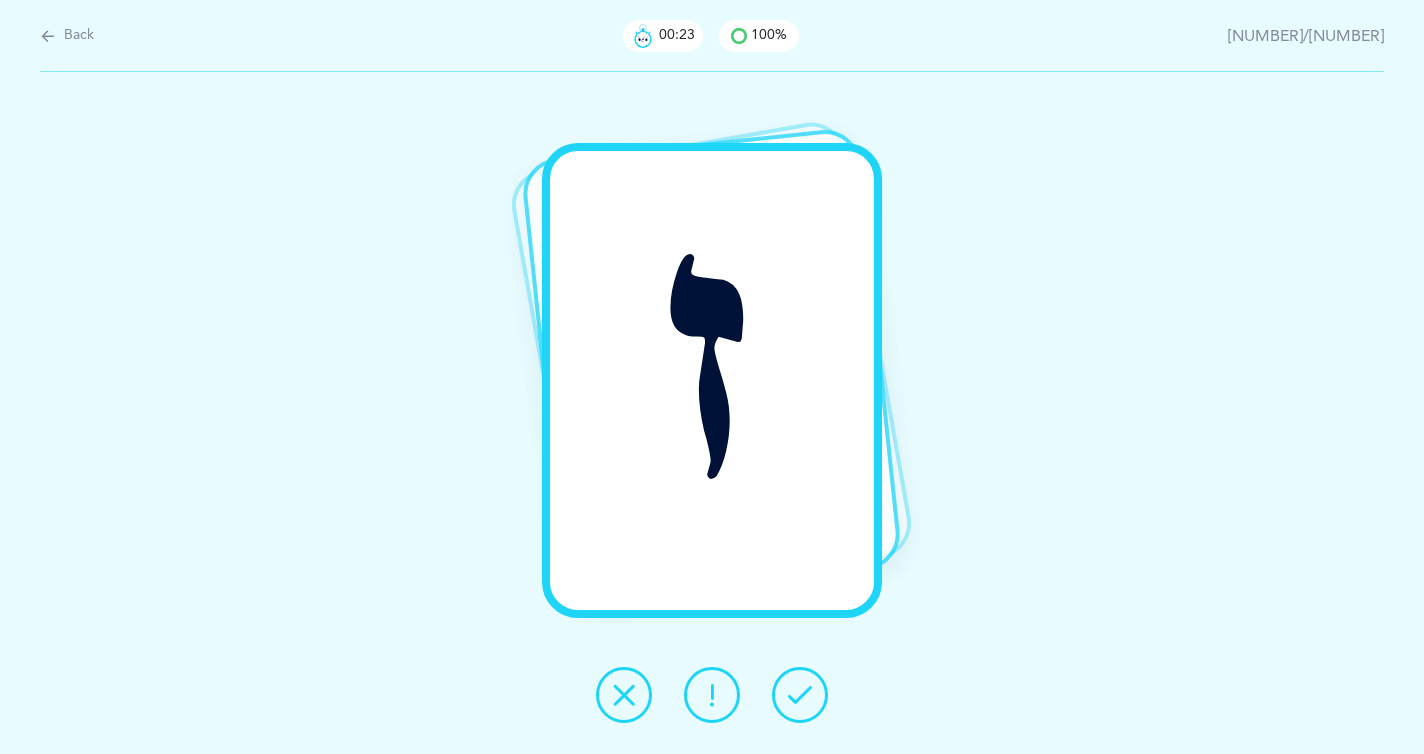click at bounding box center (800, 695) 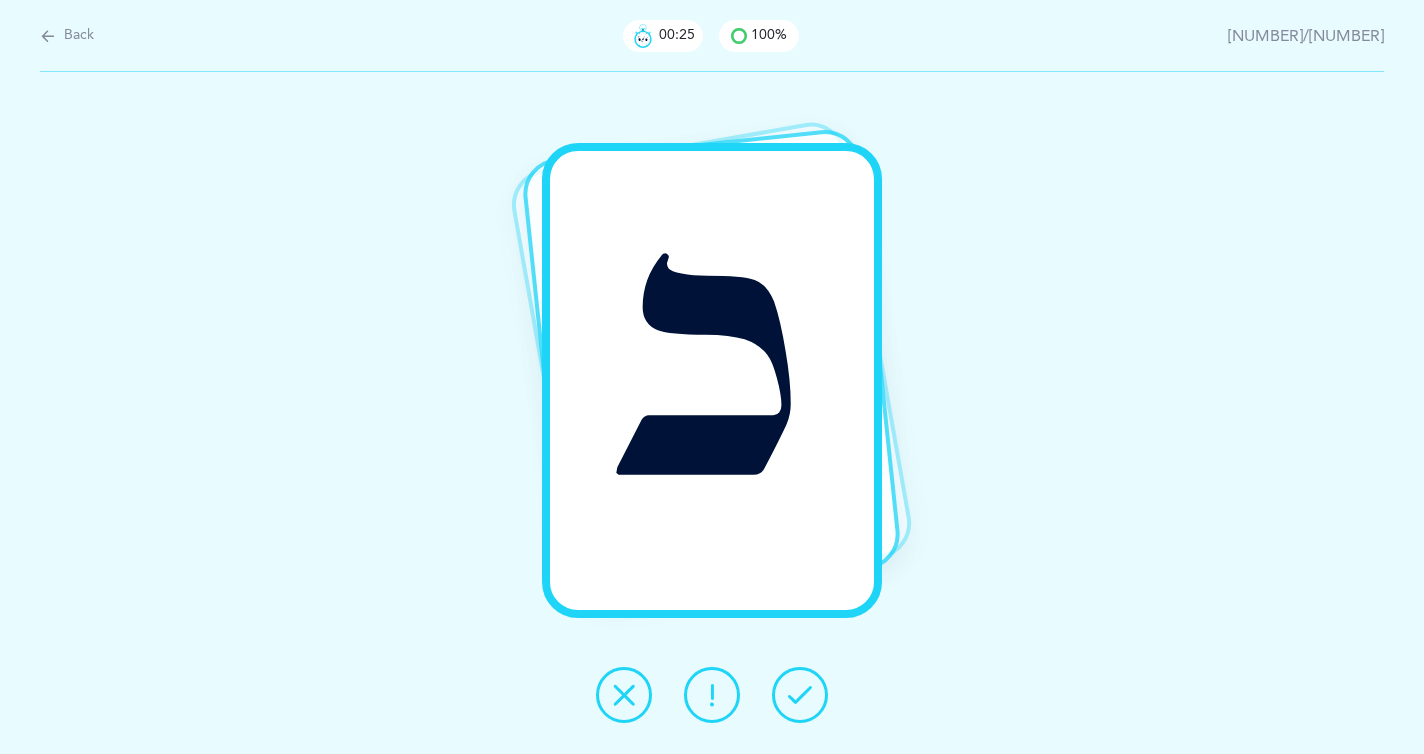 click at bounding box center (800, 695) 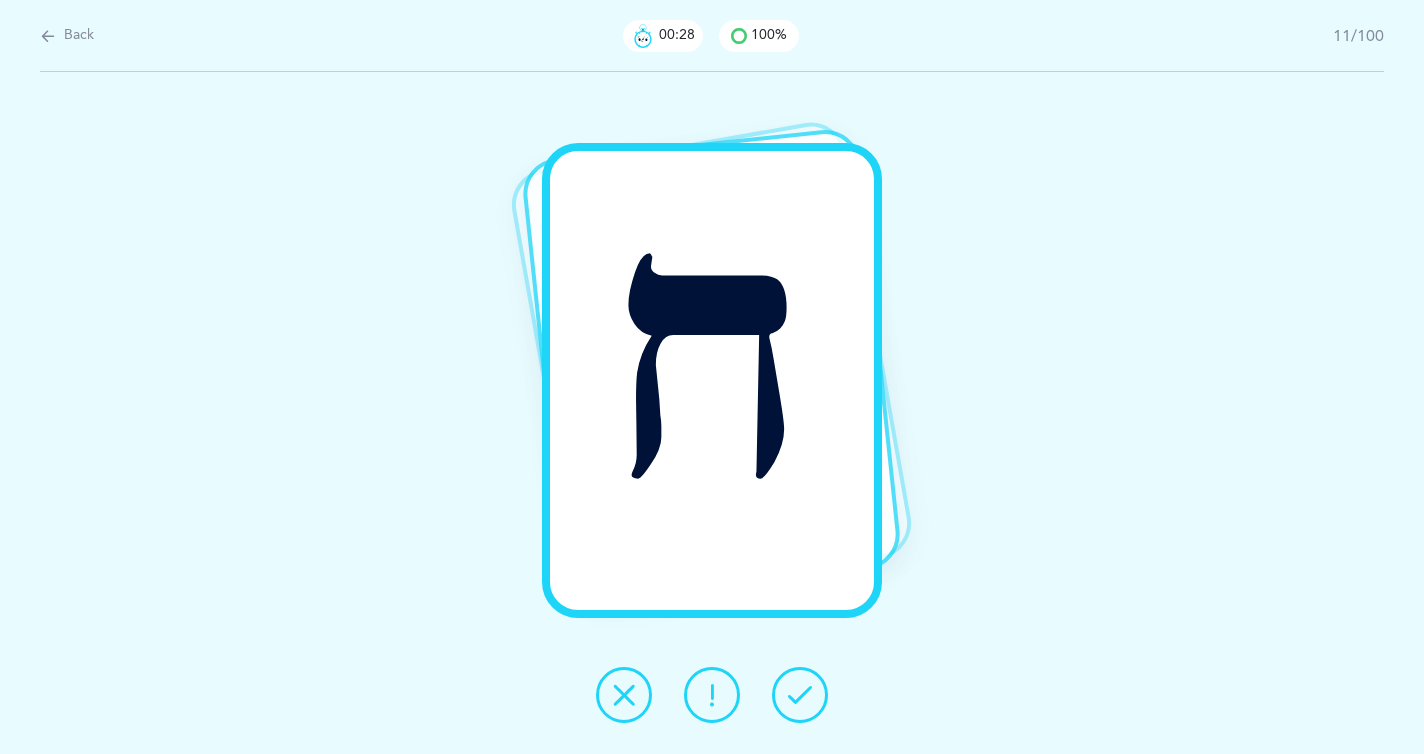 click at bounding box center (800, 695) 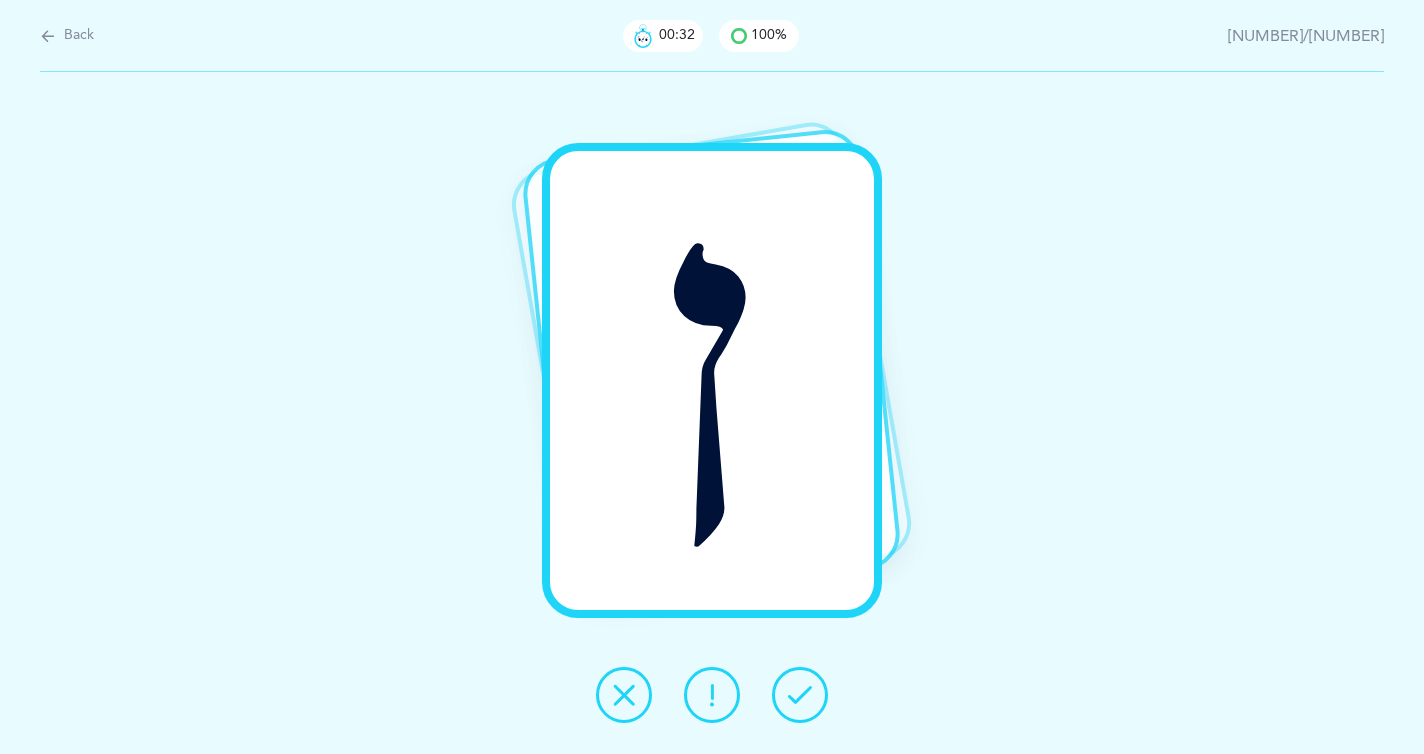 click at bounding box center (800, 695) 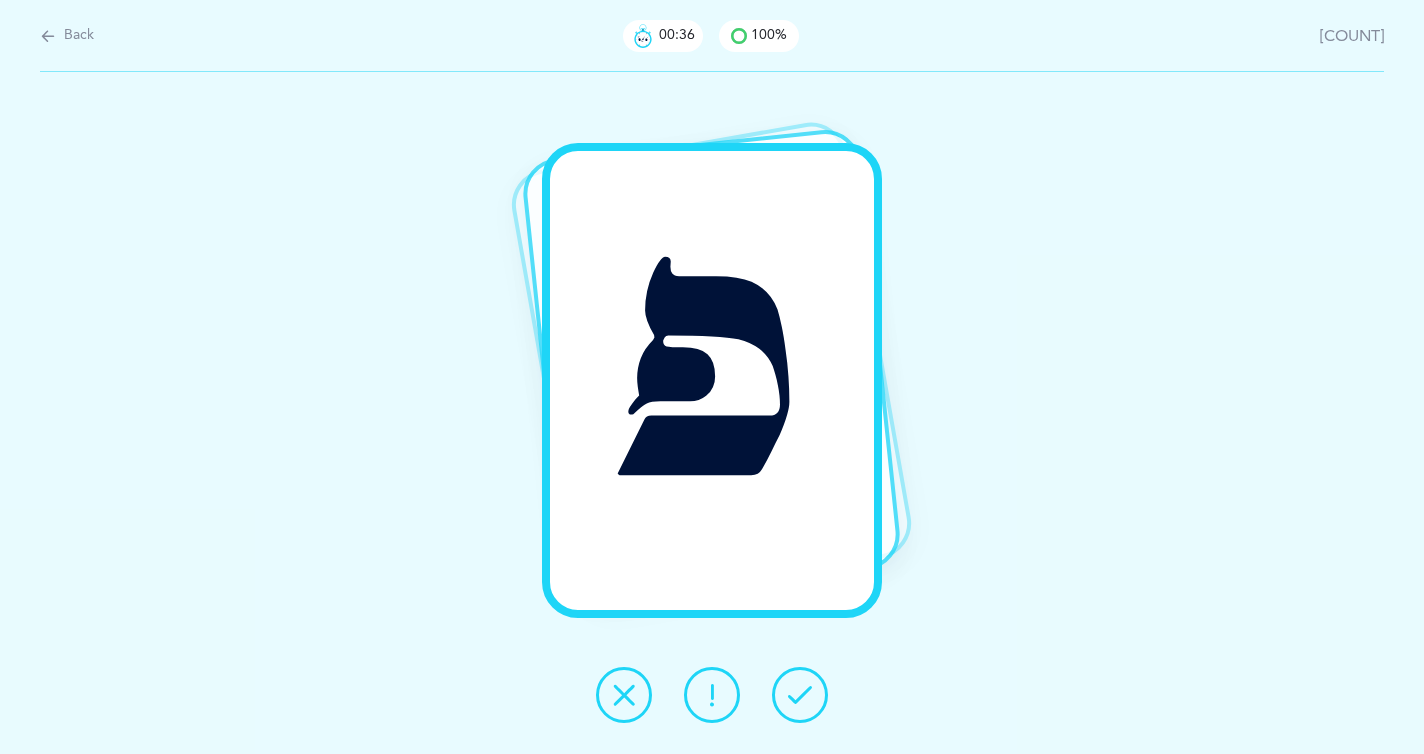 click at bounding box center [800, 695] 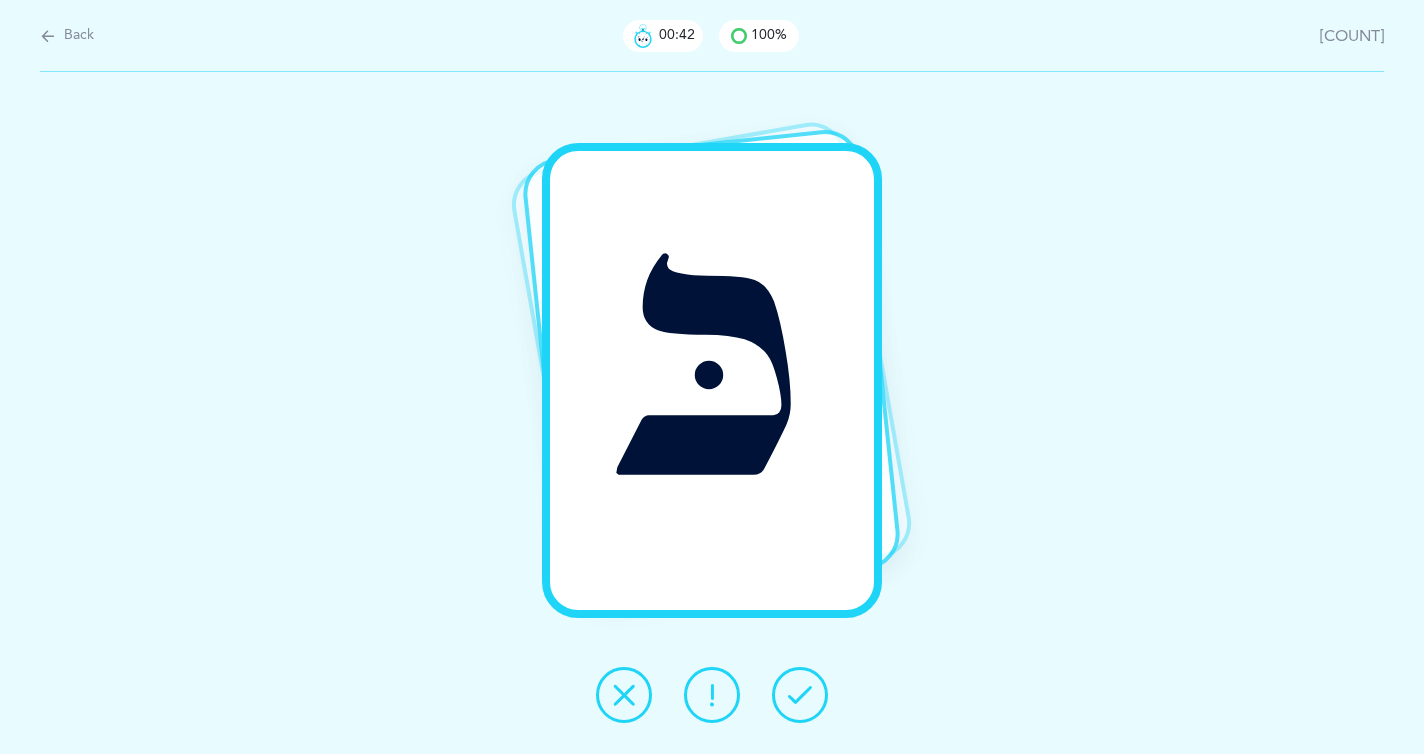 click at bounding box center (800, 695) 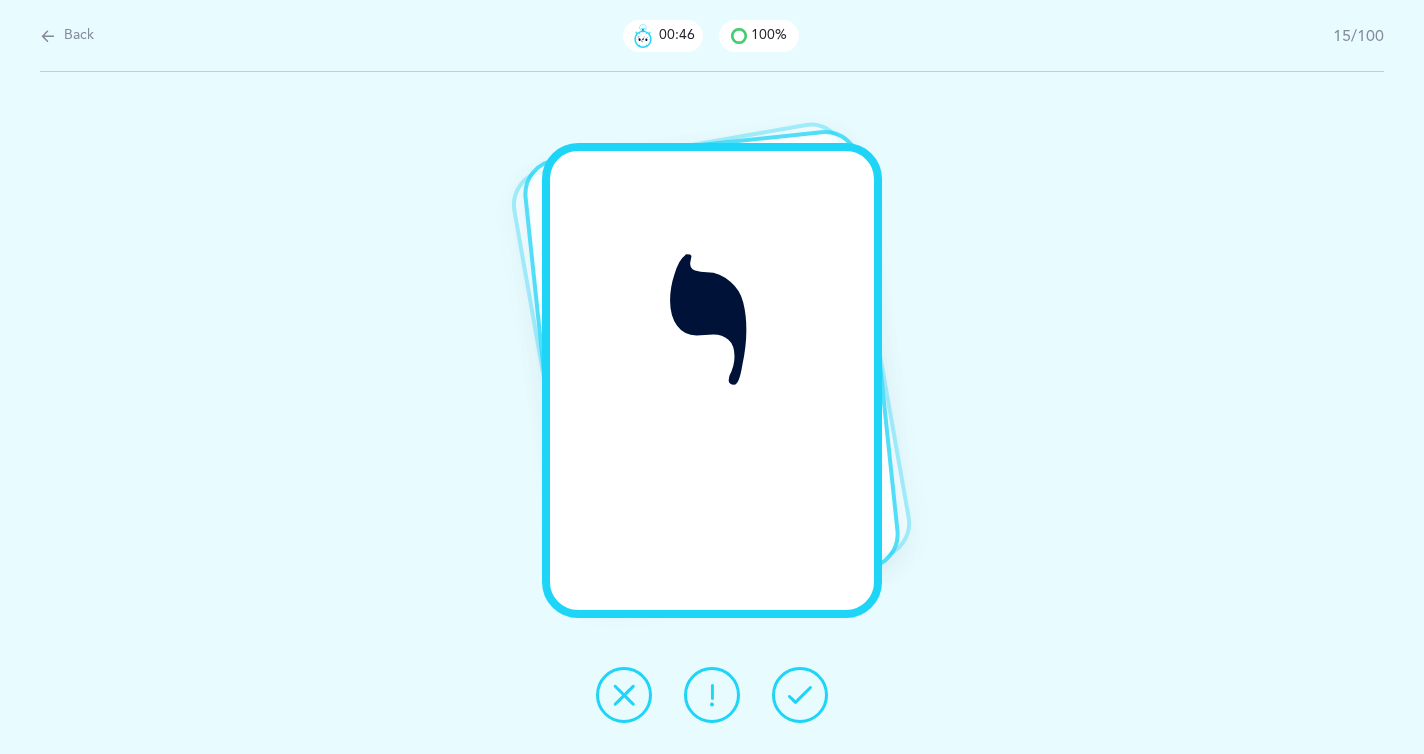 click at bounding box center [800, 695] 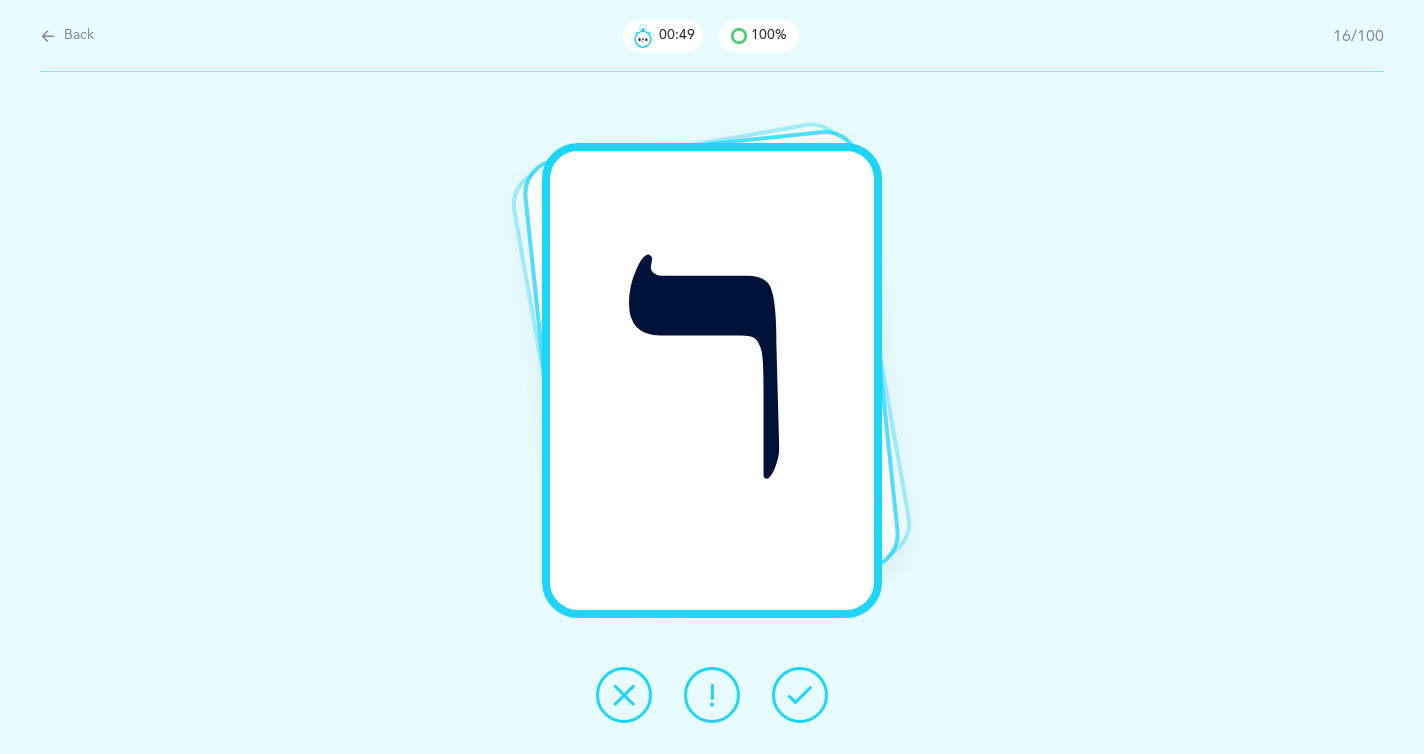 click at bounding box center [800, 695] 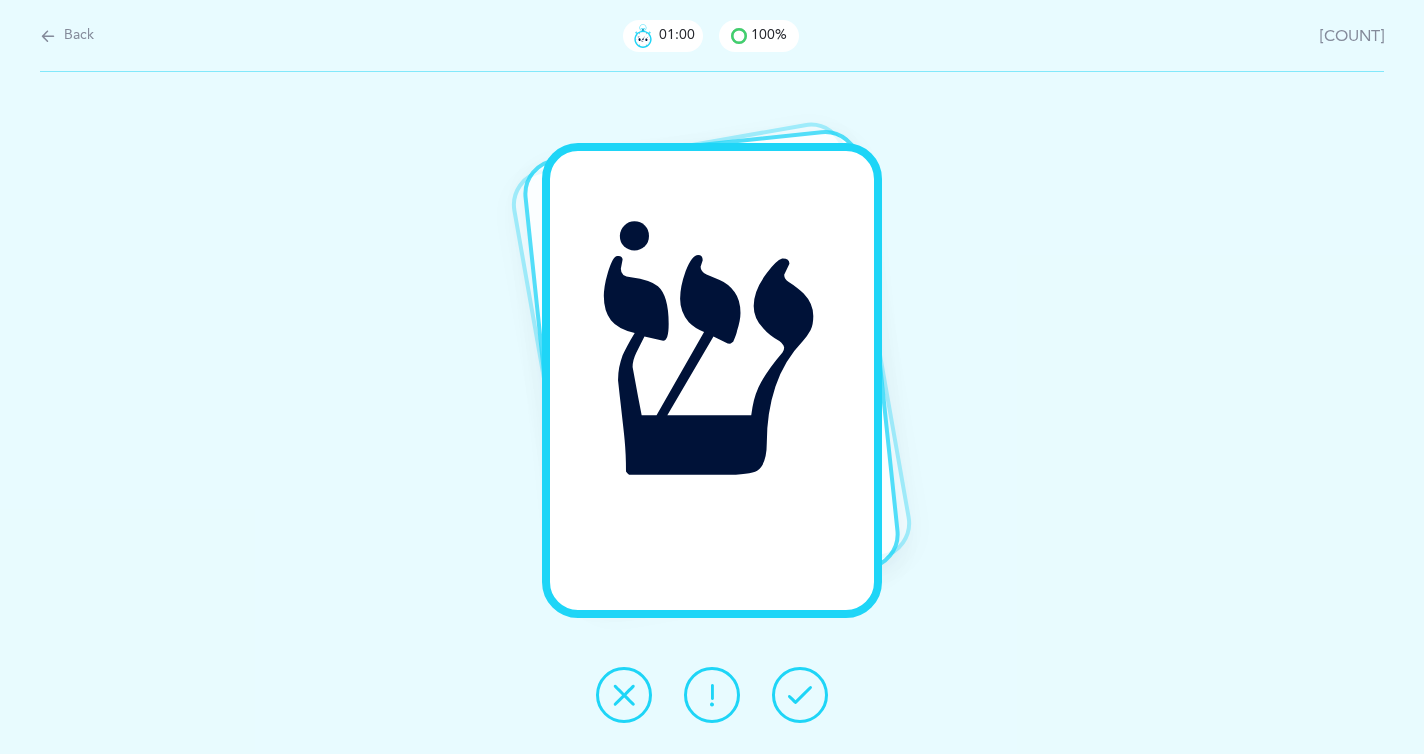 click at bounding box center (800, 695) 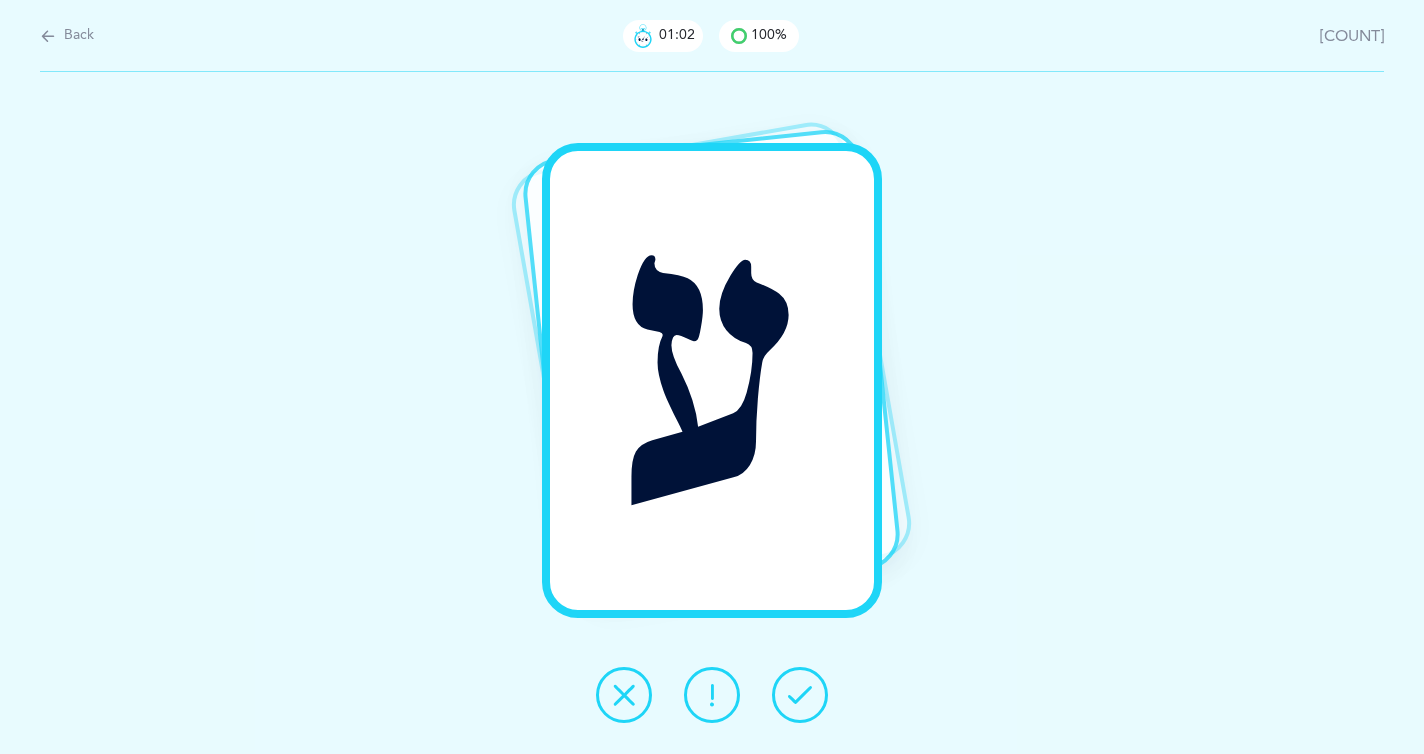 click at bounding box center [800, 695] 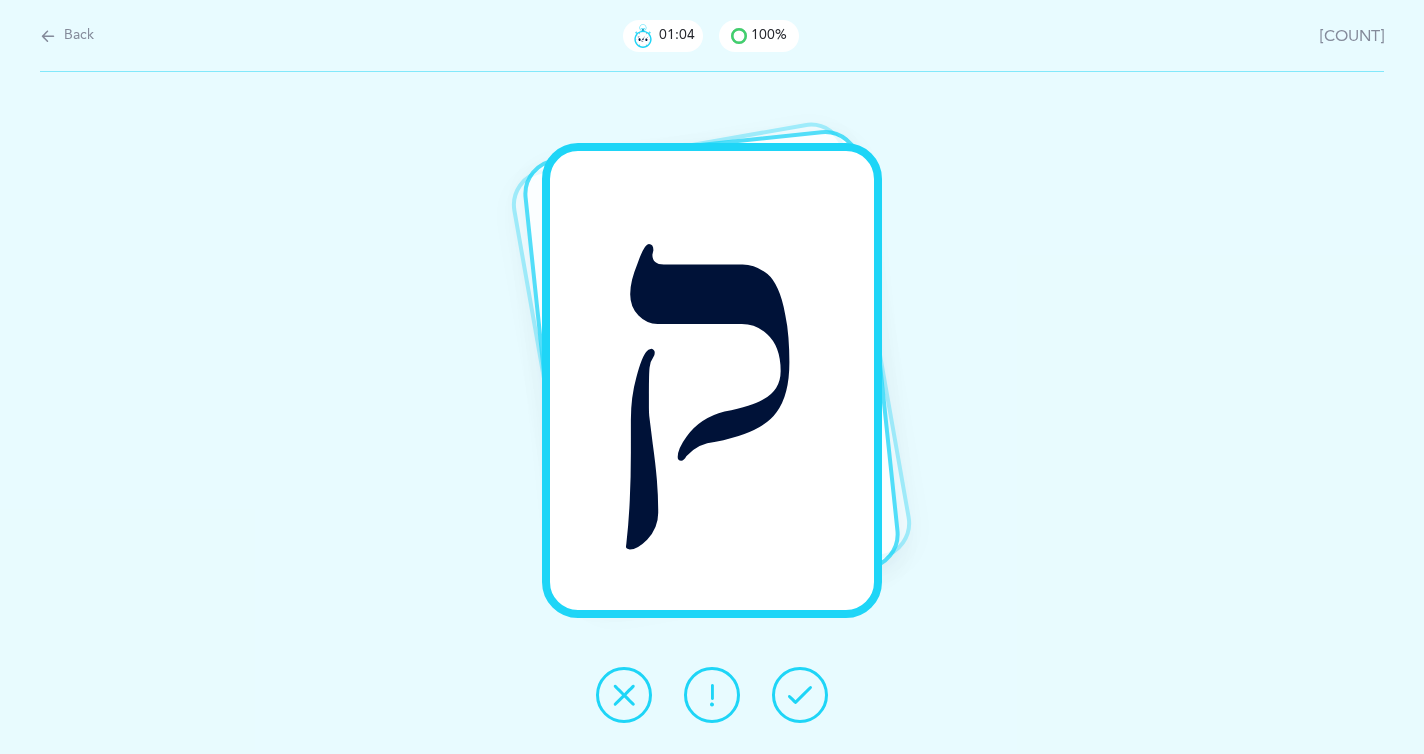 click at bounding box center (800, 695) 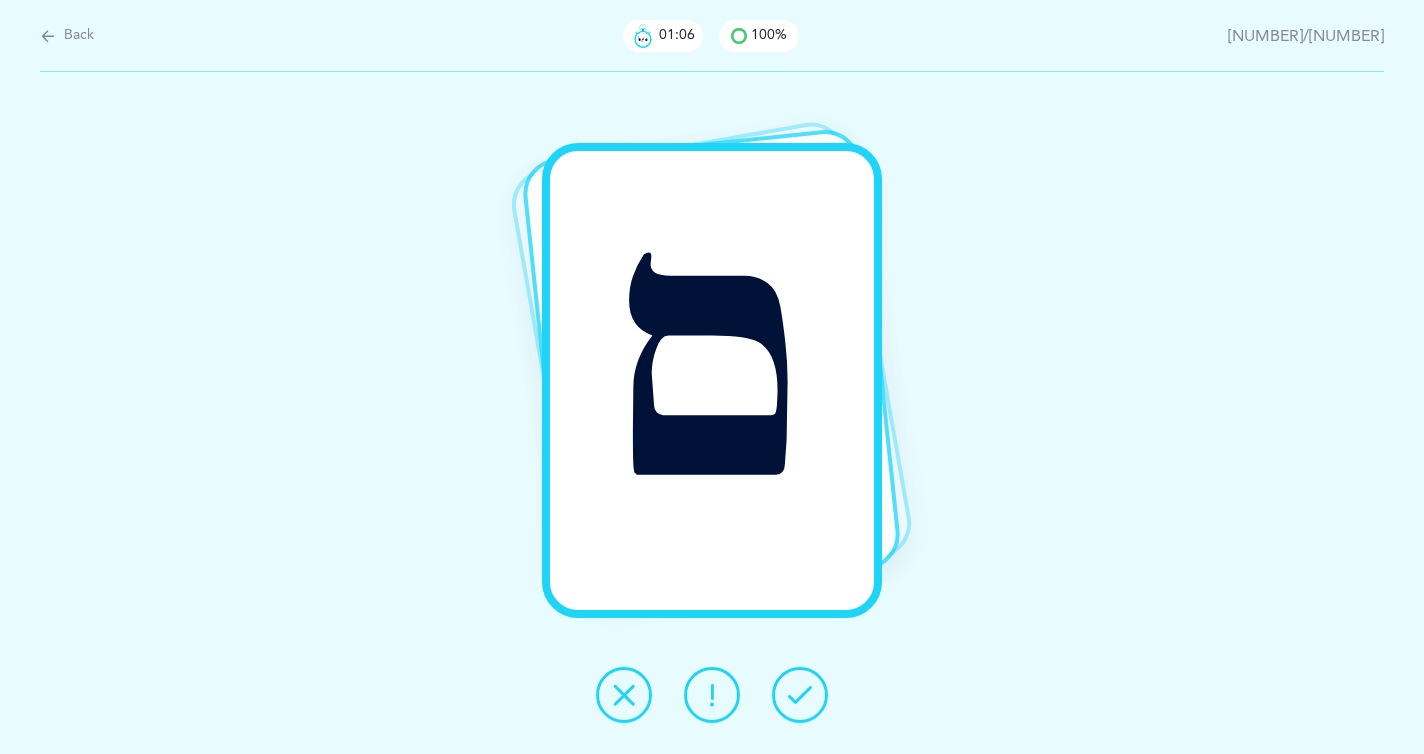 click at bounding box center [800, 695] 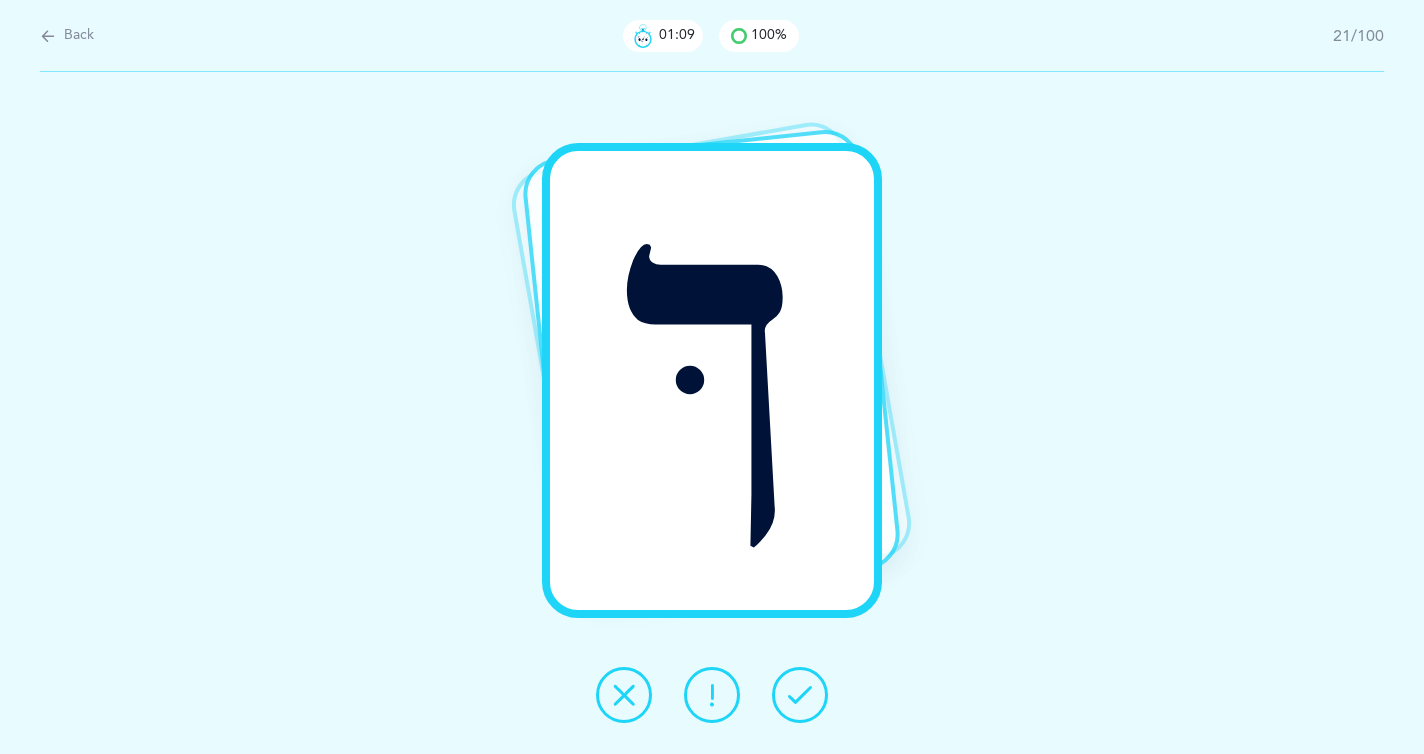 click at bounding box center (800, 695) 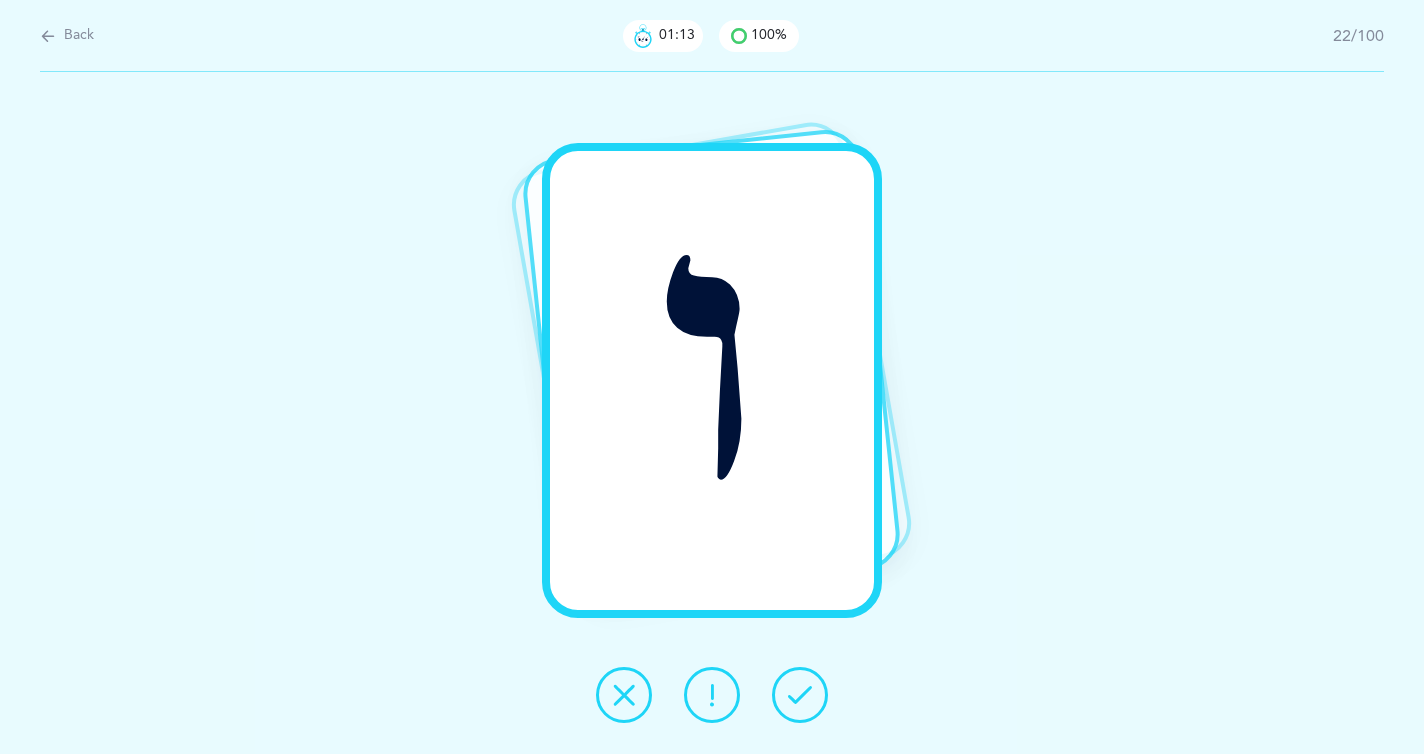 click at bounding box center [800, 695] 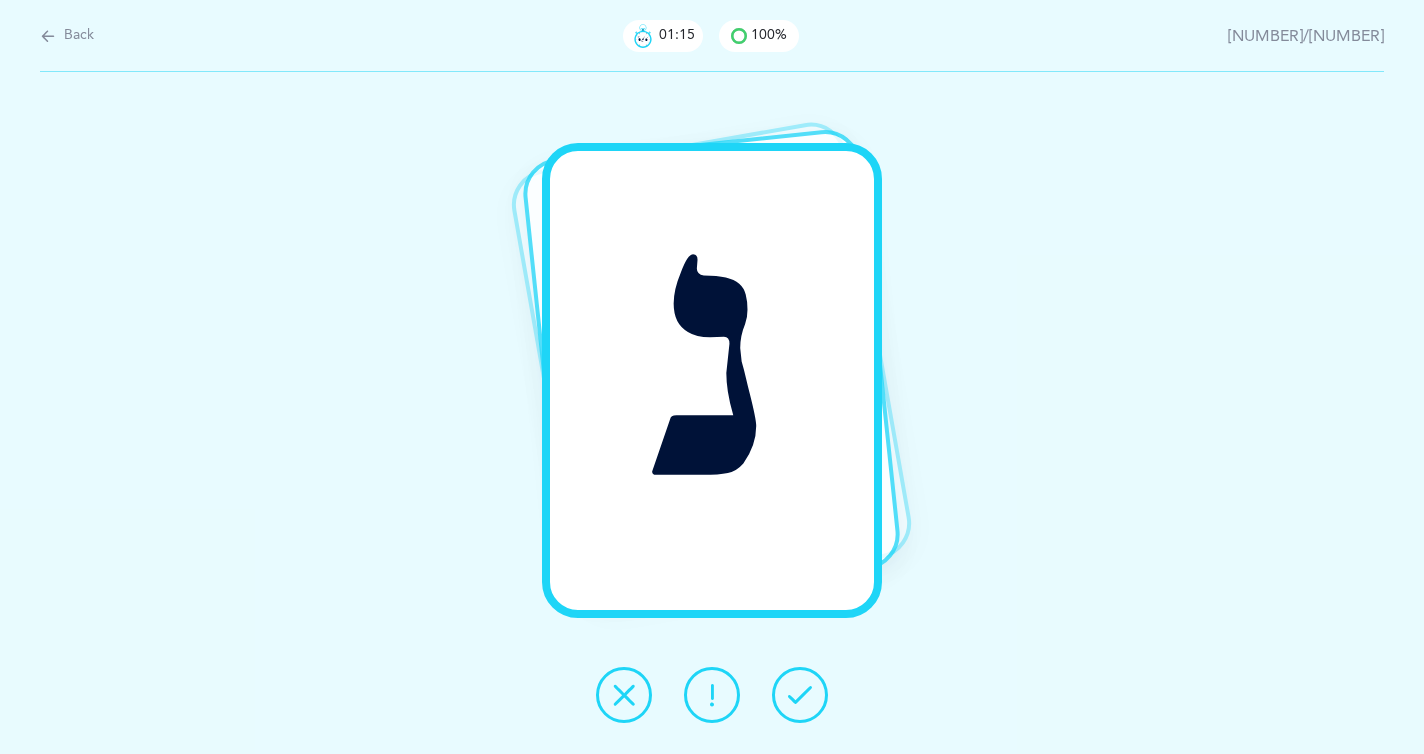 click at bounding box center (800, 695) 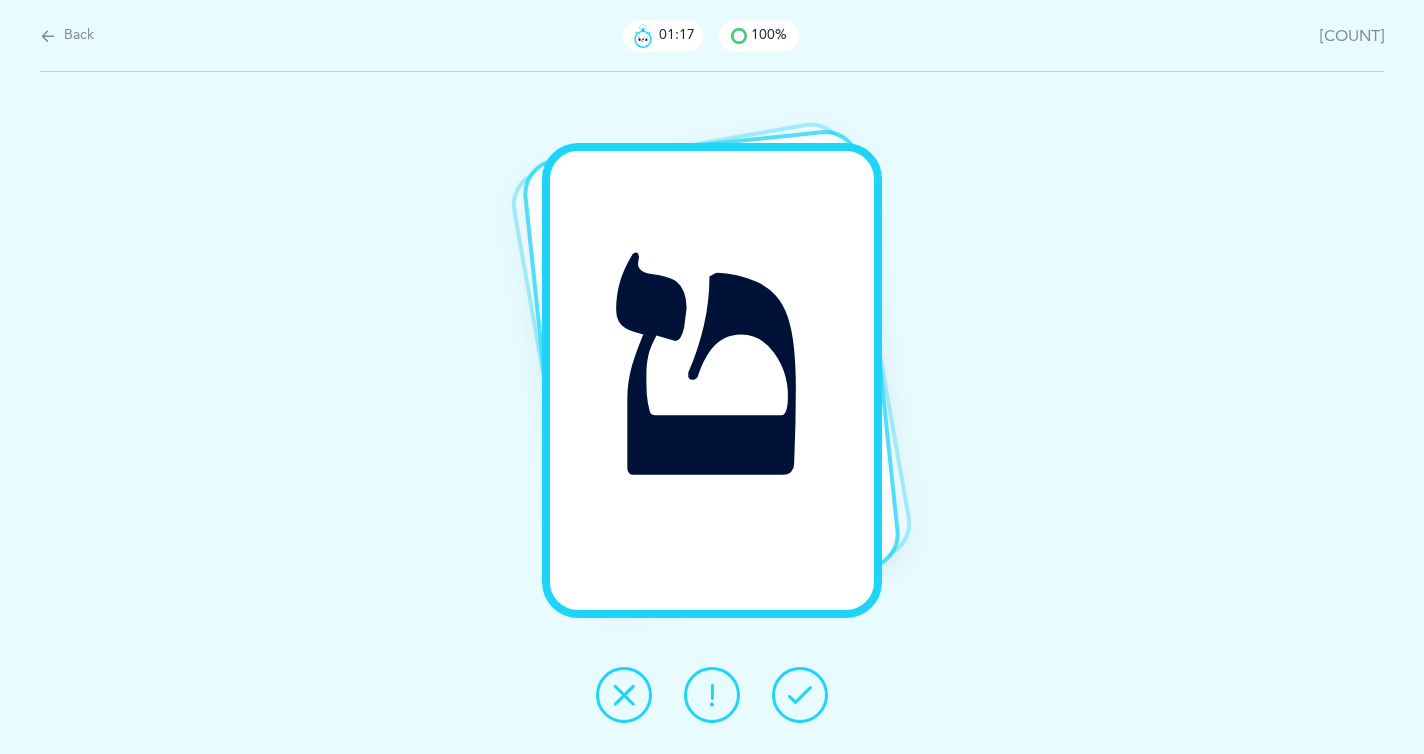 click at bounding box center [800, 695] 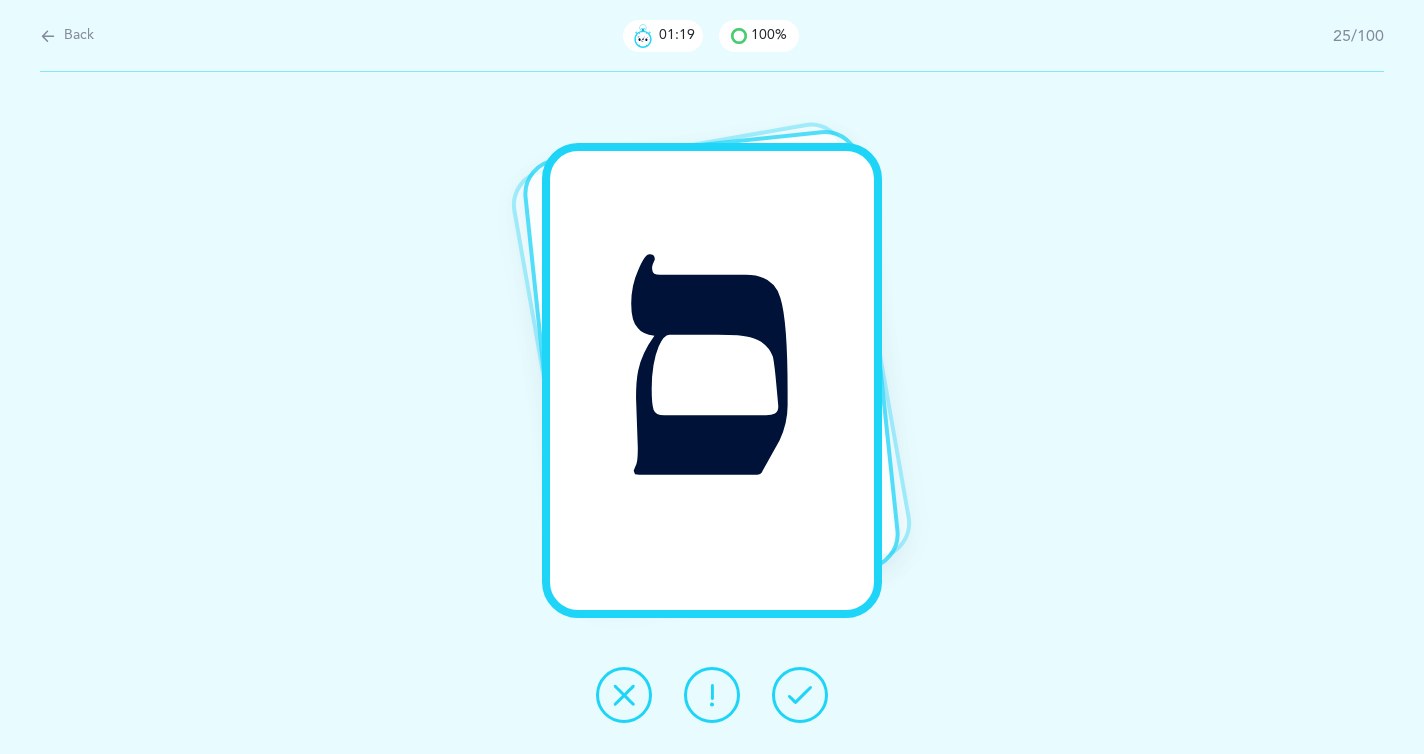 click at bounding box center (800, 695) 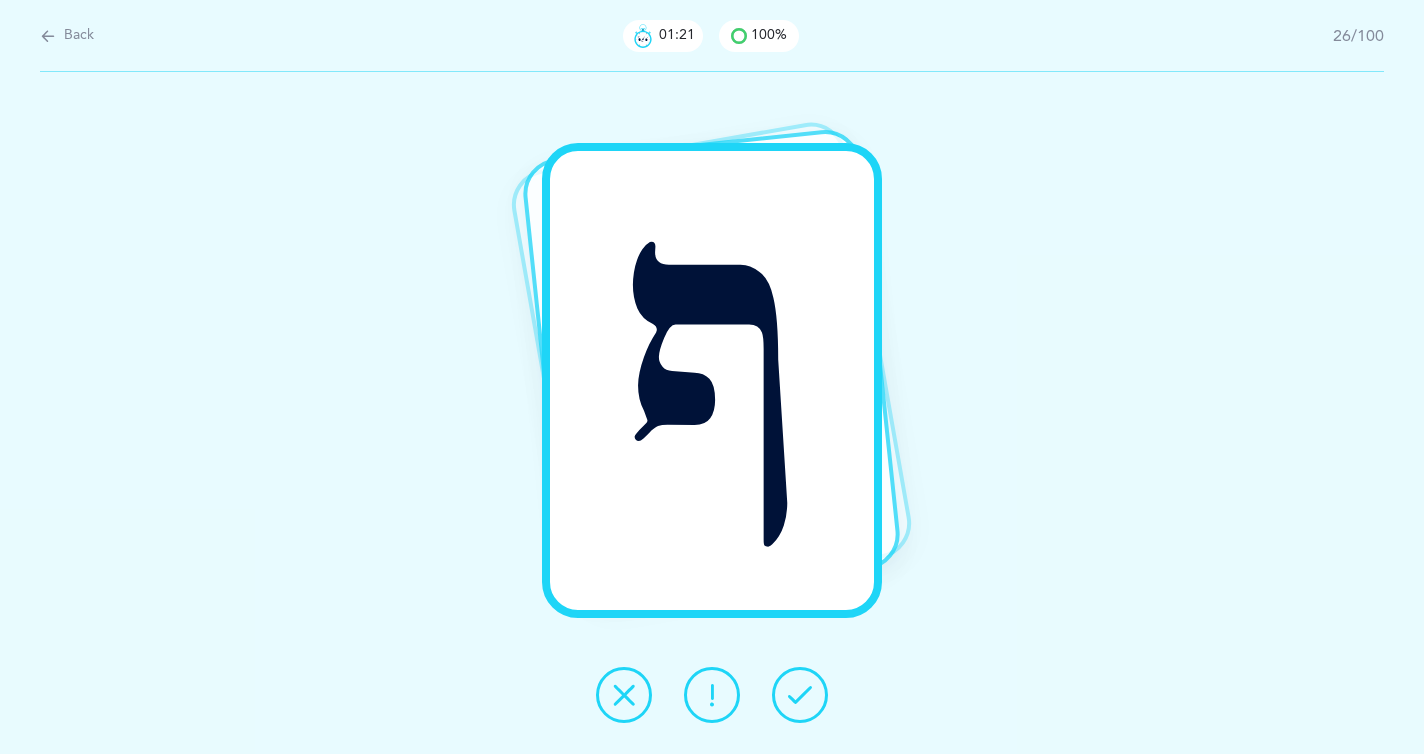 click at bounding box center [800, 695] 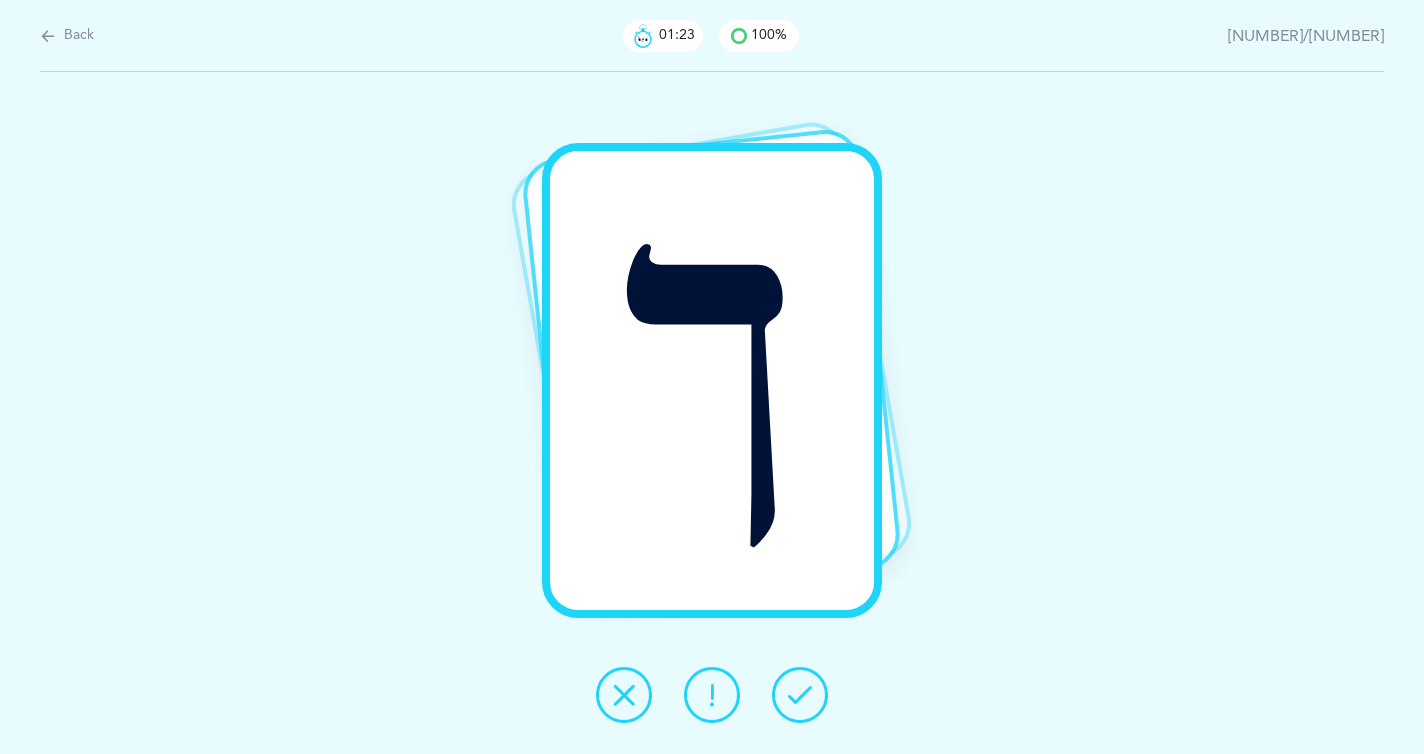 click at bounding box center (800, 695) 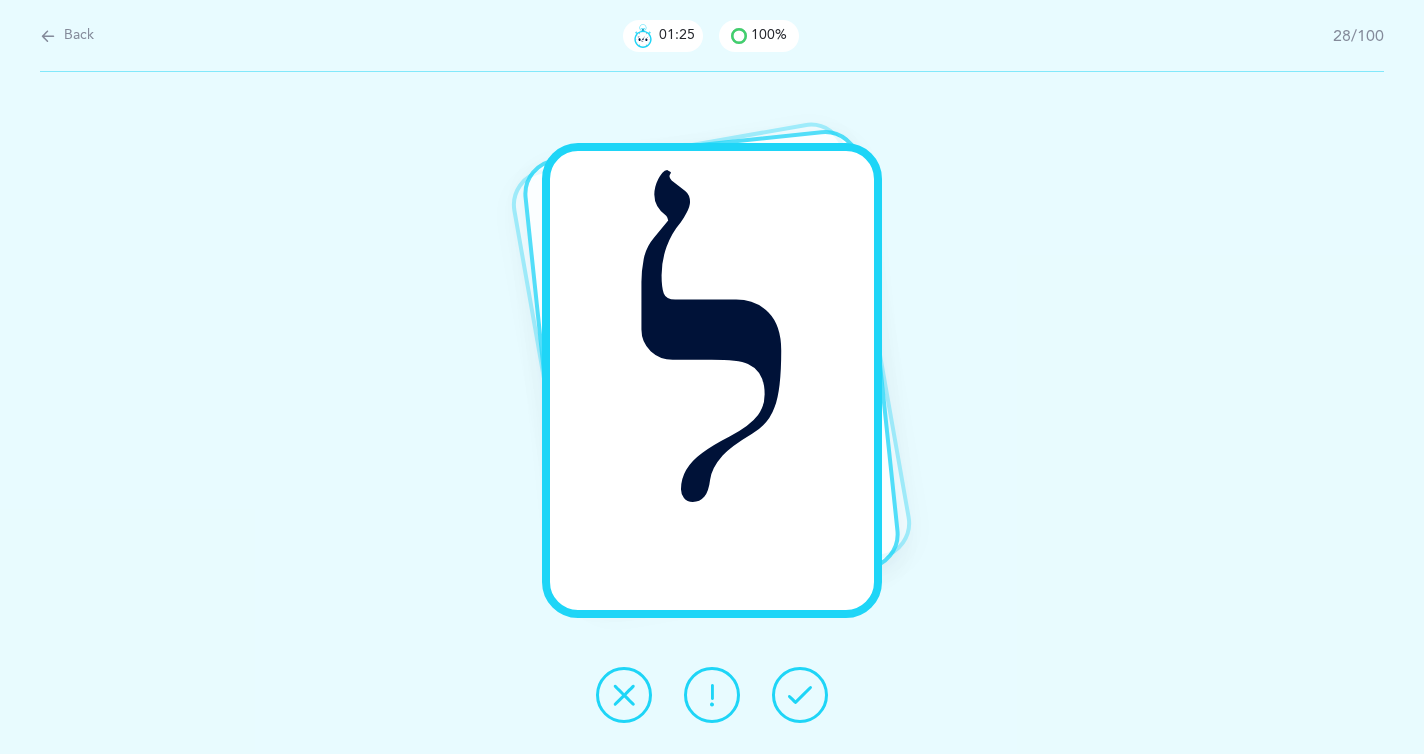 click at bounding box center [800, 695] 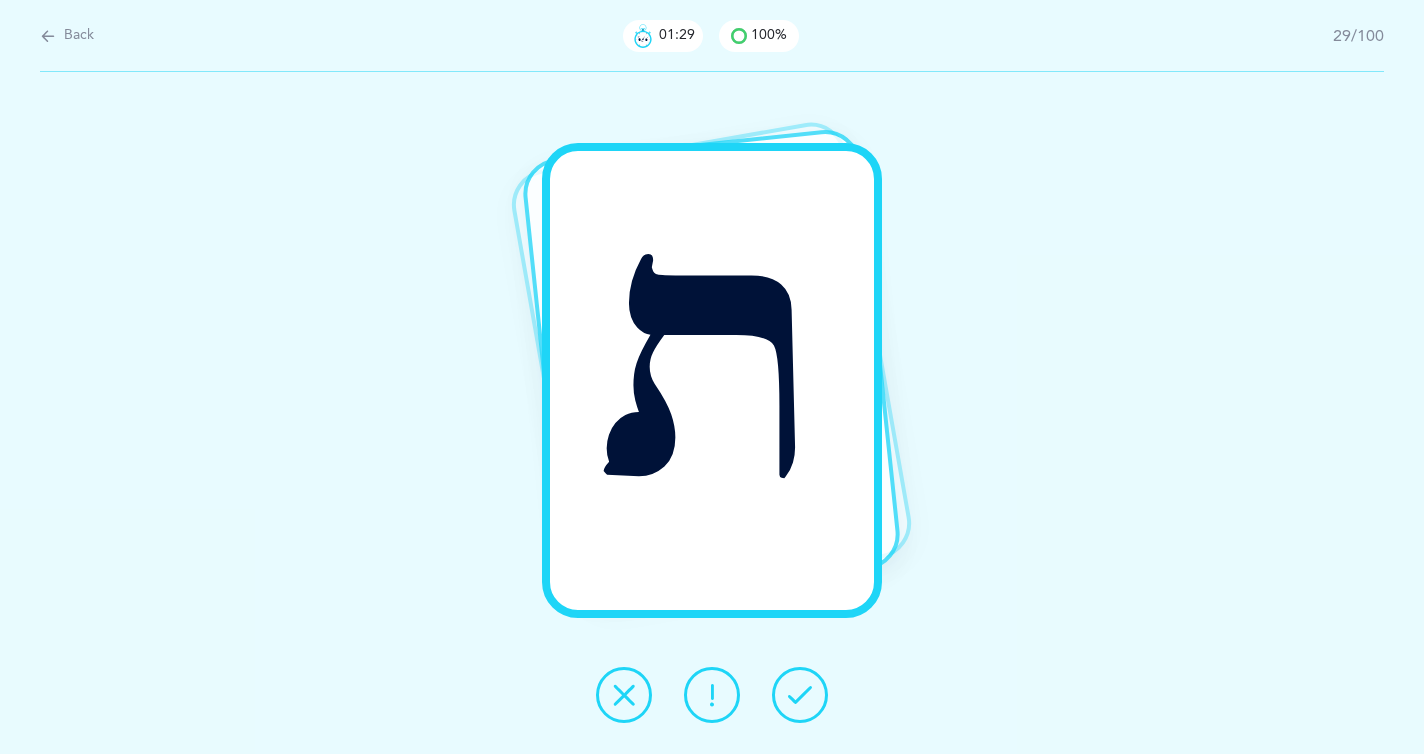 click at bounding box center [624, 695] 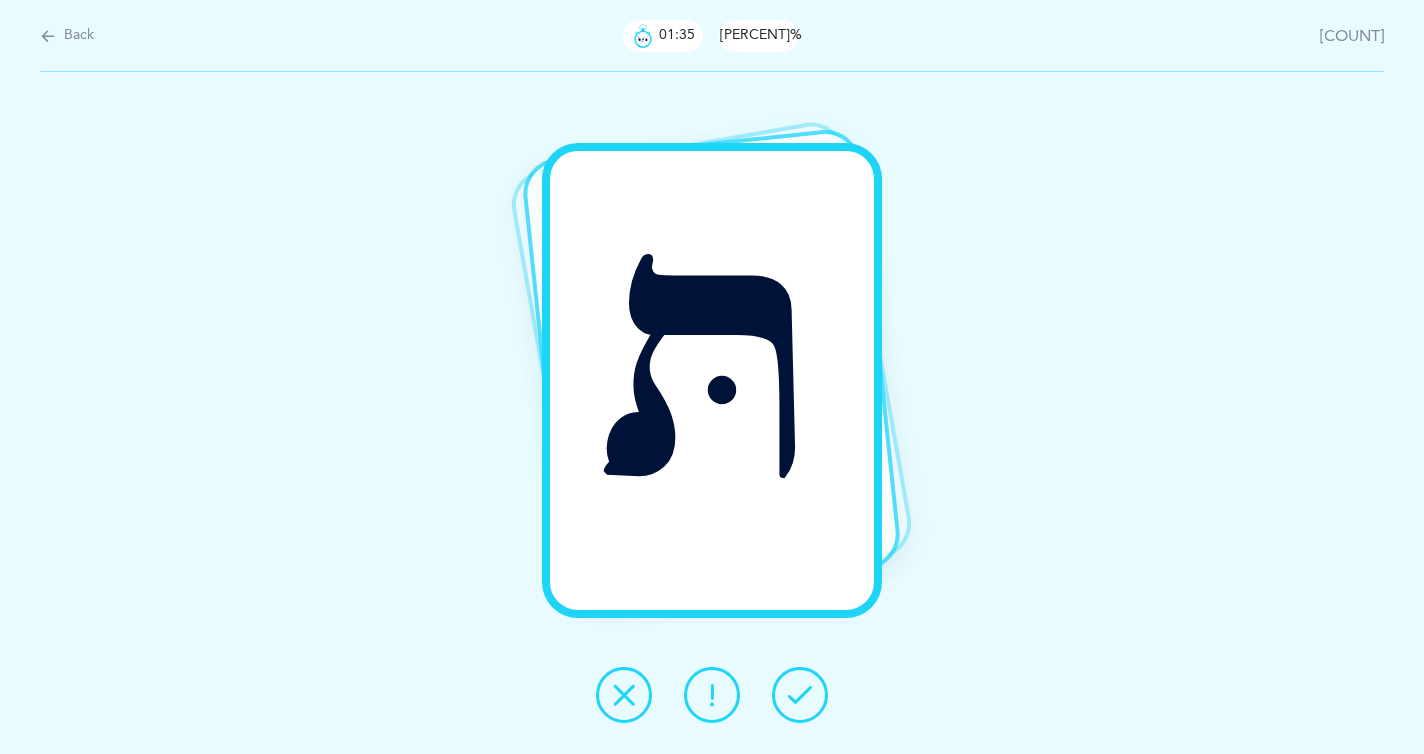 click at bounding box center (800, 695) 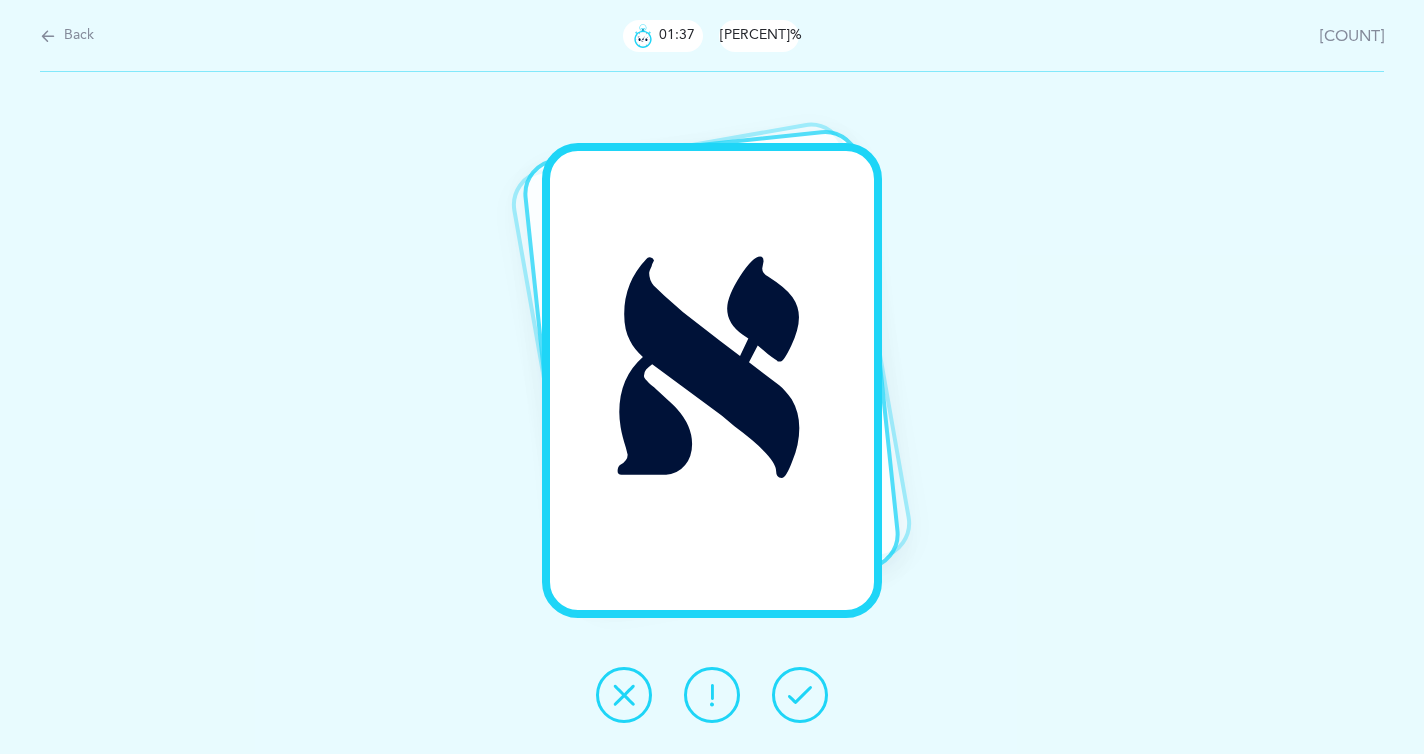click at bounding box center (800, 695) 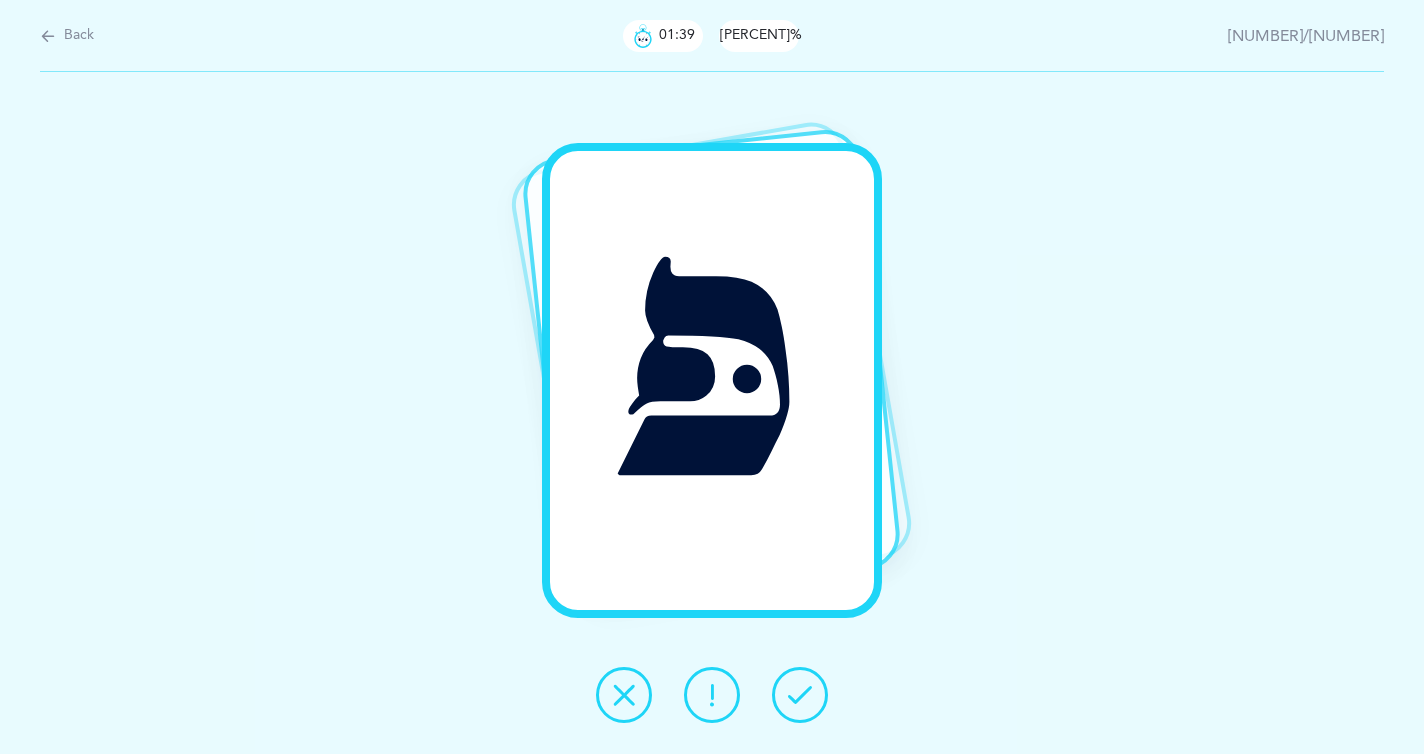 click at bounding box center [800, 695] 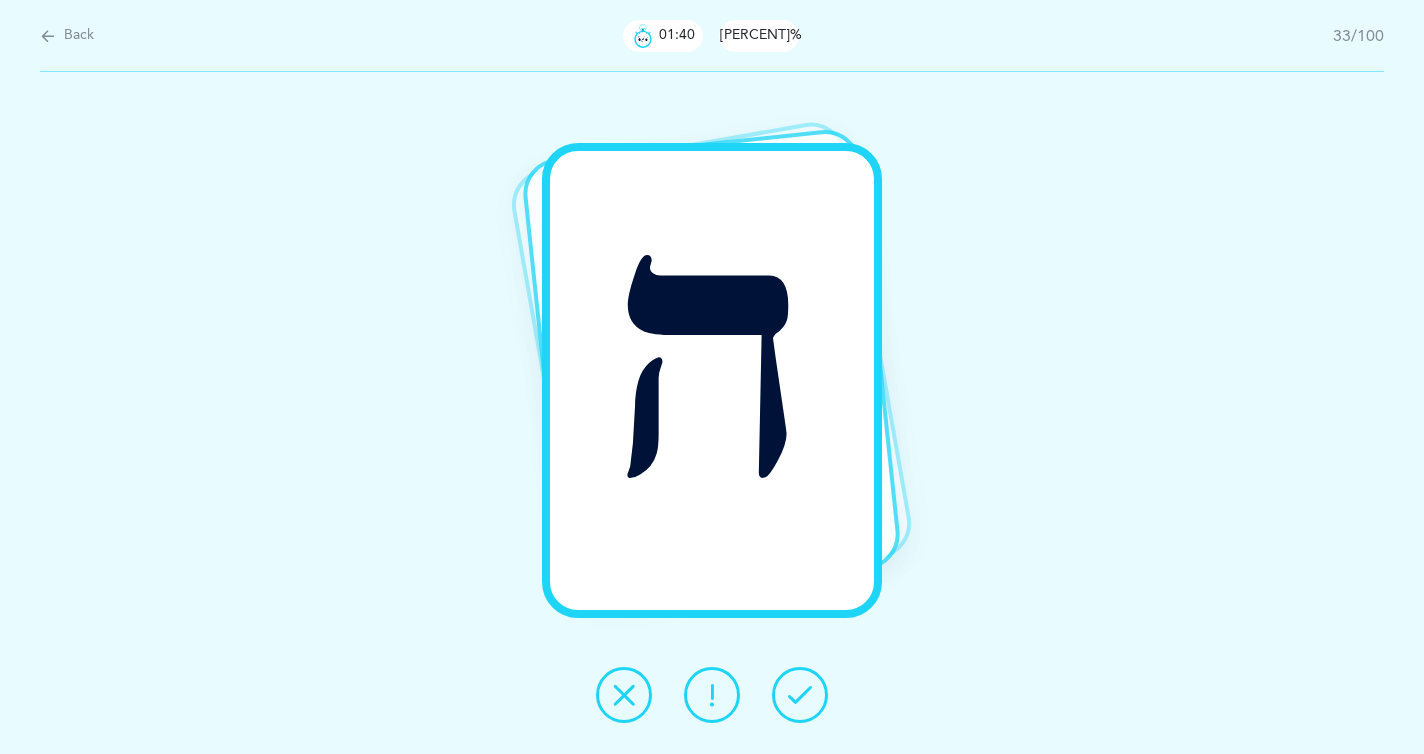 click at bounding box center [800, 695] 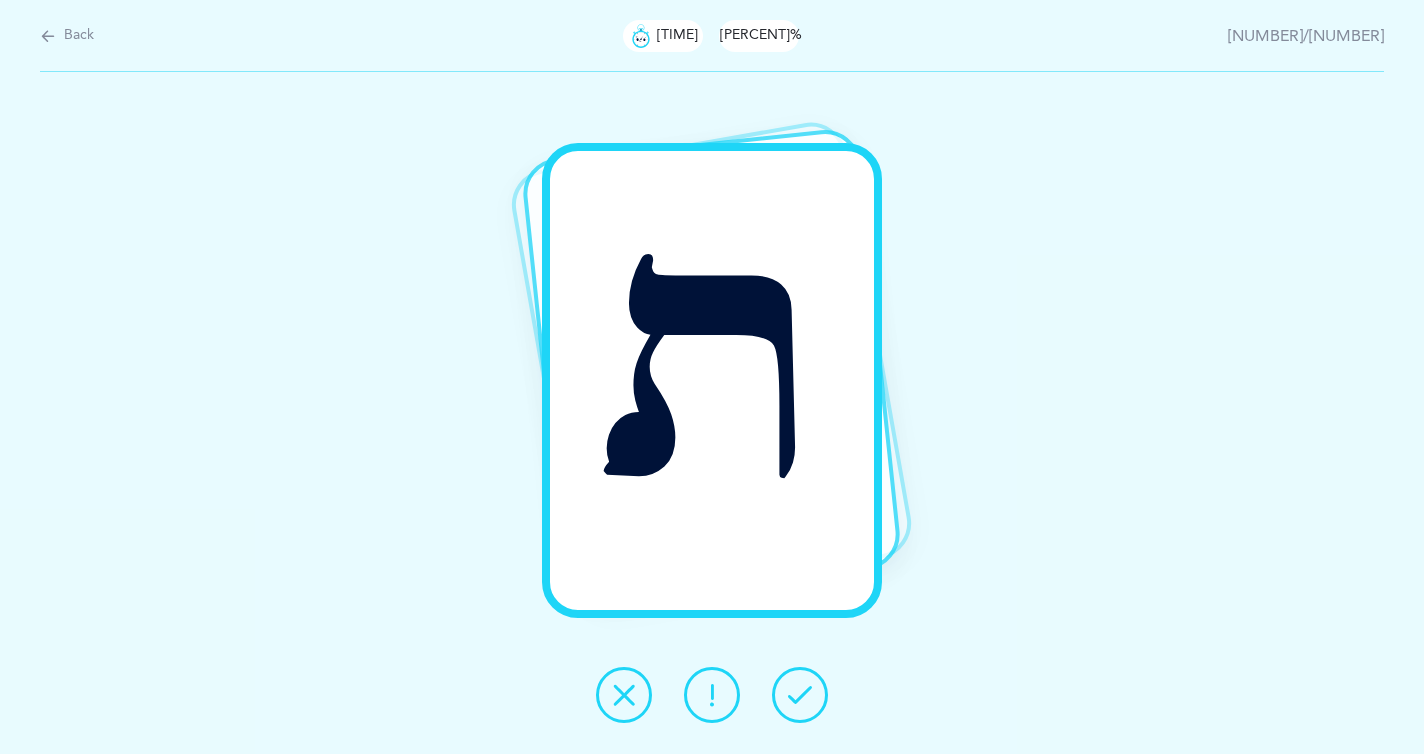 click at bounding box center (800, 695) 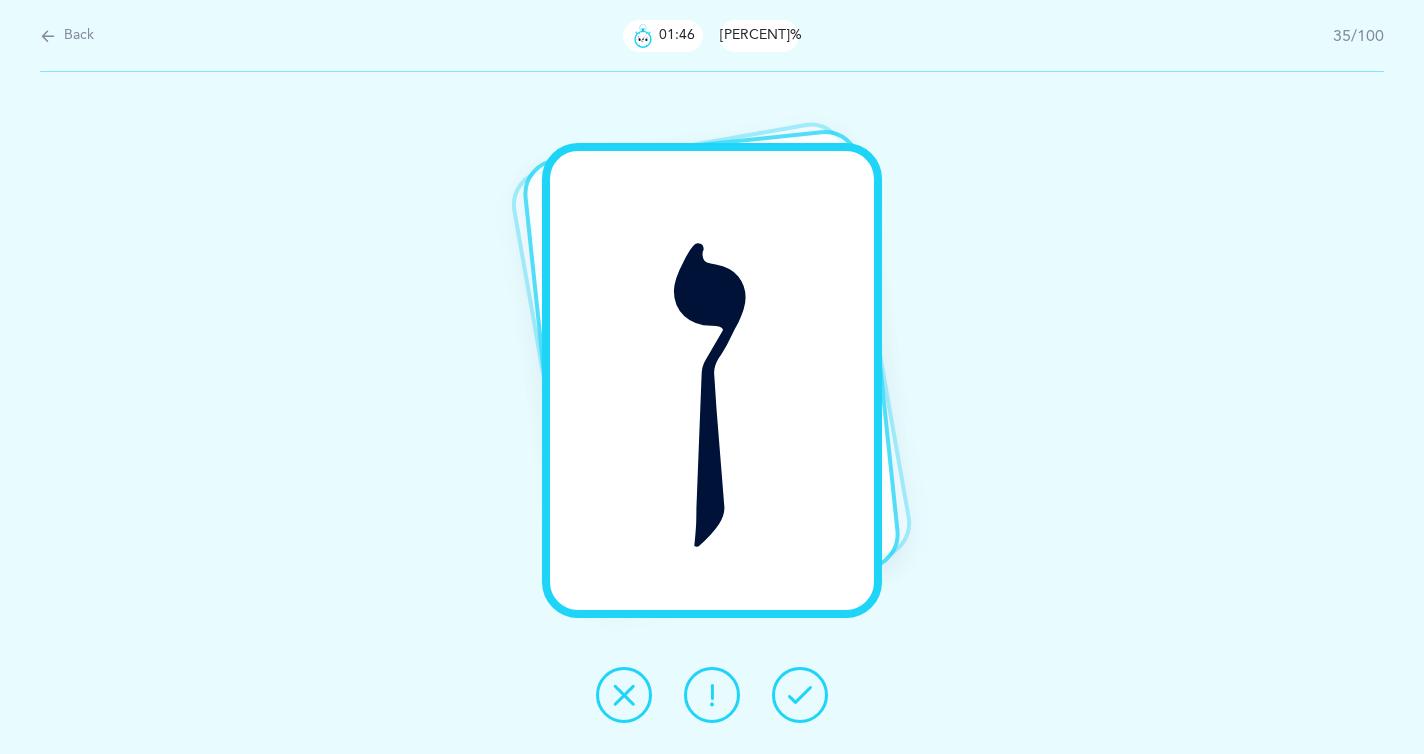click at bounding box center [800, 695] 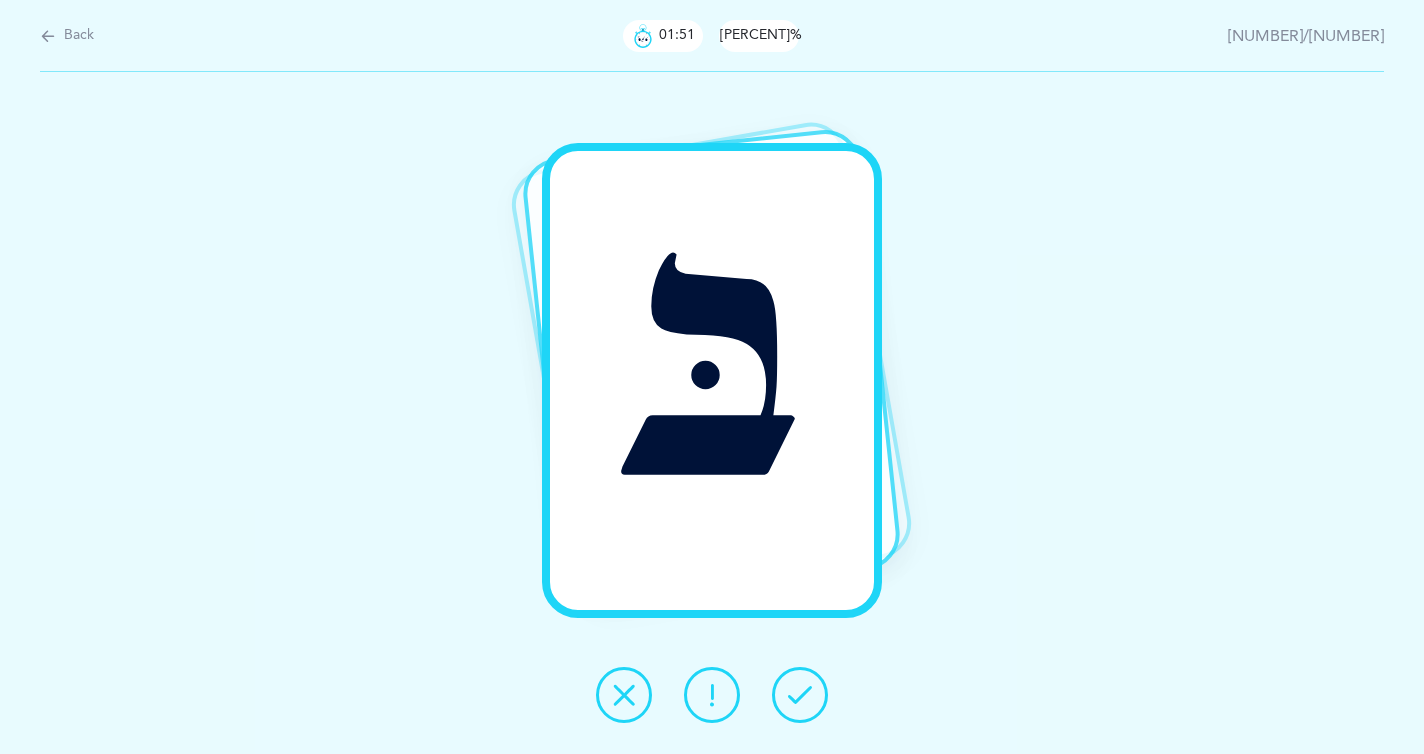 click at bounding box center (800, 695) 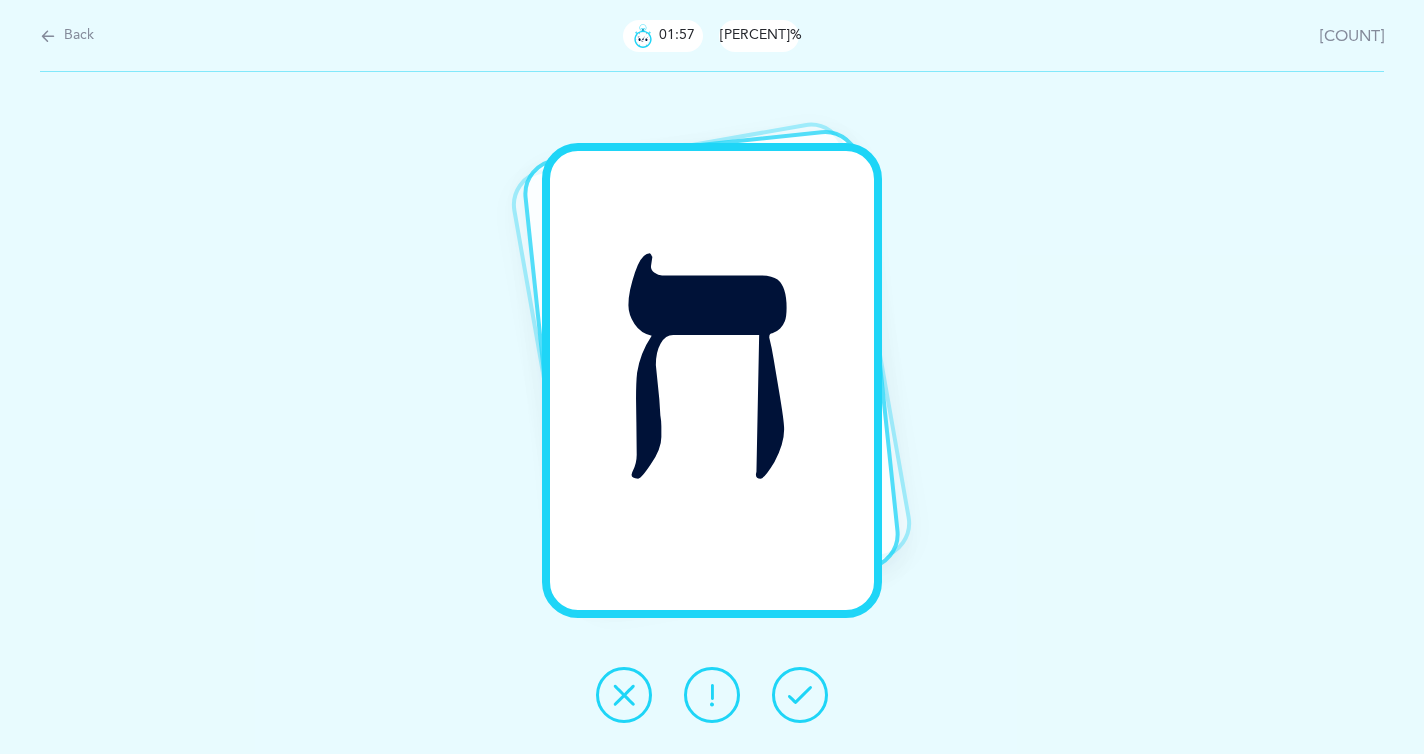 click at bounding box center (800, 695) 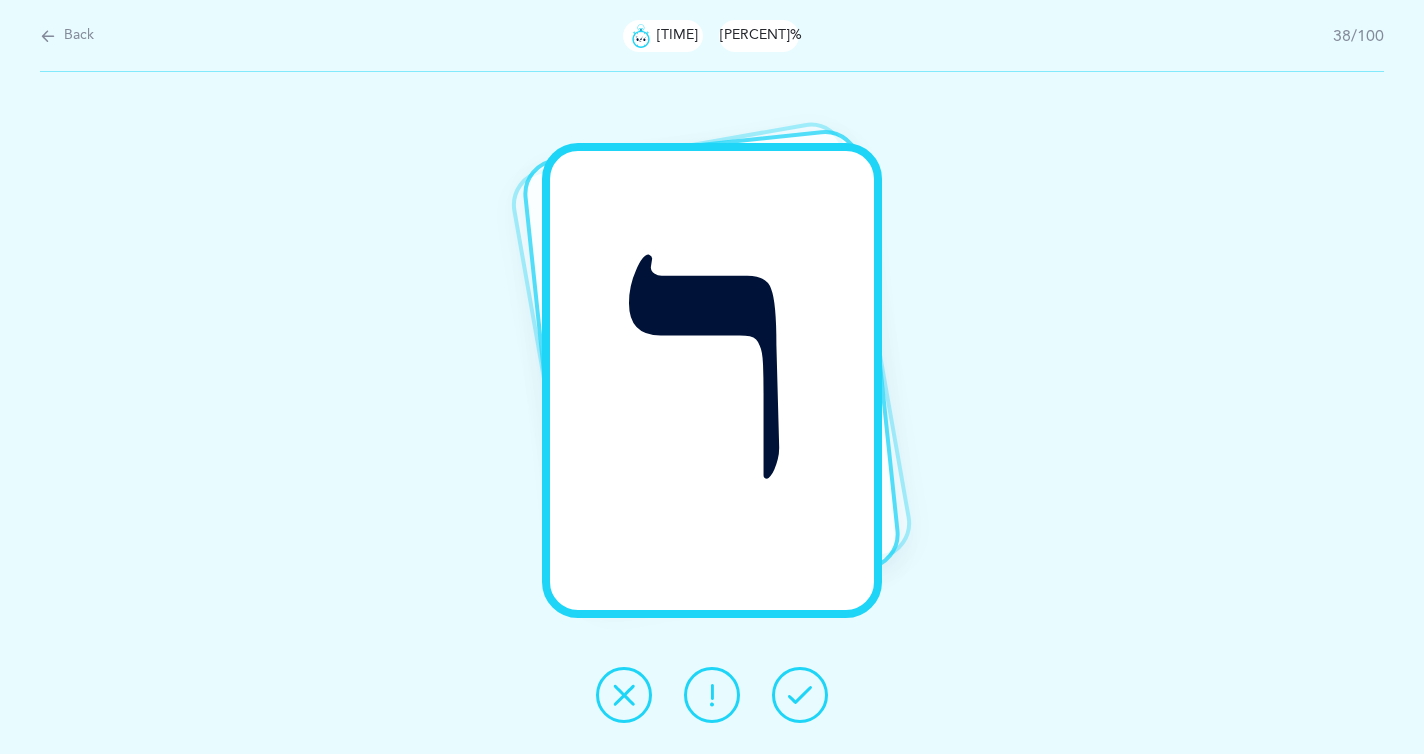 click at bounding box center (800, 695) 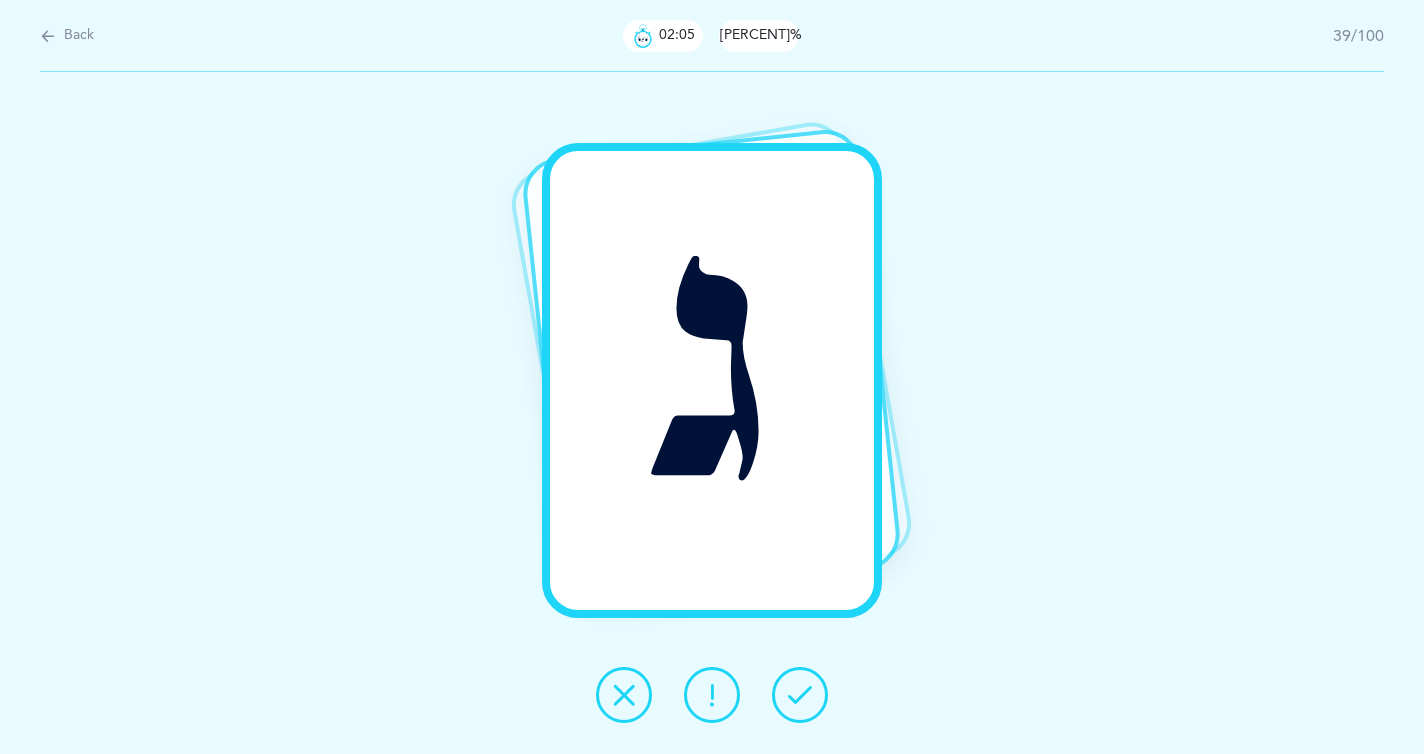 click at bounding box center [800, 695] 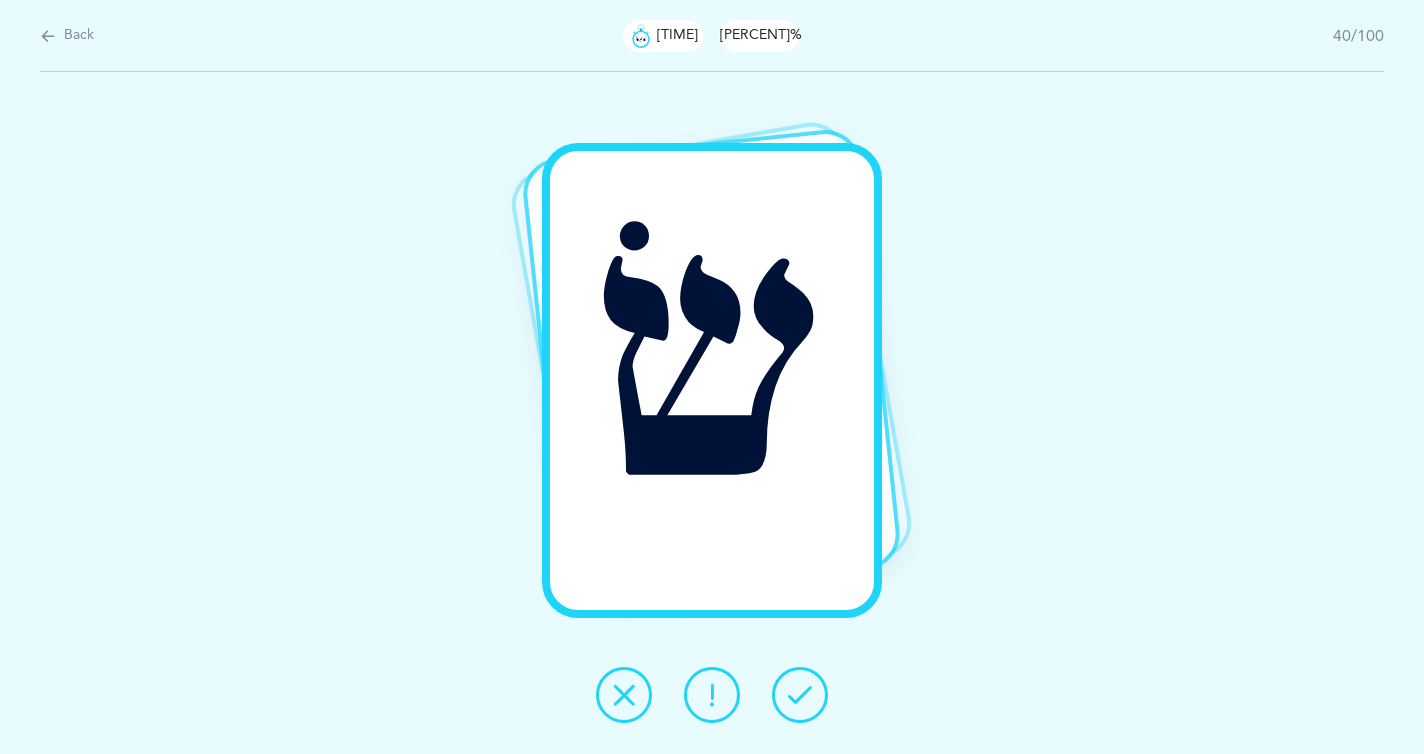click at bounding box center (800, 695) 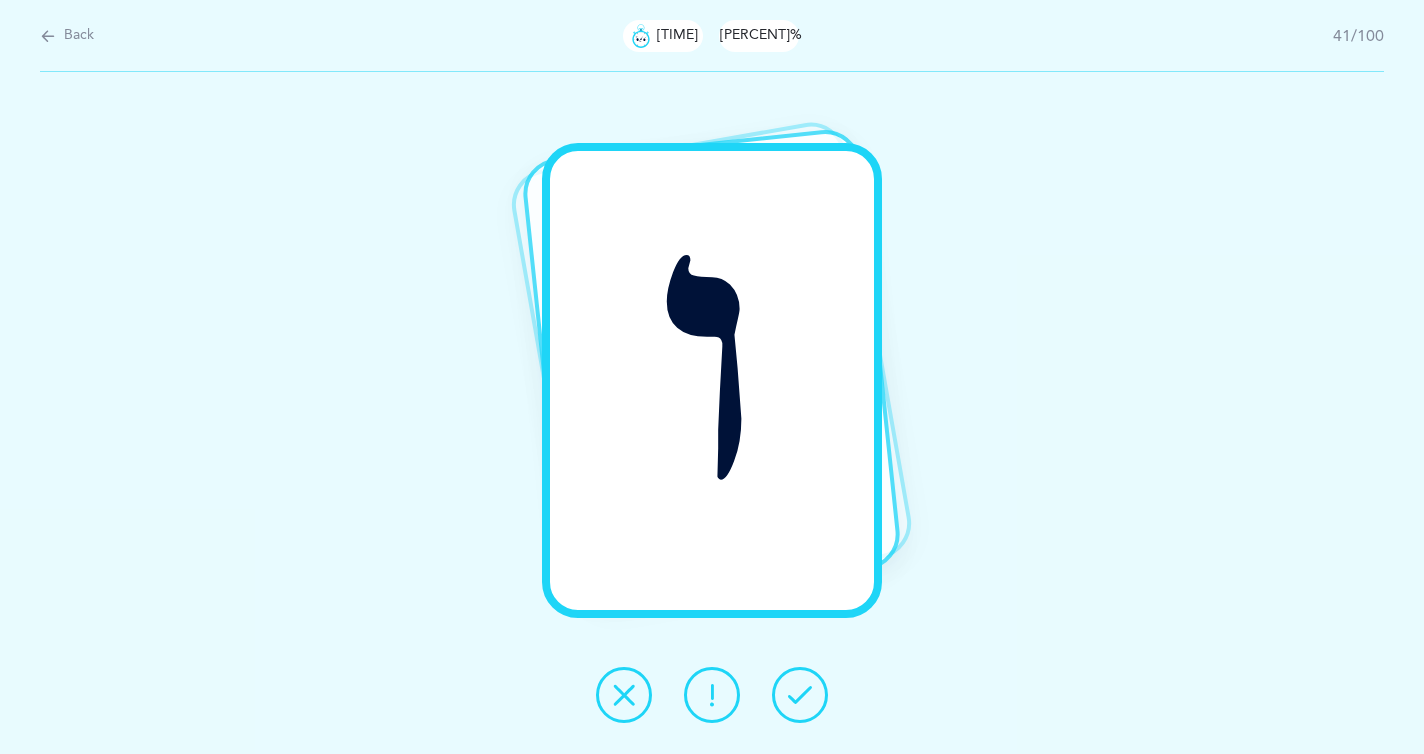 click at bounding box center [800, 695] 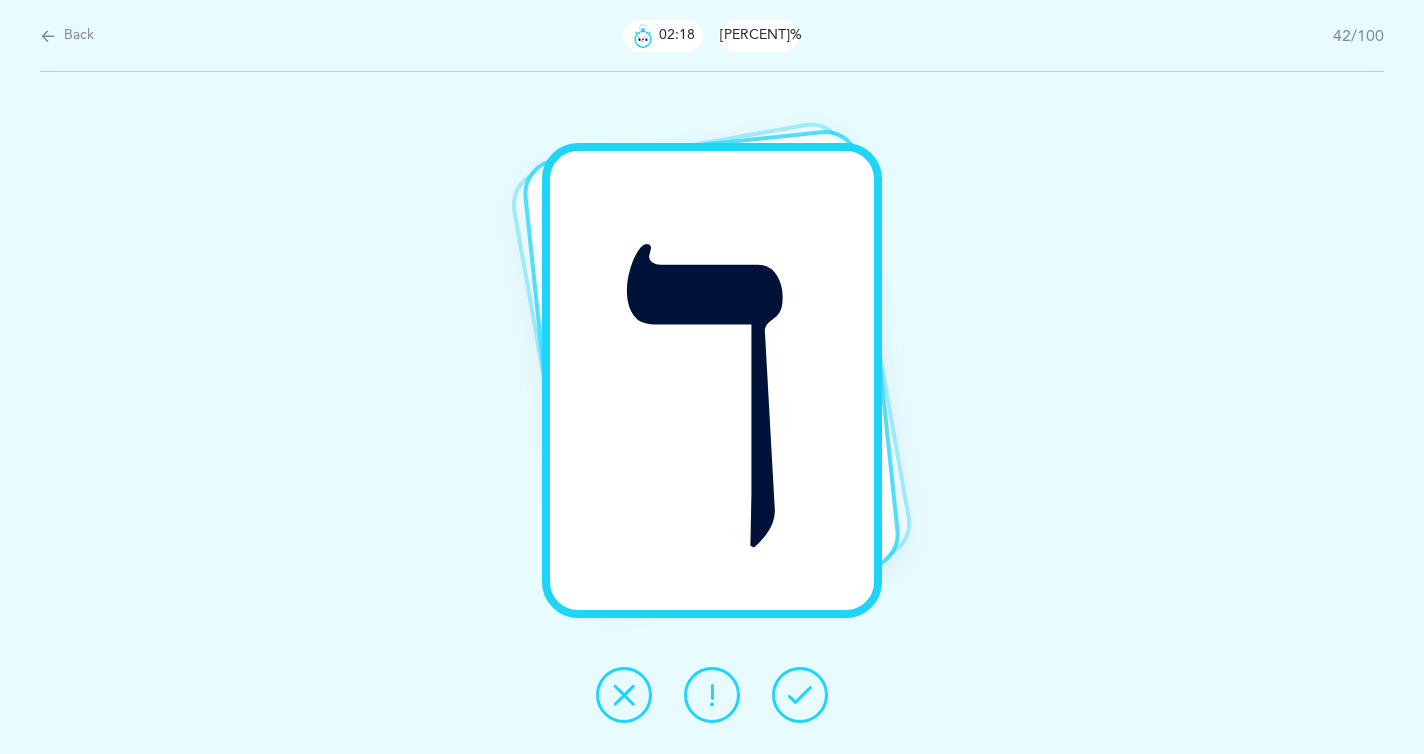 click at bounding box center (800, 695) 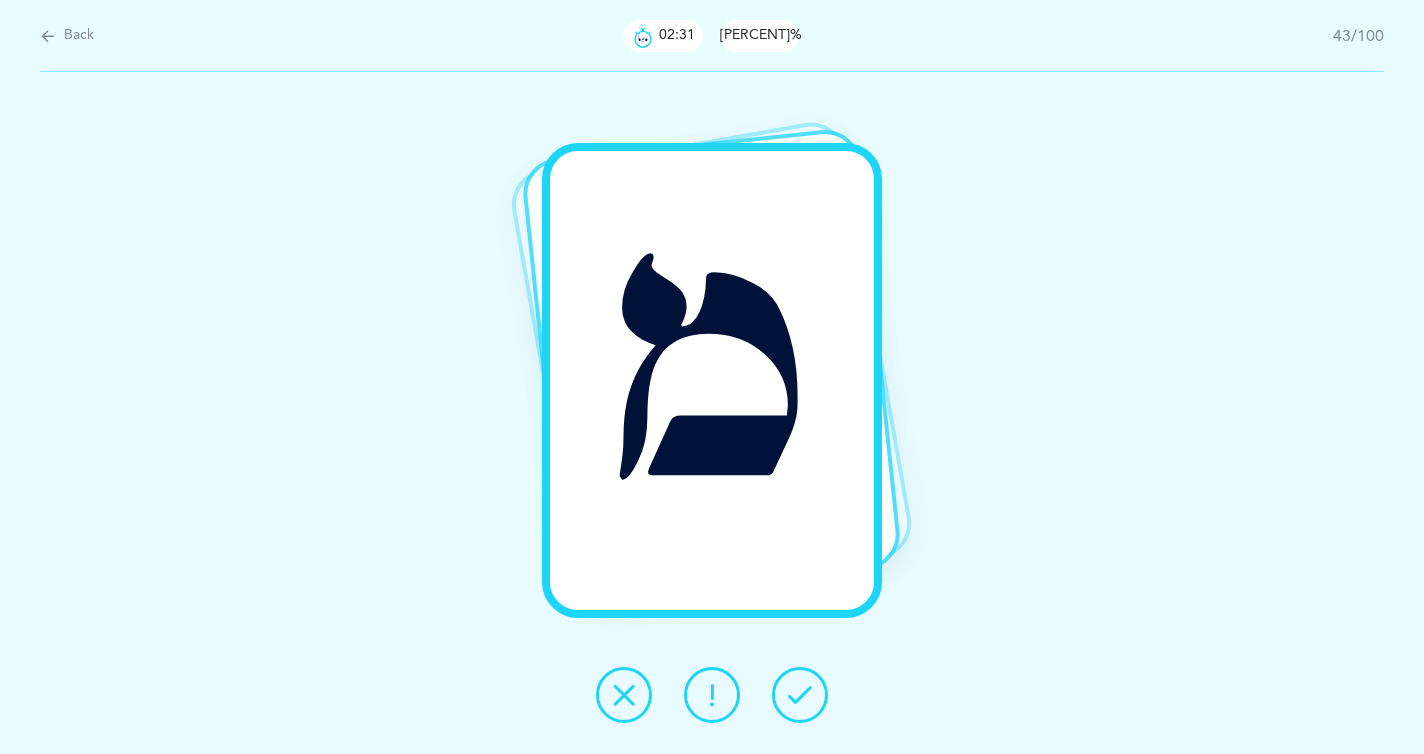 click at bounding box center [800, 695] 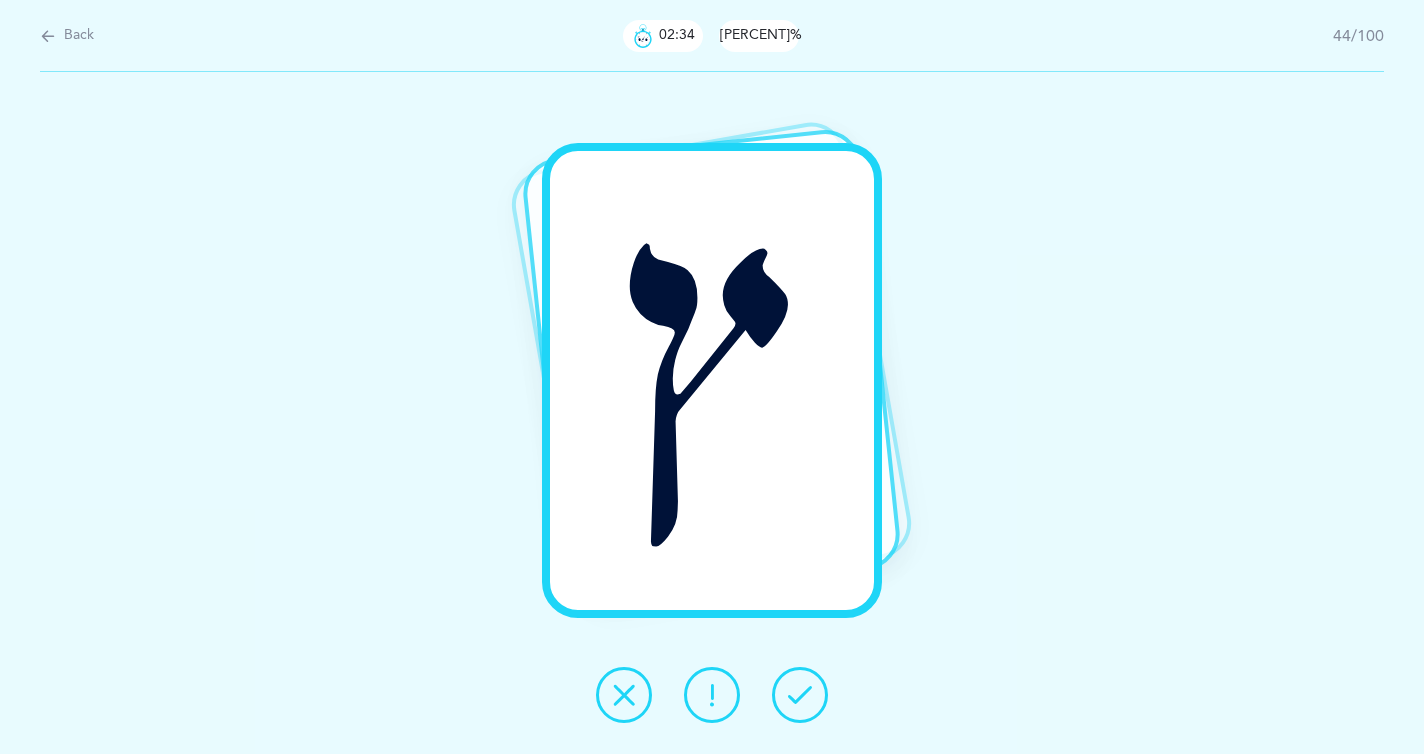 click at bounding box center [800, 695] 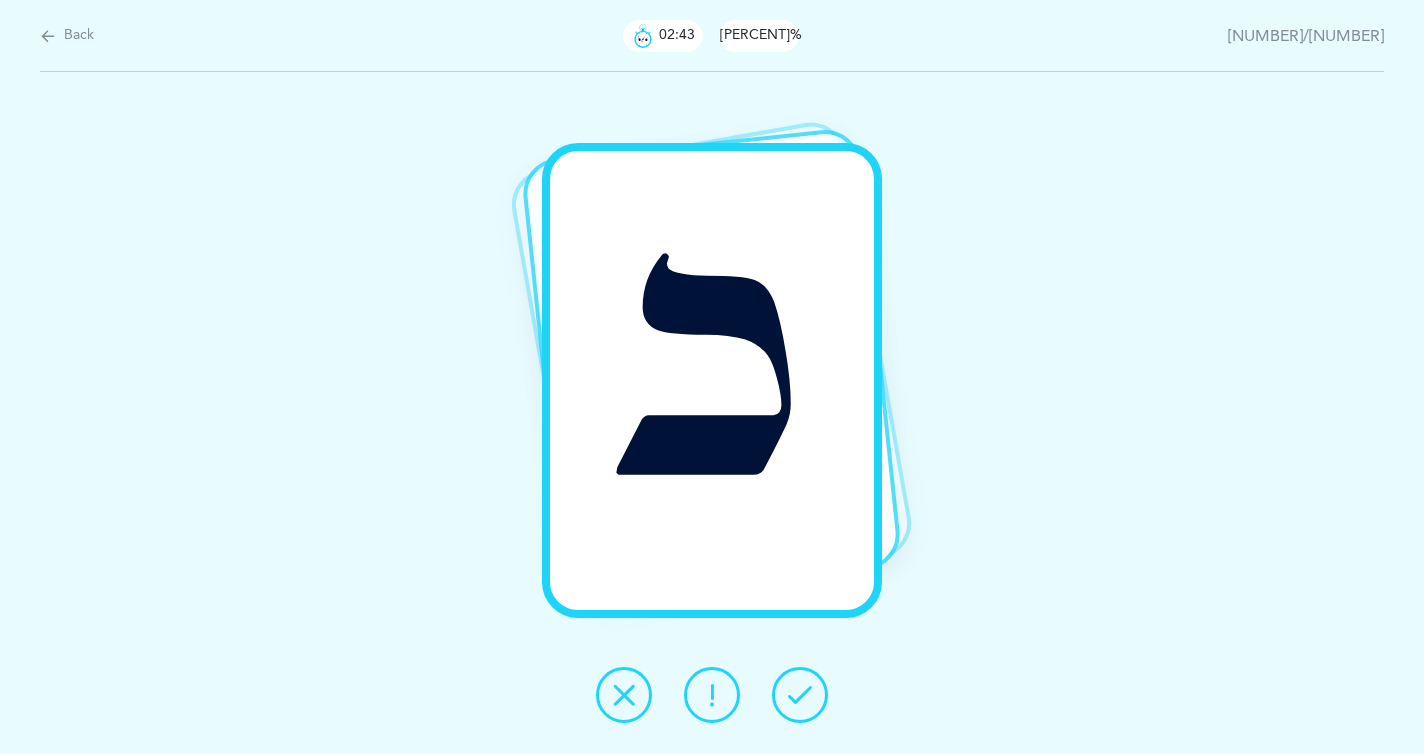 click at bounding box center (800, 695) 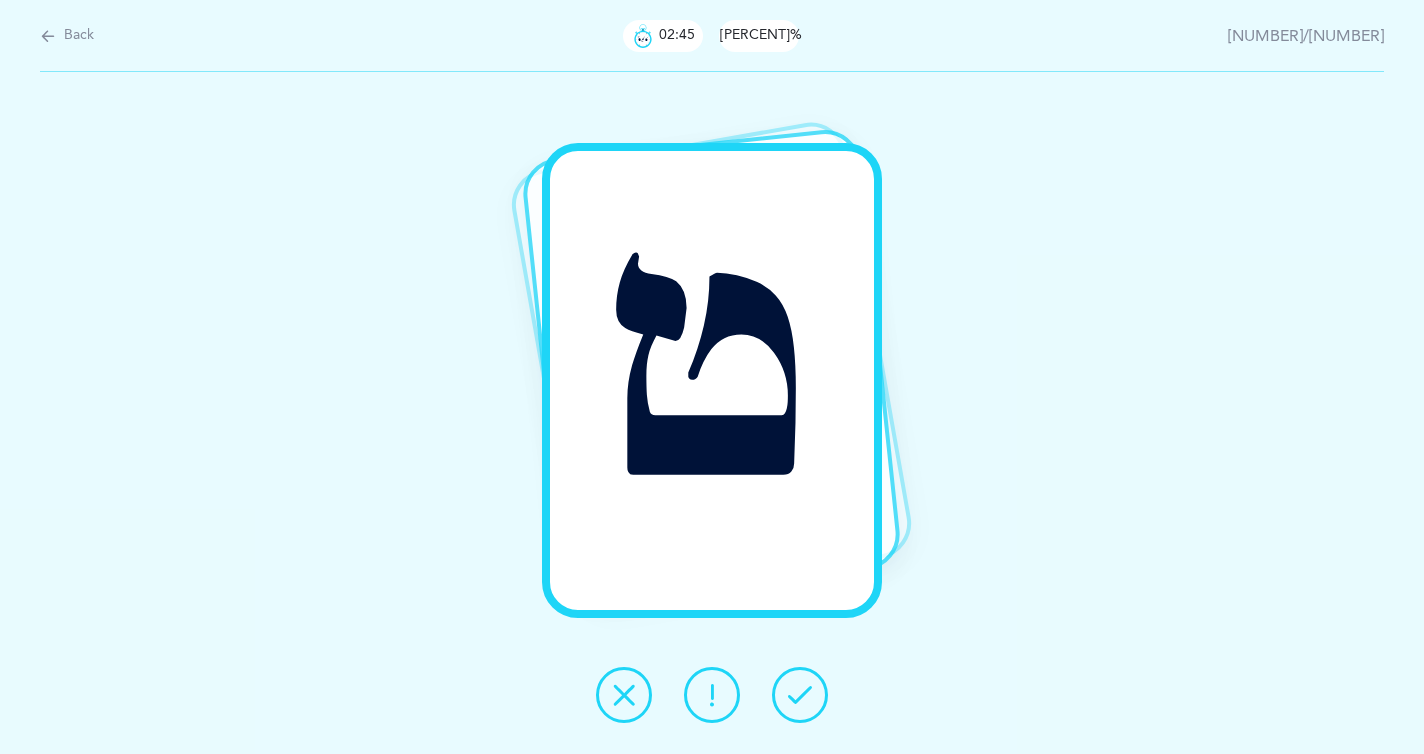 click at bounding box center (800, 695) 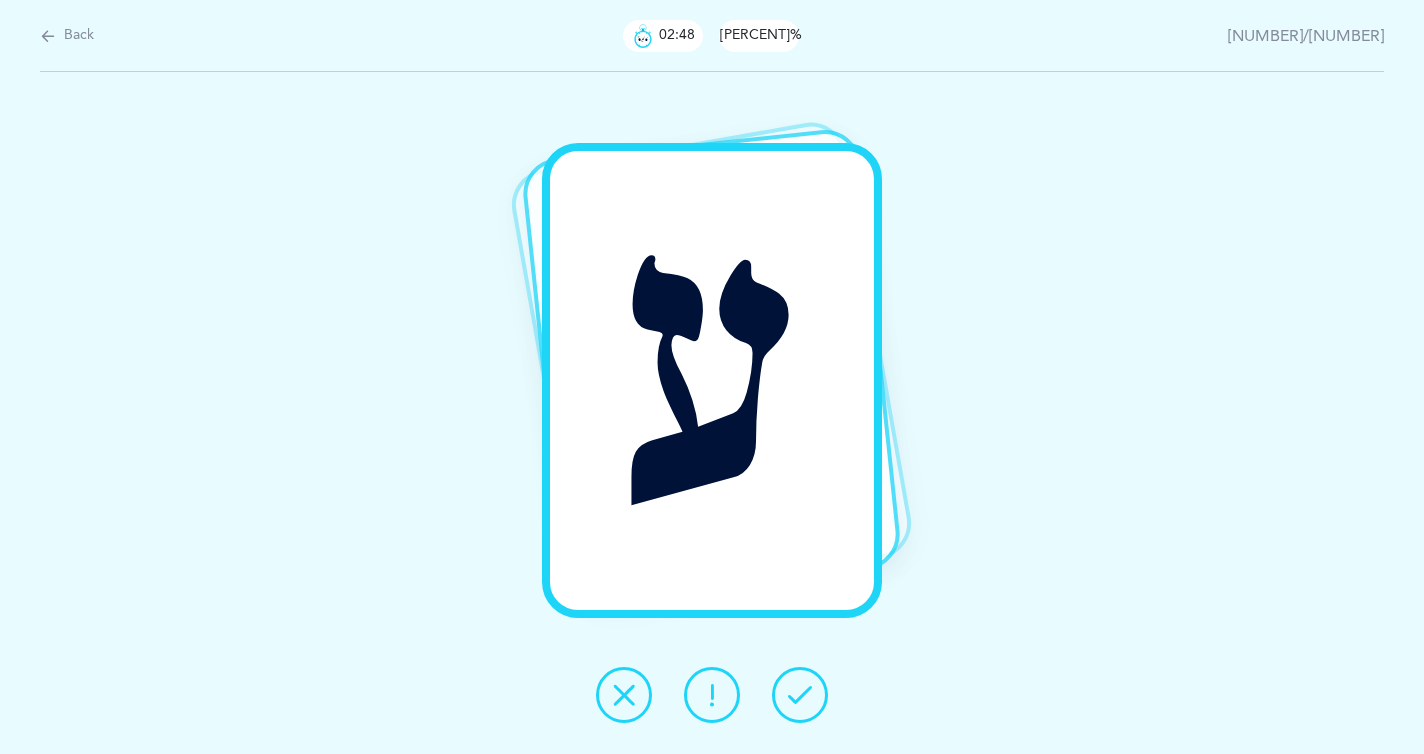 click at bounding box center [800, 695] 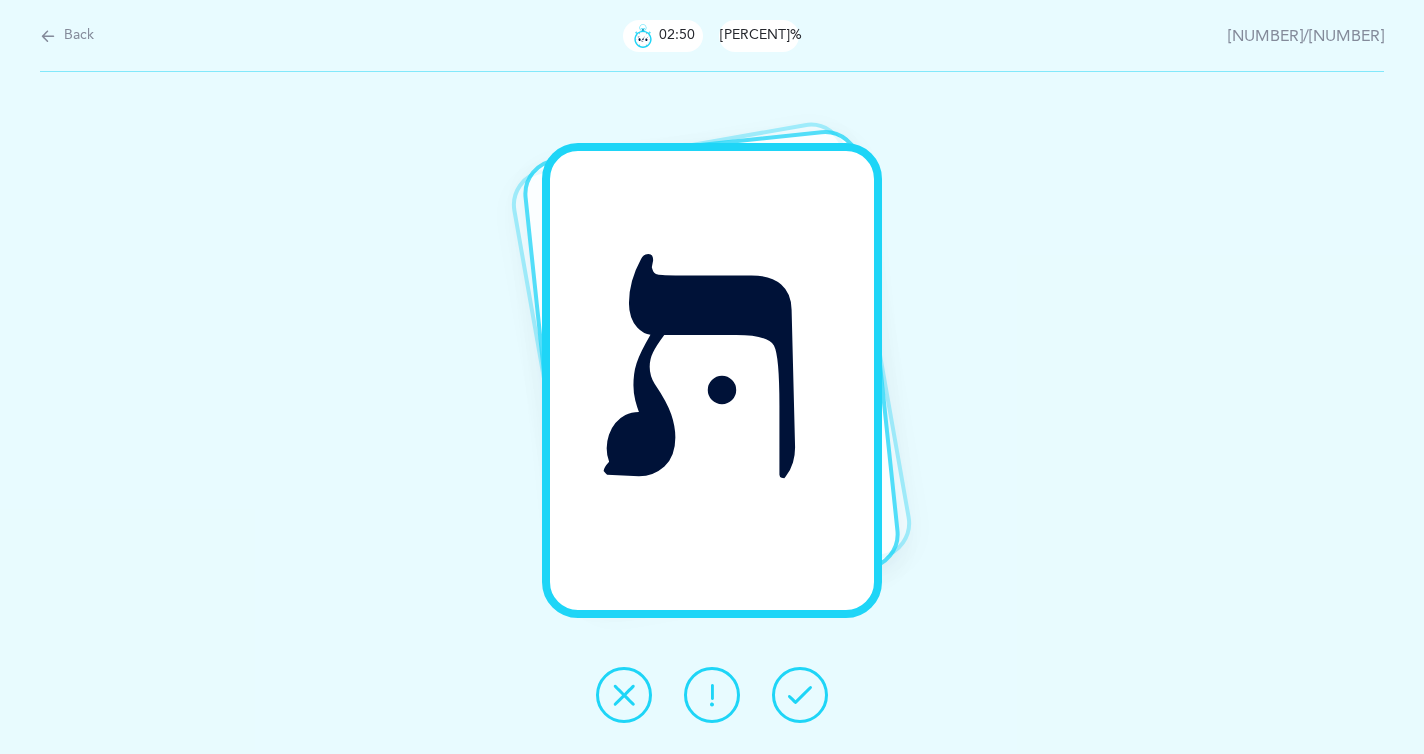 click at bounding box center (800, 695) 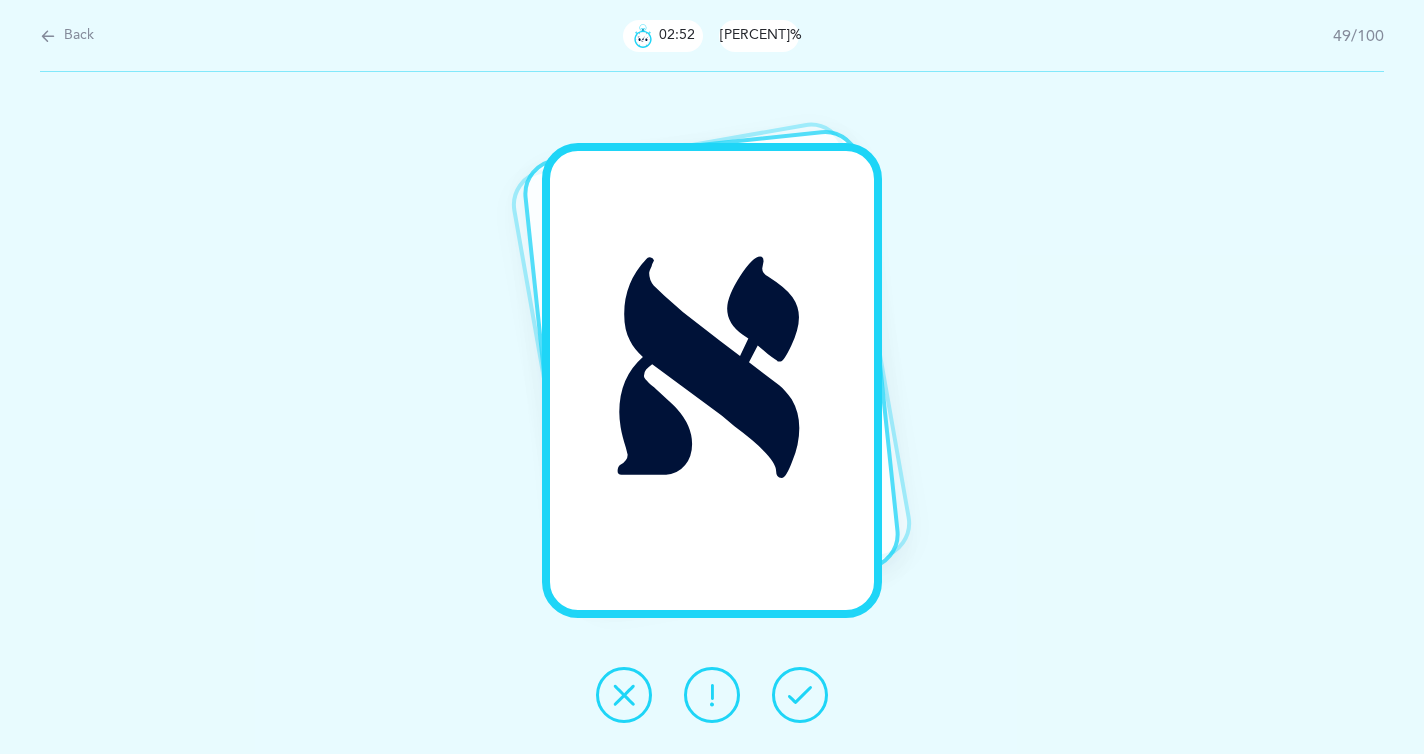 click at bounding box center [800, 695] 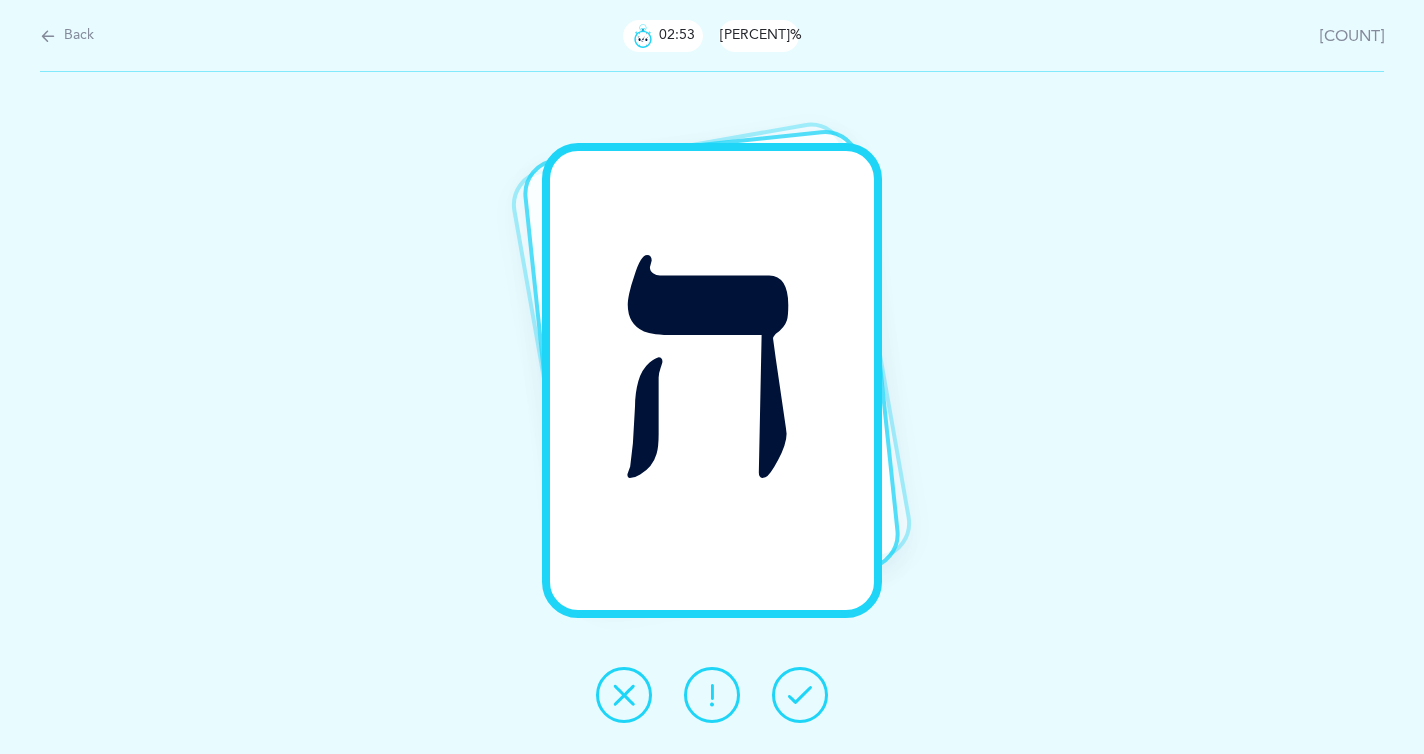 click at bounding box center [800, 695] 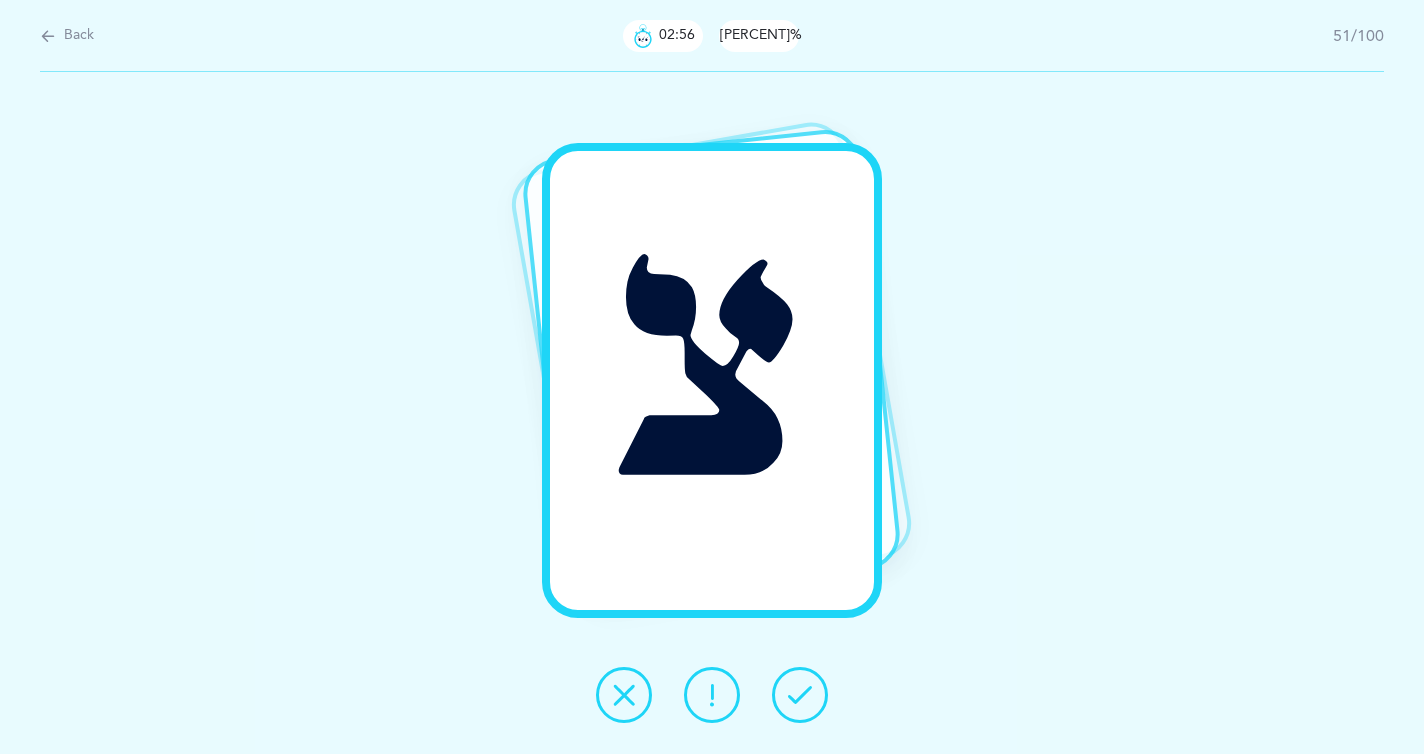 click at bounding box center (800, 695) 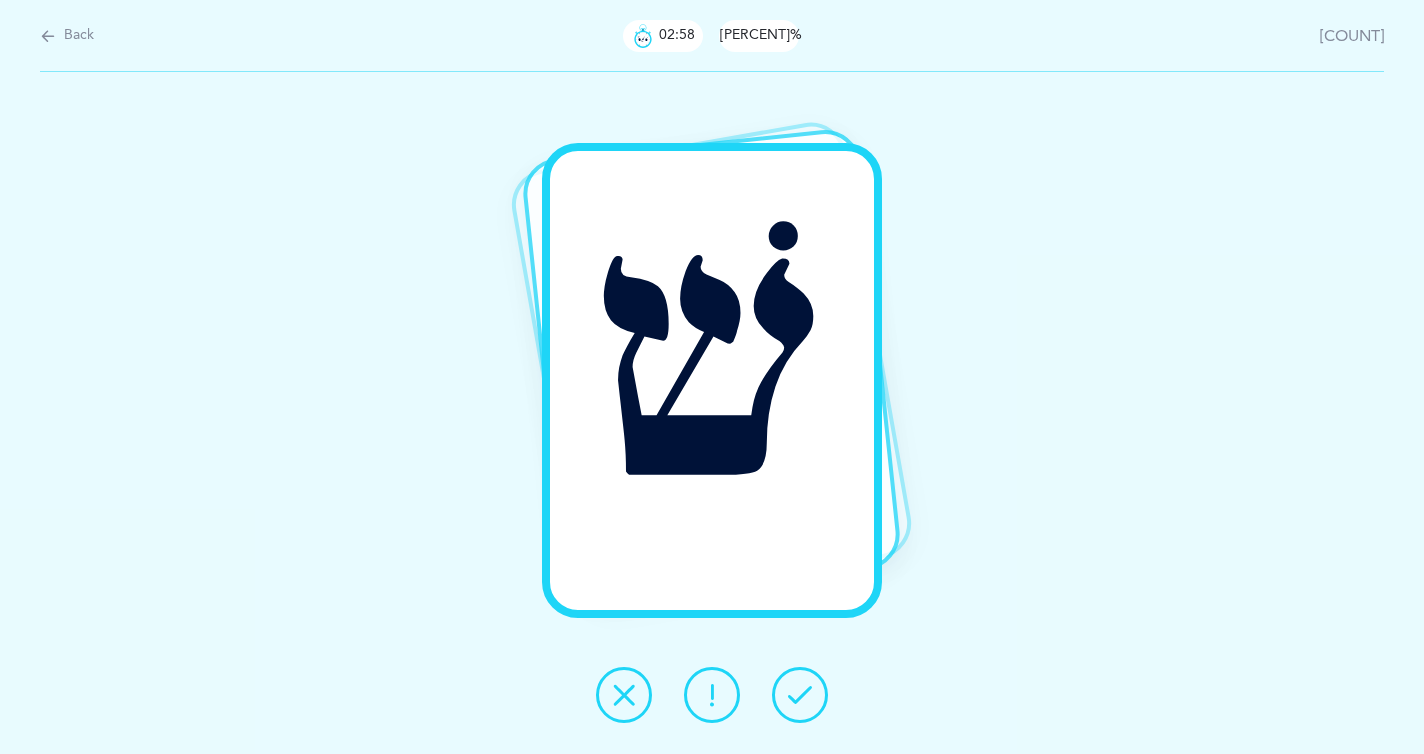 click at bounding box center (800, 695) 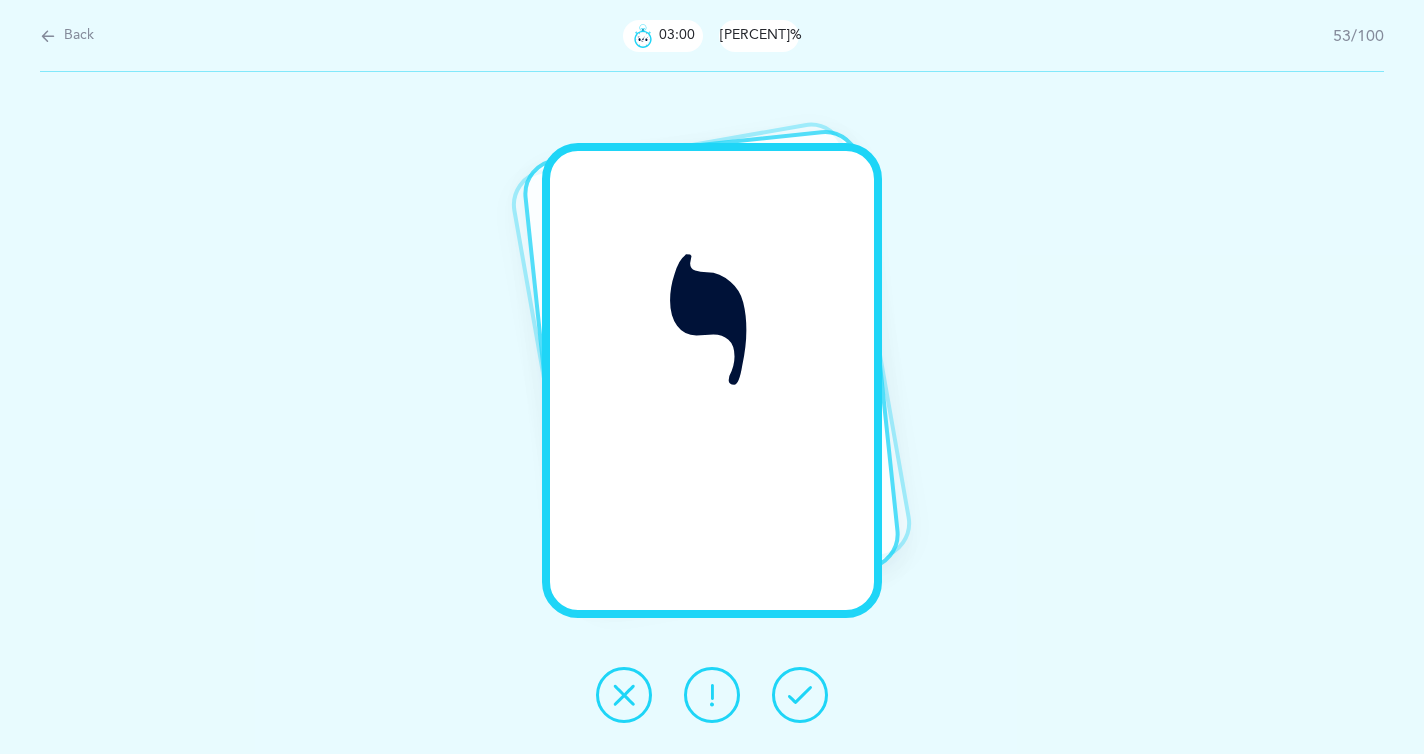 click at bounding box center [800, 695] 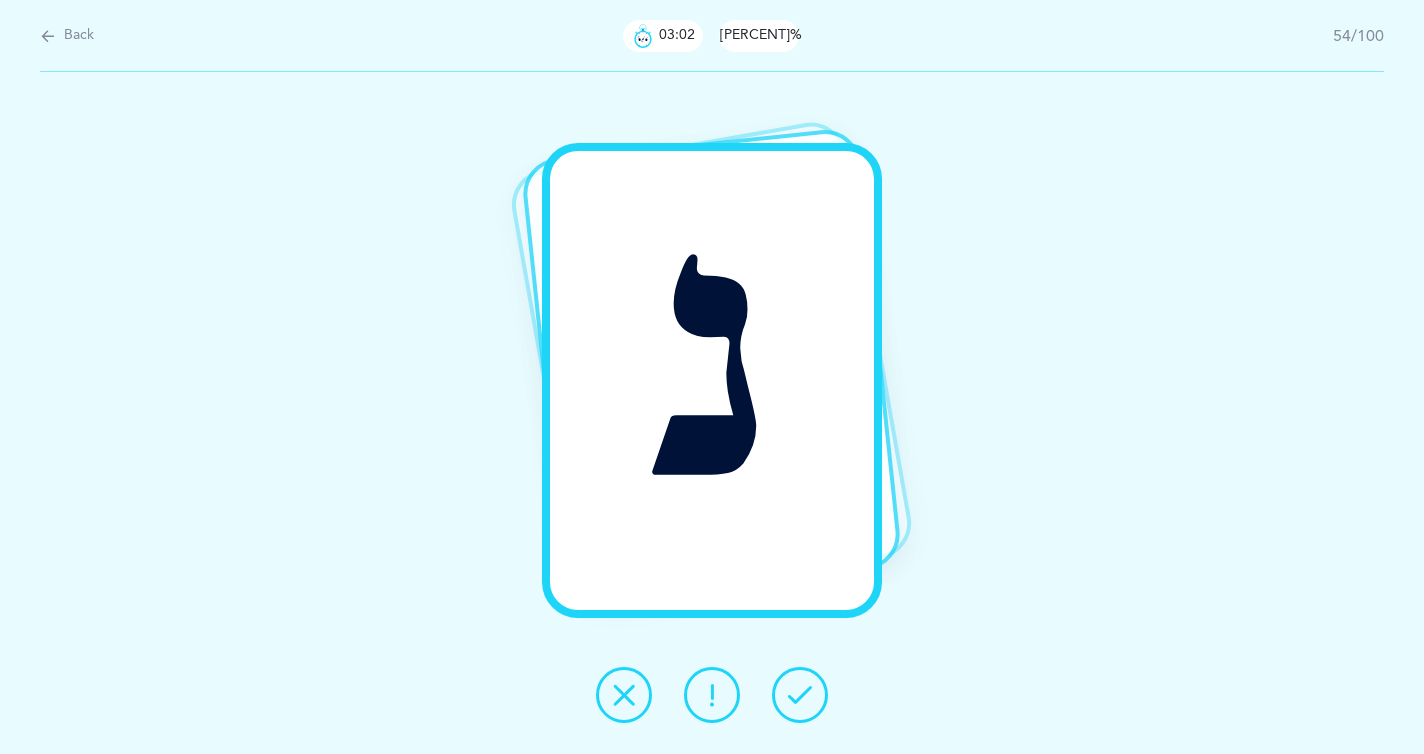 click at bounding box center [800, 695] 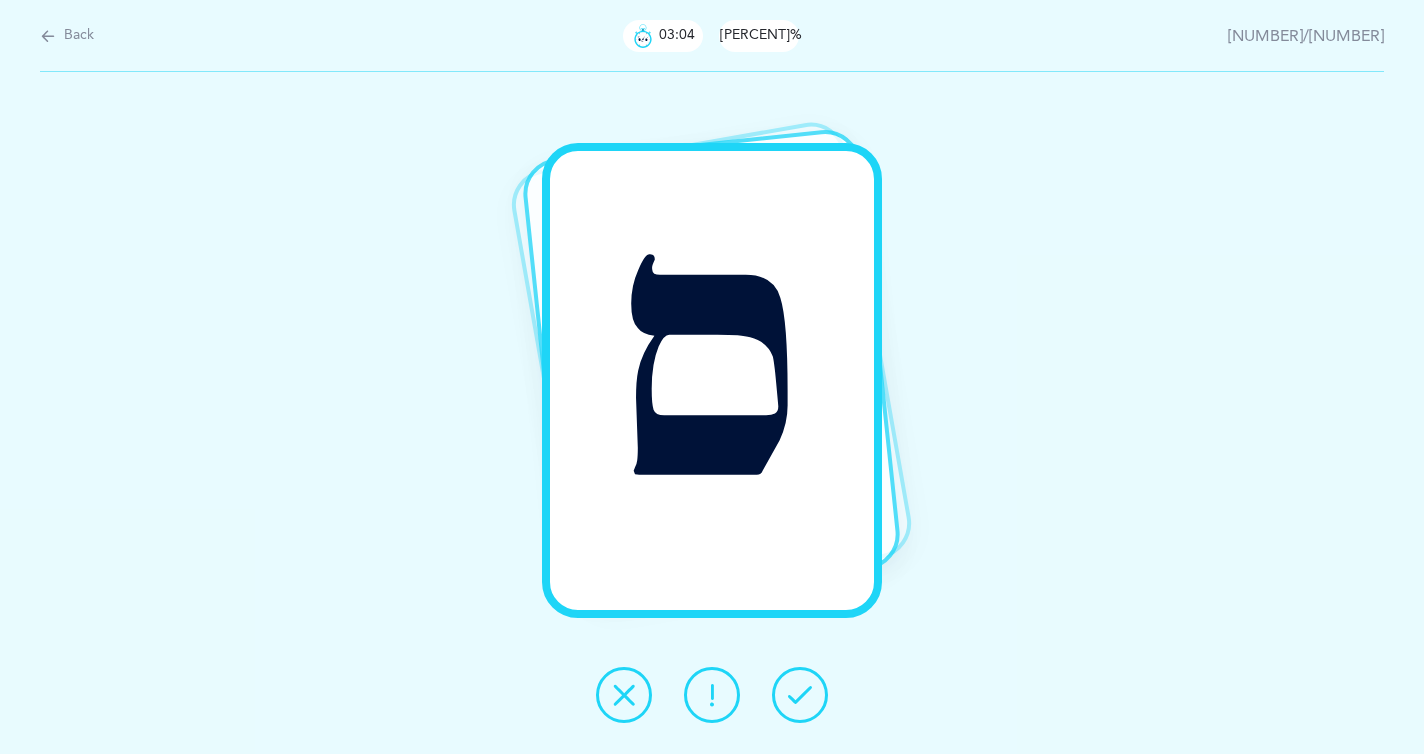 click at bounding box center [800, 695] 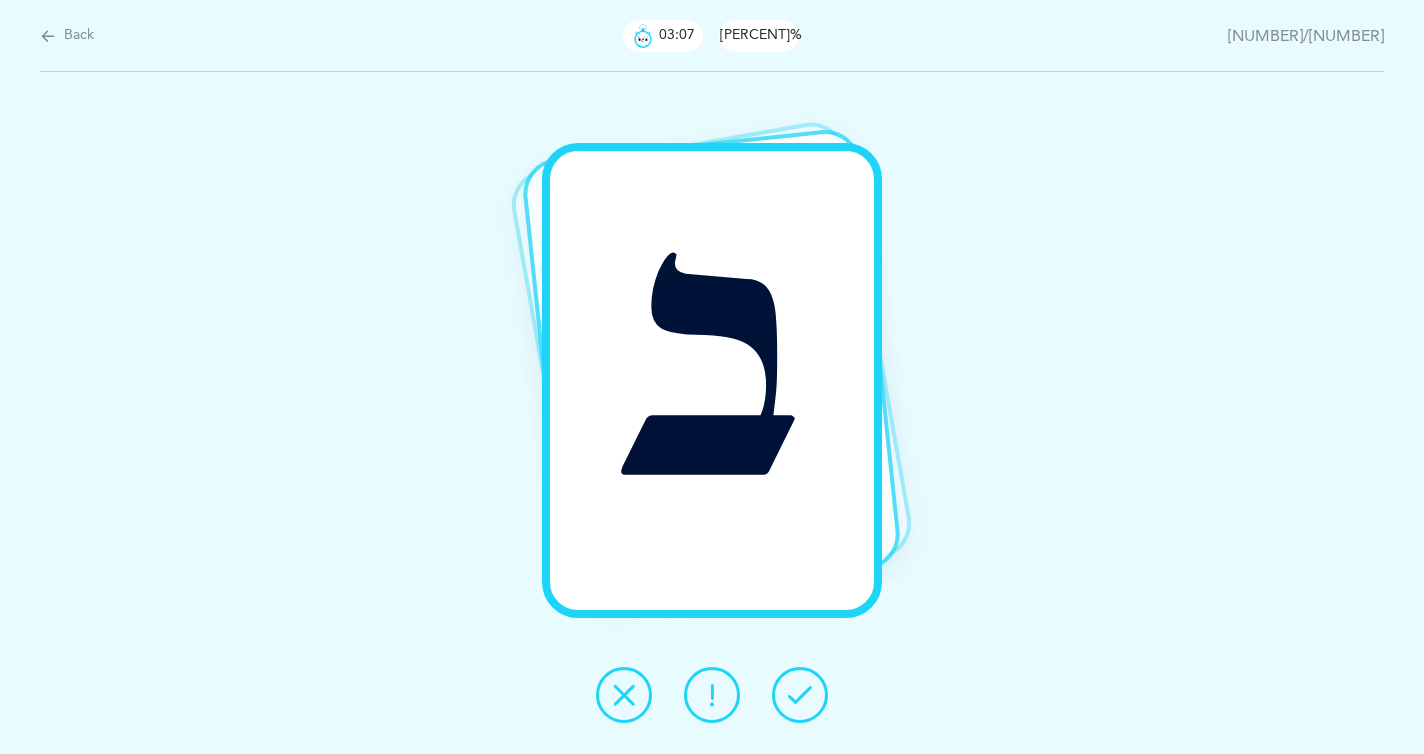 click at bounding box center [800, 695] 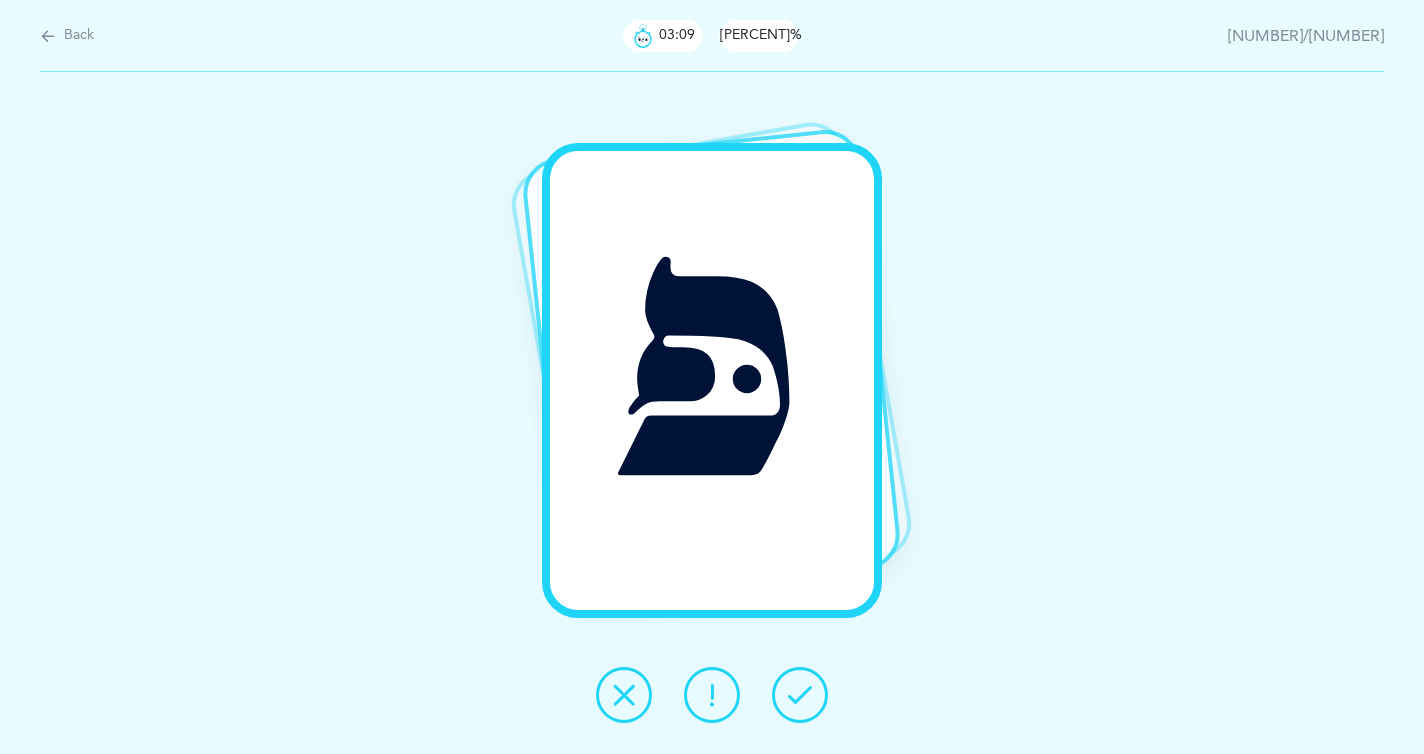 click at bounding box center [800, 695] 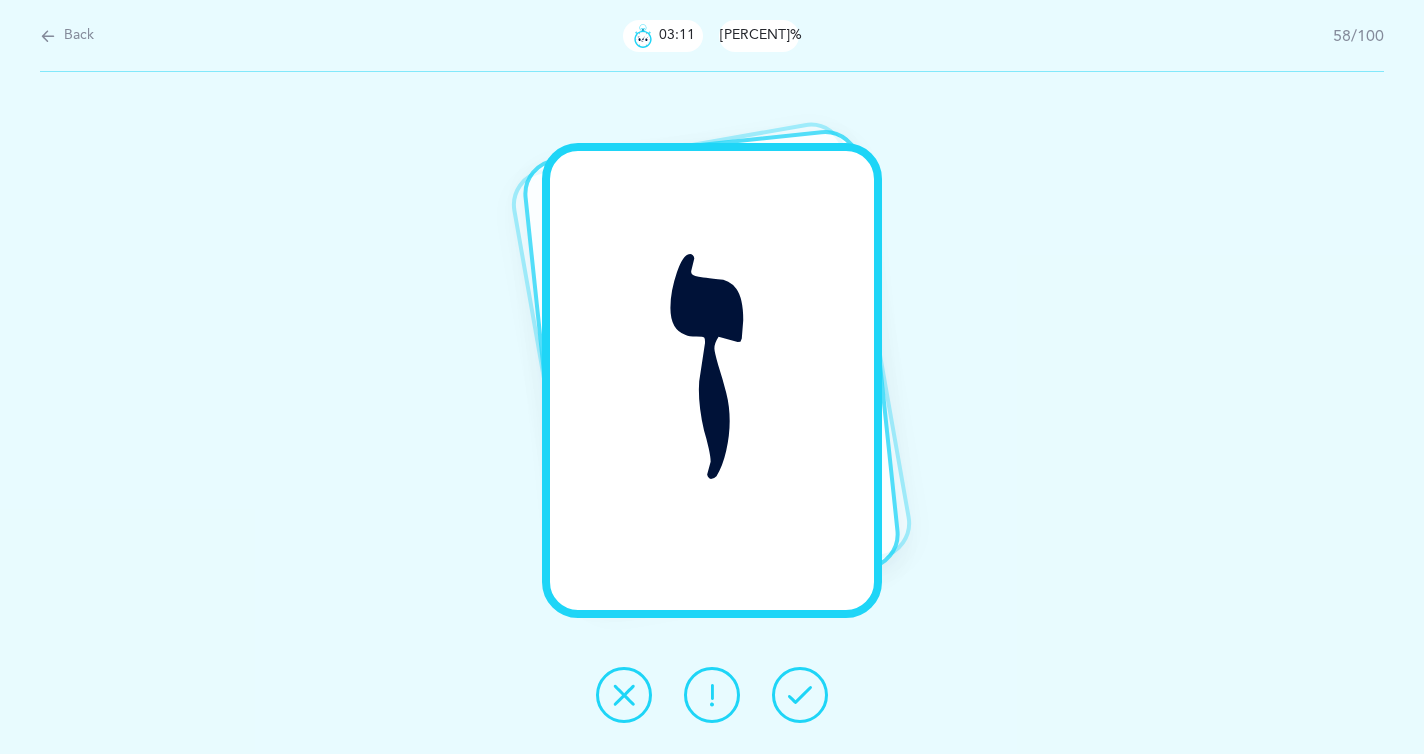 click at bounding box center [800, 695] 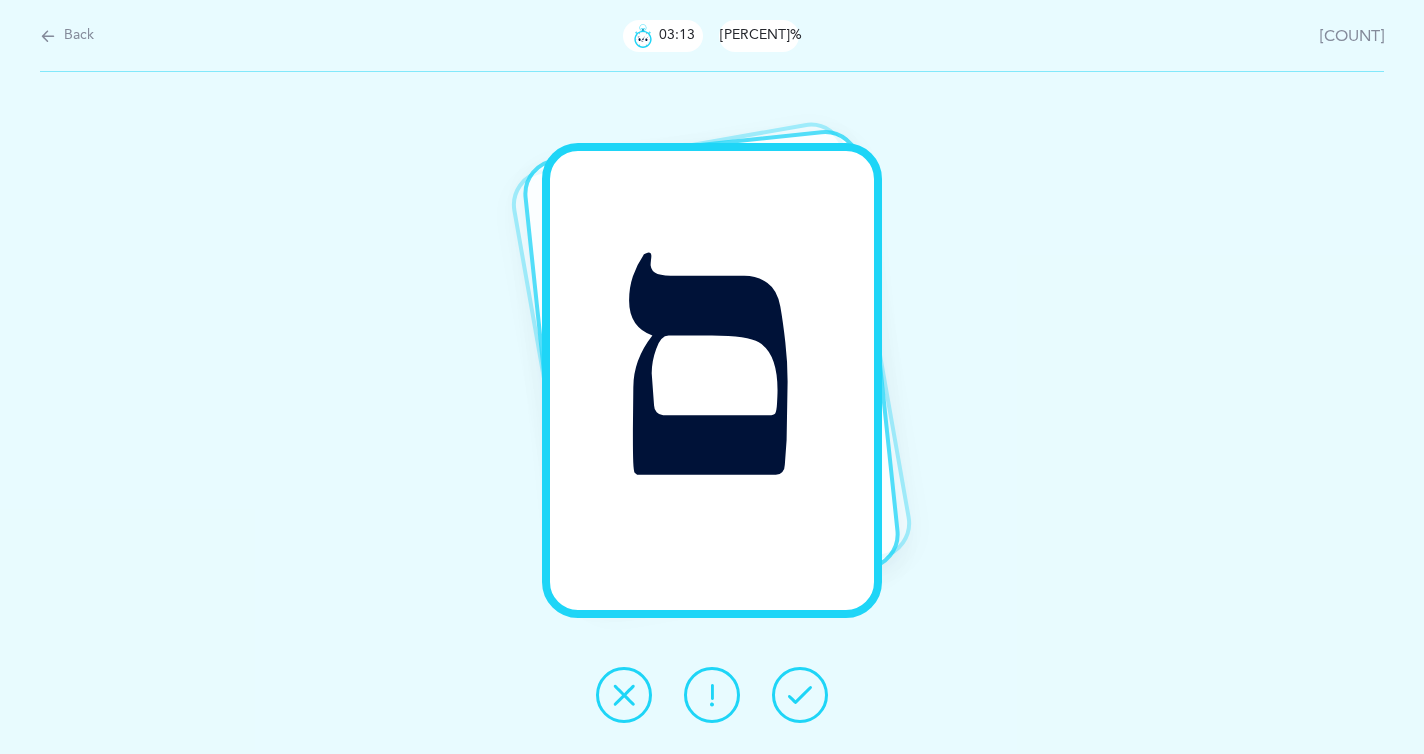 click at bounding box center [800, 695] 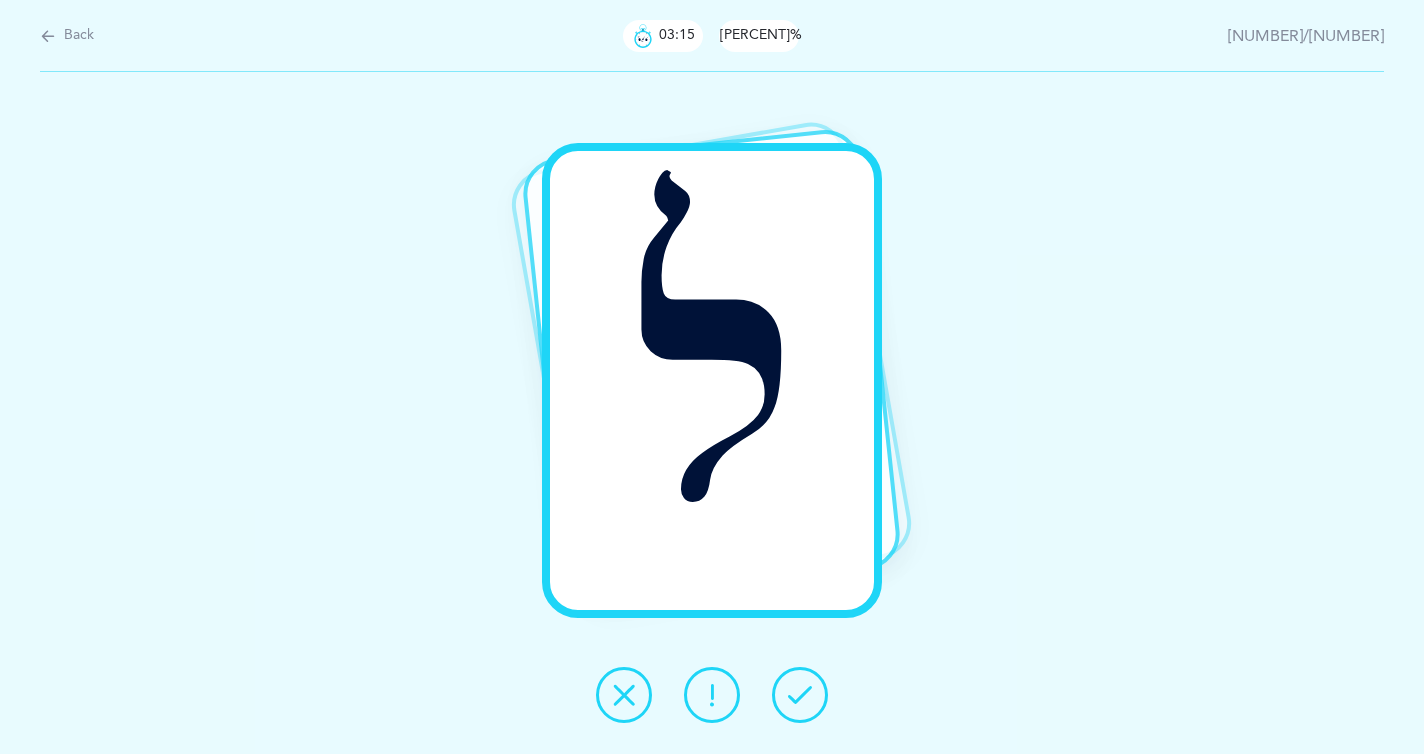 click at bounding box center (800, 695) 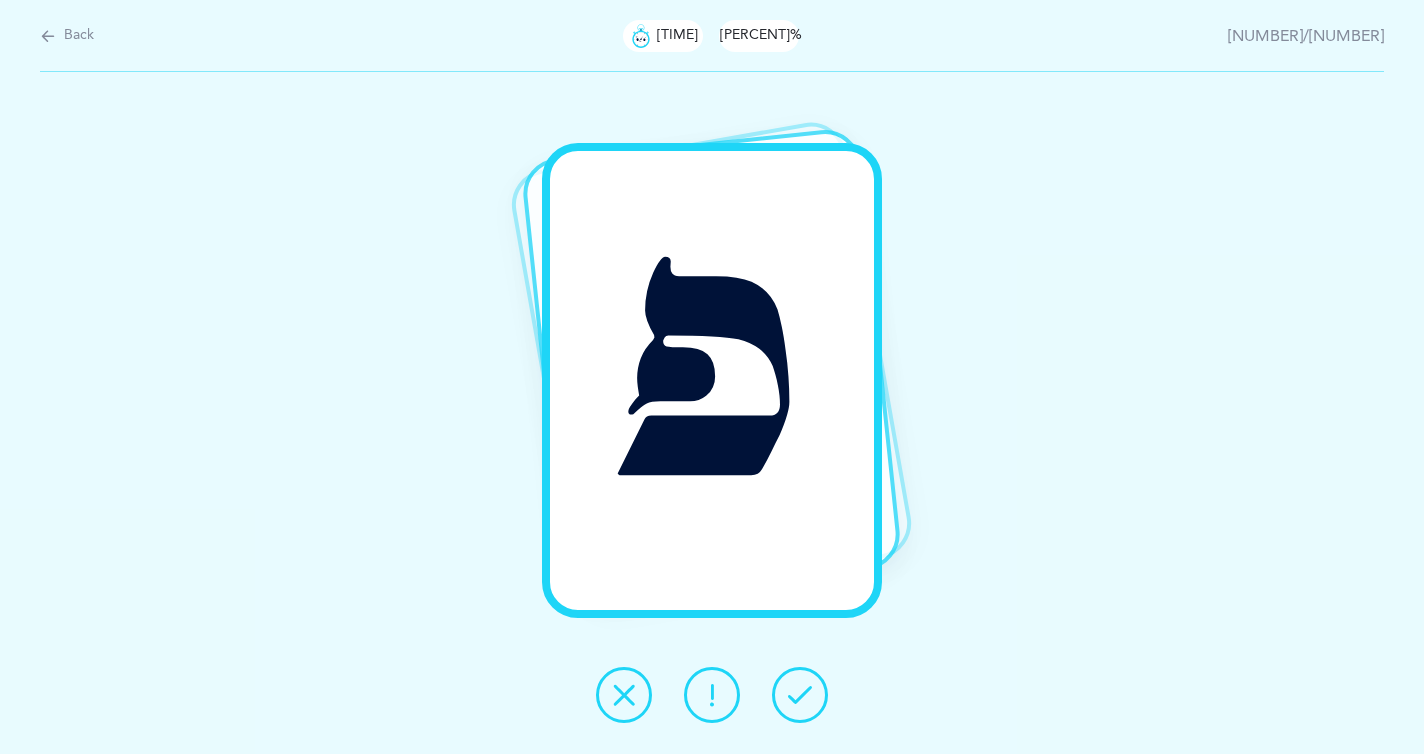 click at bounding box center (800, 695) 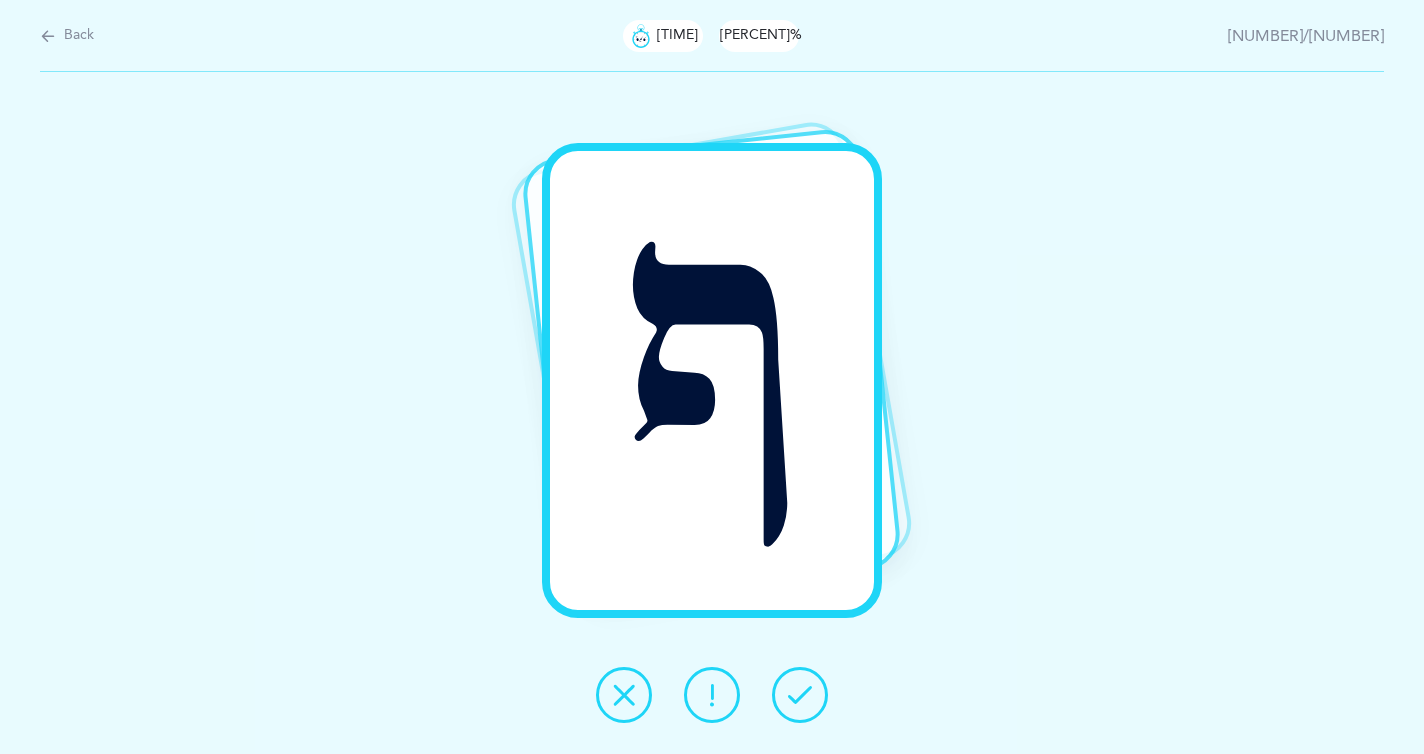 click at bounding box center [800, 695] 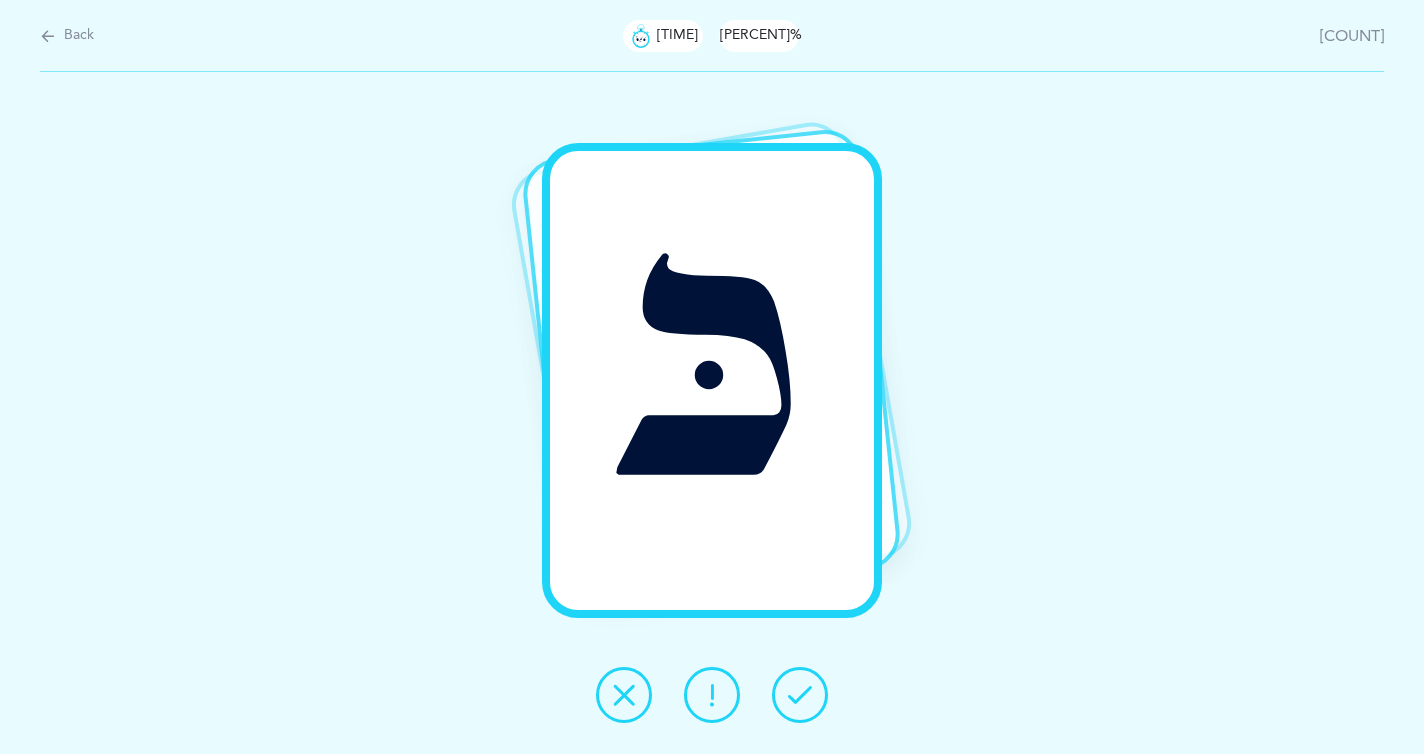 click at bounding box center [800, 695] 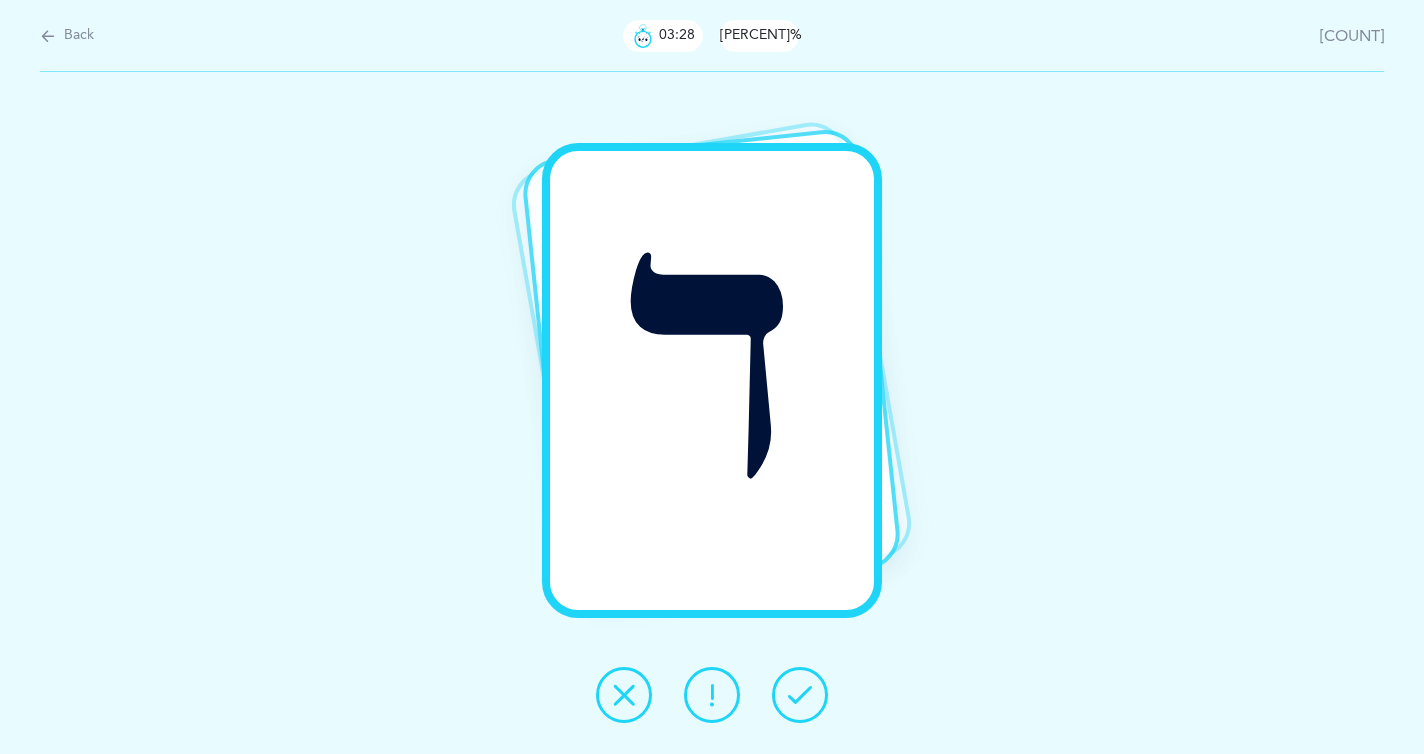 click at bounding box center [800, 695] 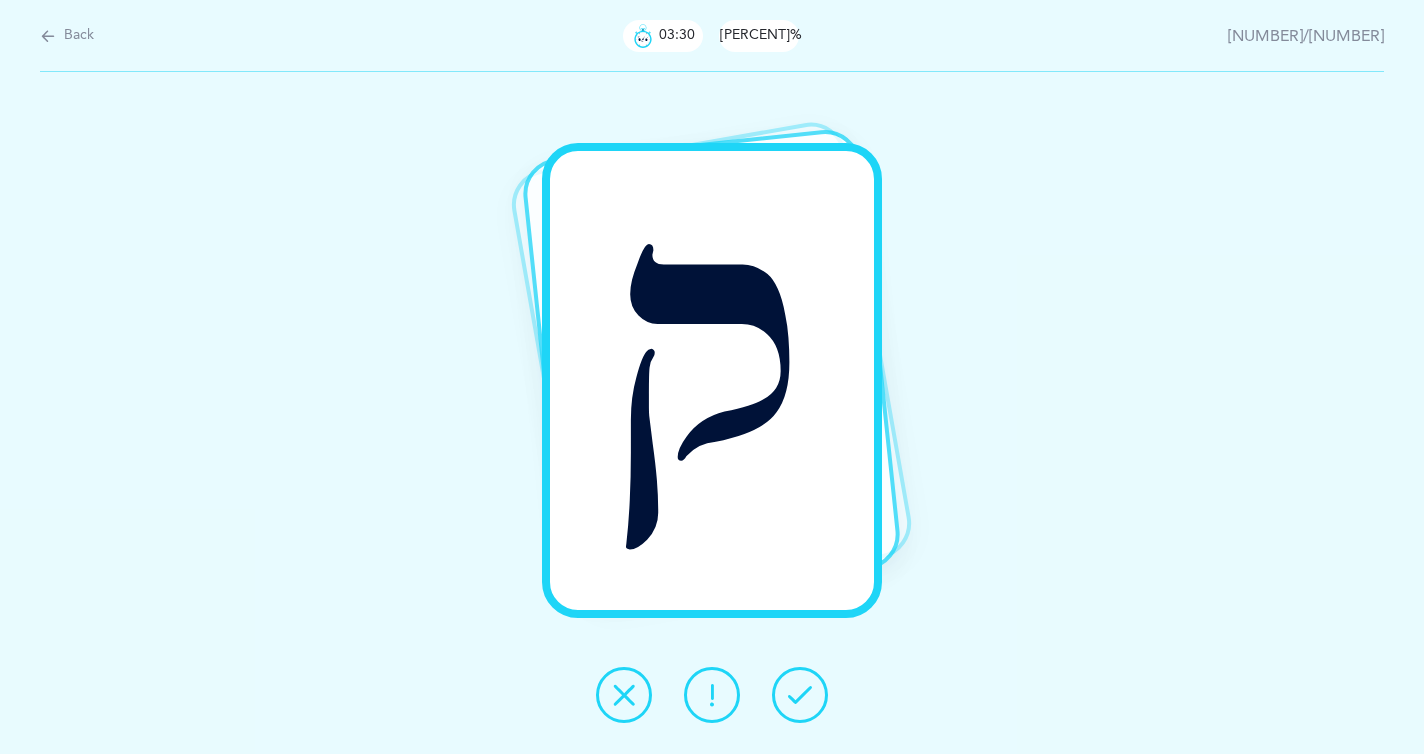 click at bounding box center (800, 695) 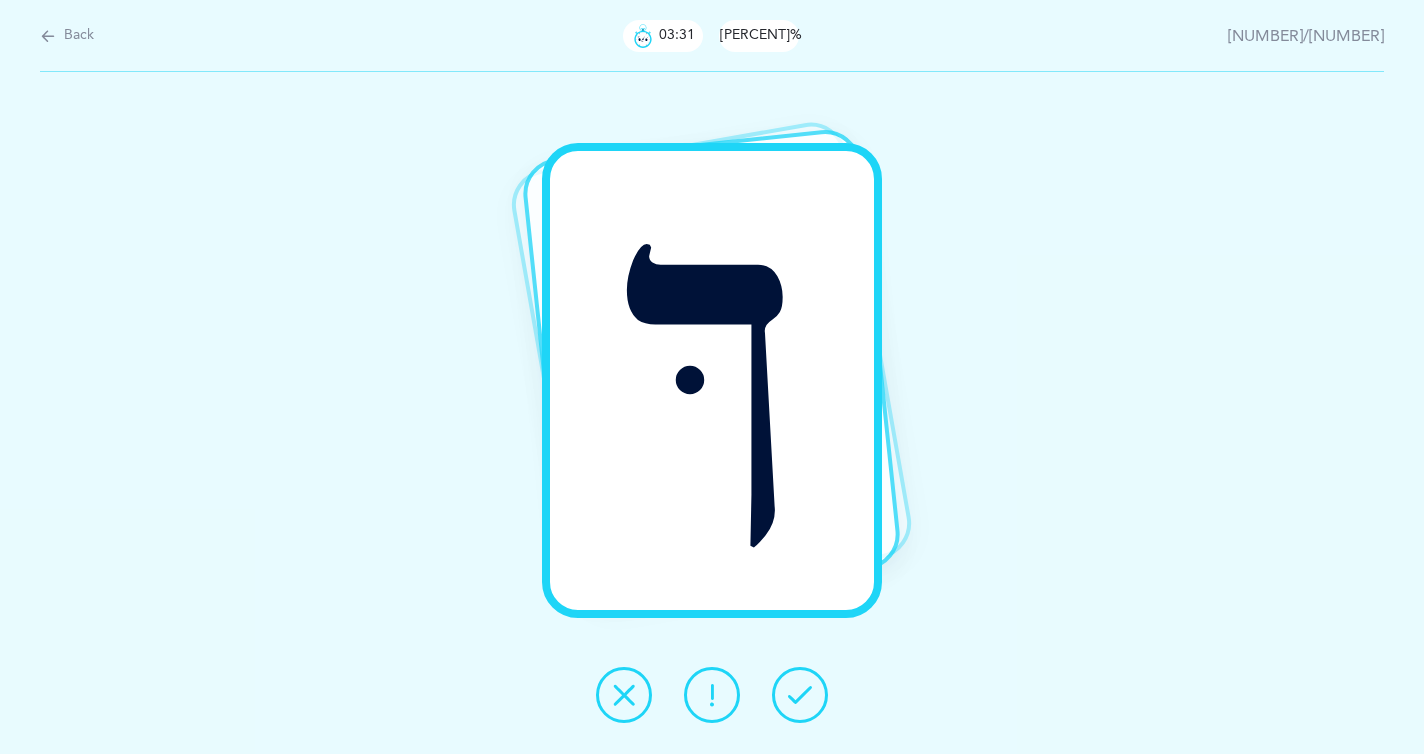 click at bounding box center [800, 695] 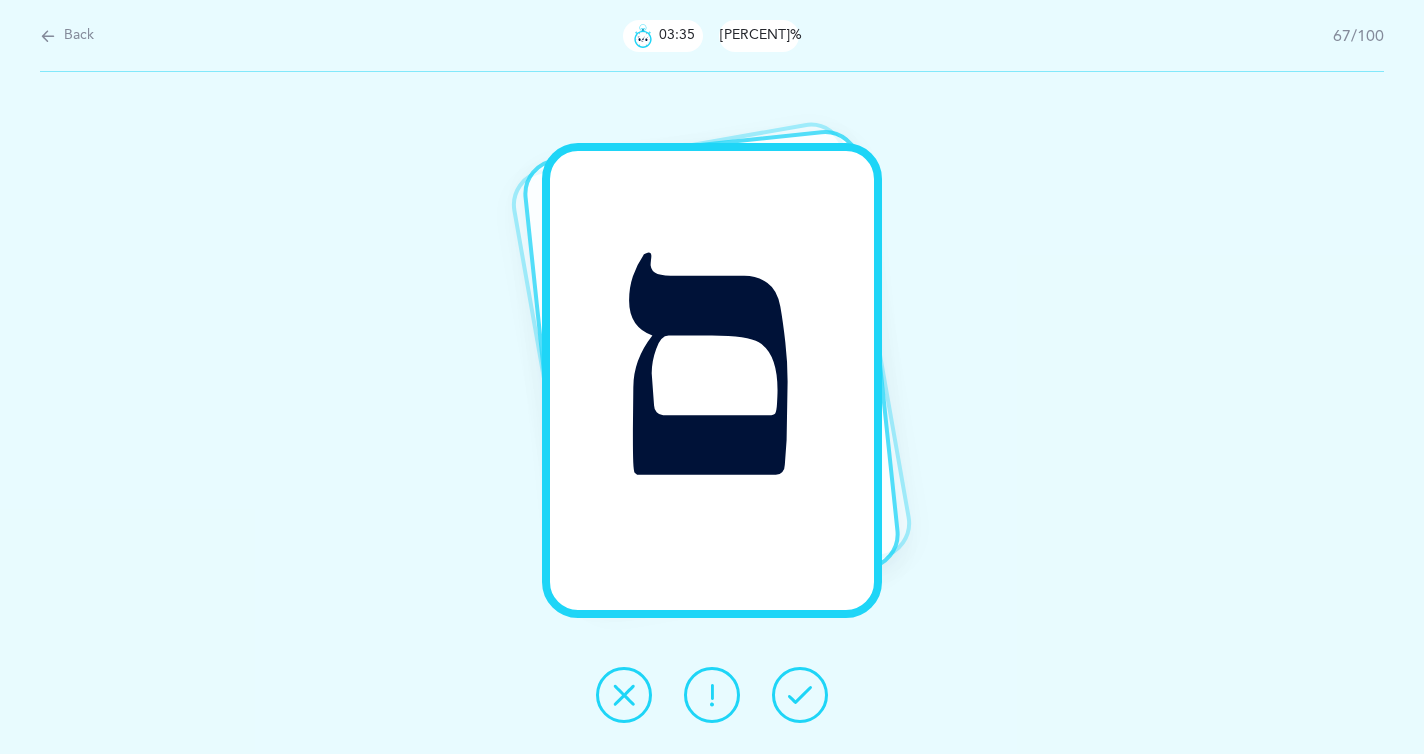 click at bounding box center (800, 695) 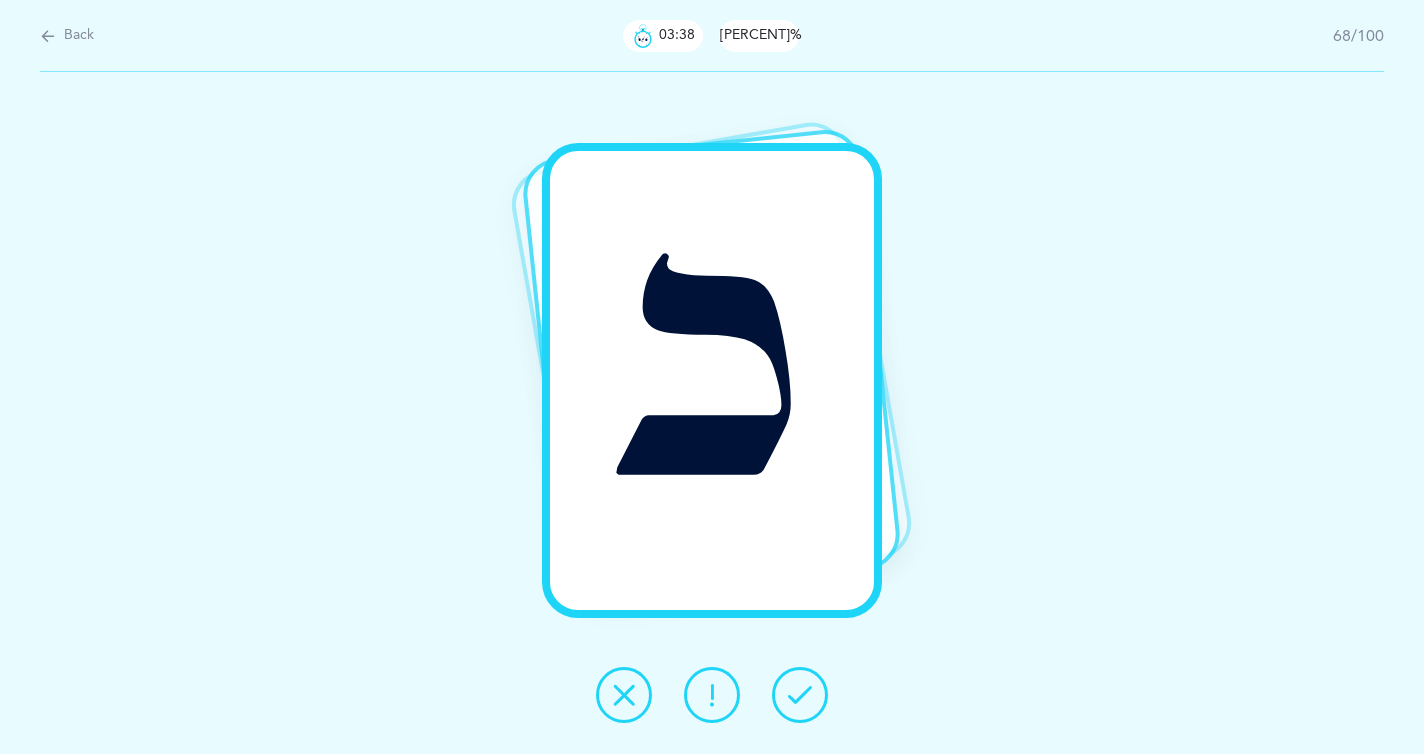 click at bounding box center [800, 695] 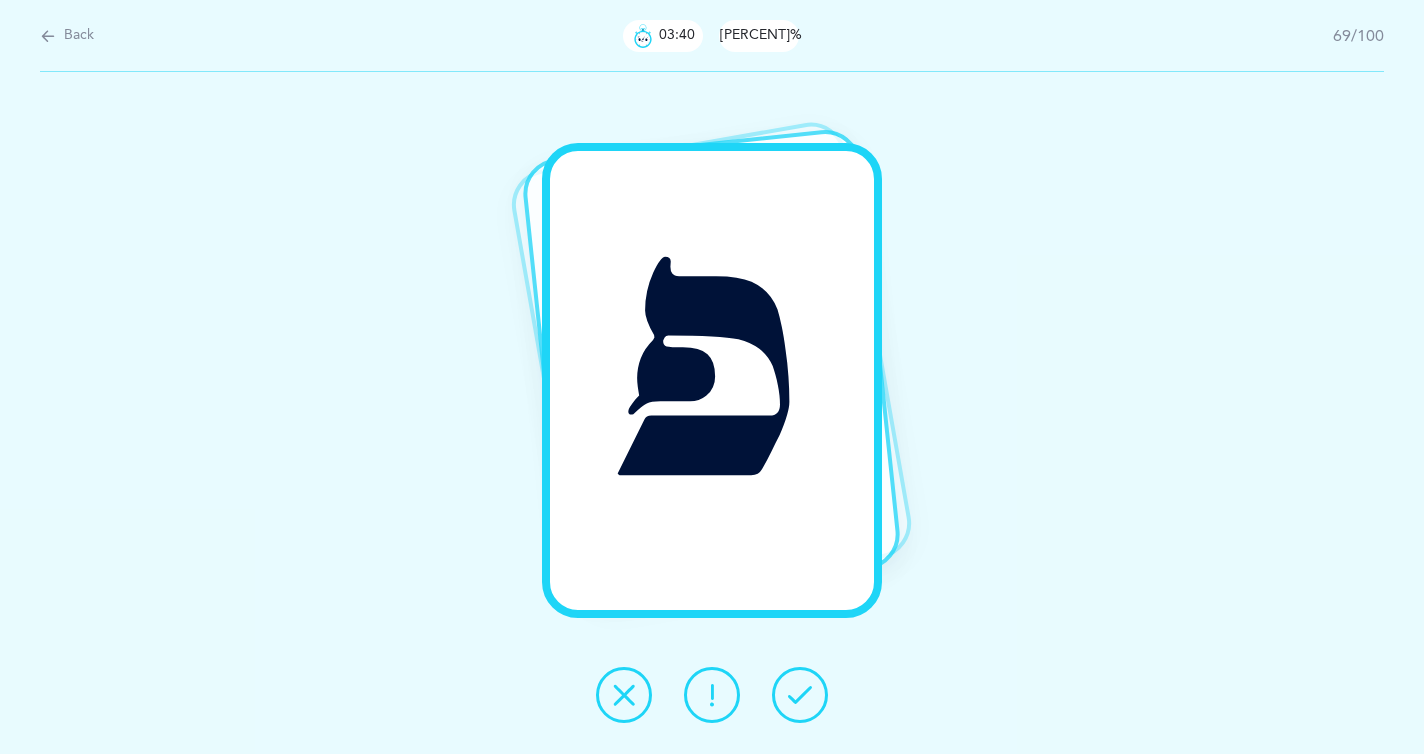 click at bounding box center [800, 695] 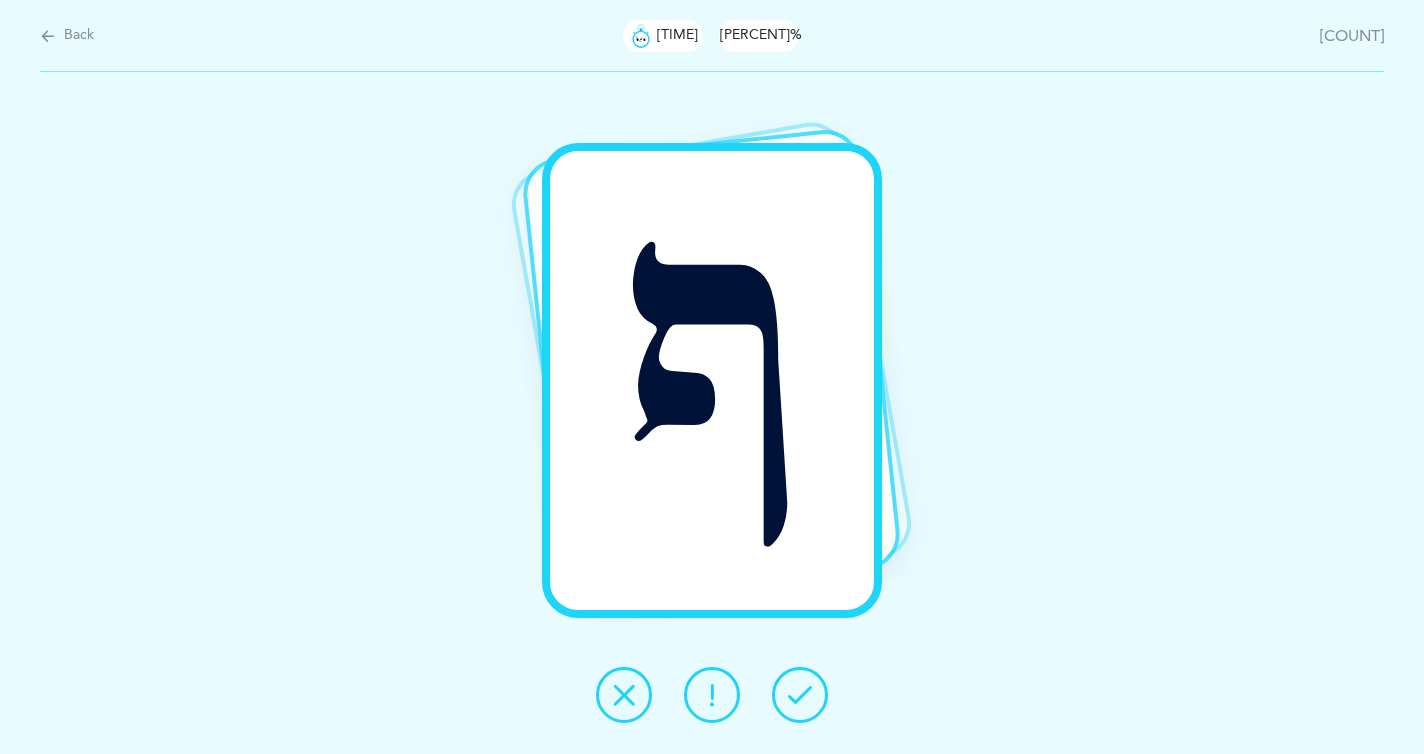 click on "ף" at bounding box center (712, 413) 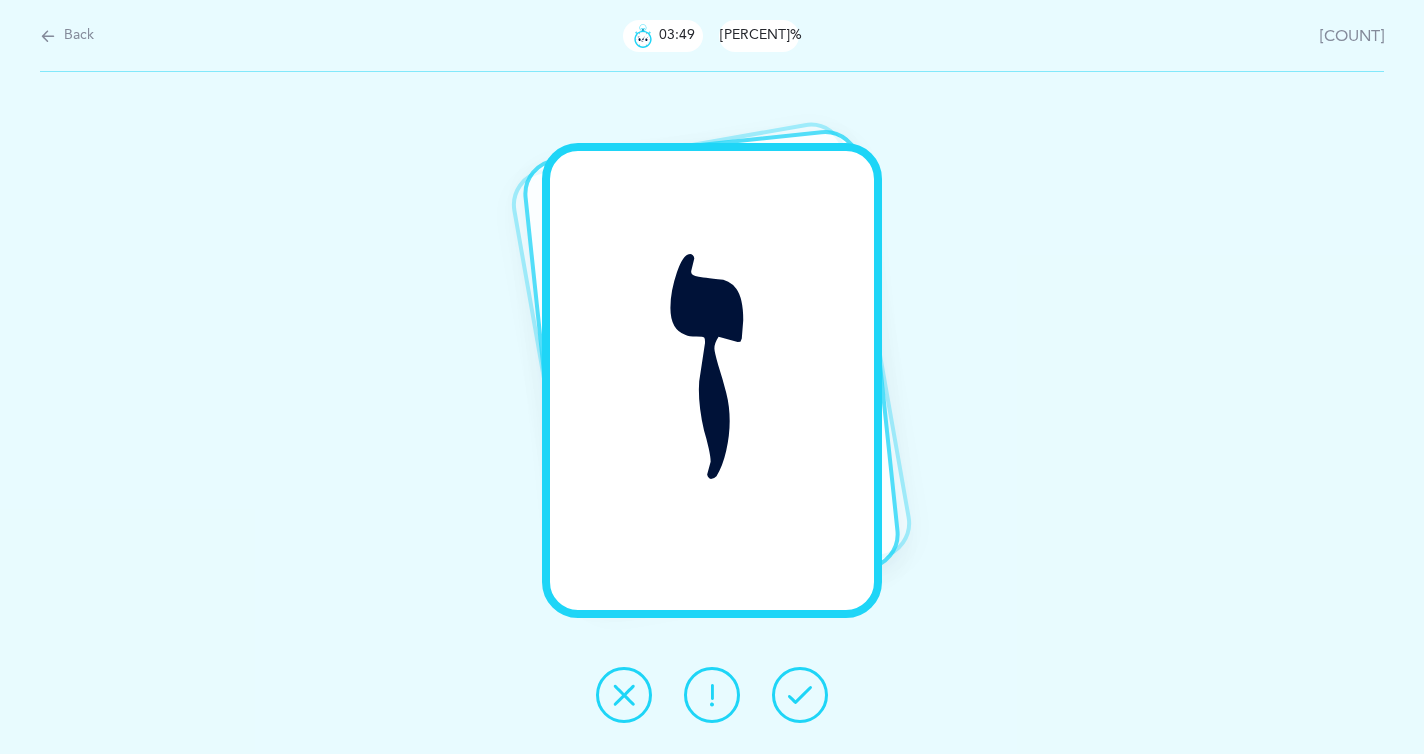 click at bounding box center [800, 695] 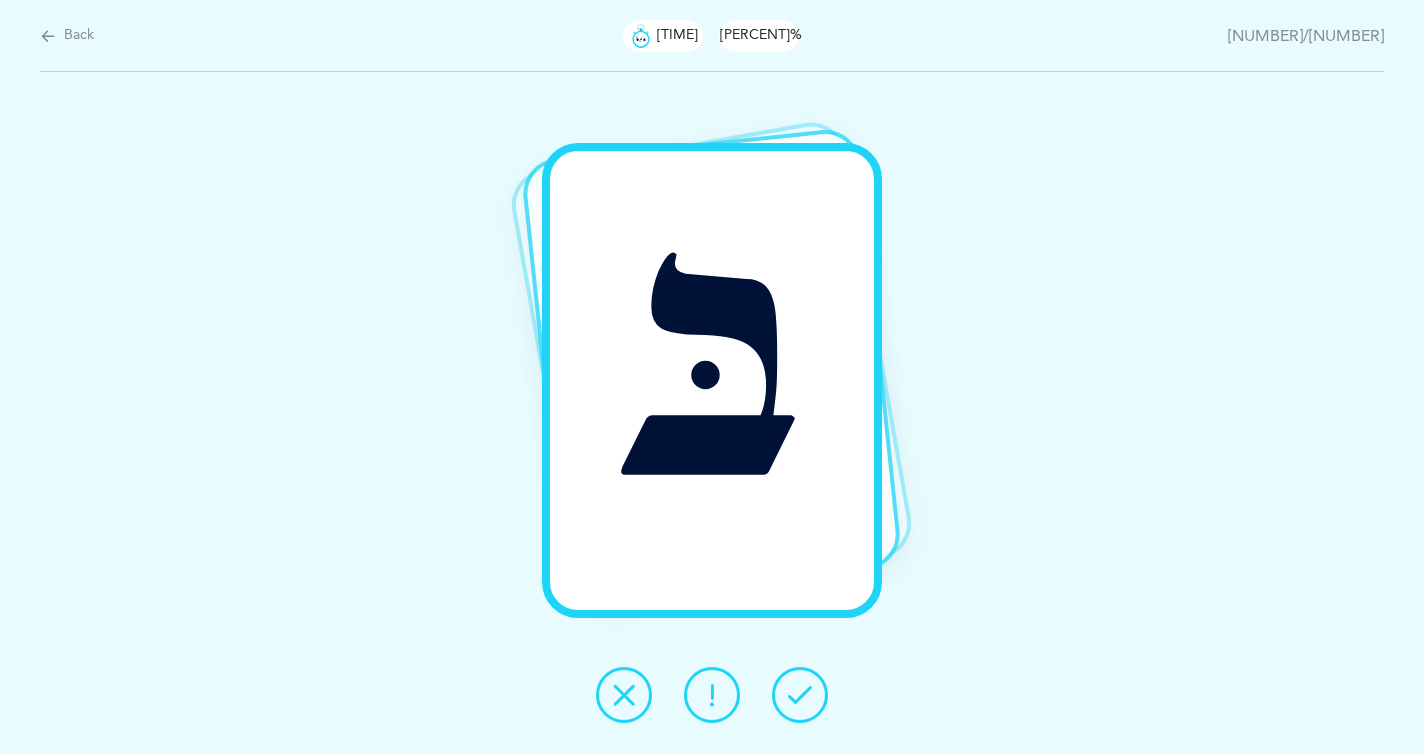 click at bounding box center (800, 695) 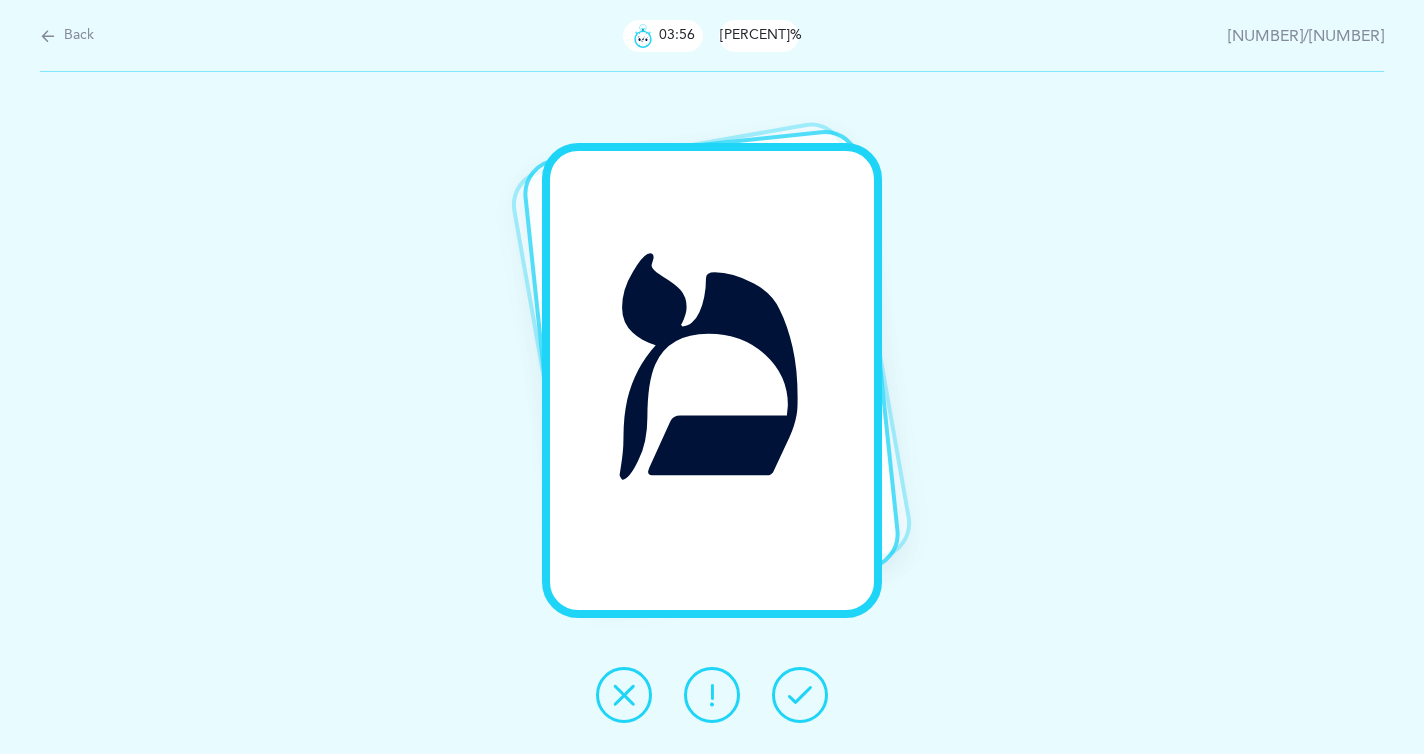 click at bounding box center (800, 695) 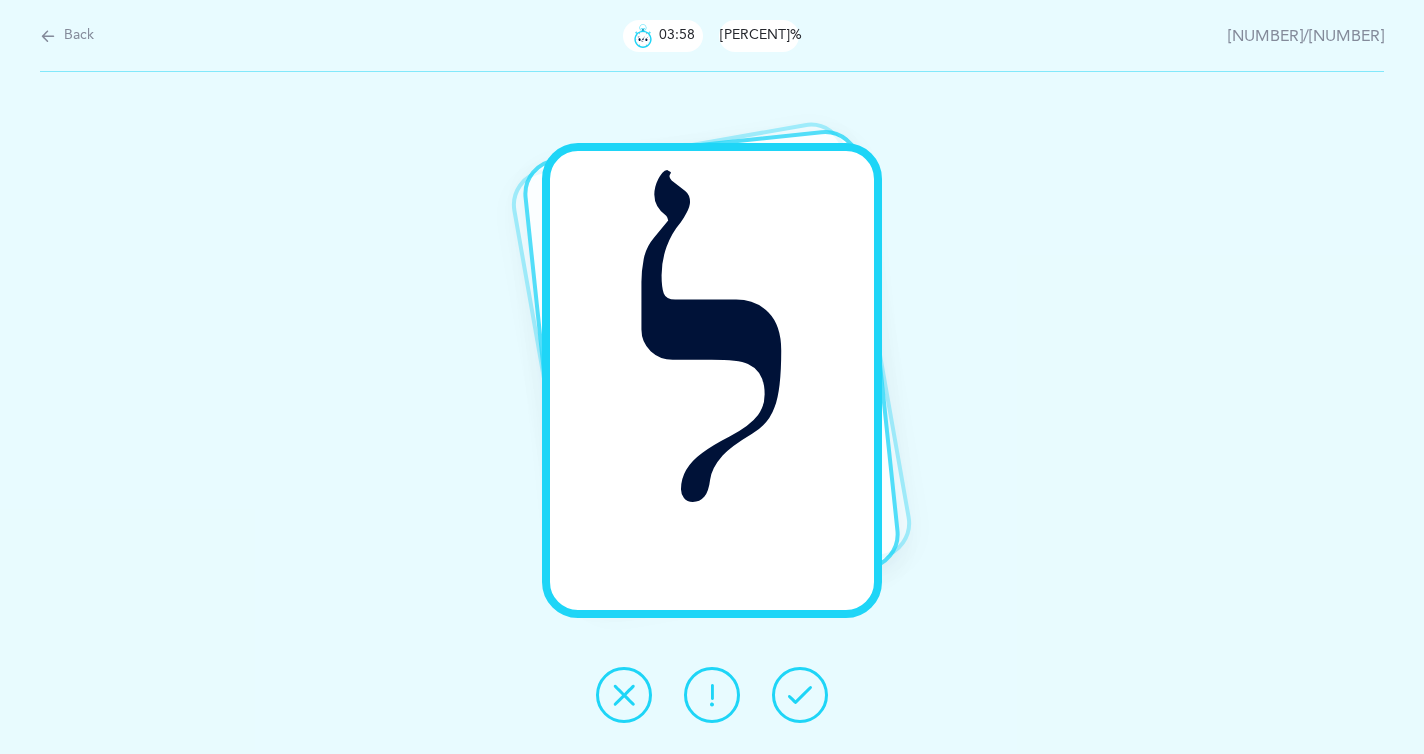 click at bounding box center (800, 695) 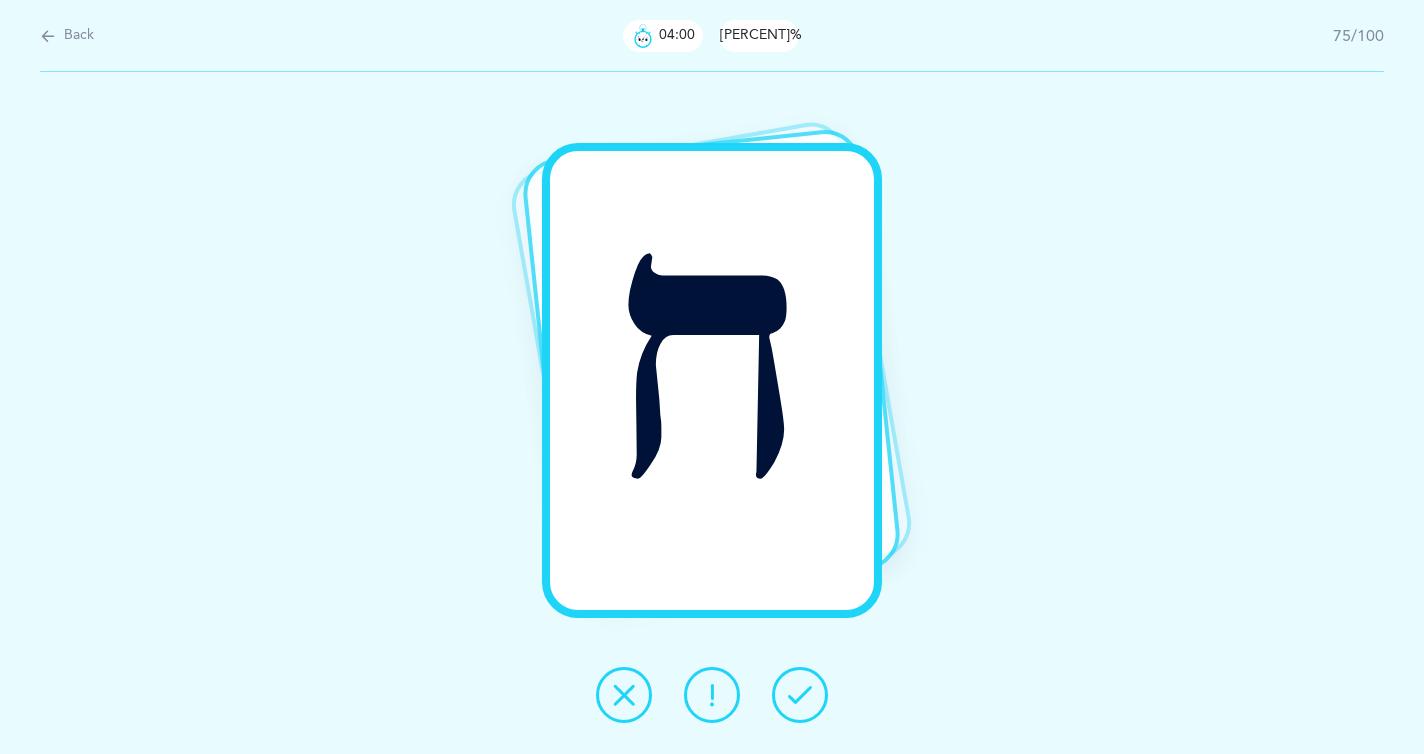 click at bounding box center (800, 695) 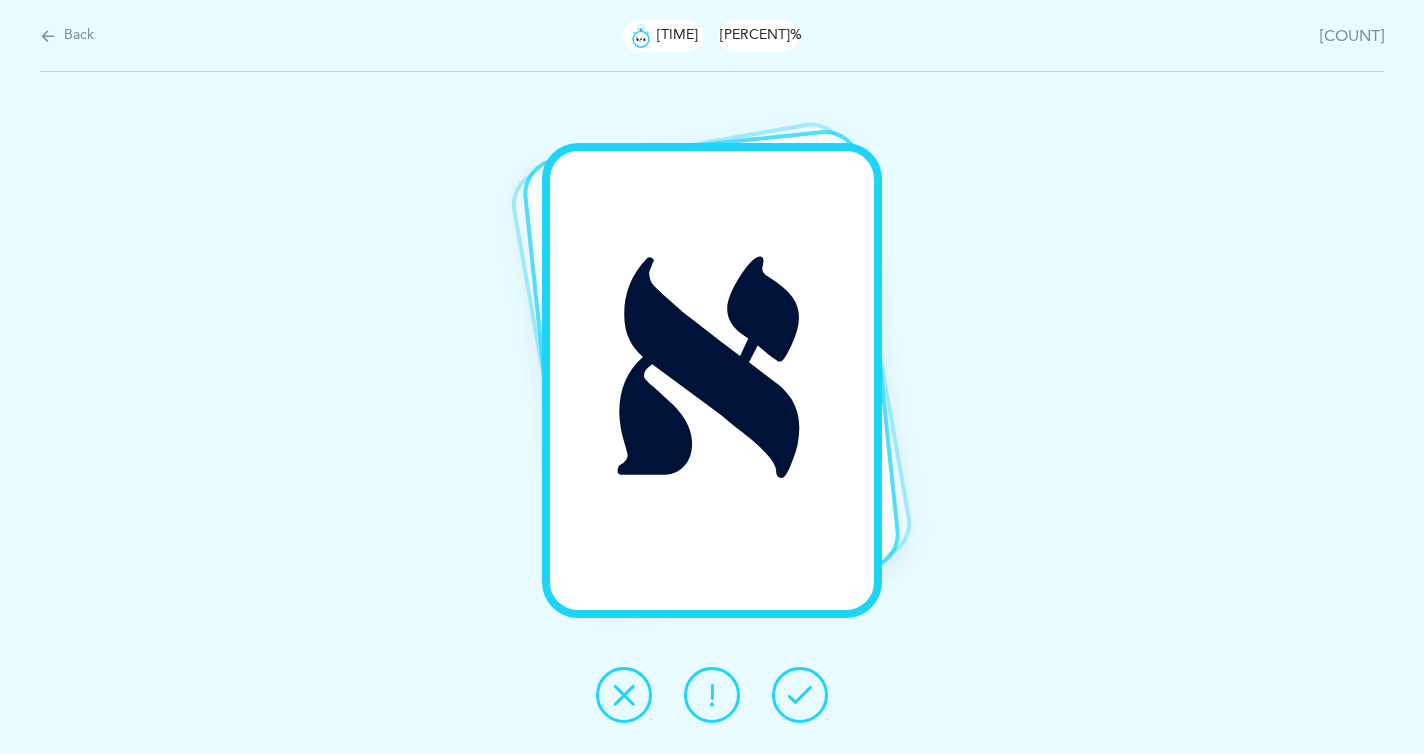 click at bounding box center (800, 695) 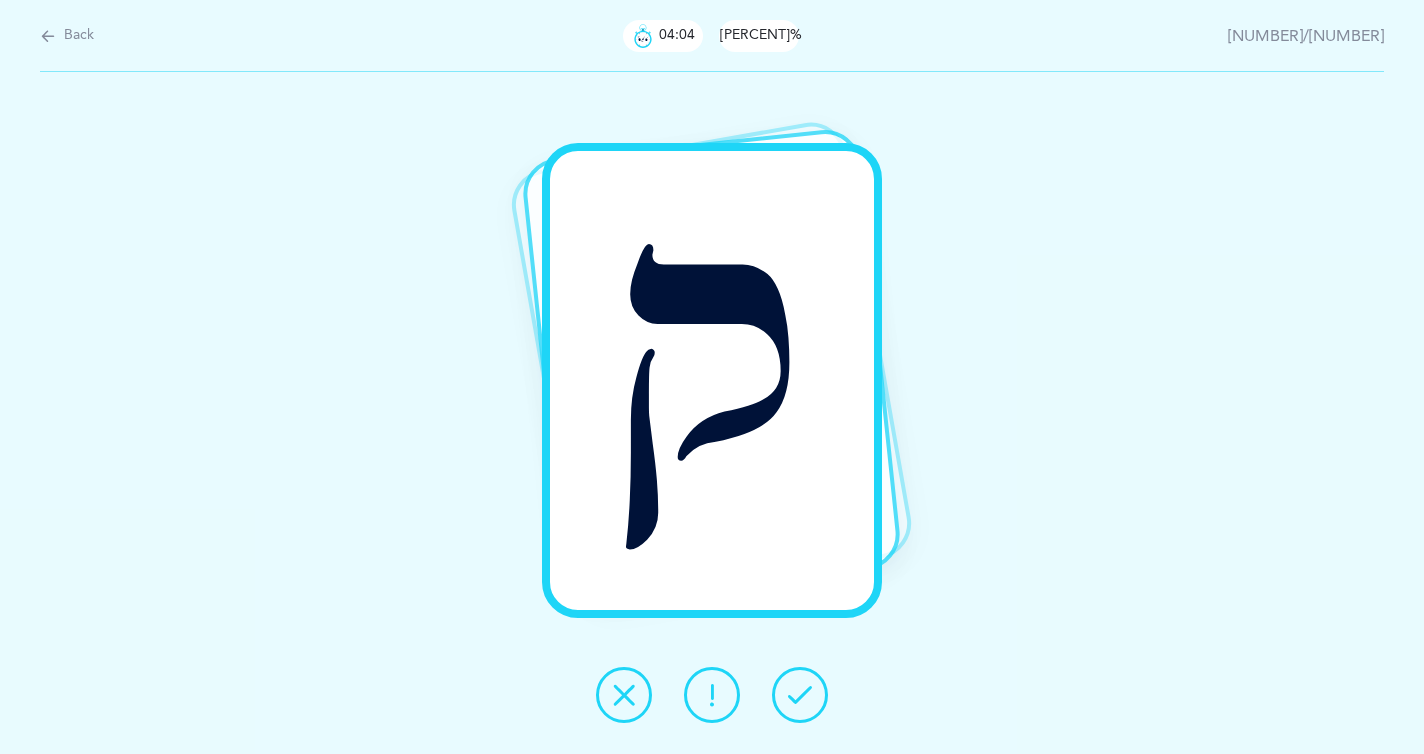 click at bounding box center [800, 695] 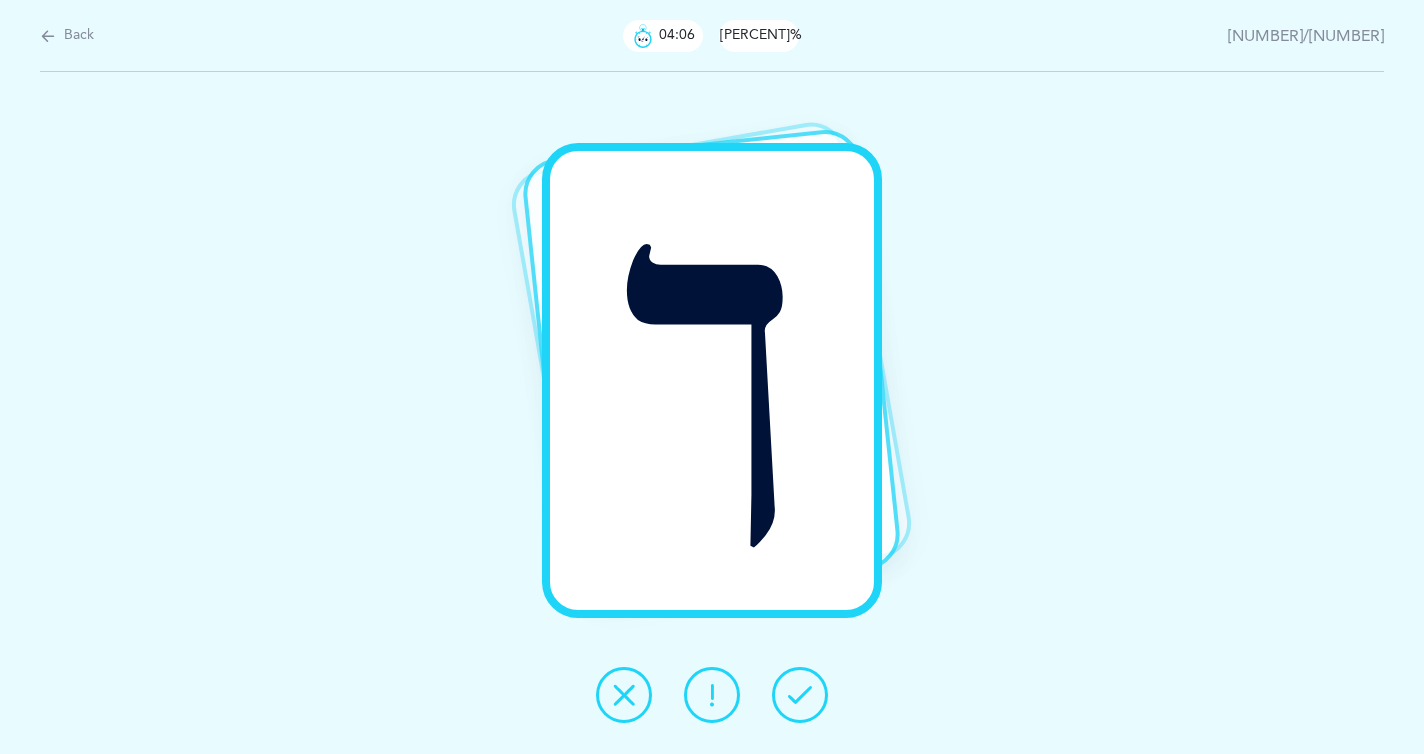 click at bounding box center (800, 695) 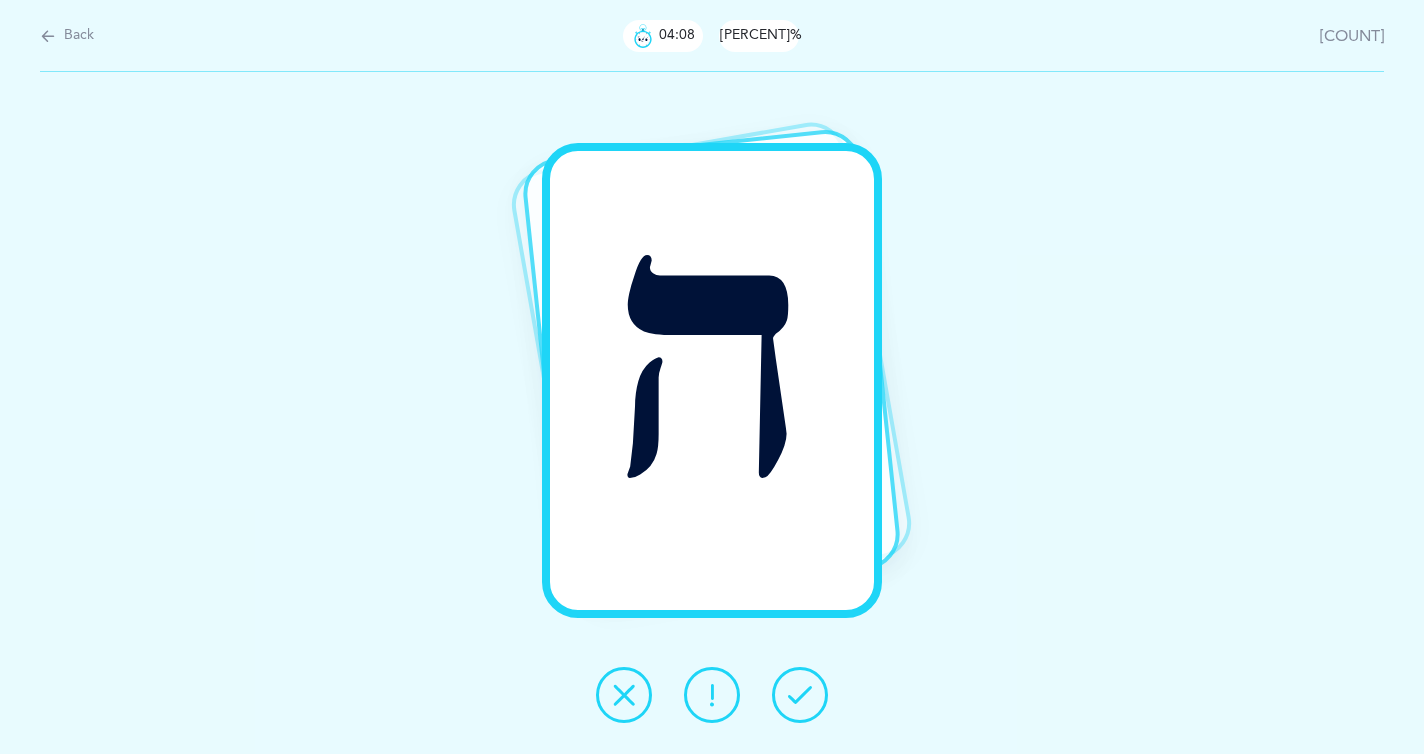 click at bounding box center [800, 695] 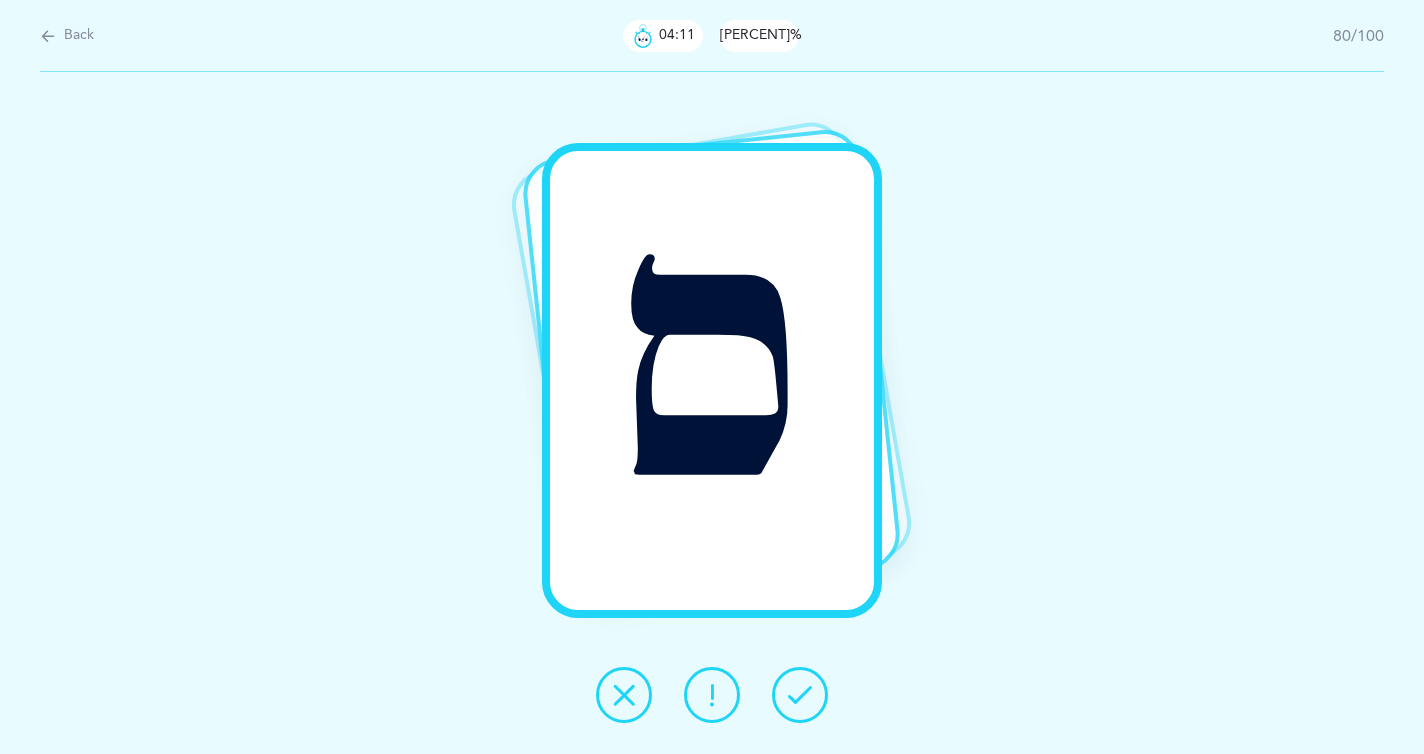 click at bounding box center (800, 695) 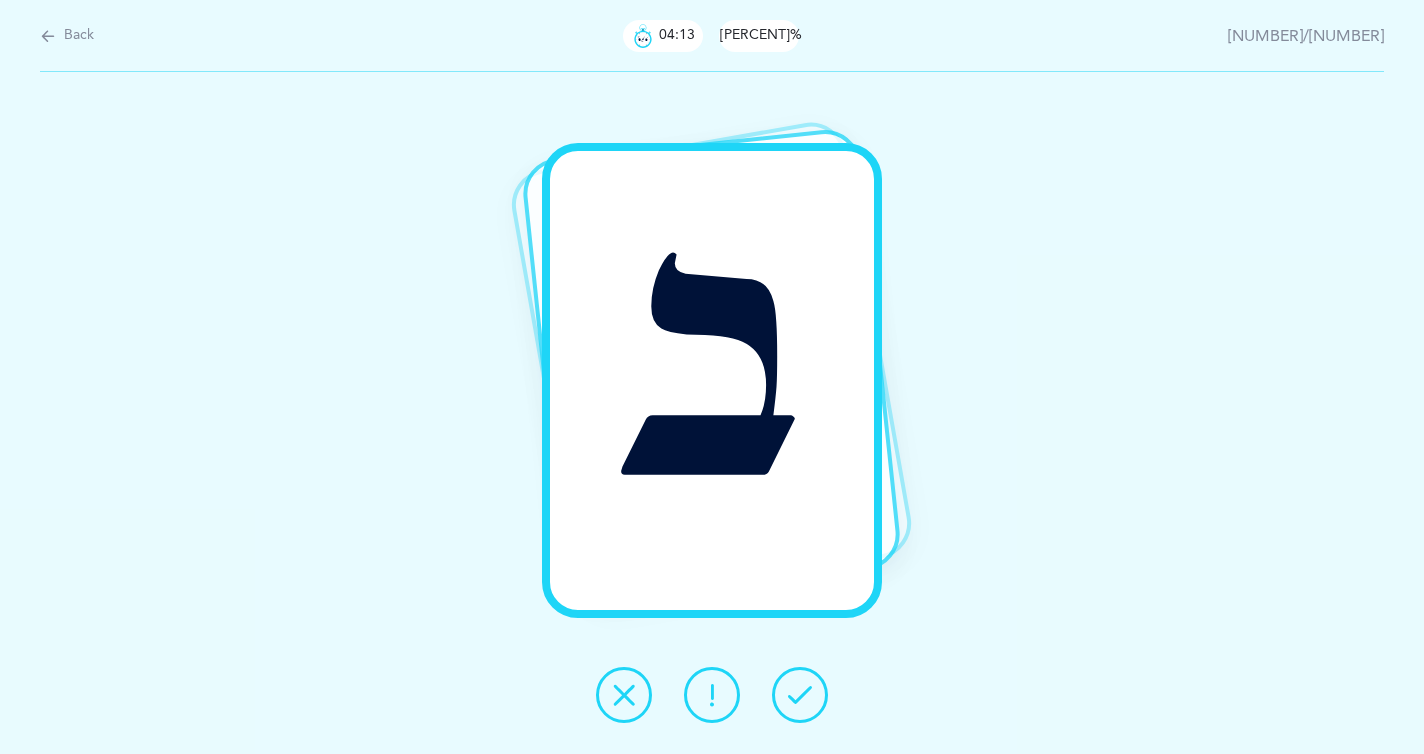 click at bounding box center [800, 695] 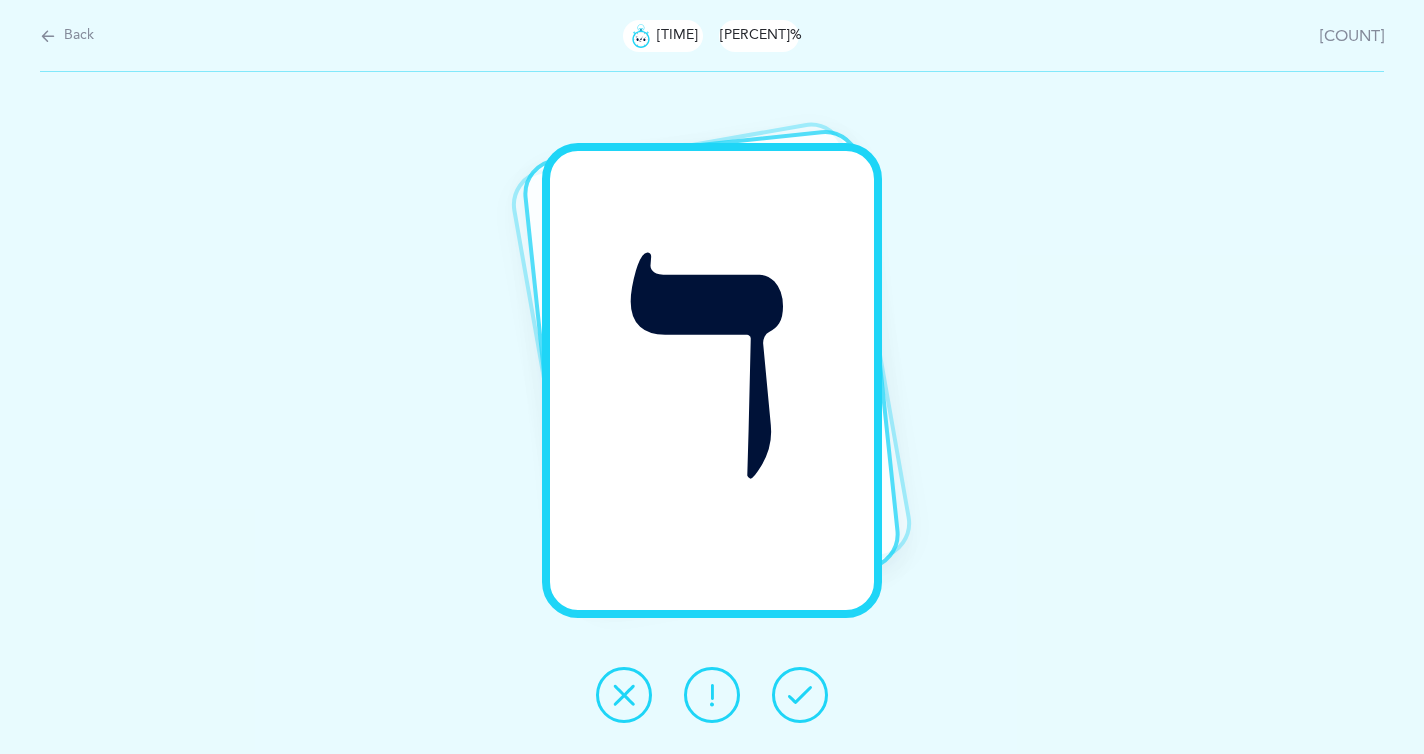 click at bounding box center (800, 695) 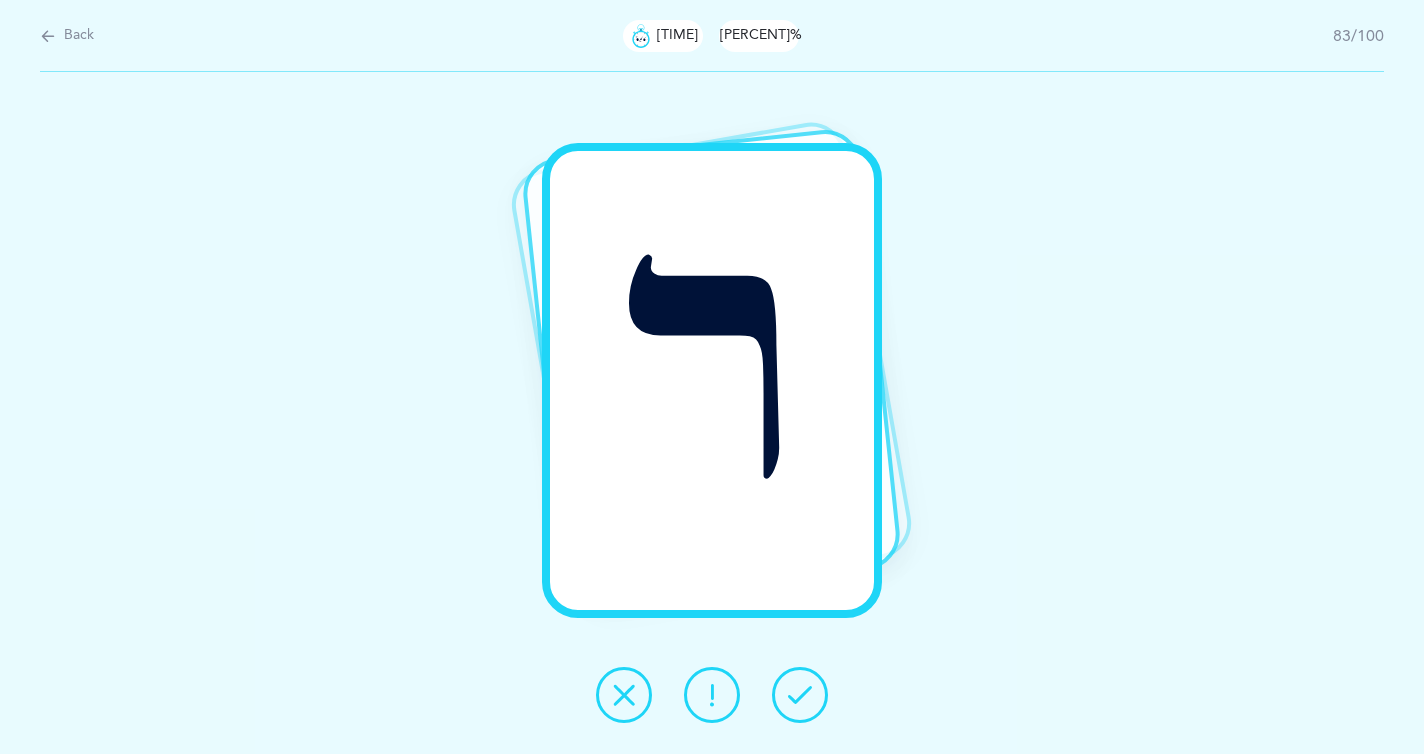 click at bounding box center (800, 695) 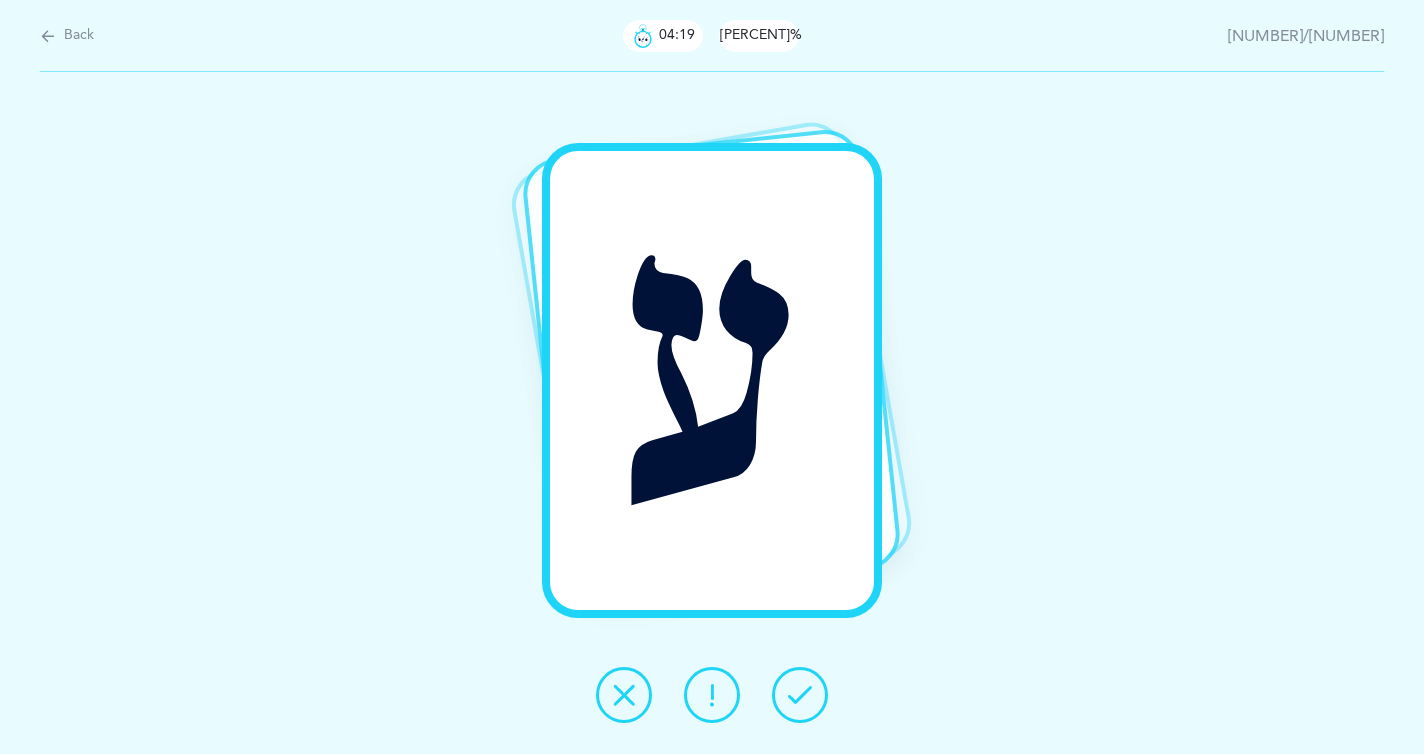 click at bounding box center [800, 695] 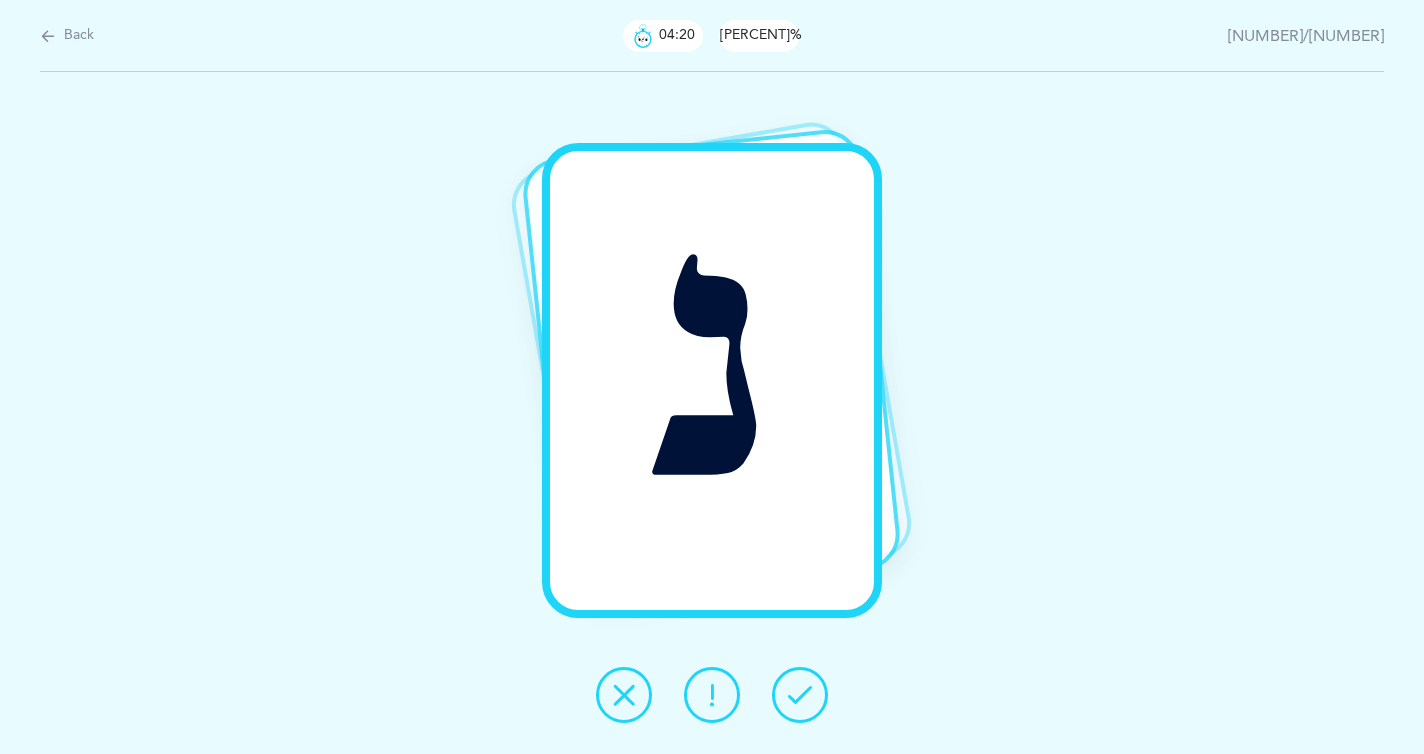 click at bounding box center (800, 695) 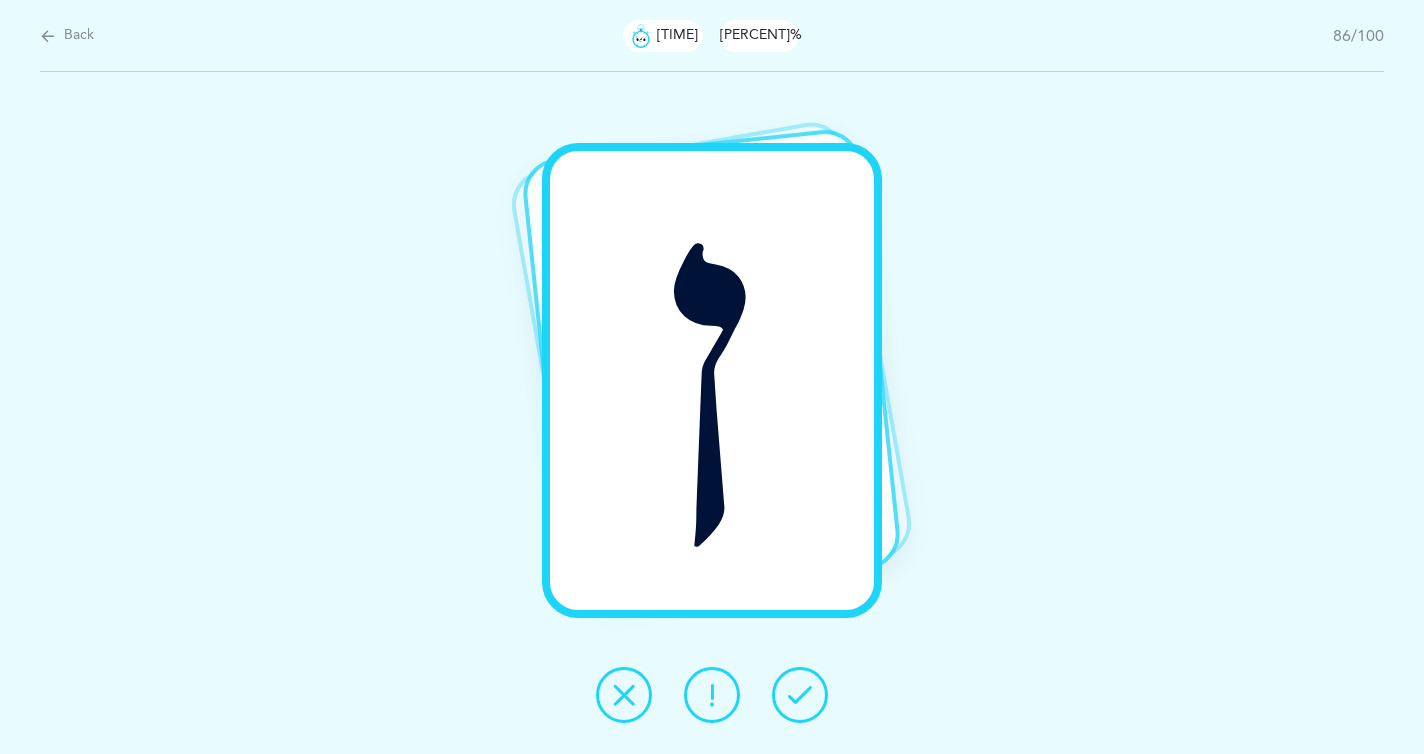click at bounding box center (800, 695) 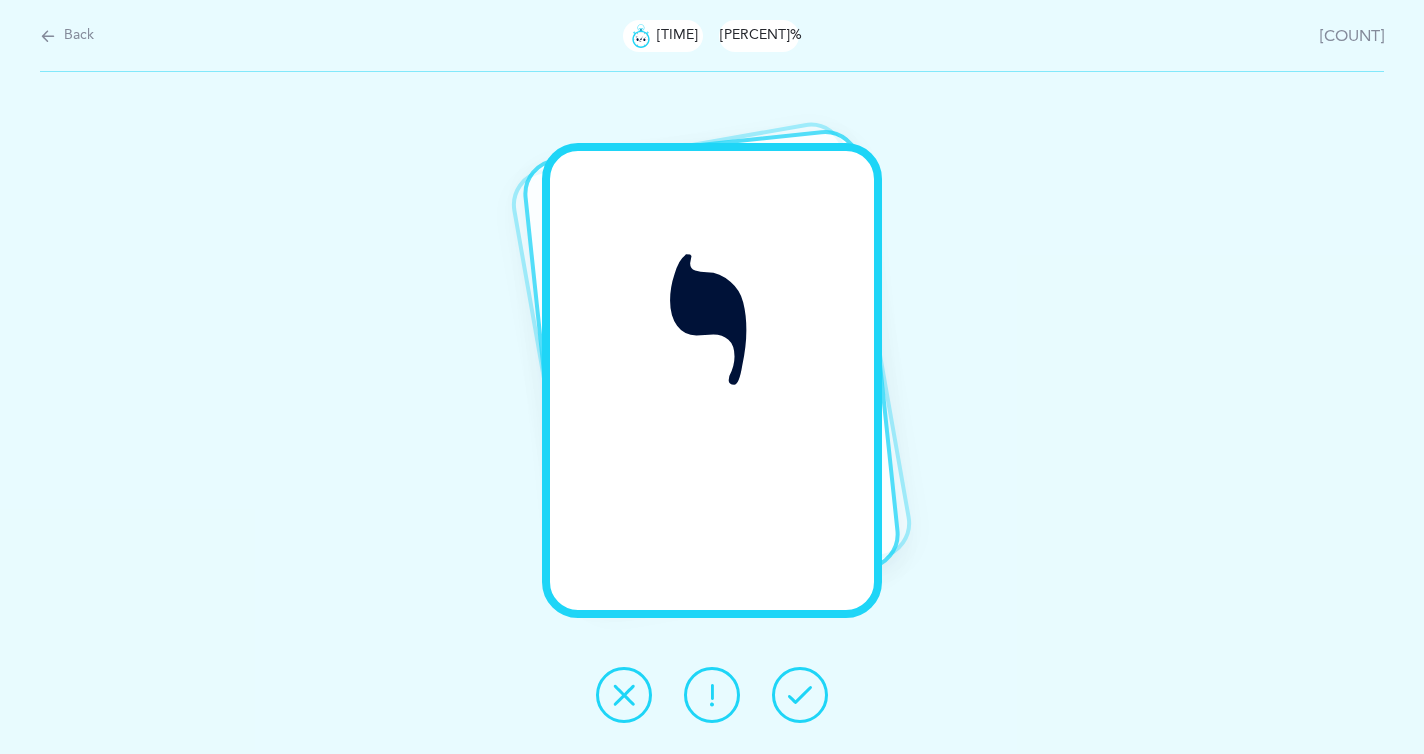 click at bounding box center (800, 695) 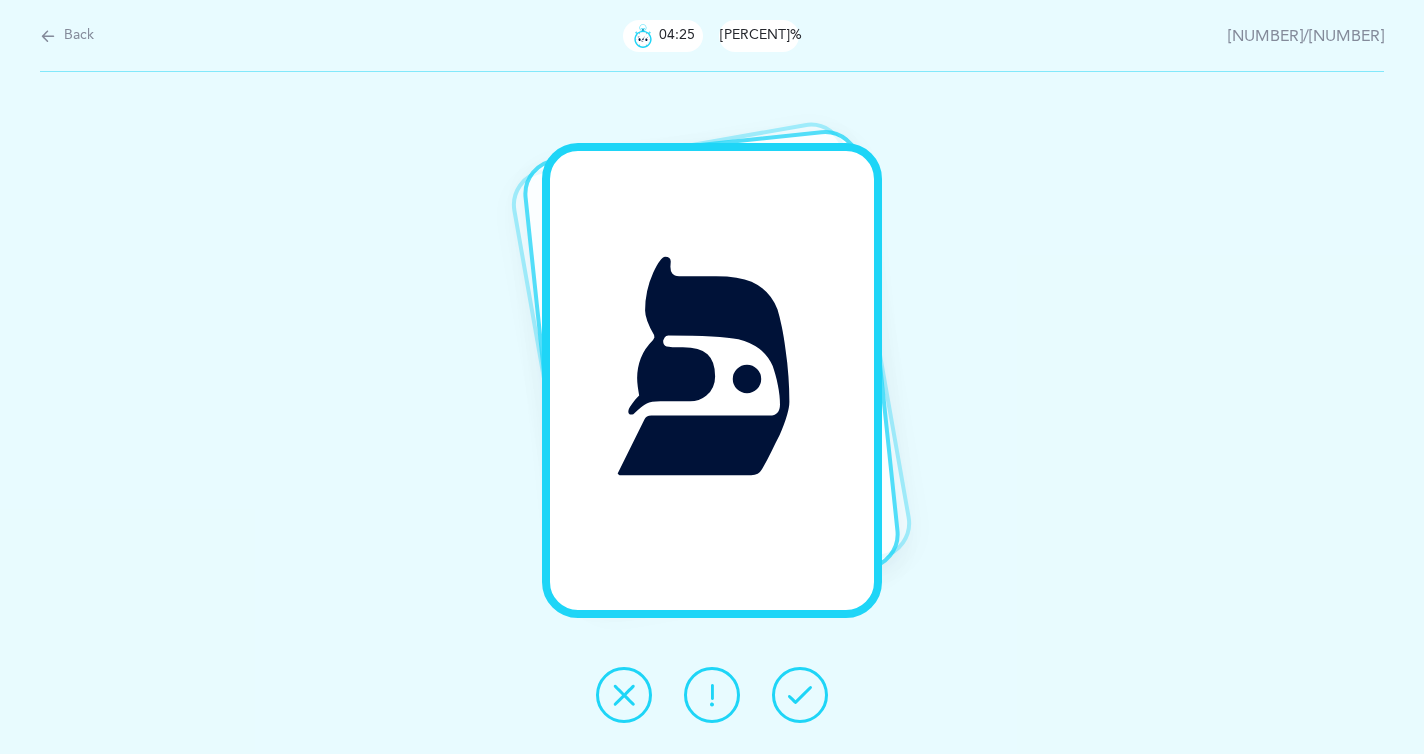 click at bounding box center (800, 695) 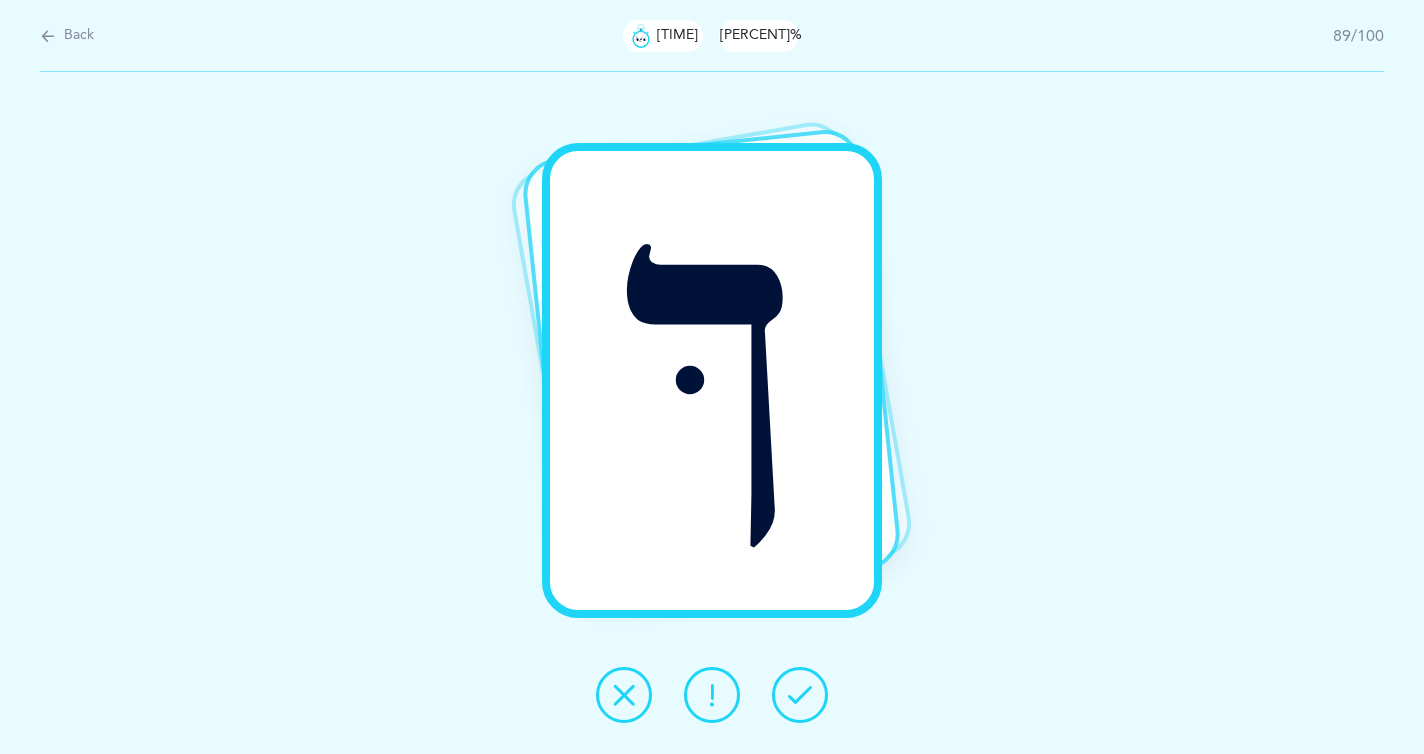 click at bounding box center [800, 695] 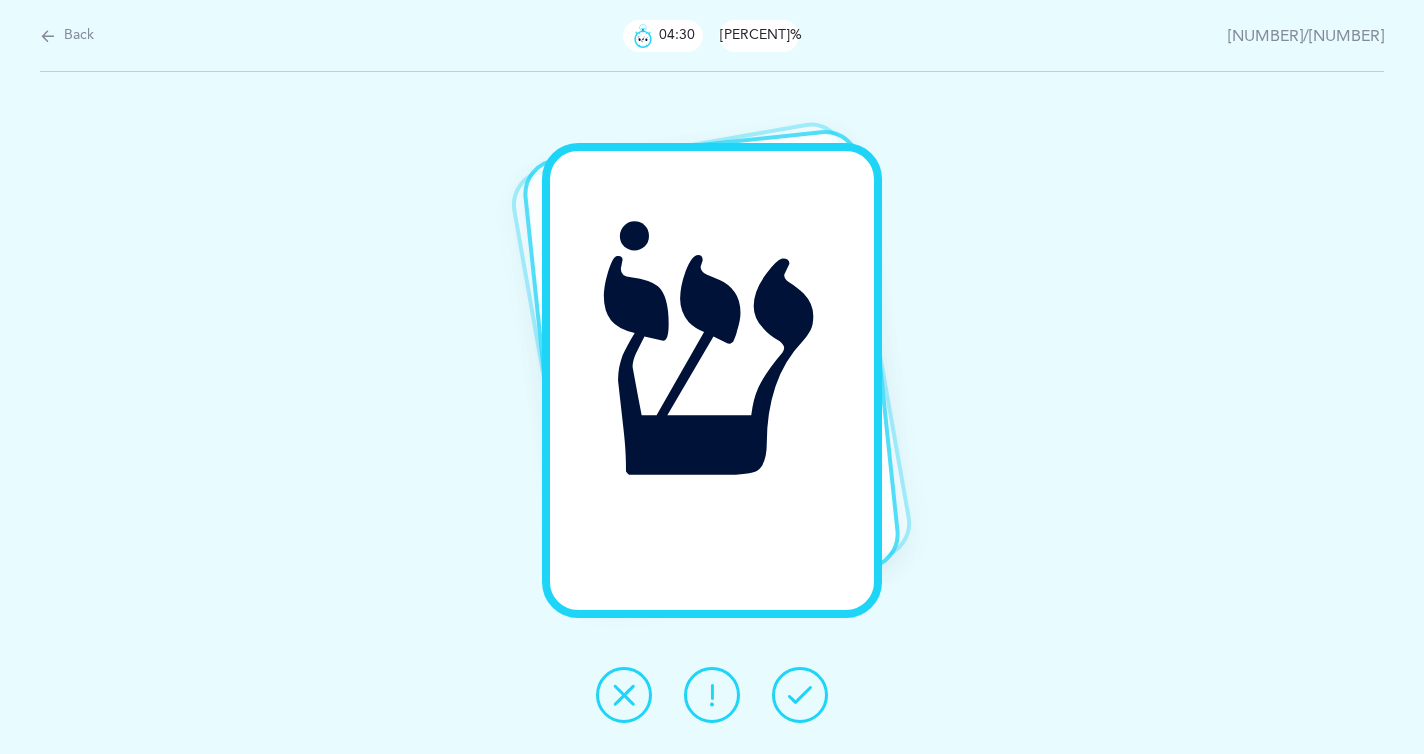 click at bounding box center [800, 695] 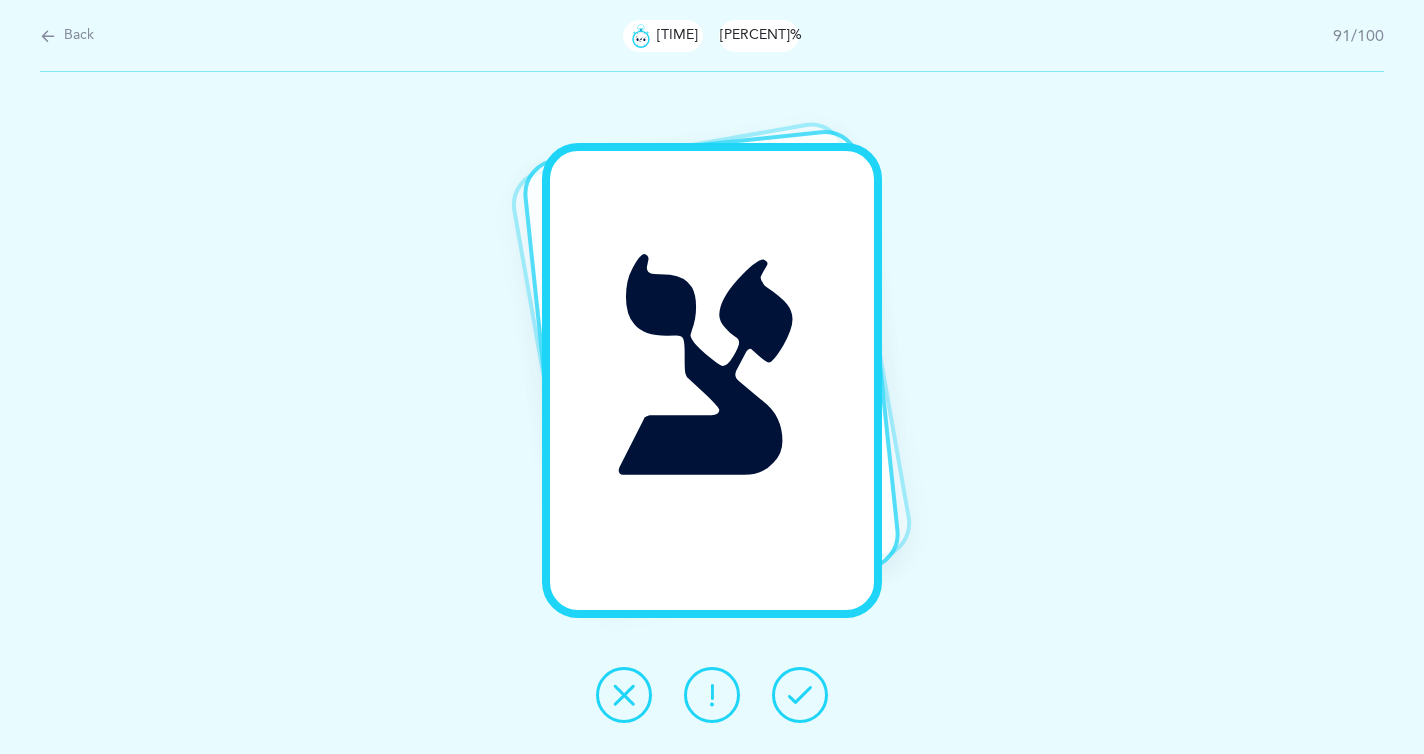 click at bounding box center (800, 695) 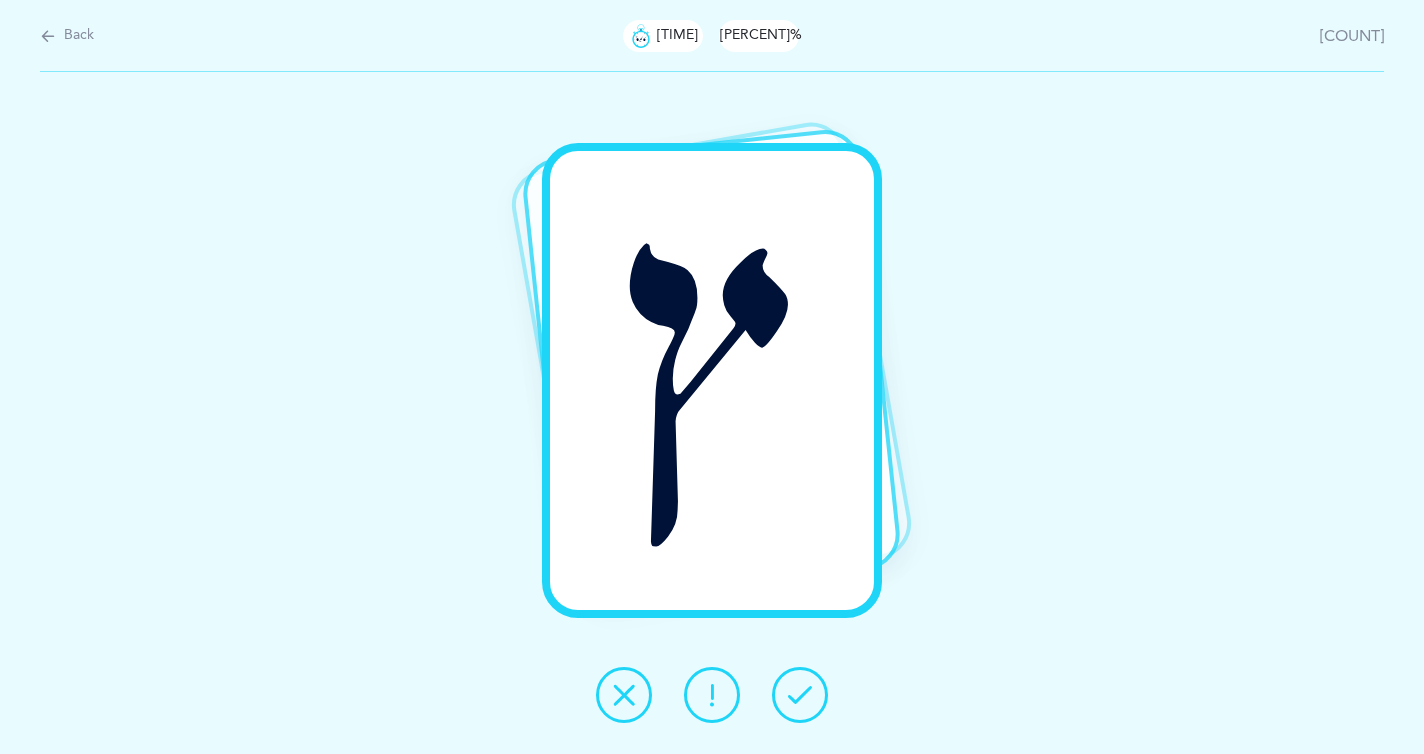 click at bounding box center (800, 695) 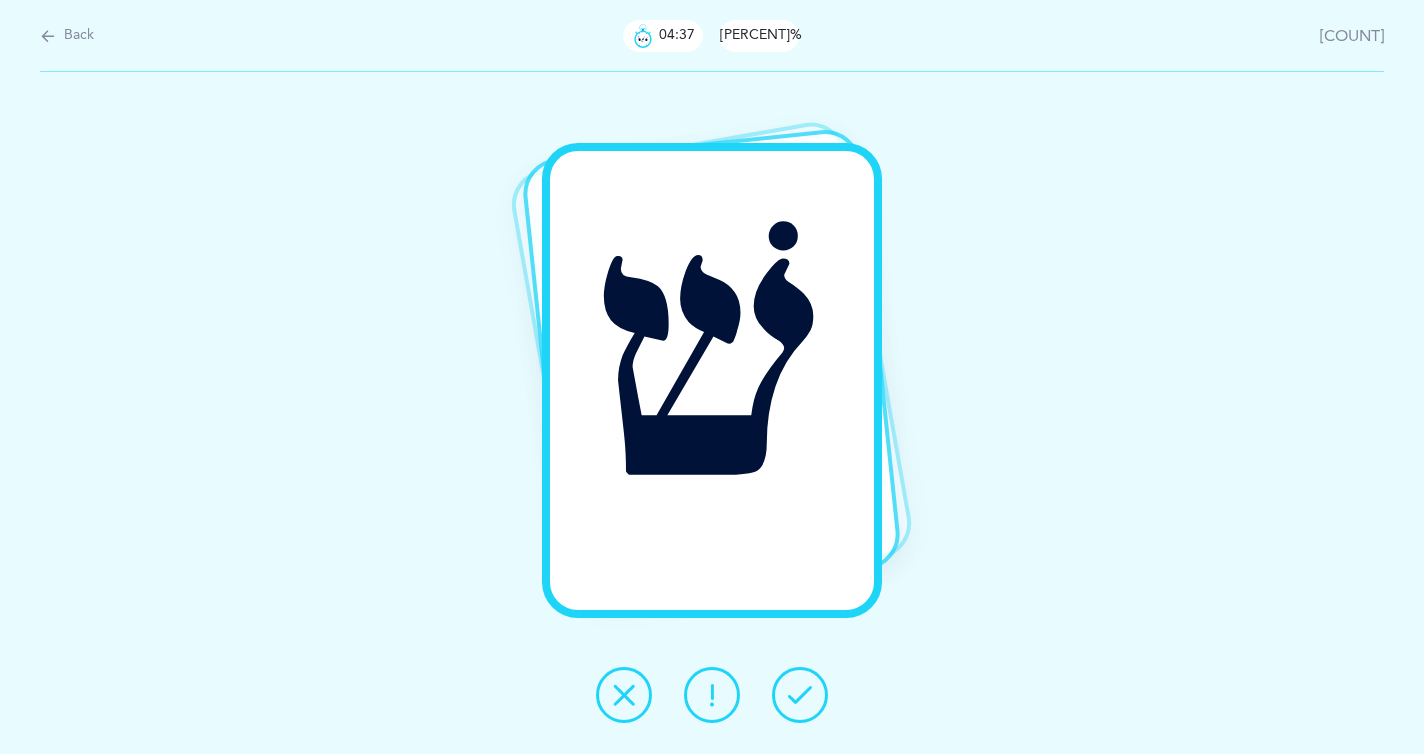 click at bounding box center (800, 695) 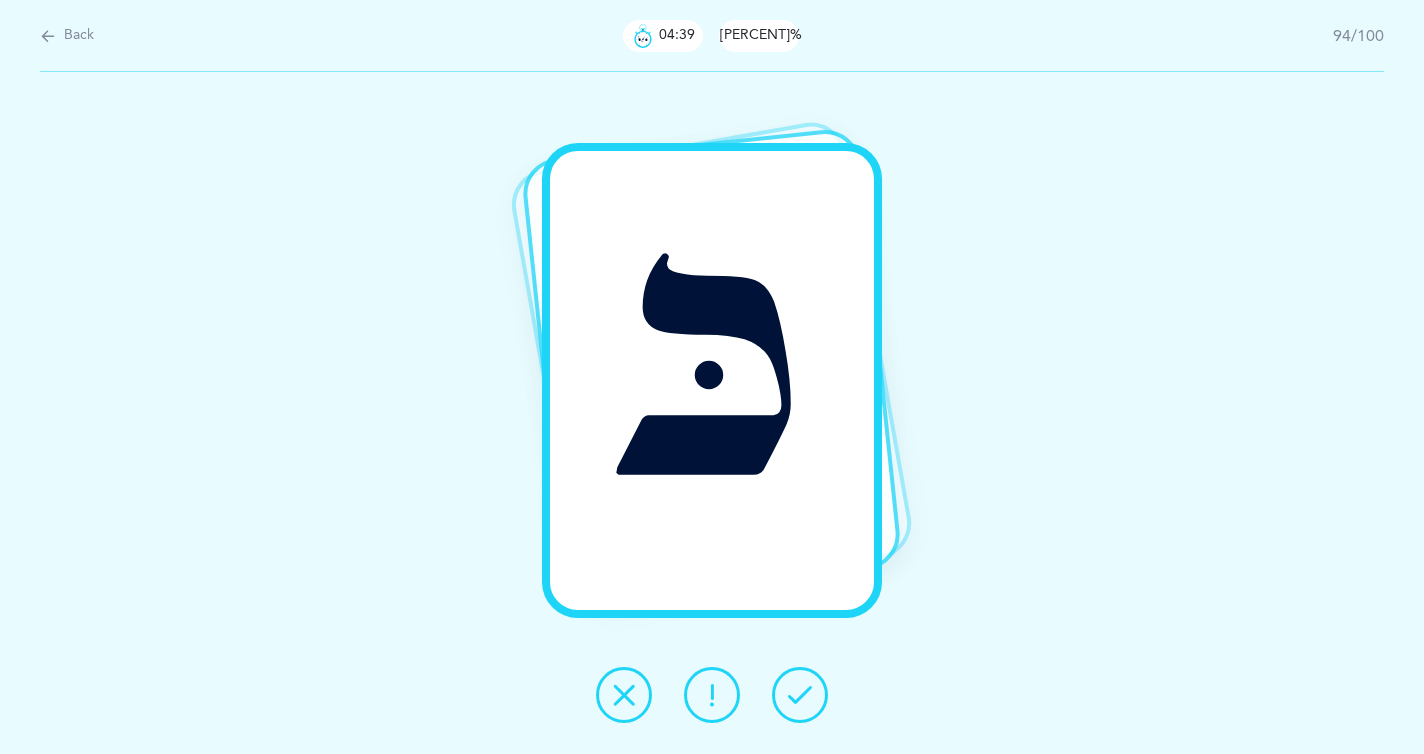 click at bounding box center [800, 695] 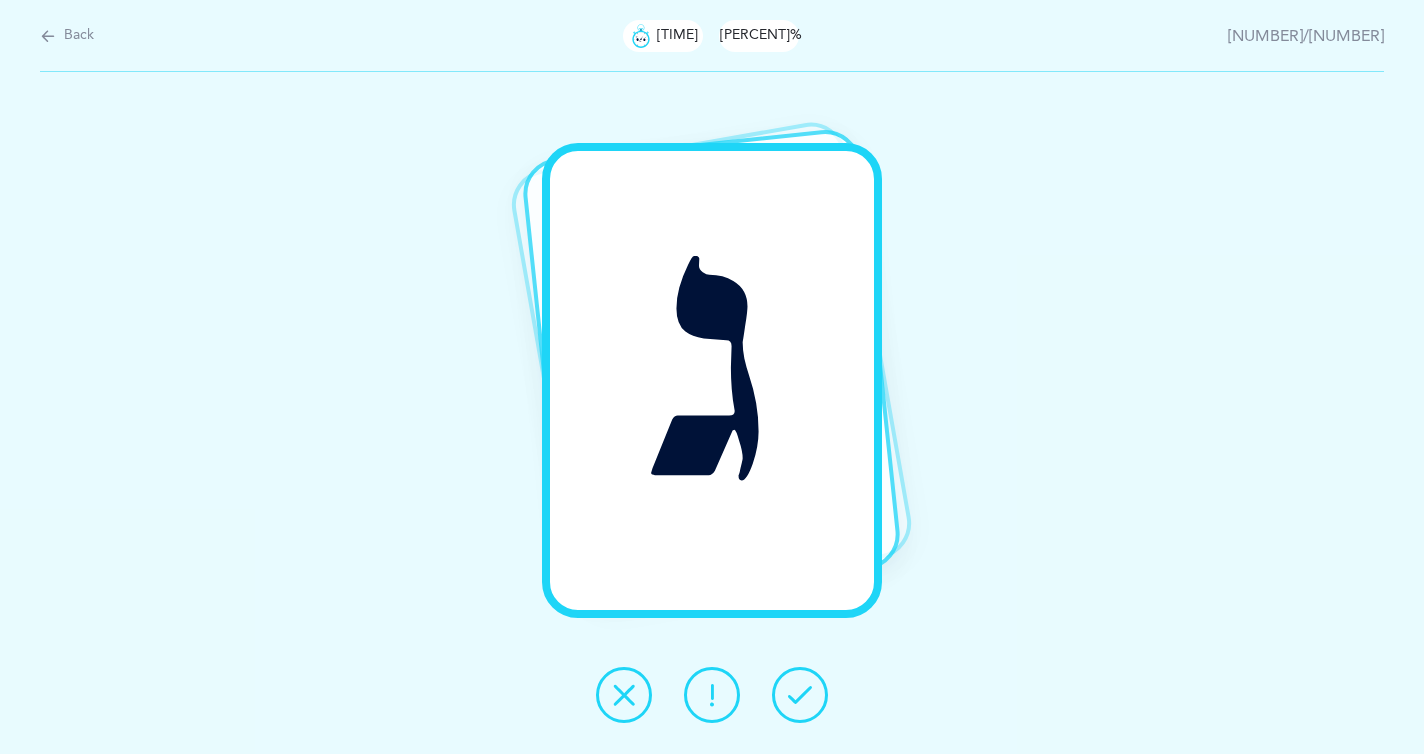 click at bounding box center [800, 695] 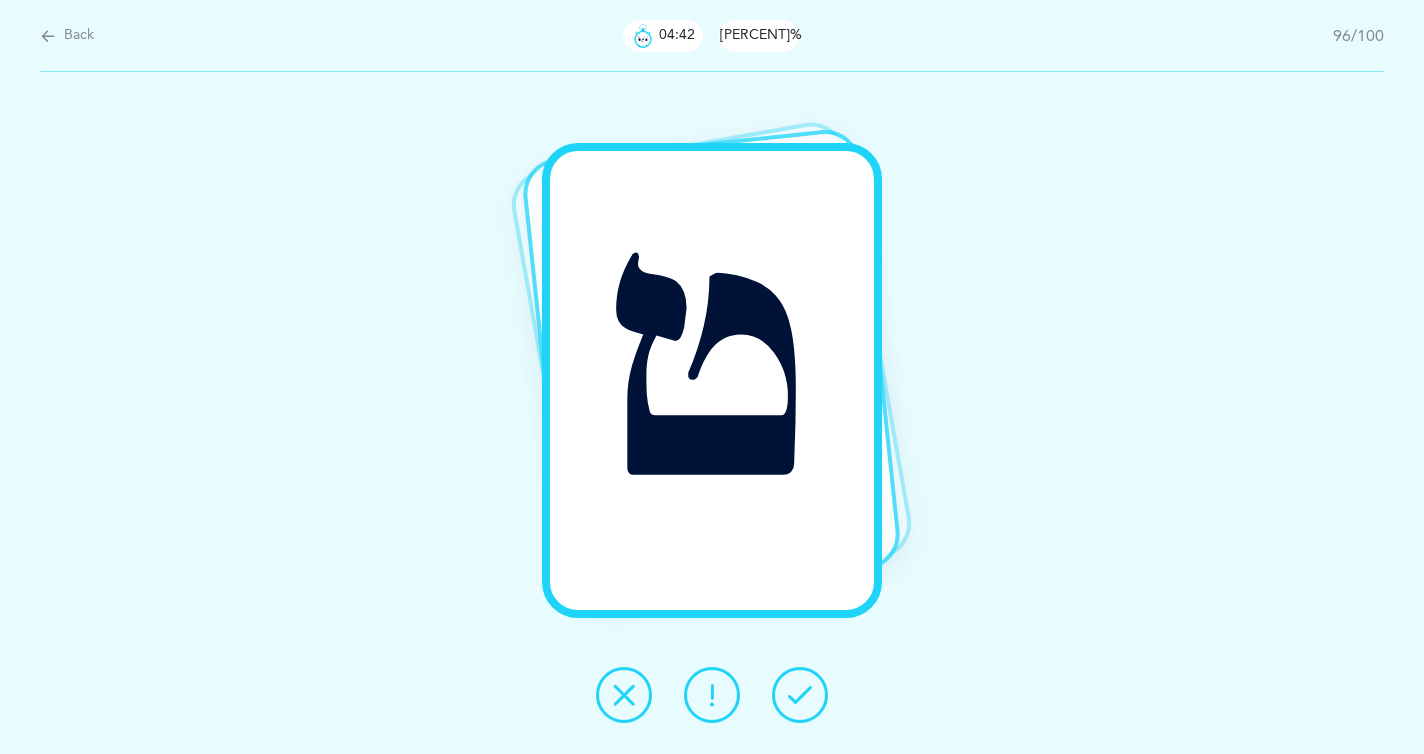 click at bounding box center (800, 695) 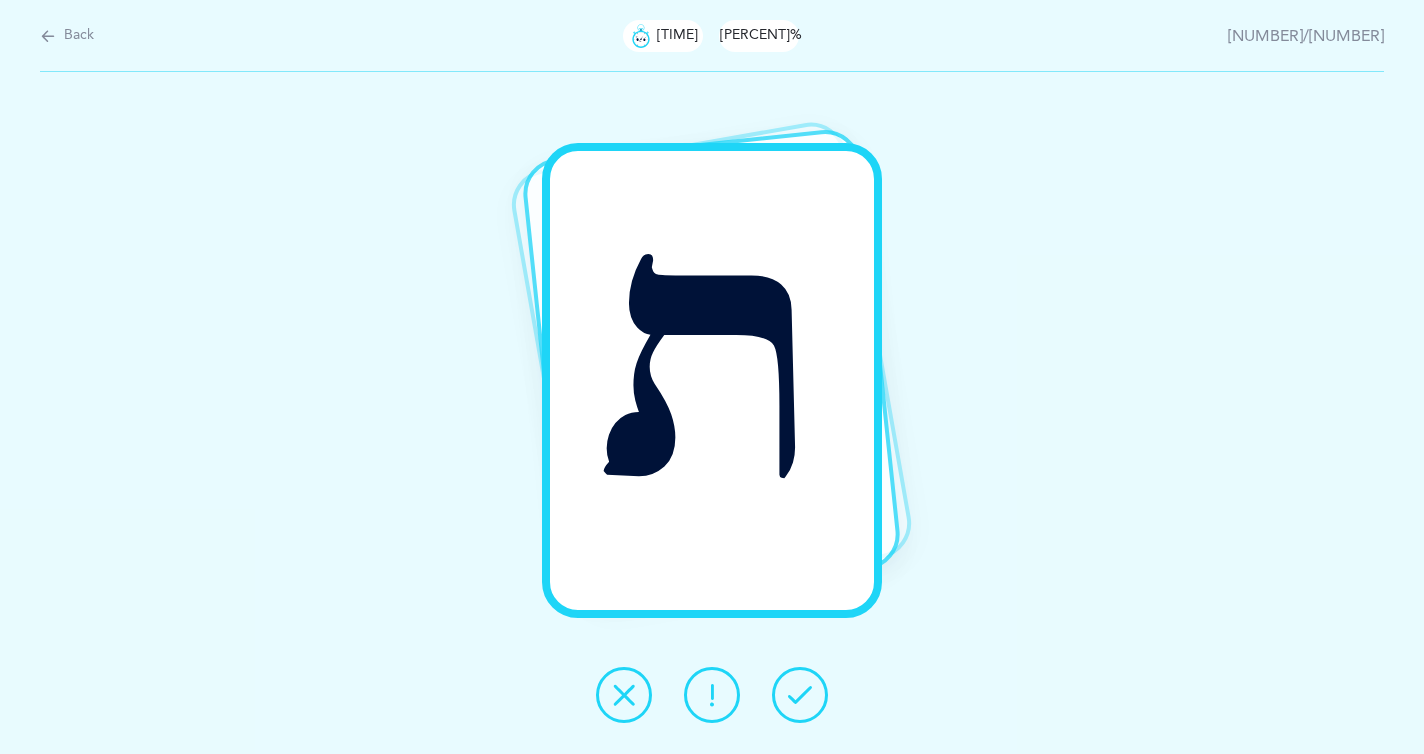 click at bounding box center (800, 695) 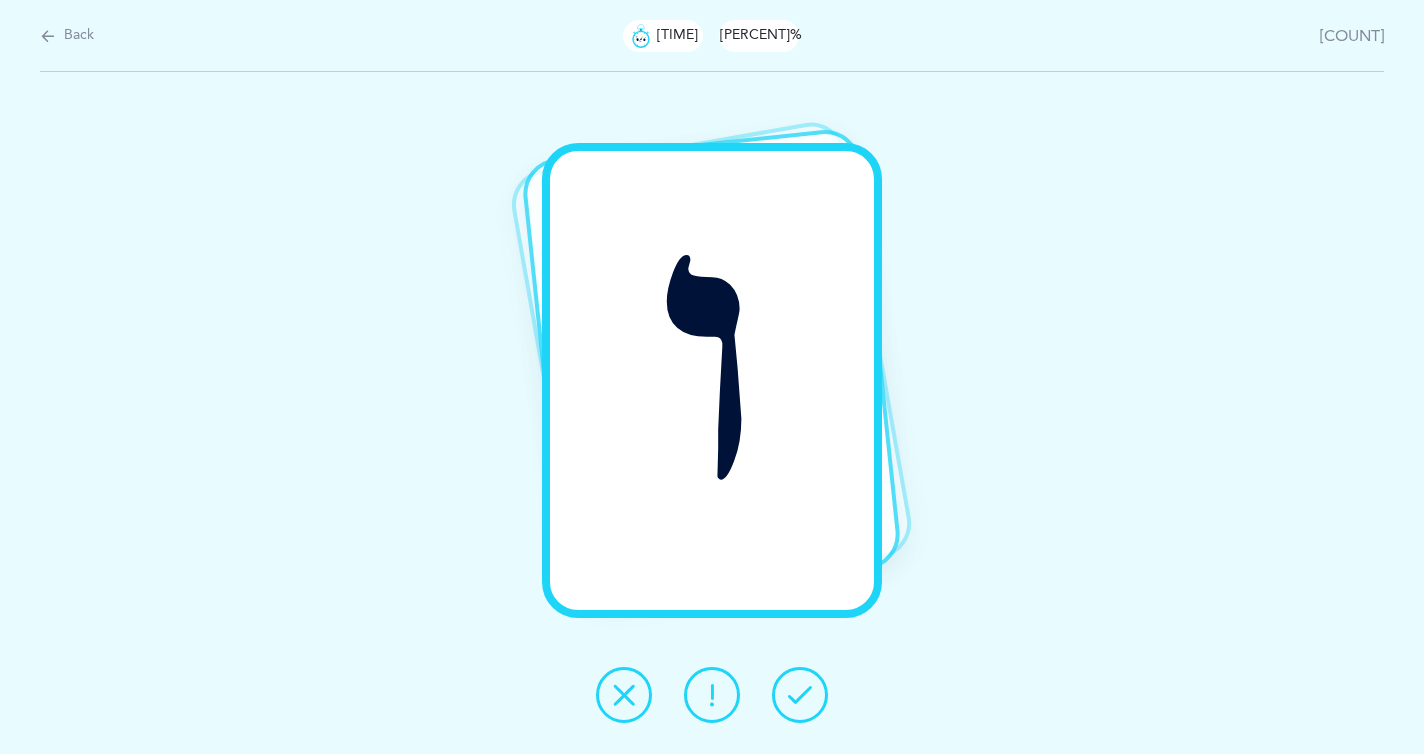 click at bounding box center [800, 695] 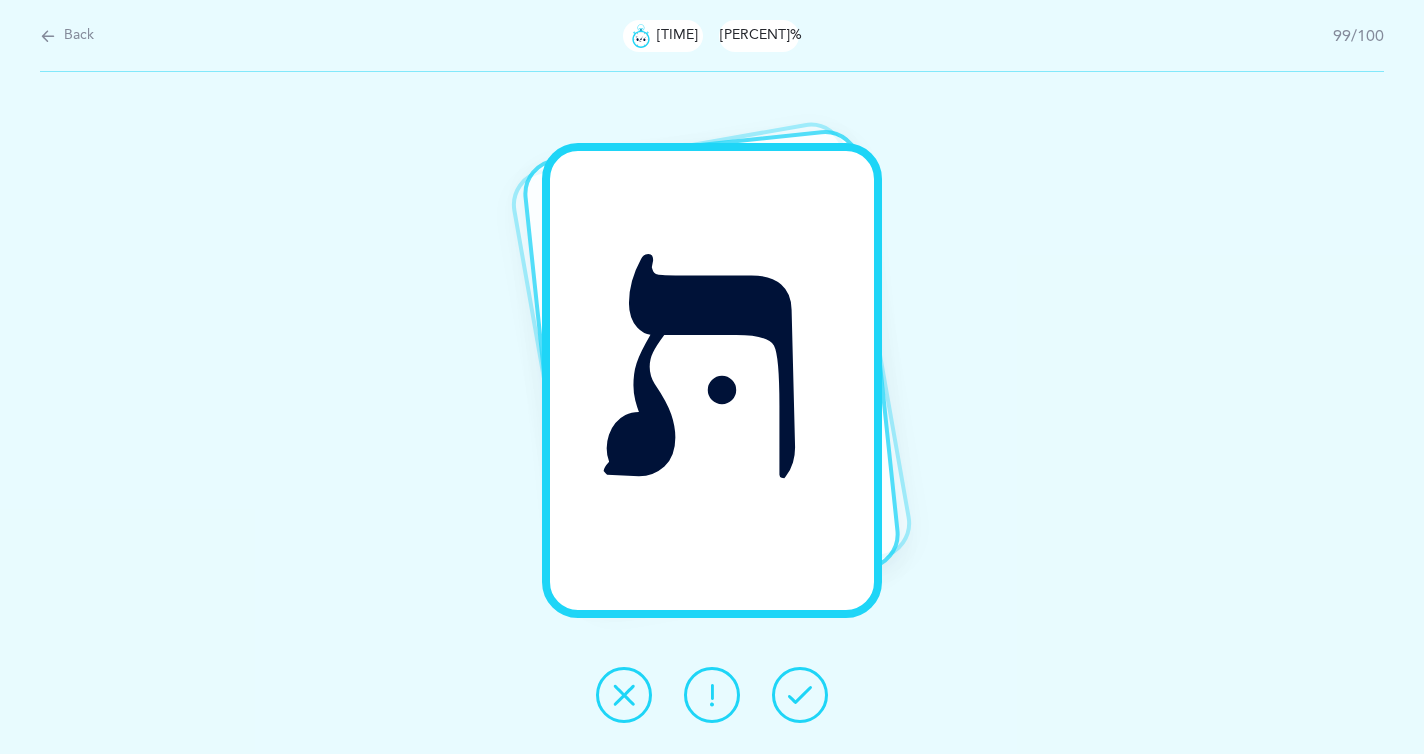 click at bounding box center (800, 695) 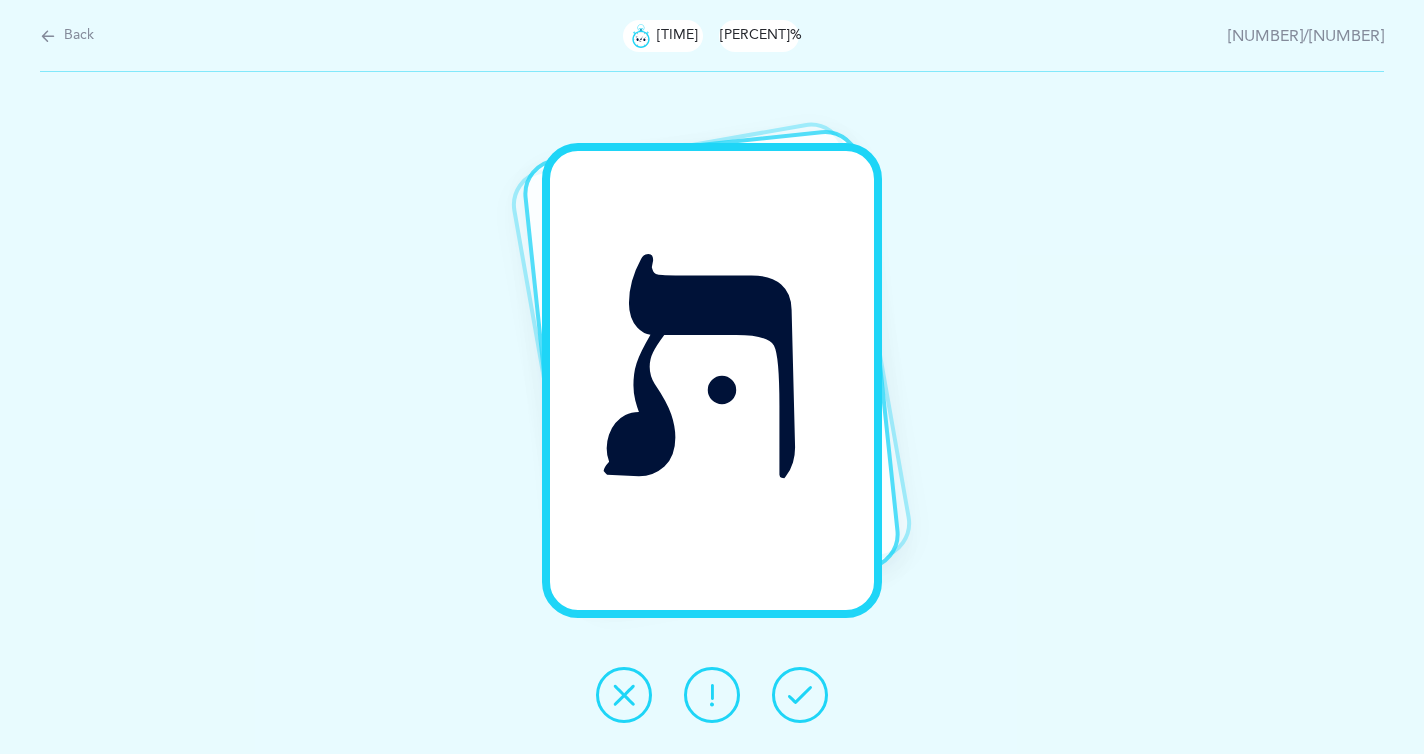 click at bounding box center (800, 695) 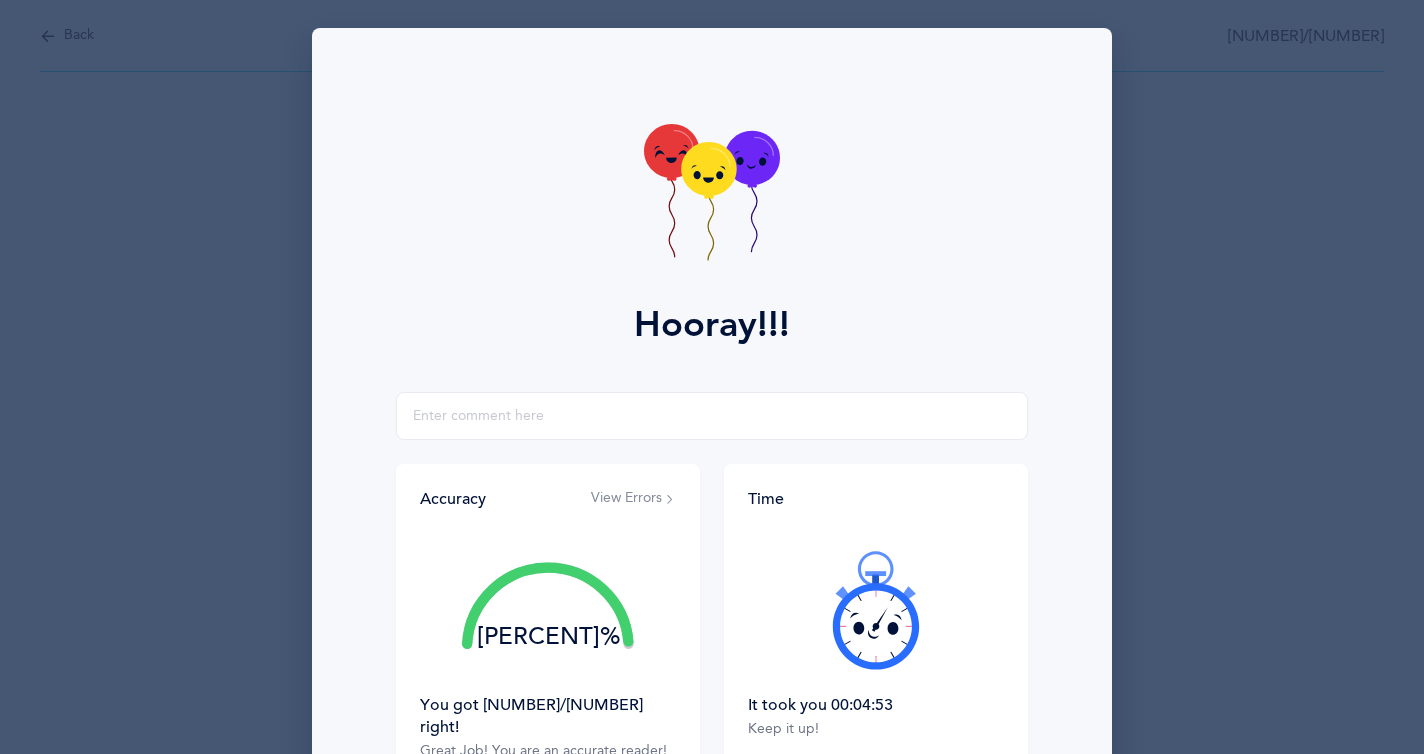 scroll, scrollTop: 198, scrollLeft: 0, axis: vertical 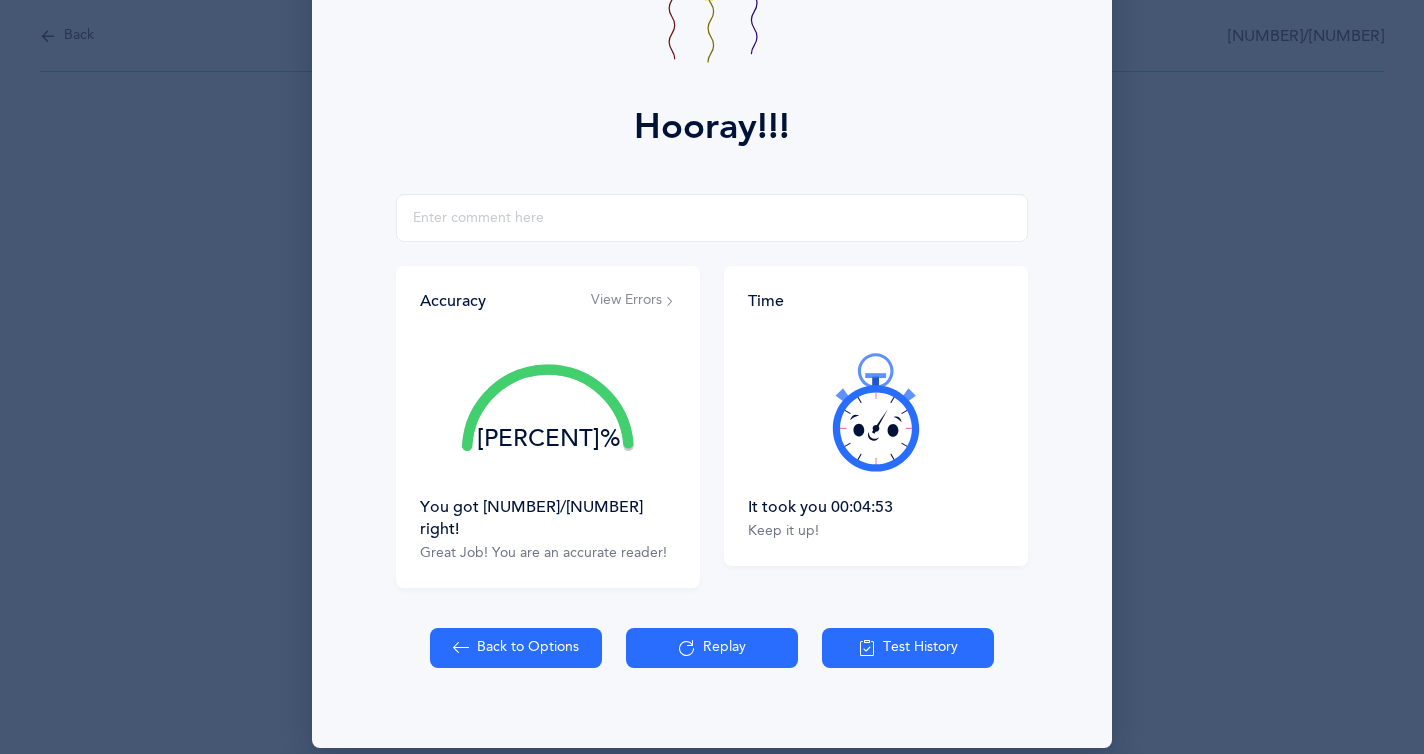 click on "View Errors" at bounding box center (633, 301) 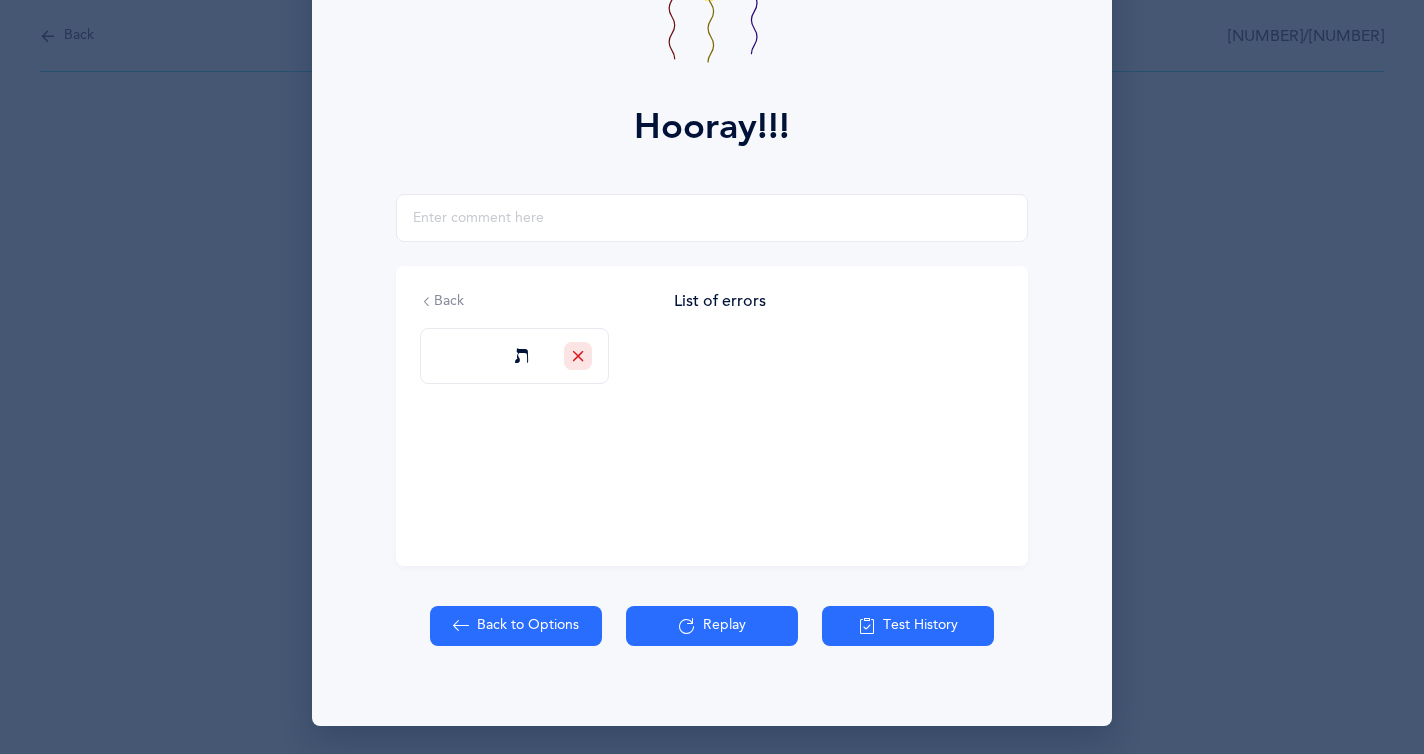 click on "Back to Options" at bounding box center (516, 626) 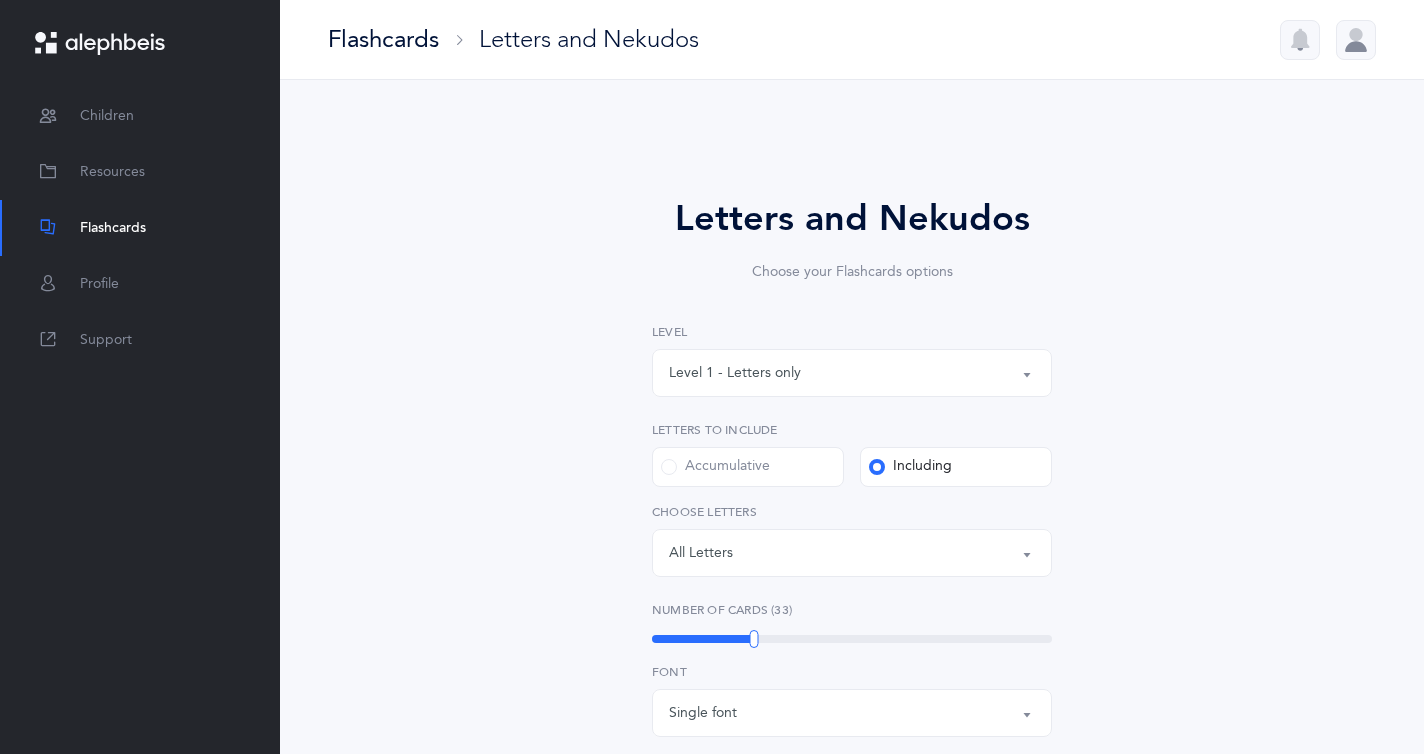 click on "Letters: All Letters" at bounding box center (852, 553) 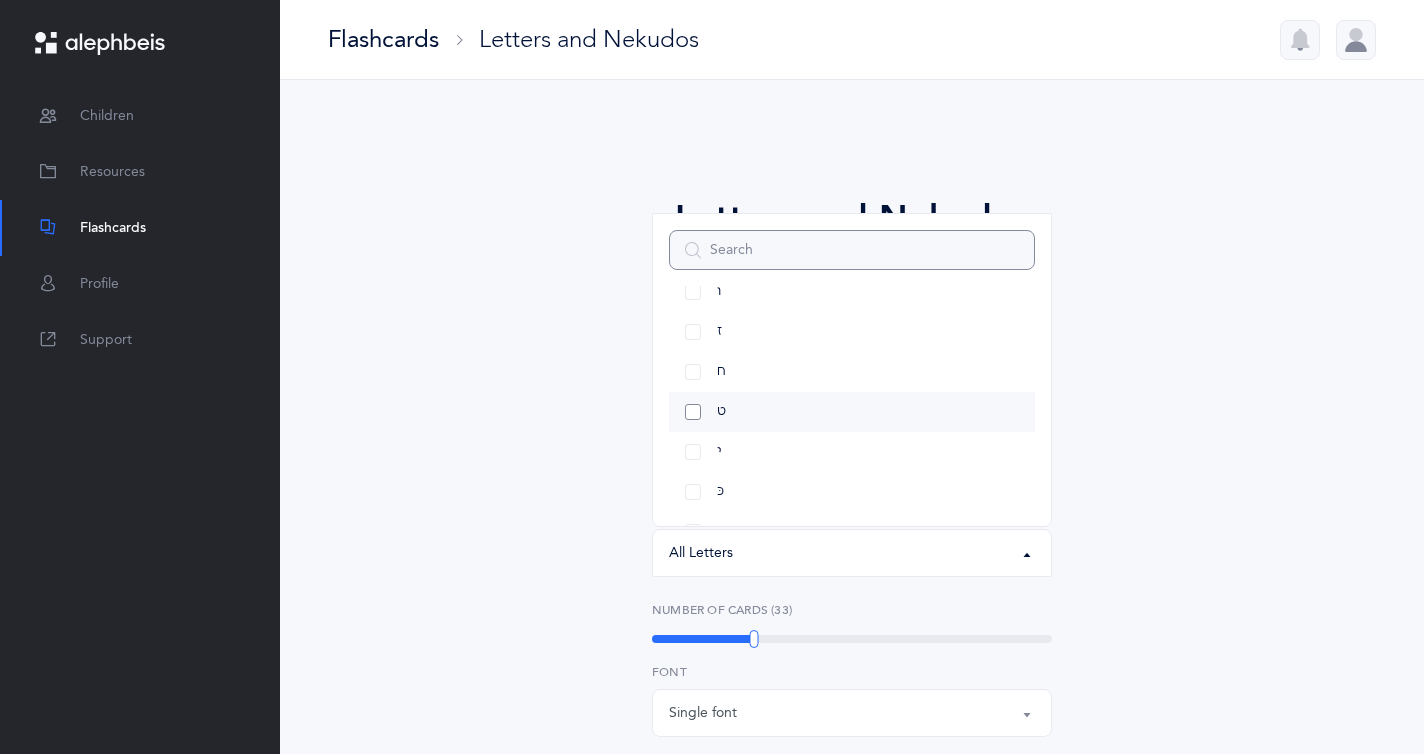 scroll, scrollTop: 311, scrollLeft: 0, axis: vertical 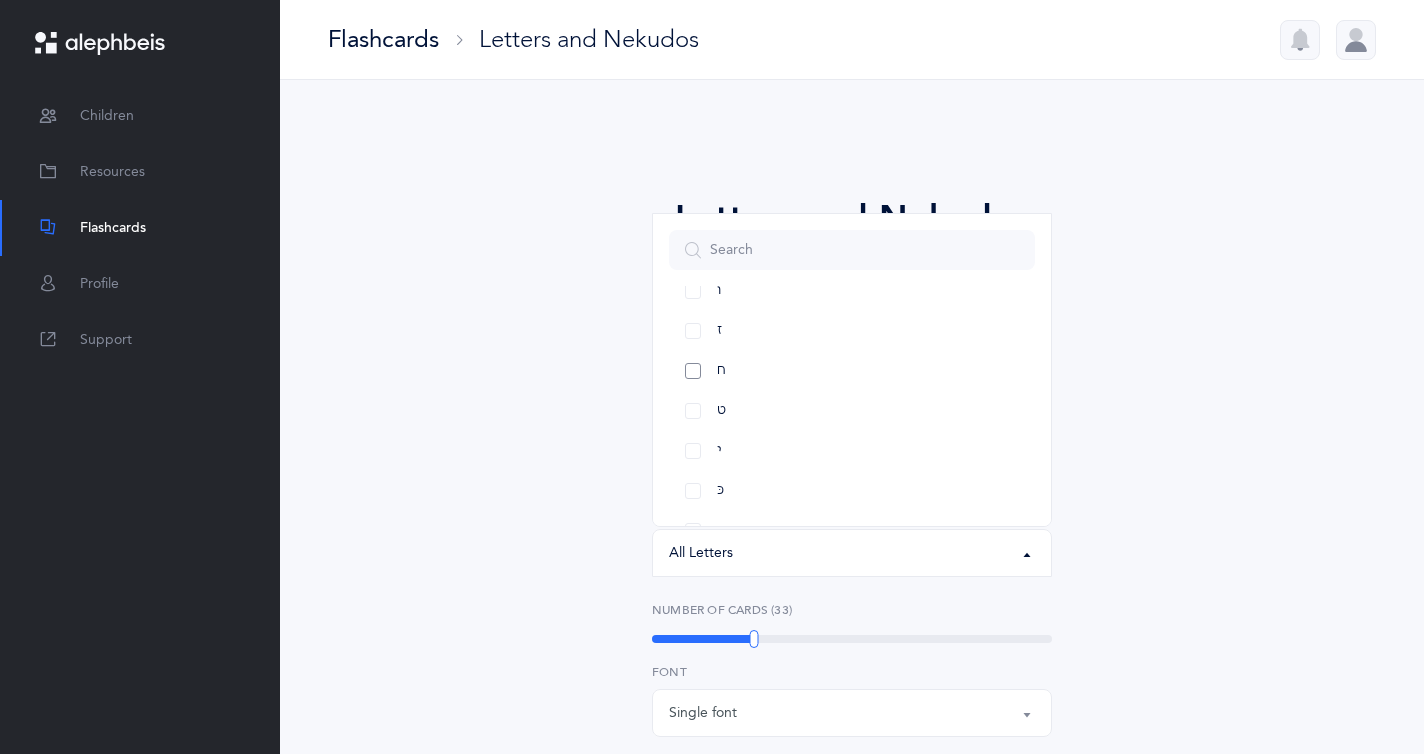 click on "ח" at bounding box center (852, 371) 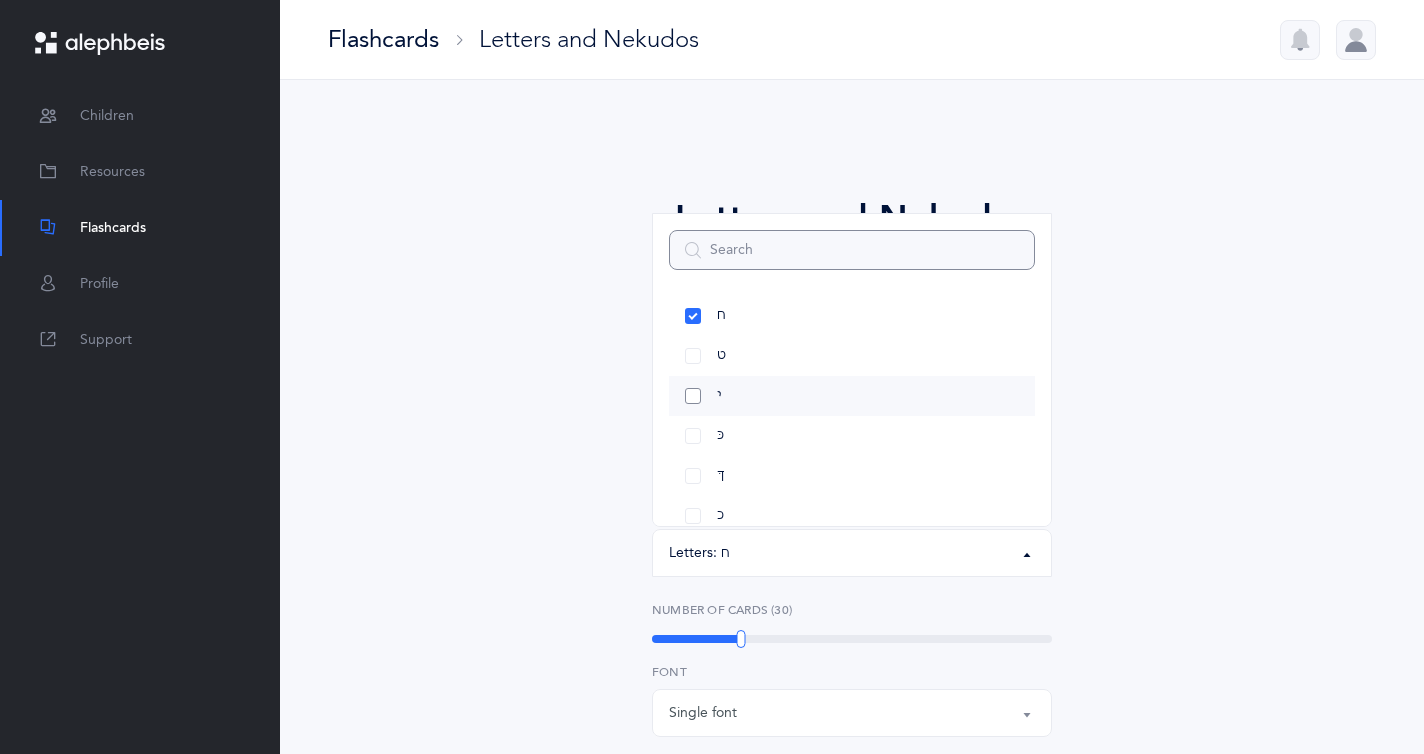 scroll, scrollTop: 367, scrollLeft: 0, axis: vertical 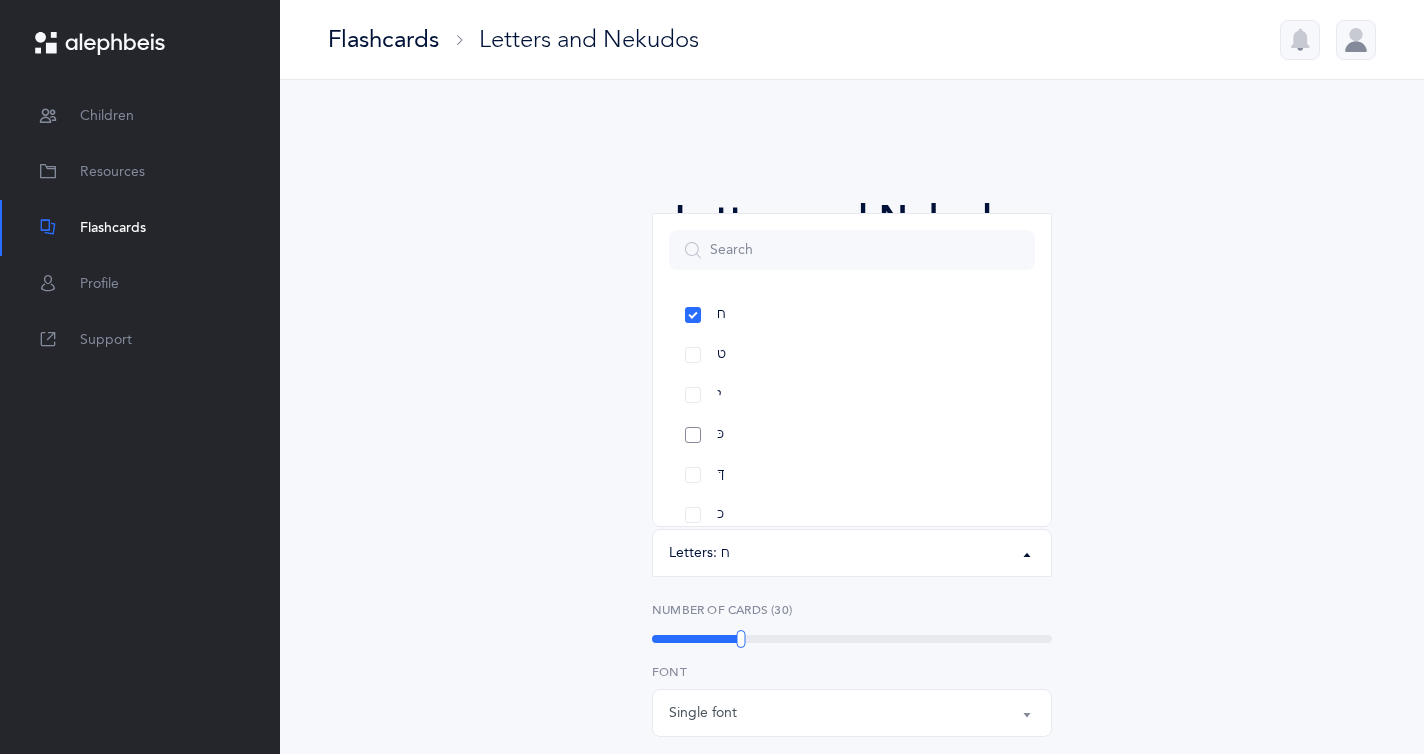 click on "כּ" at bounding box center [852, 435] 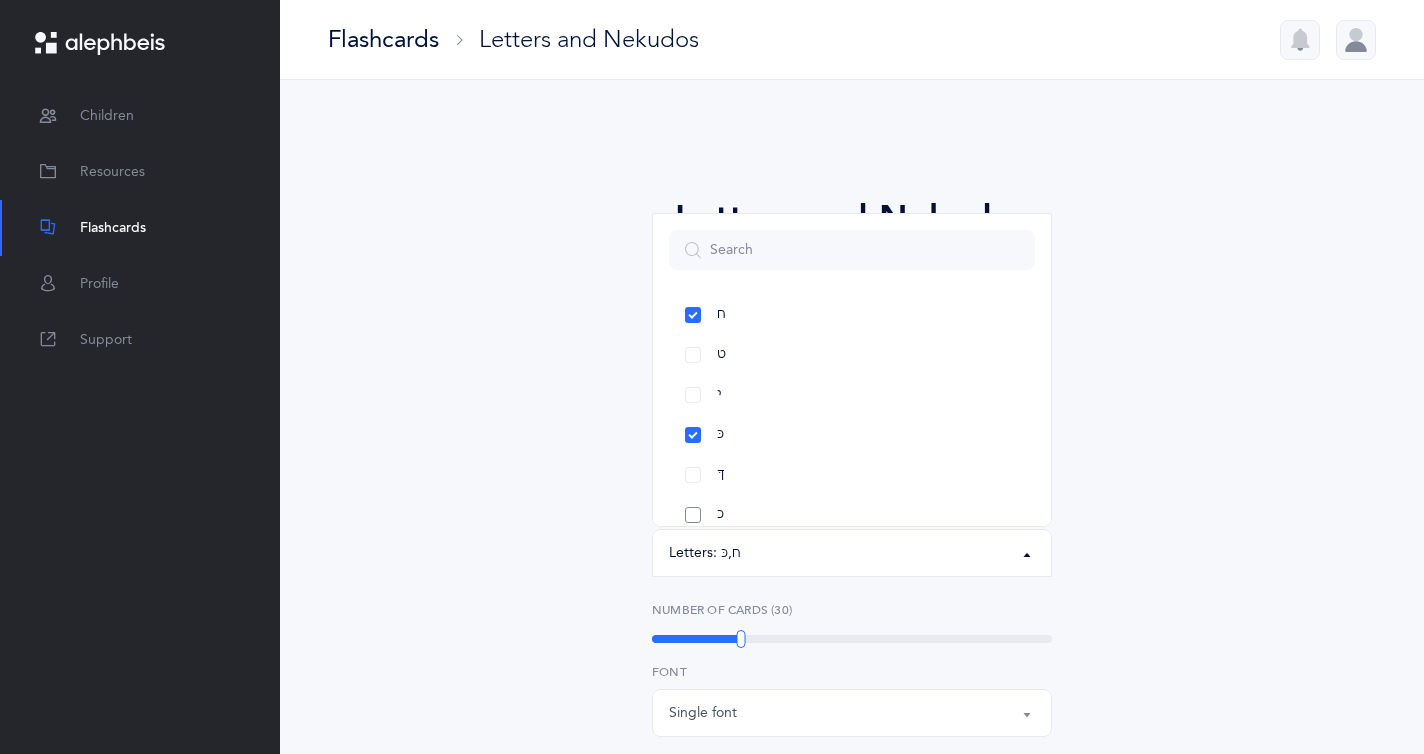 click on "כ" at bounding box center [852, 515] 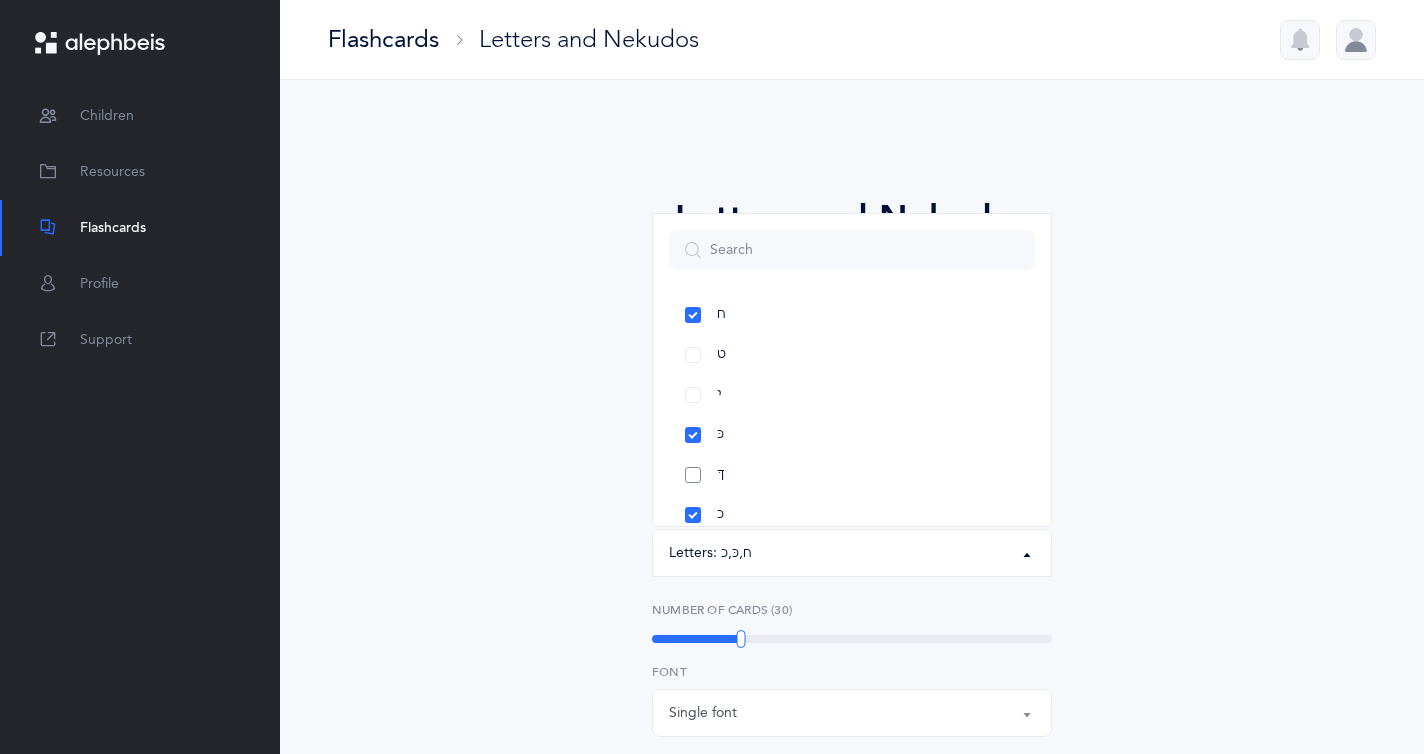 click on "ךּ" at bounding box center (852, 475) 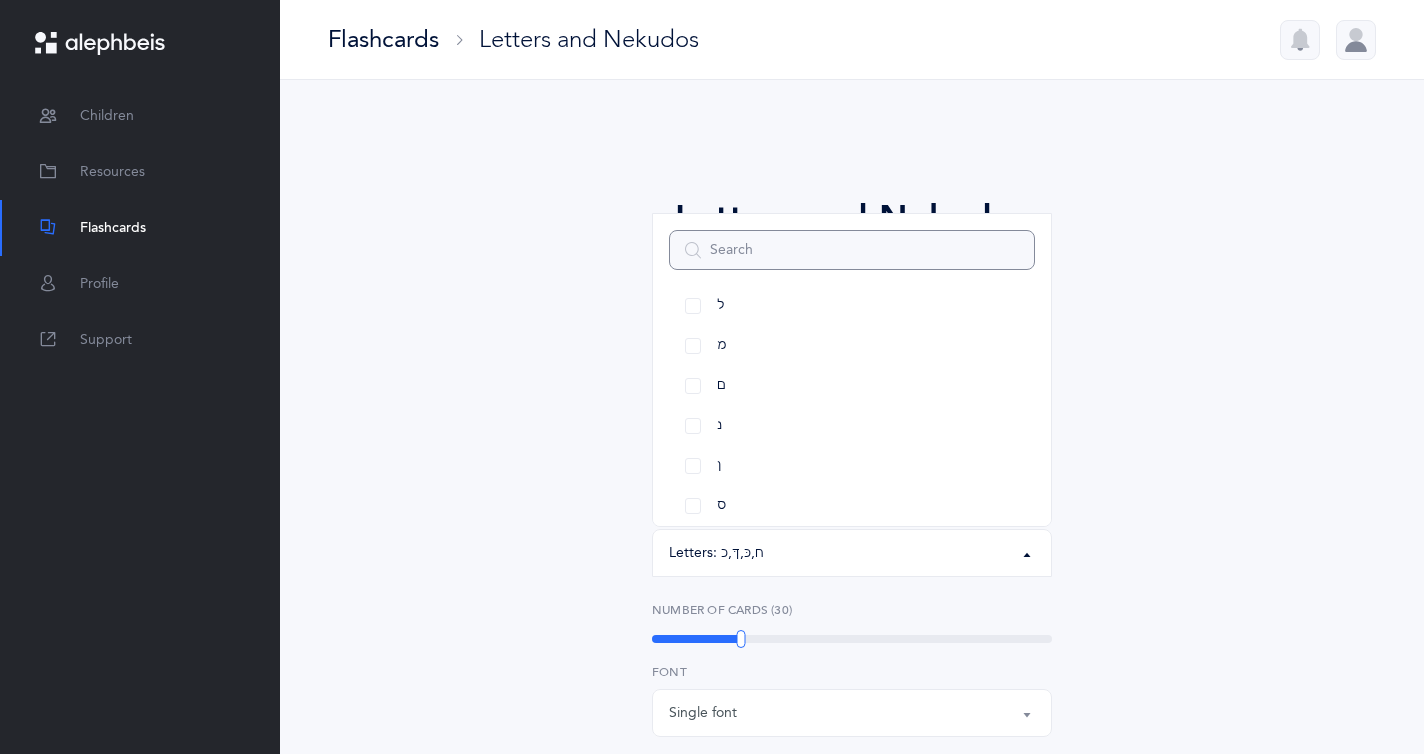 scroll, scrollTop: 658, scrollLeft: 0, axis: vertical 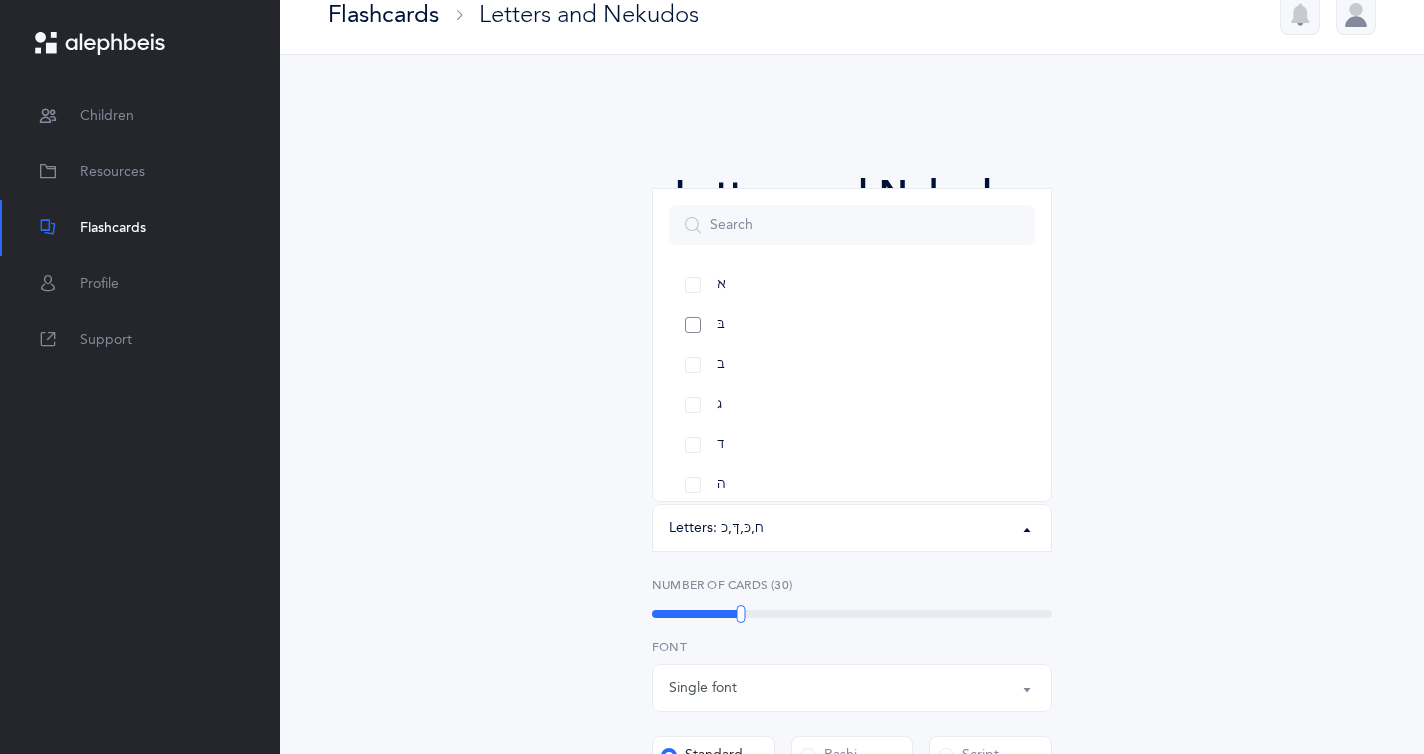 click on "בּ" at bounding box center (852, 325) 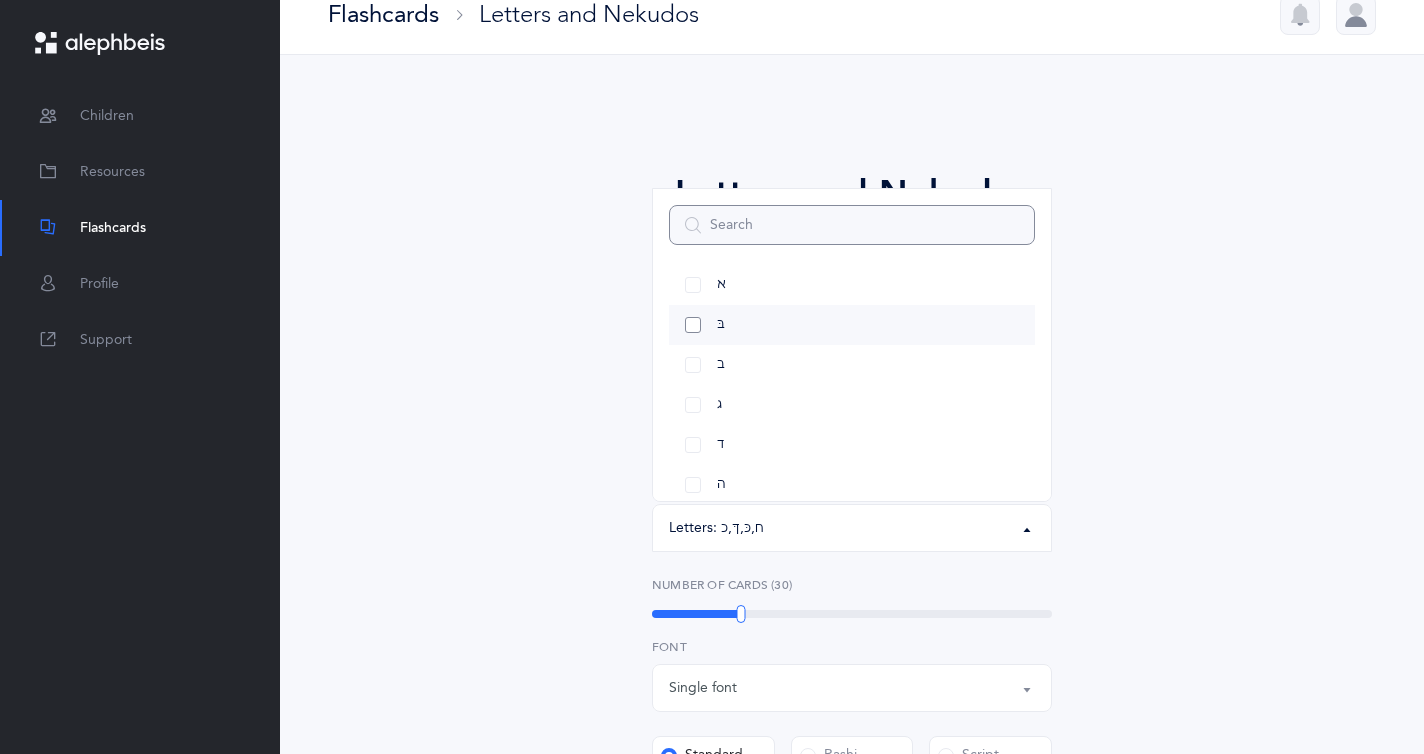 select on "81" 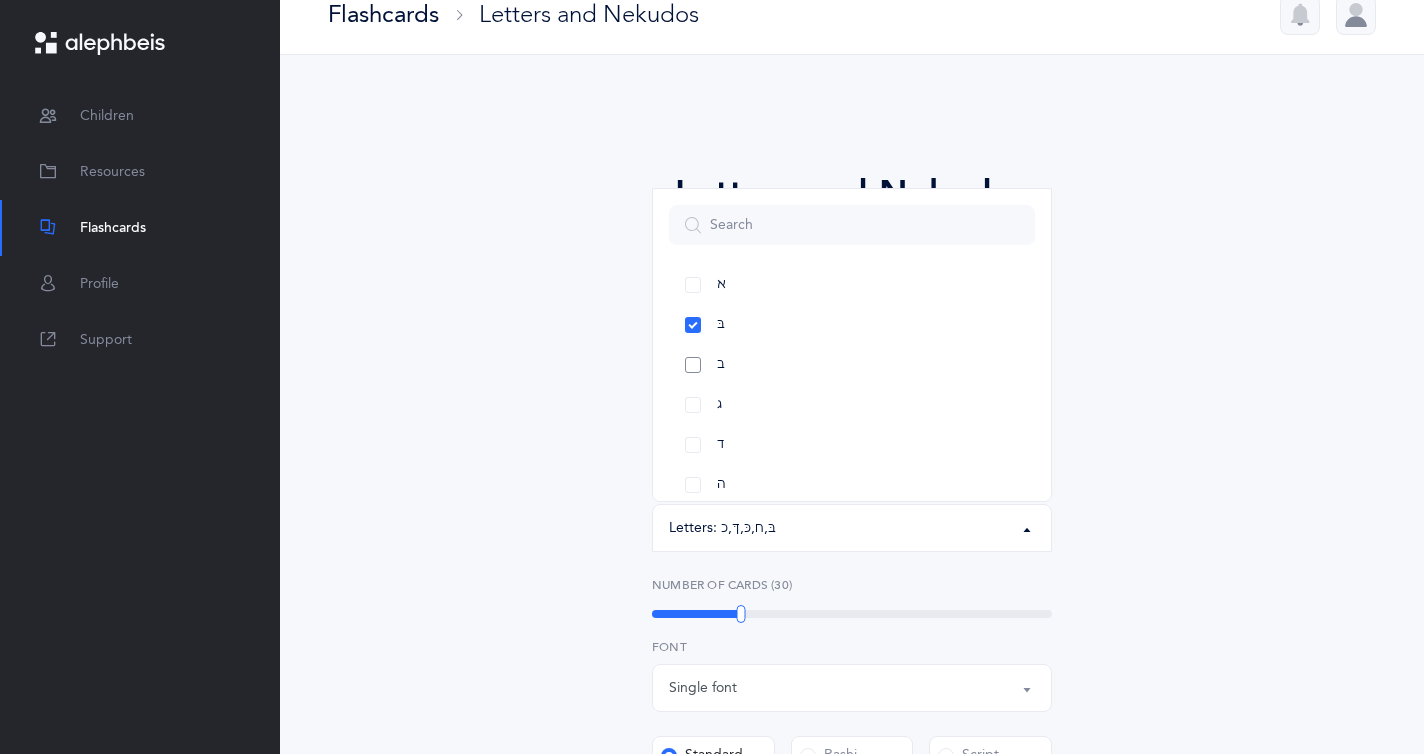 click on "ב" at bounding box center [852, 365] 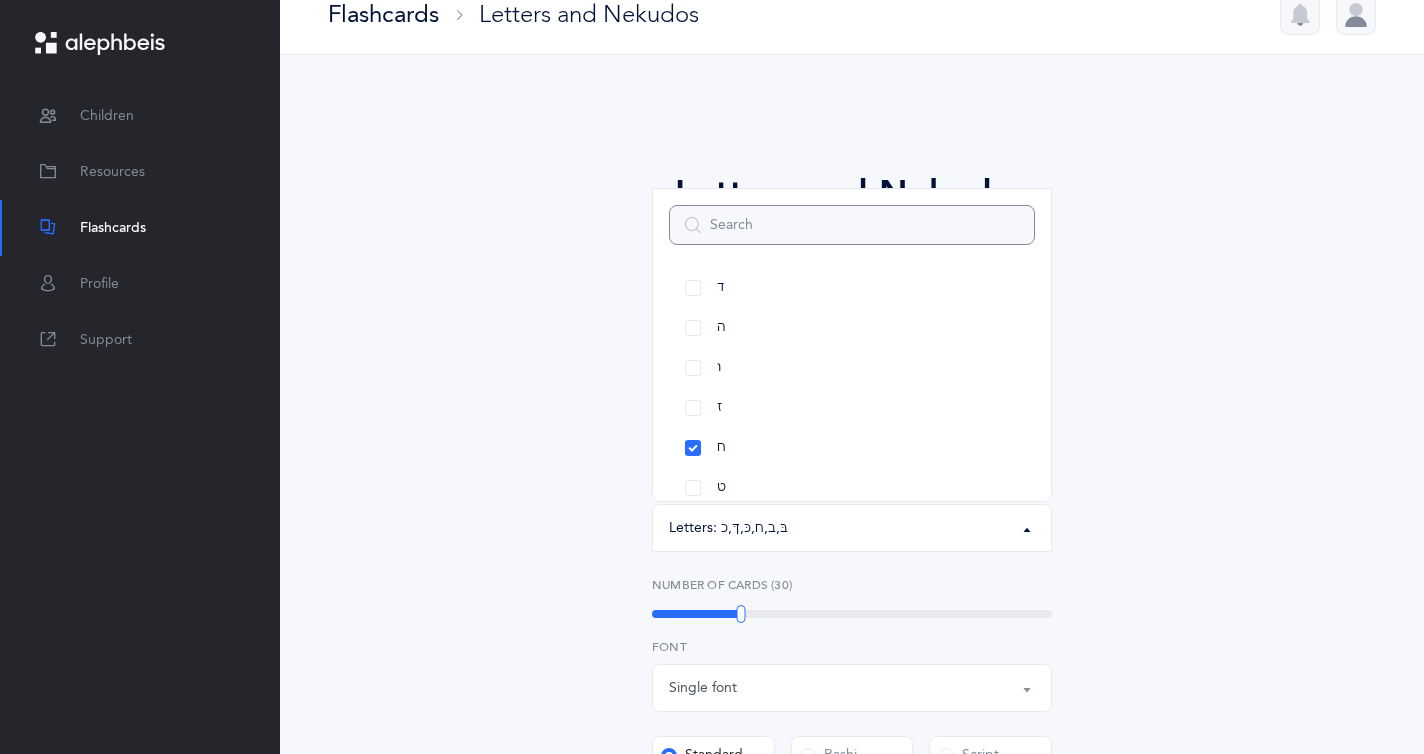 scroll, scrollTop: 250, scrollLeft: 0, axis: vertical 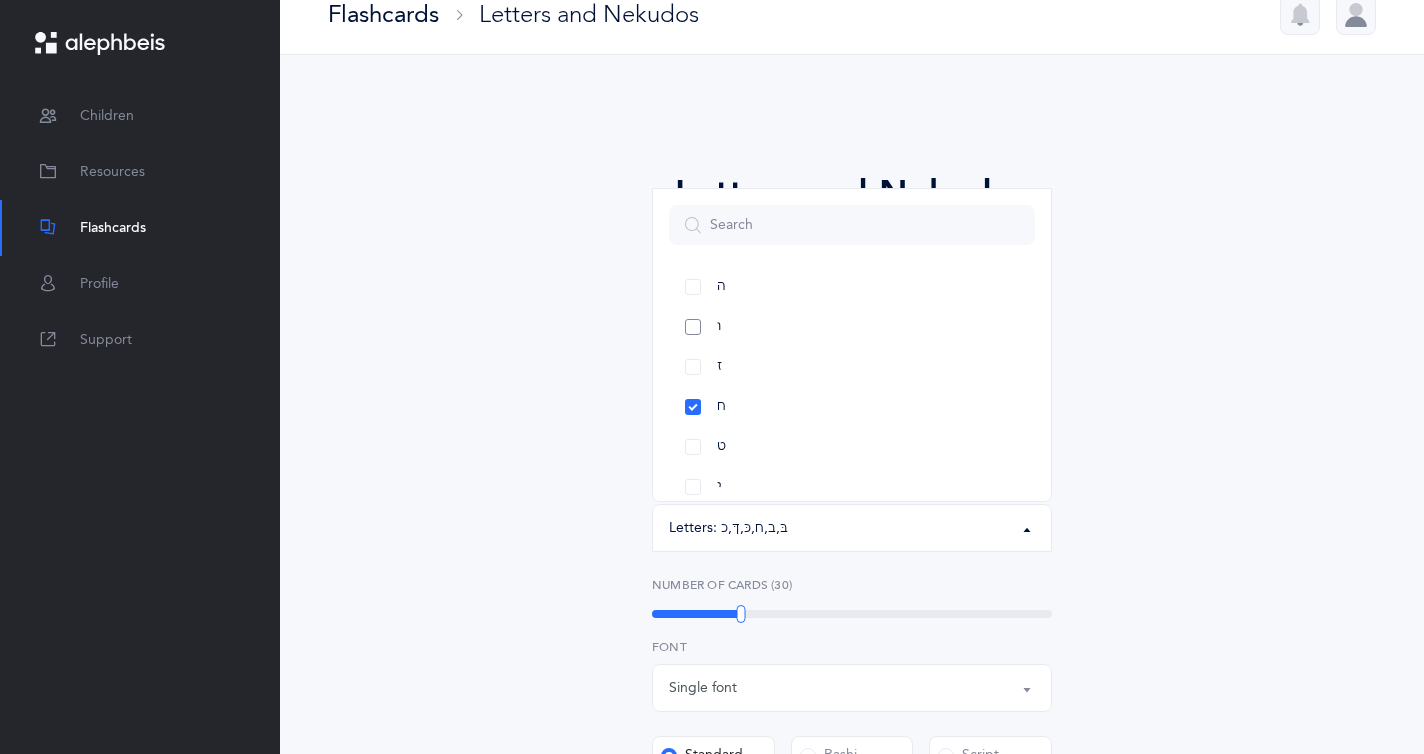 click on "ו" at bounding box center (852, 327) 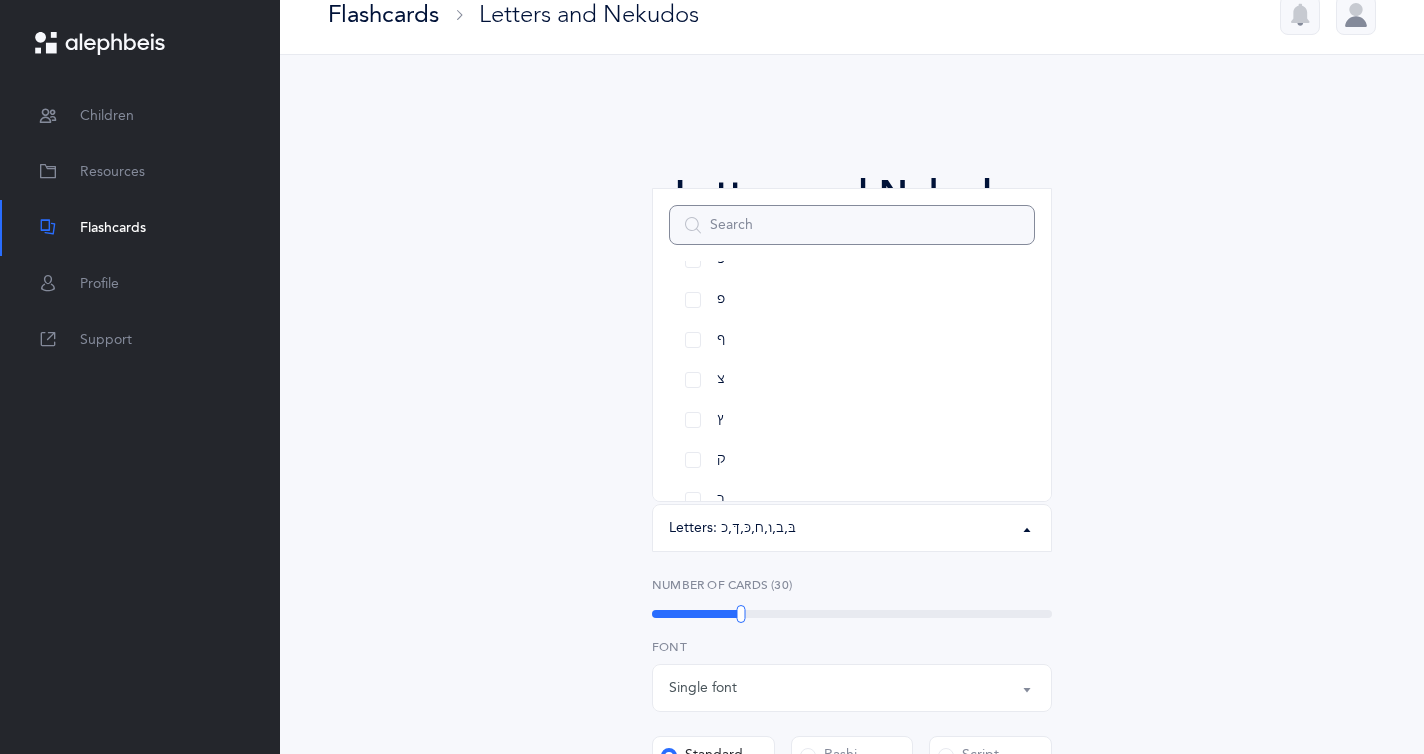 scroll, scrollTop: 944, scrollLeft: 0, axis: vertical 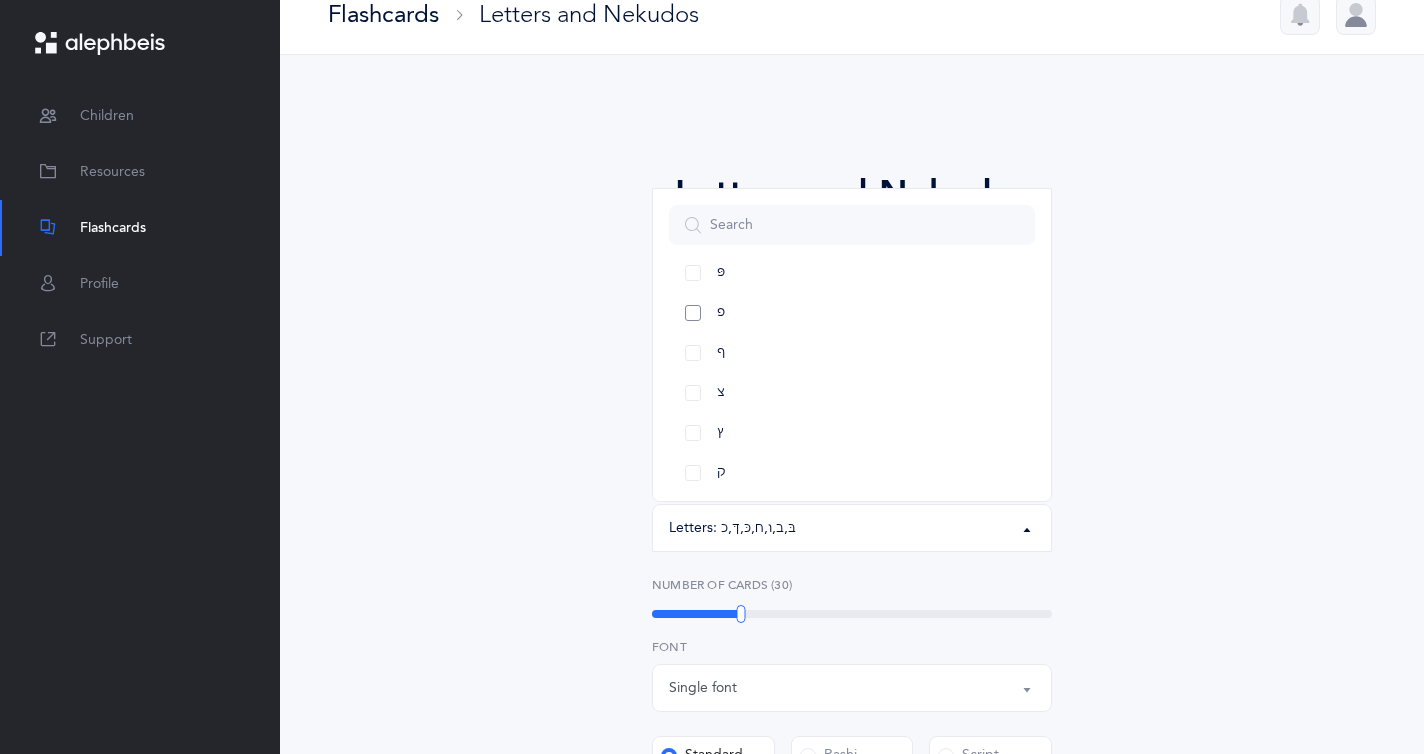 click on "פ" at bounding box center (852, 313) 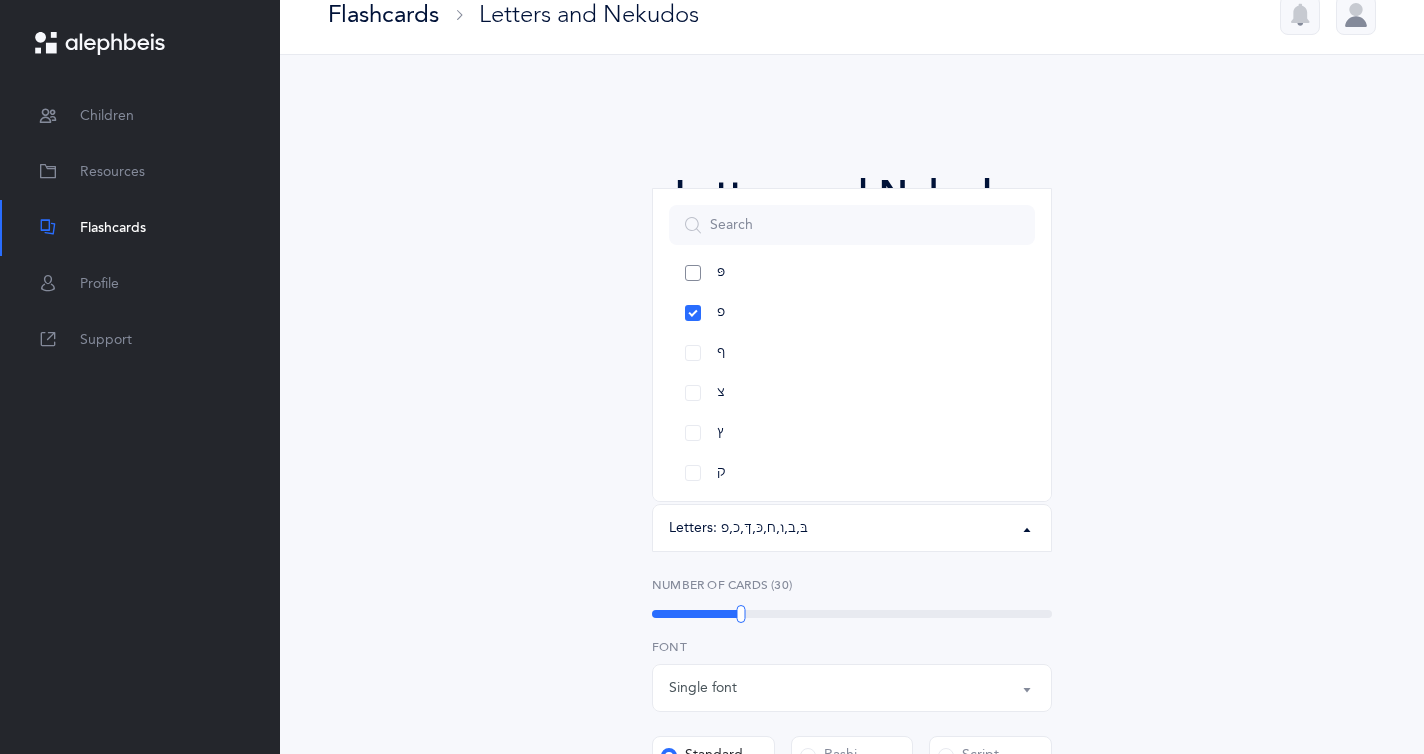 click on "פּ" at bounding box center [852, 273] 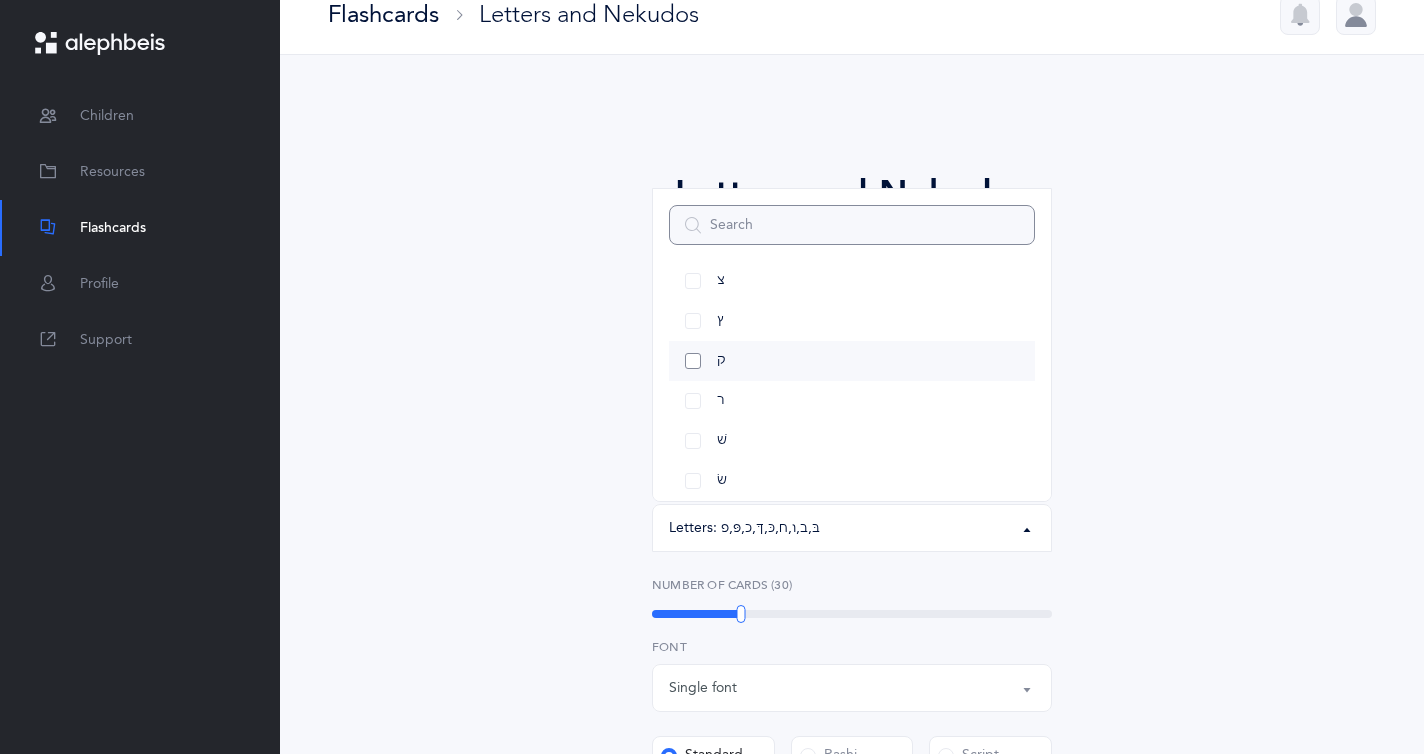 scroll, scrollTop: 1078, scrollLeft: 0, axis: vertical 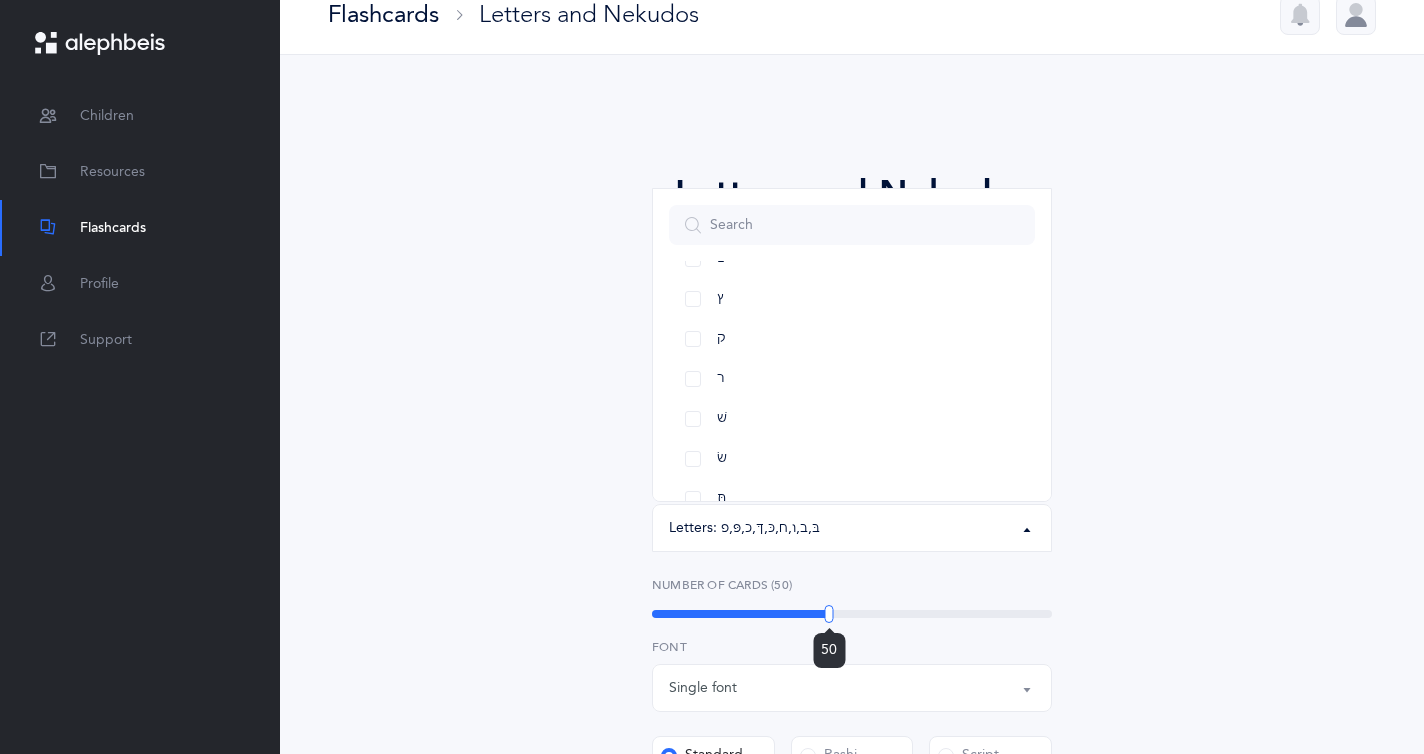 drag, startPoint x: 736, startPoint y: 619, endPoint x: 829, endPoint y: 610, distance: 93.43447 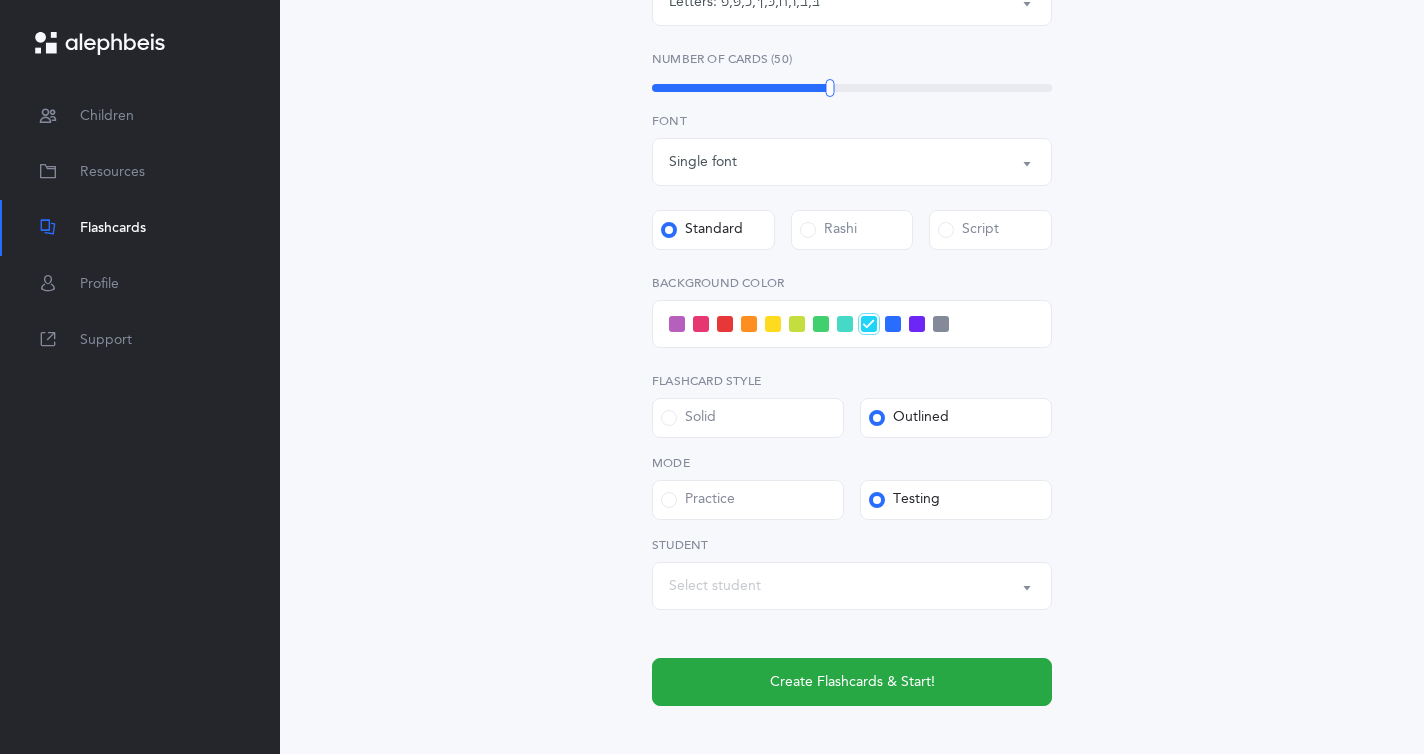 scroll, scrollTop: 552, scrollLeft: 0, axis: vertical 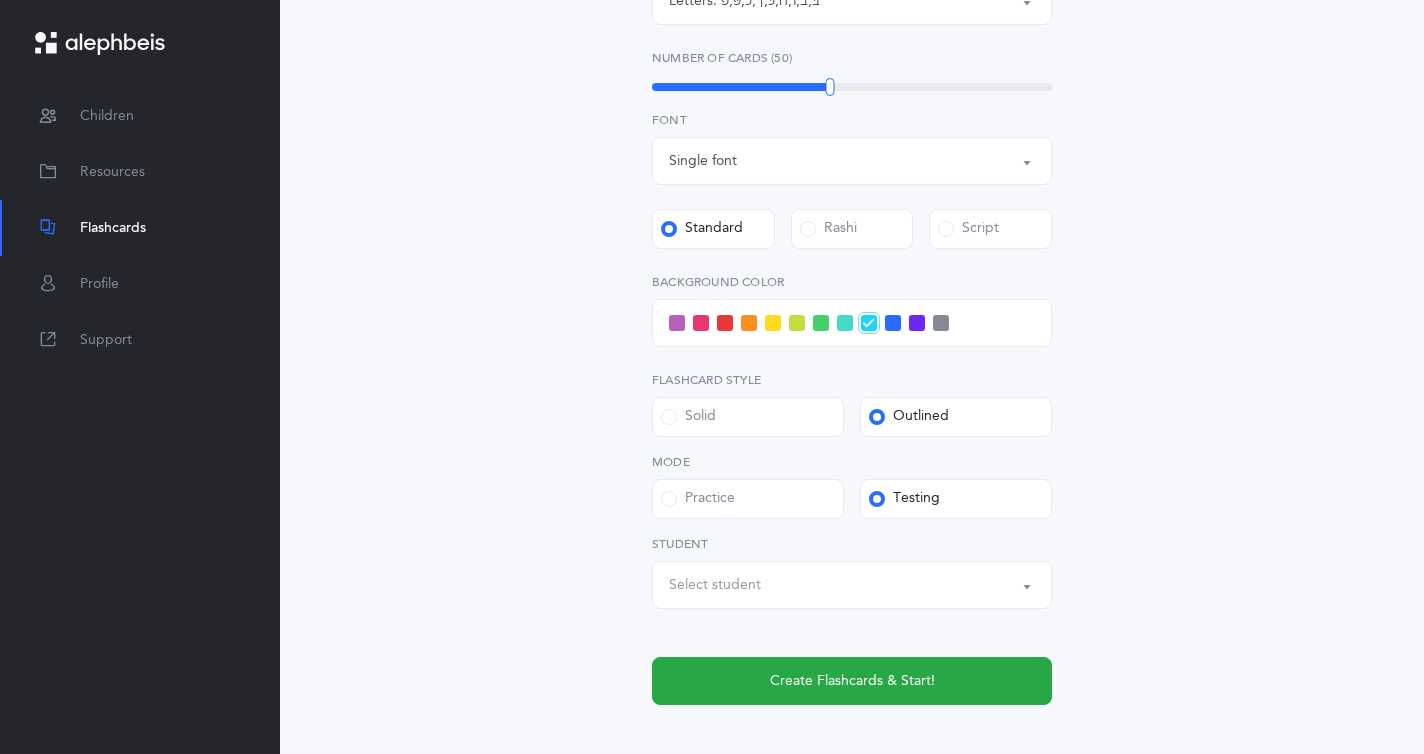 click on "Select student" at bounding box center [852, 585] 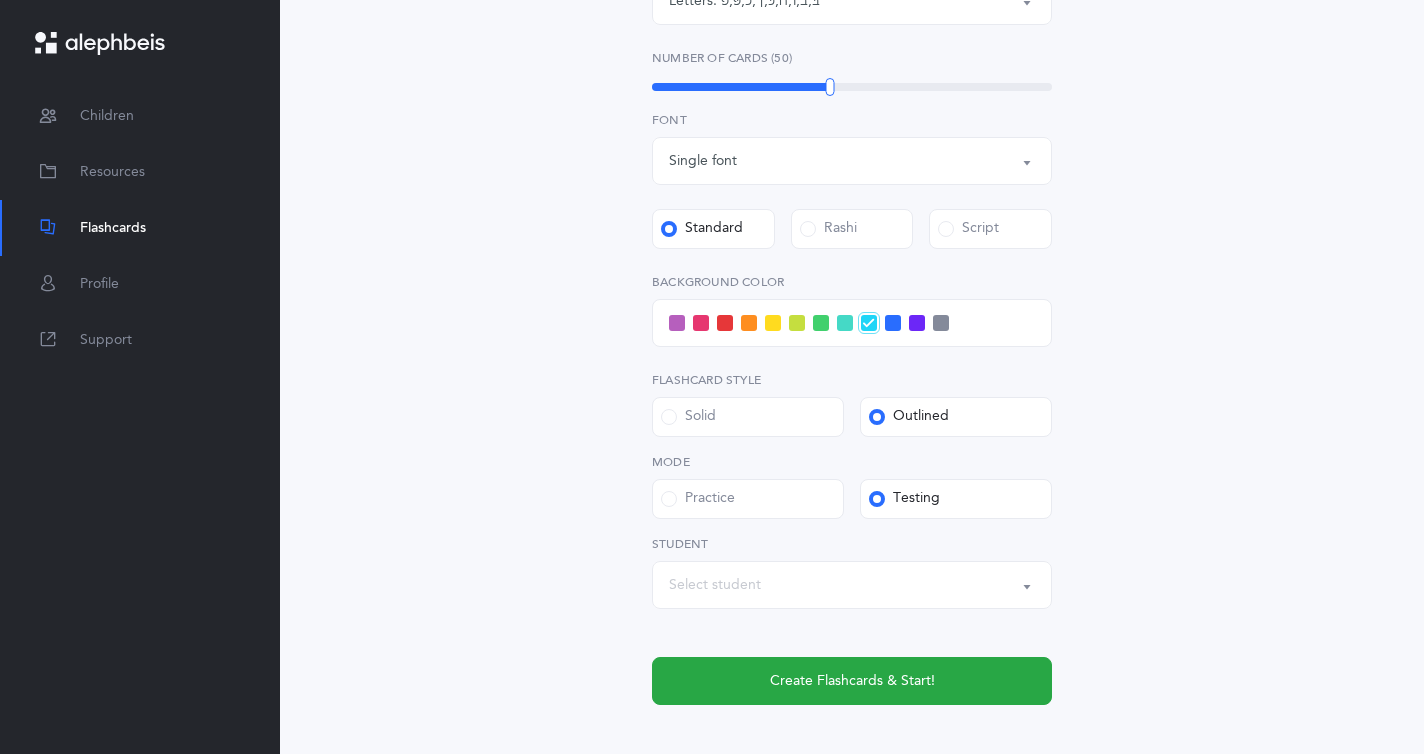 click on "Select student" at bounding box center (852, 585) 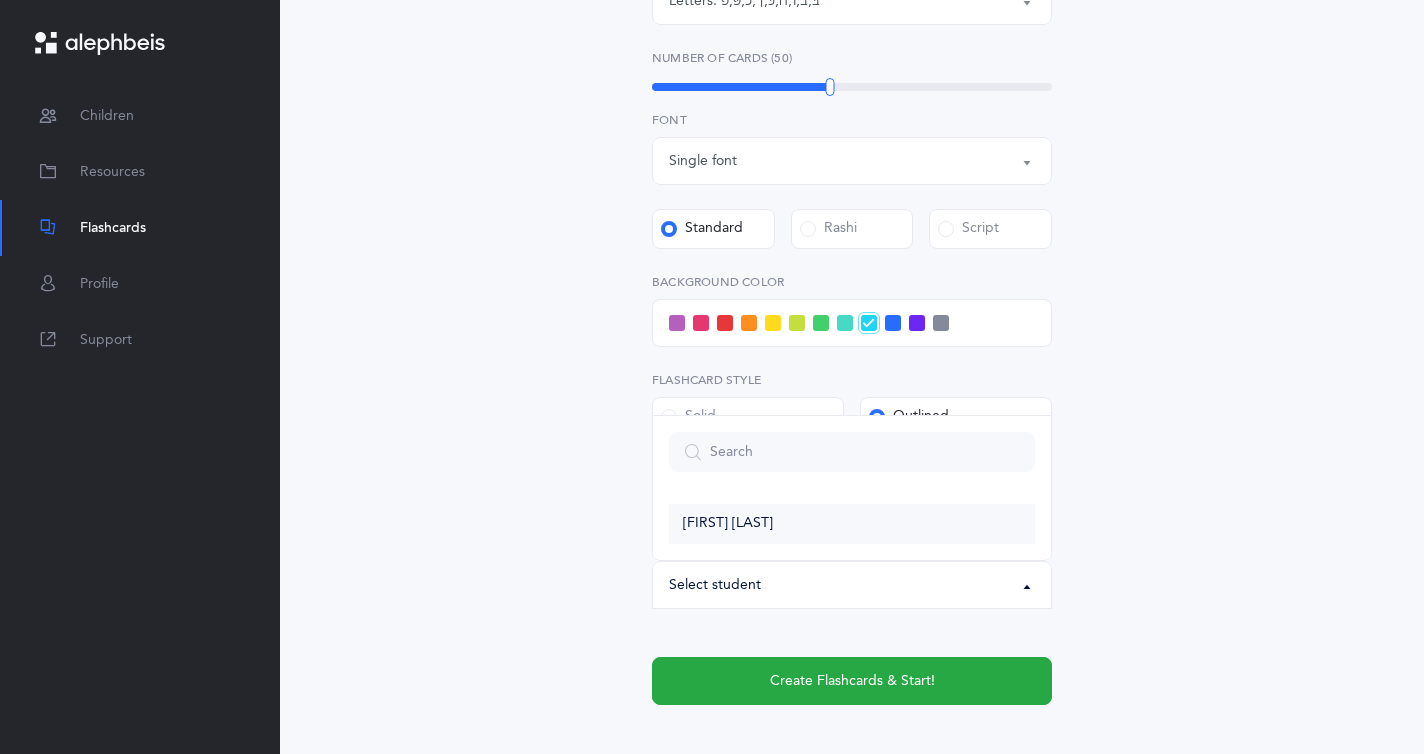 click on "[FIRST] [LAST]" at bounding box center [852, 524] 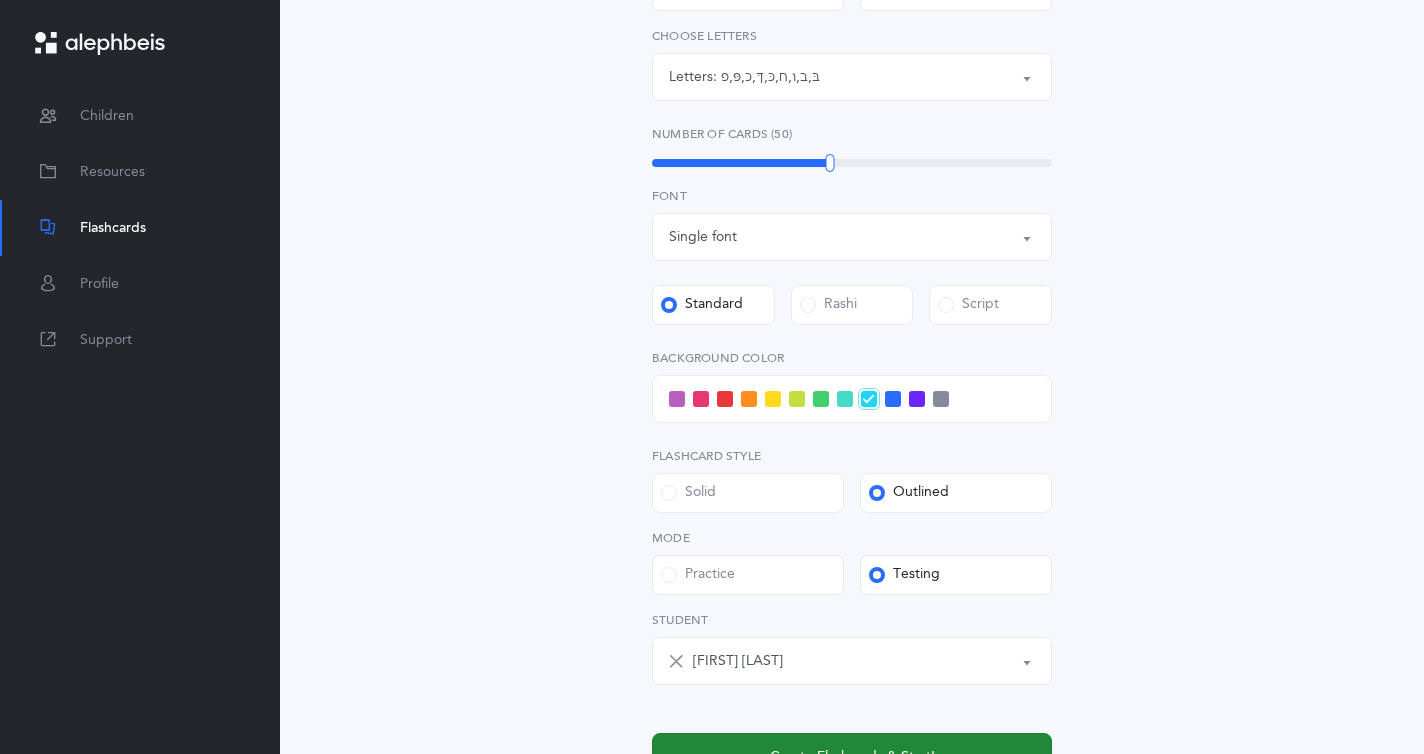 scroll, scrollTop: 482, scrollLeft: 0, axis: vertical 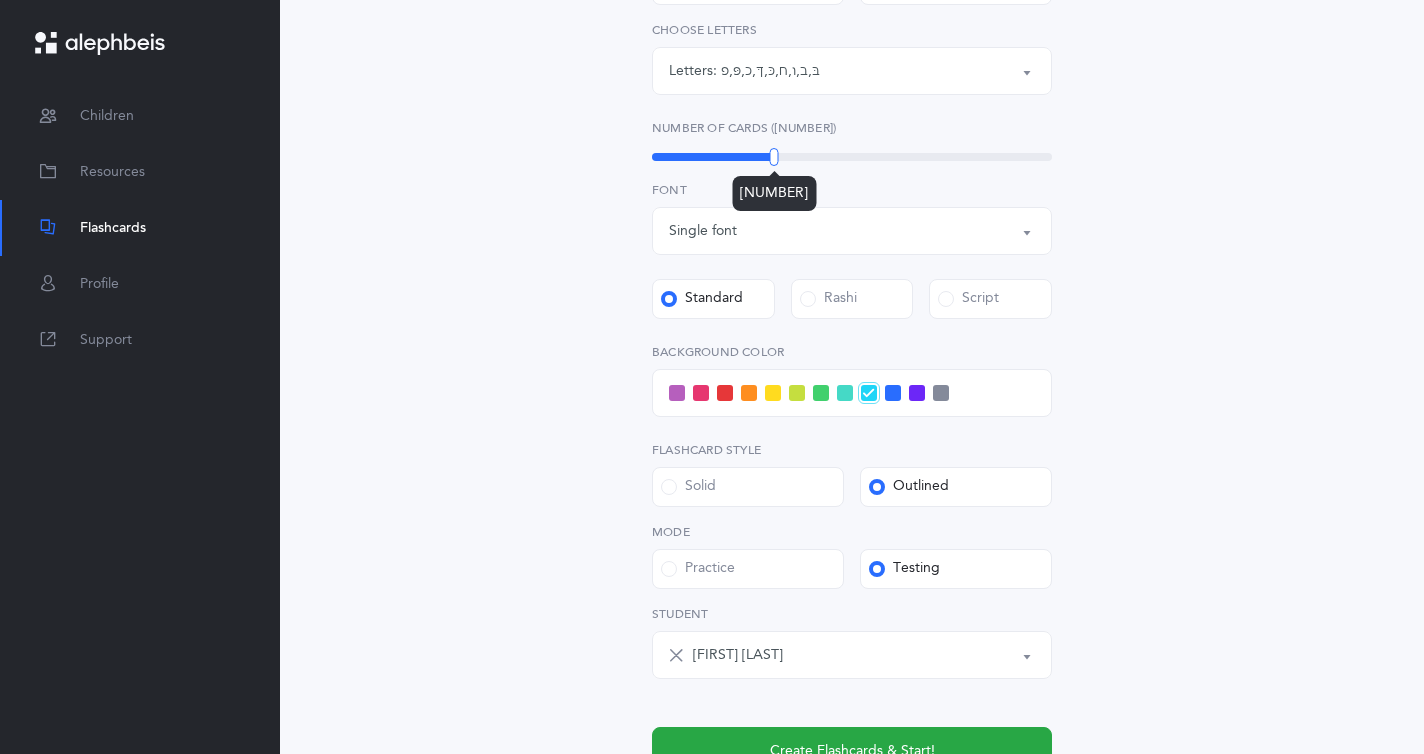 drag, startPoint x: 825, startPoint y: 163, endPoint x: 775, endPoint y: 185, distance: 54.626 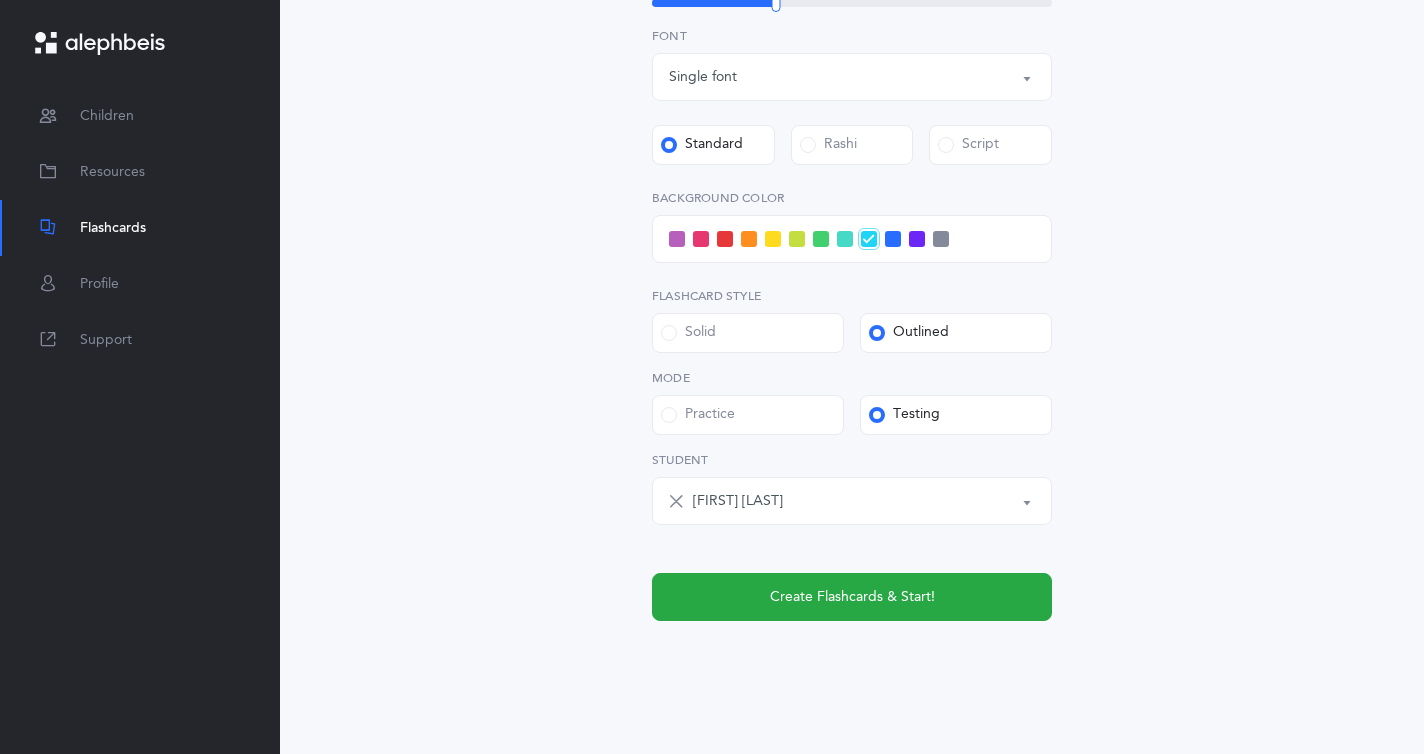 scroll, scrollTop: 663, scrollLeft: 0, axis: vertical 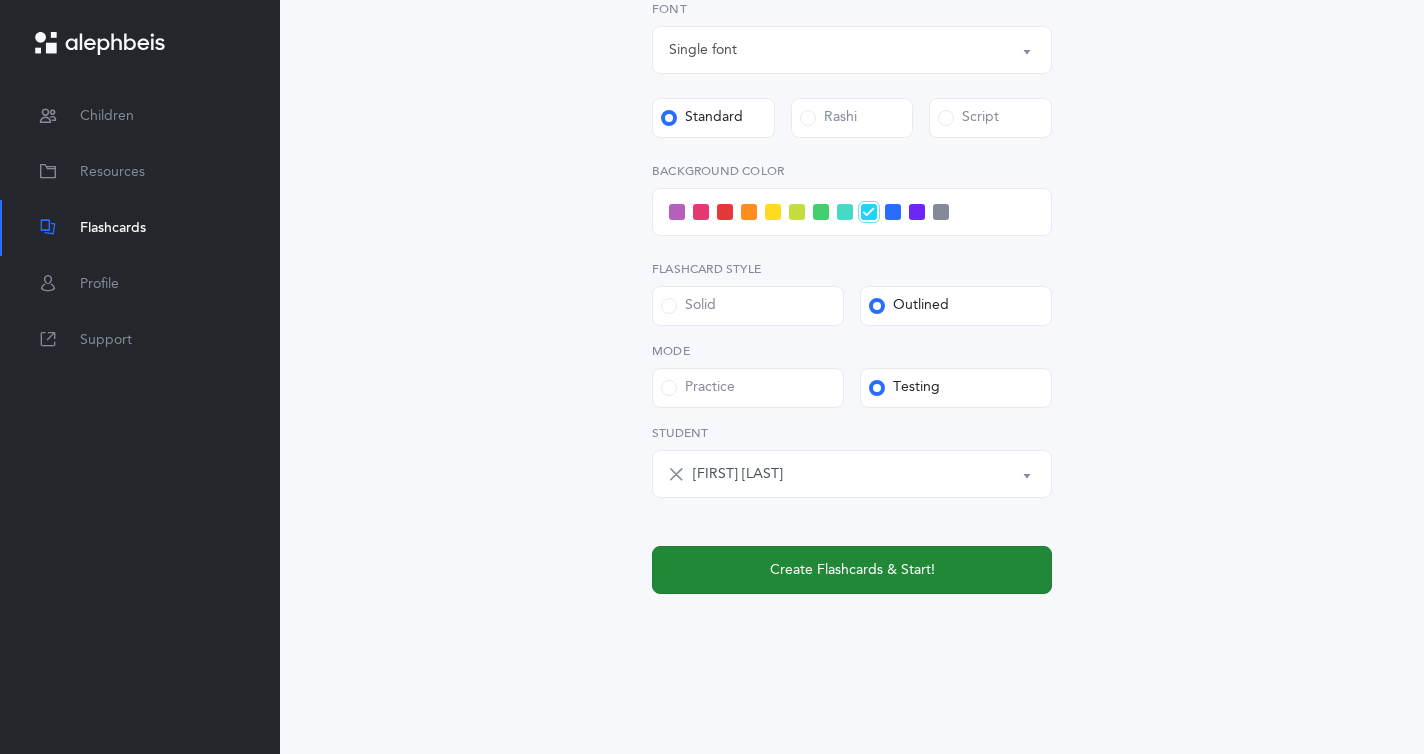 click on "Create Flashcards & Start!" at bounding box center [852, 570] 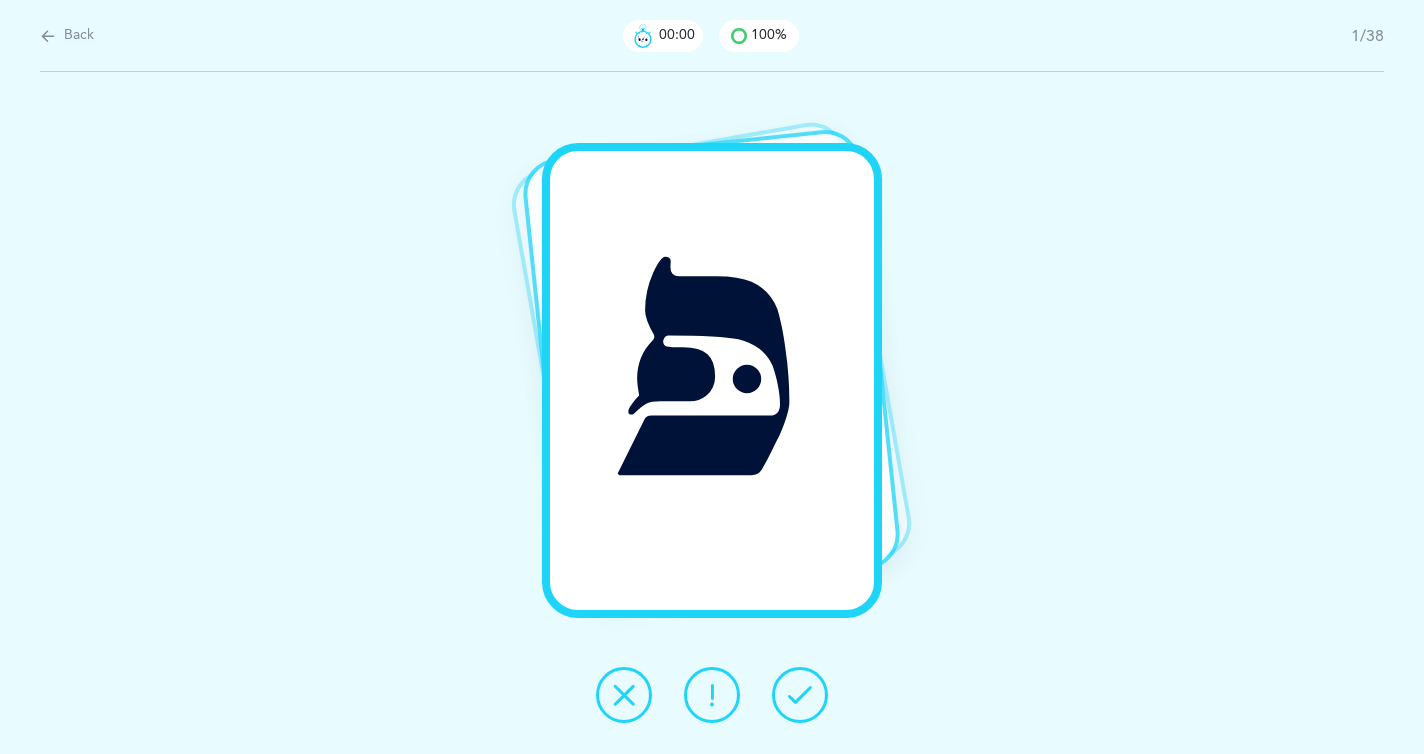 scroll, scrollTop: 0, scrollLeft: 0, axis: both 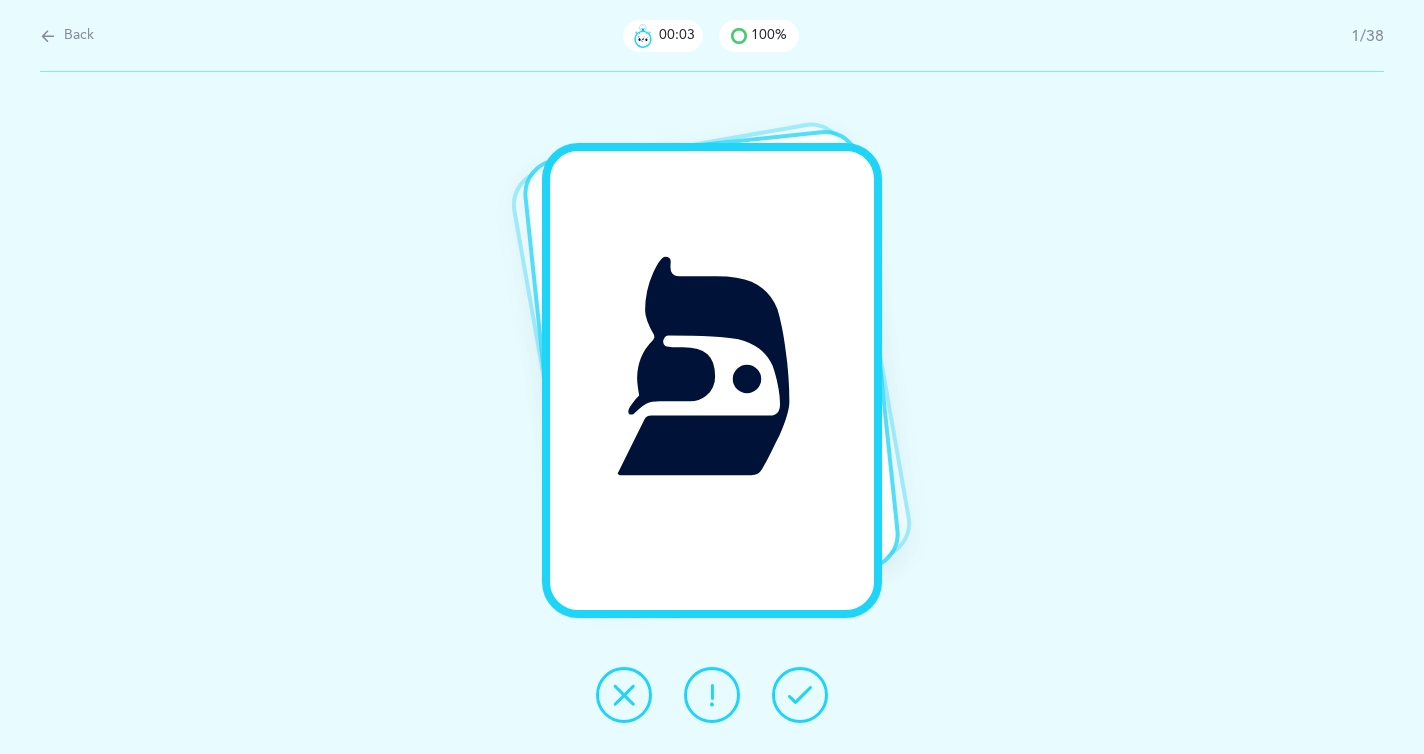 click at bounding box center (800, 695) 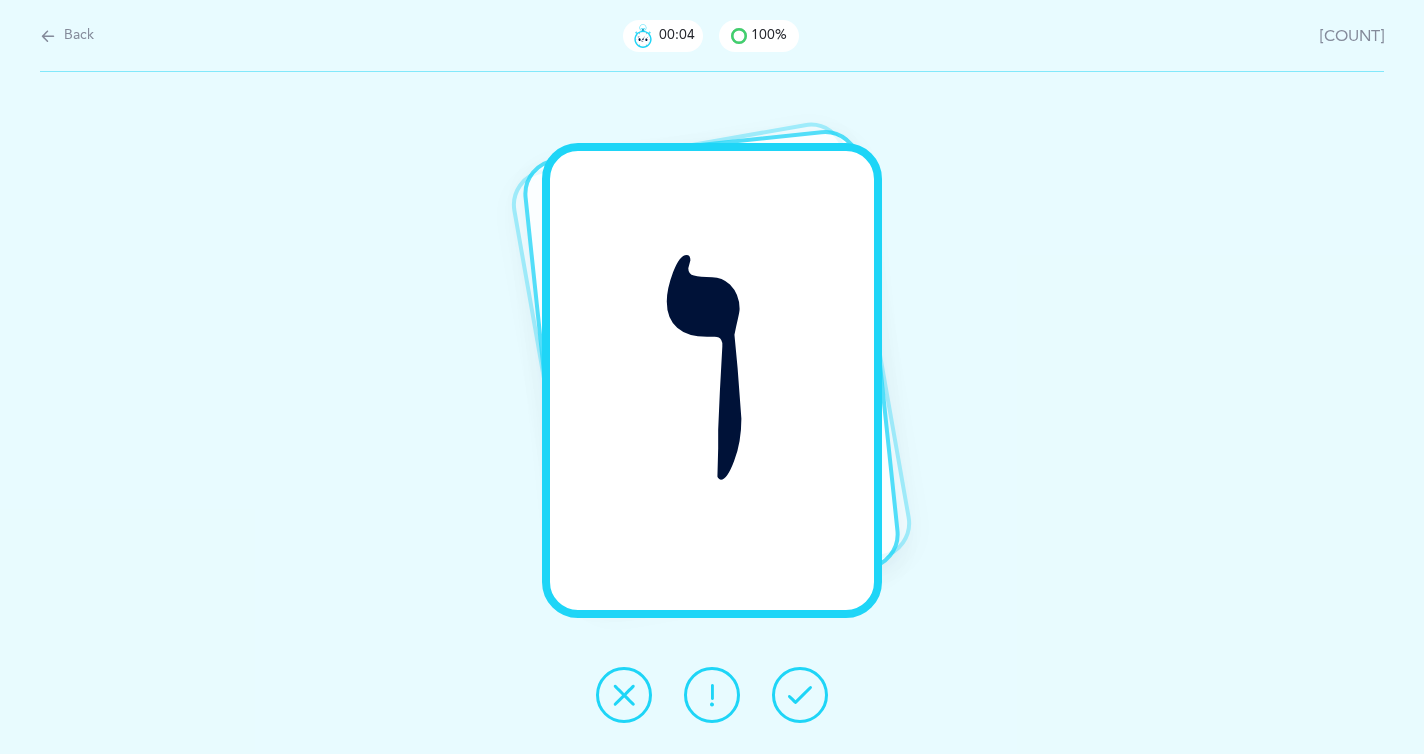 click at bounding box center [800, 695] 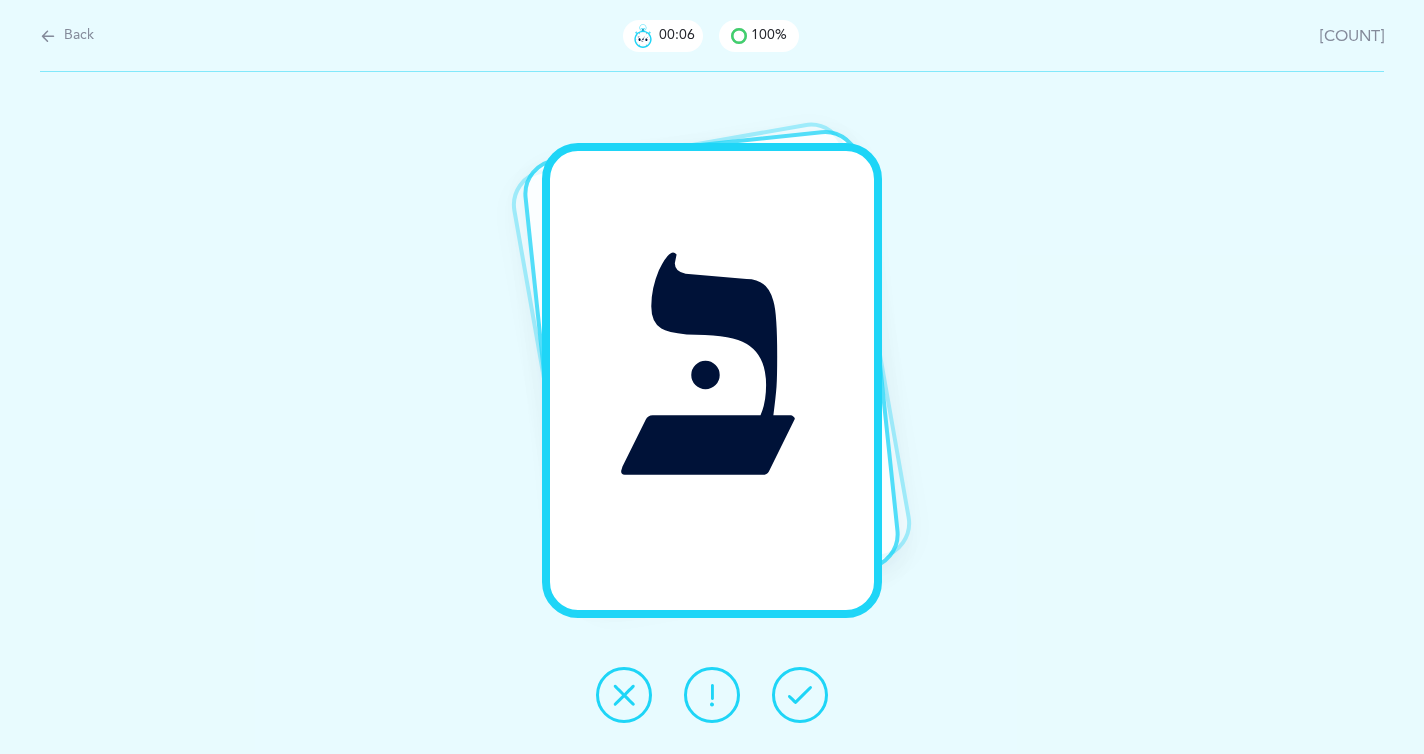 click at bounding box center (800, 695) 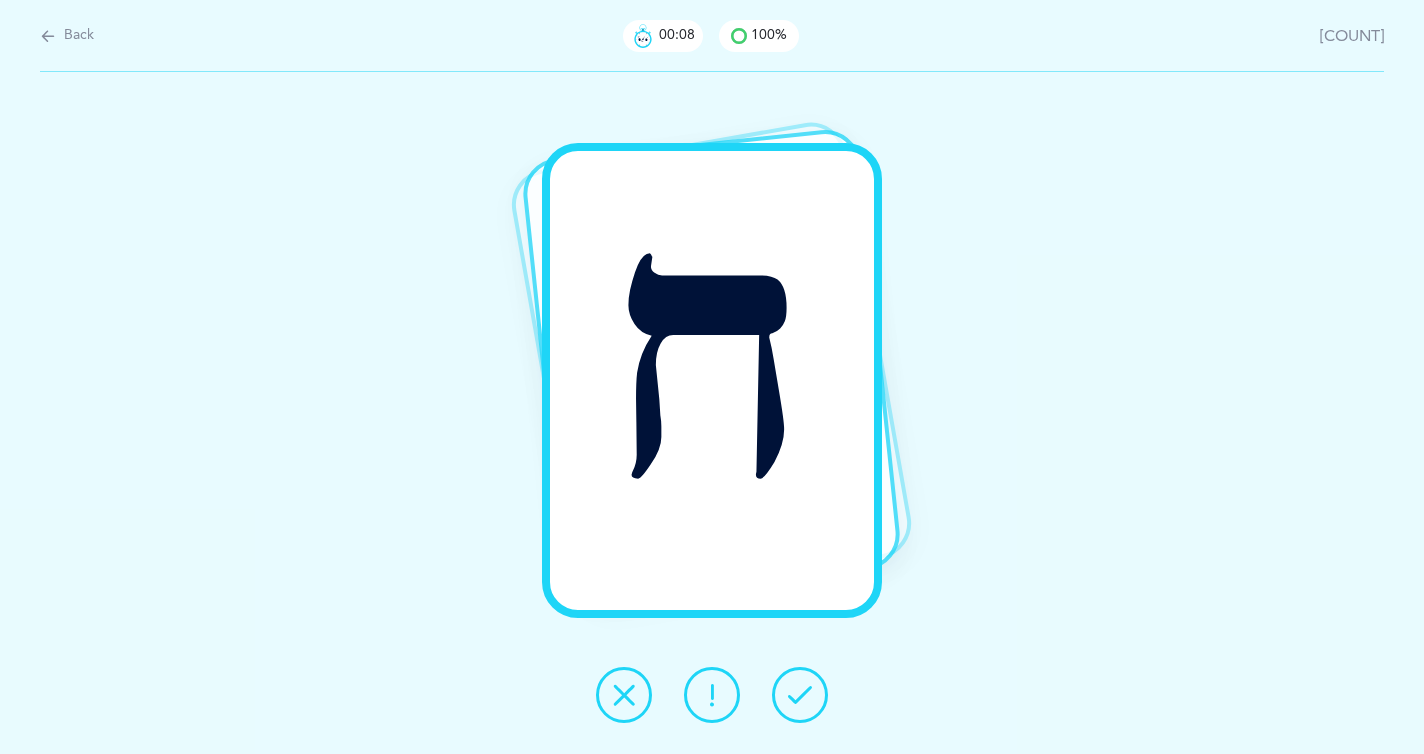 click at bounding box center (800, 695) 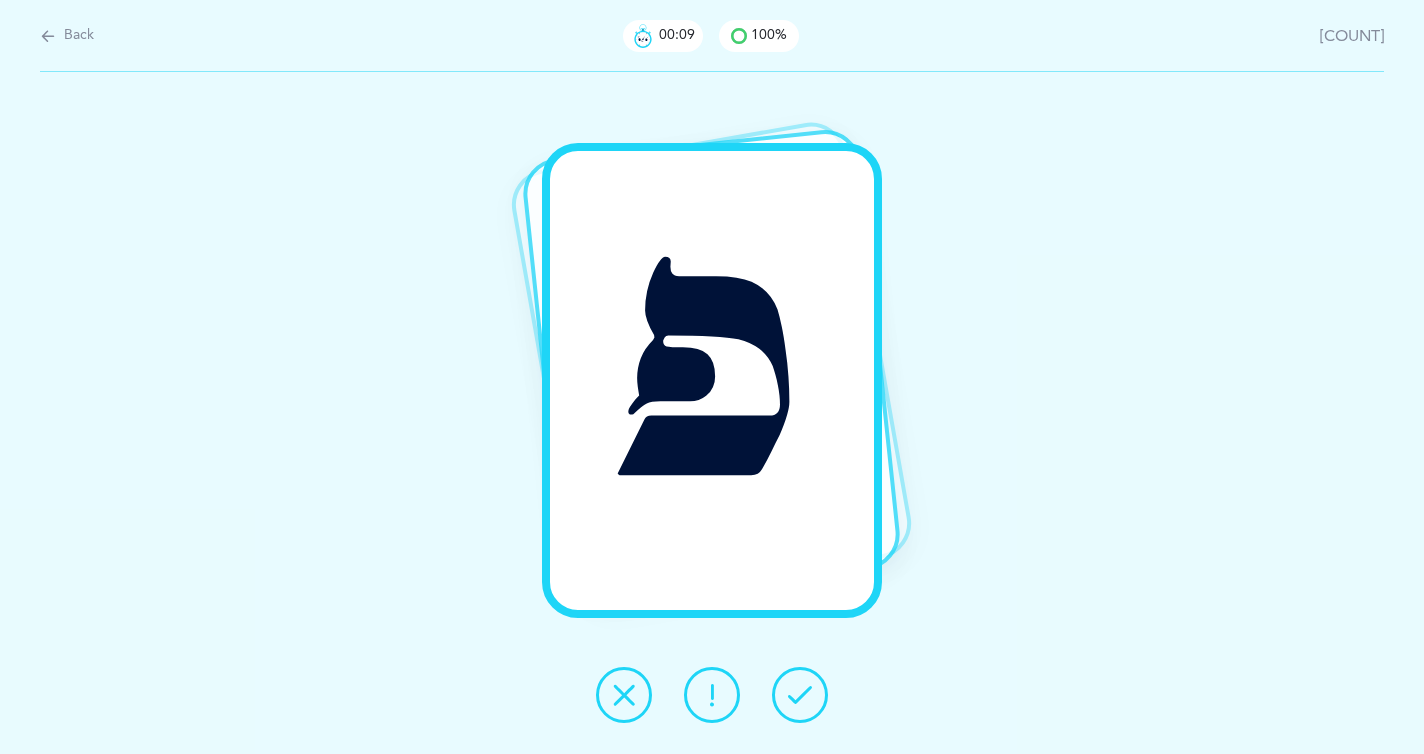 click at bounding box center [800, 695] 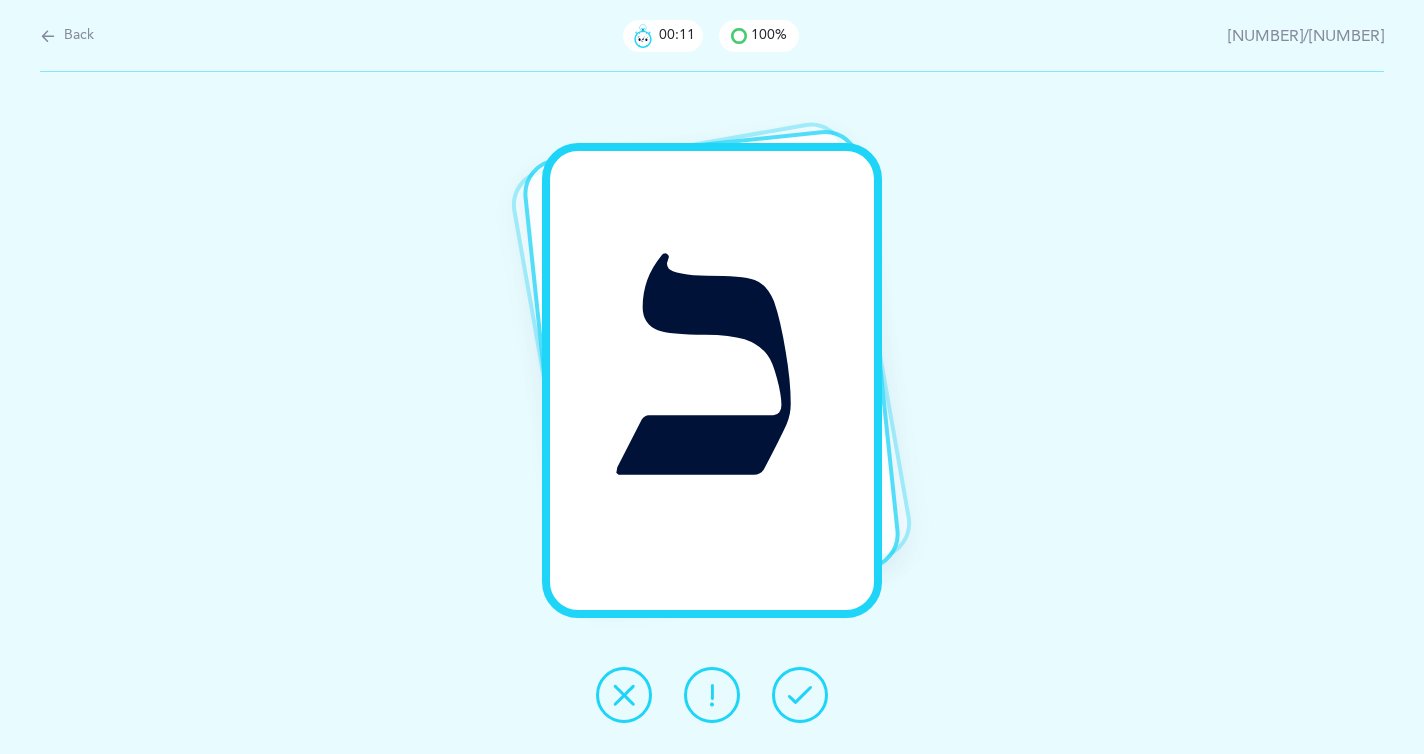 click at bounding box center (800, 695) 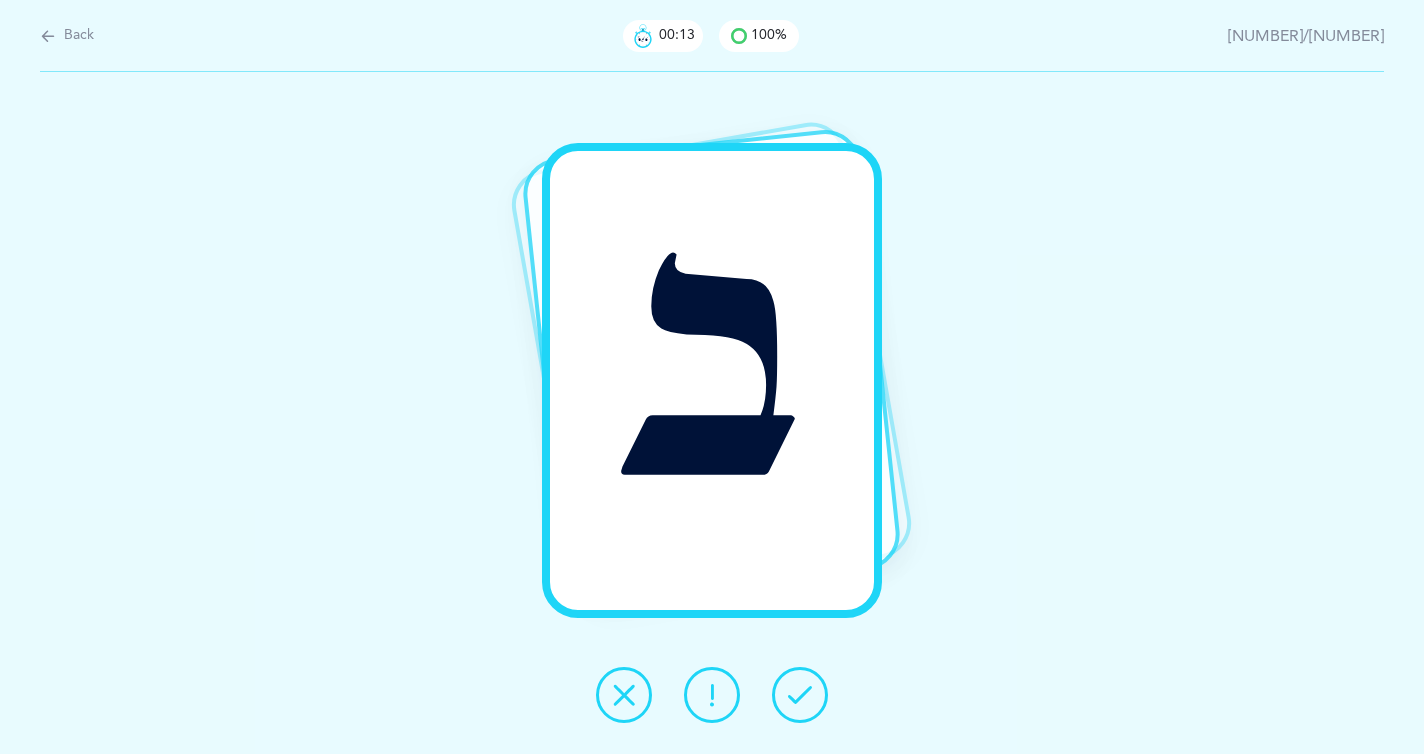 click at bounding box center (800, 695) 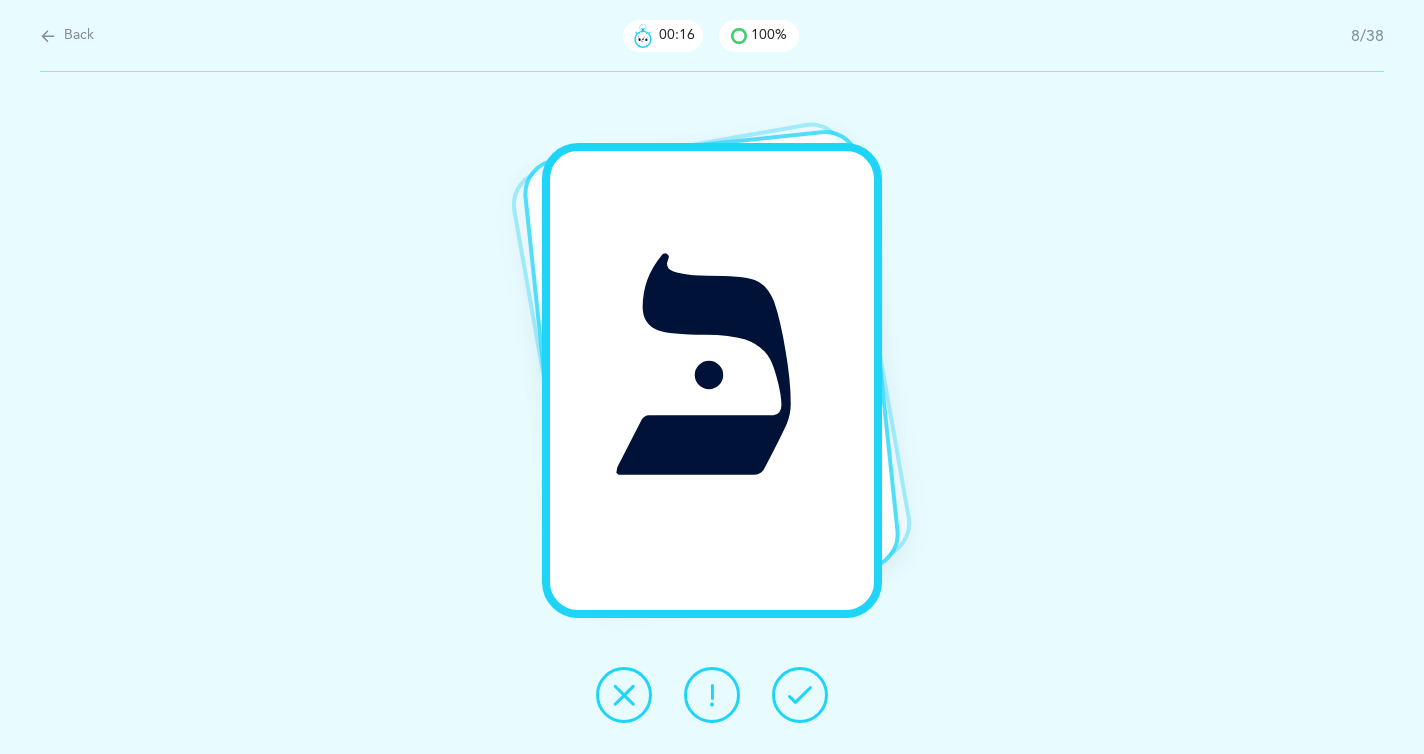 click at bounding box center (800, 695) 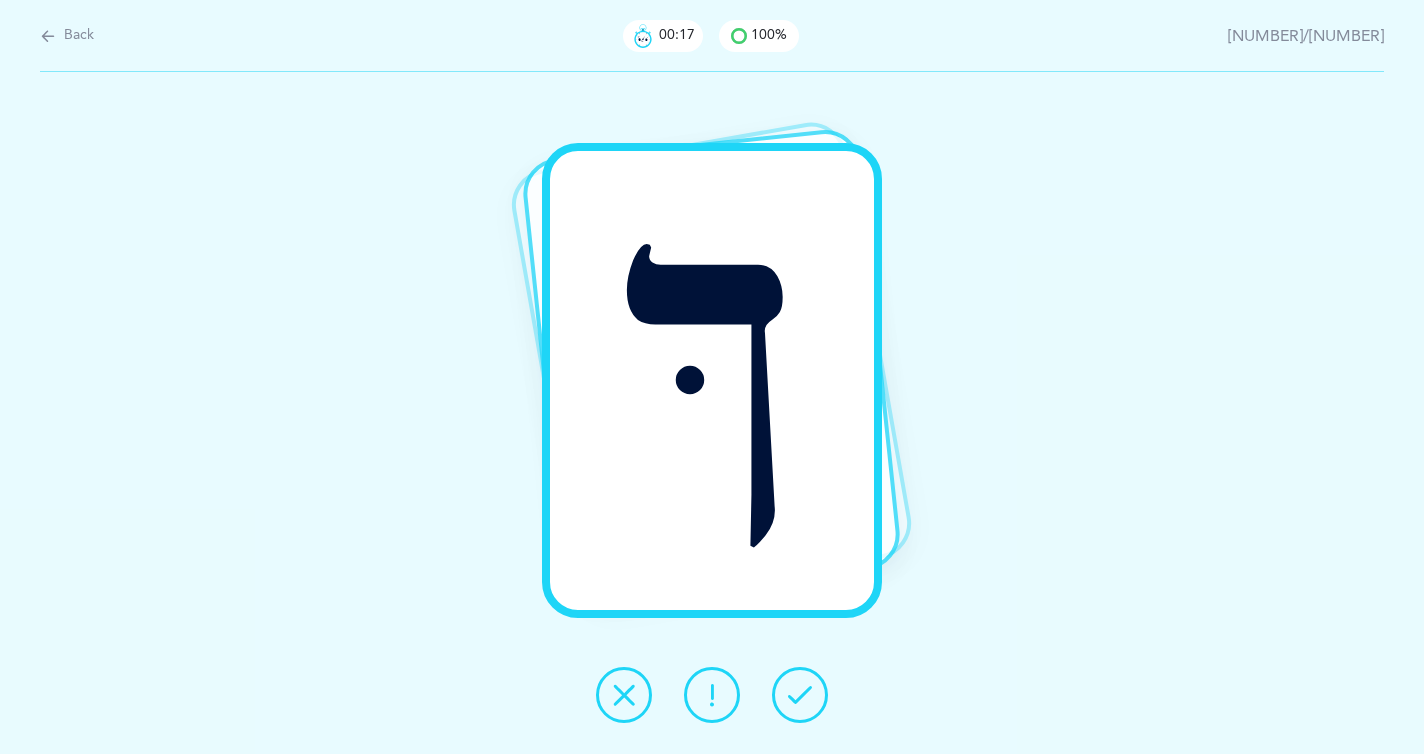 click at bounding box center (800, 695) 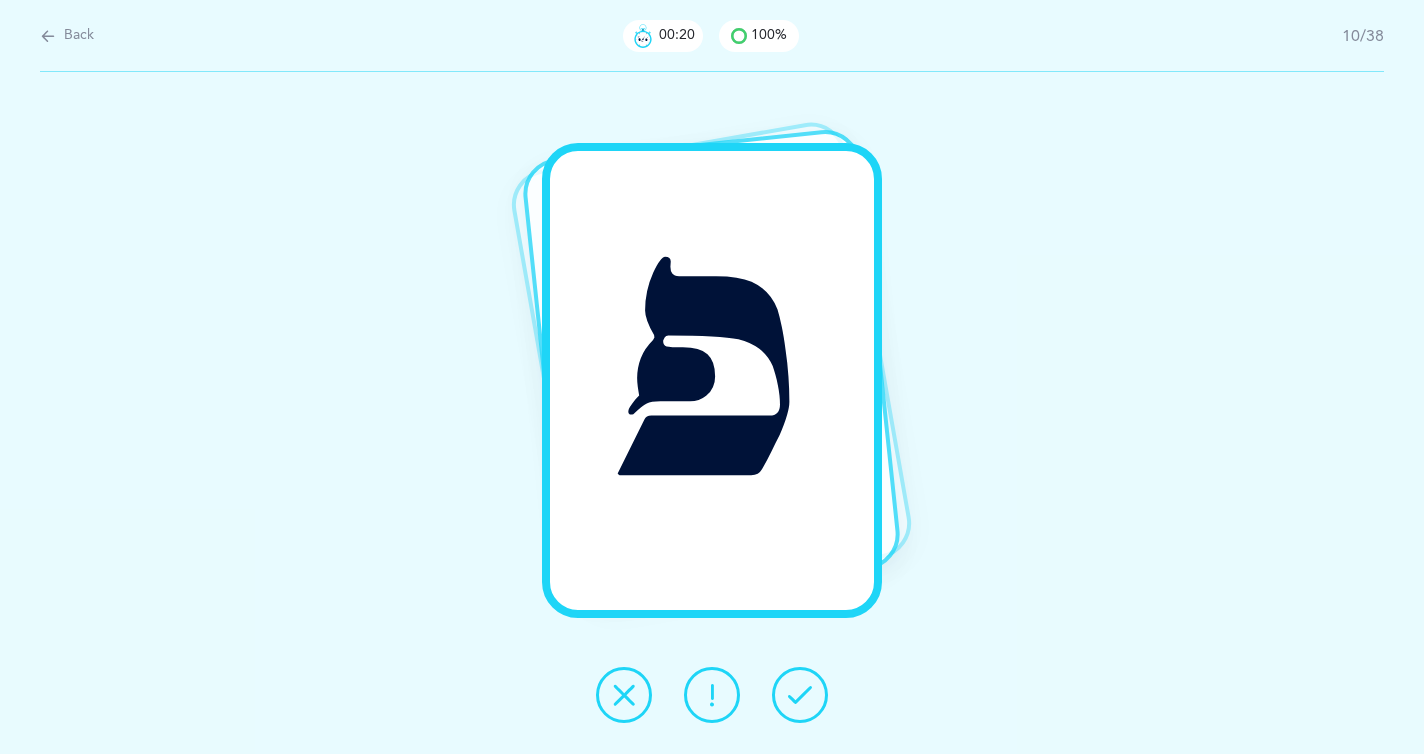 click at bounding box center (800, 695) 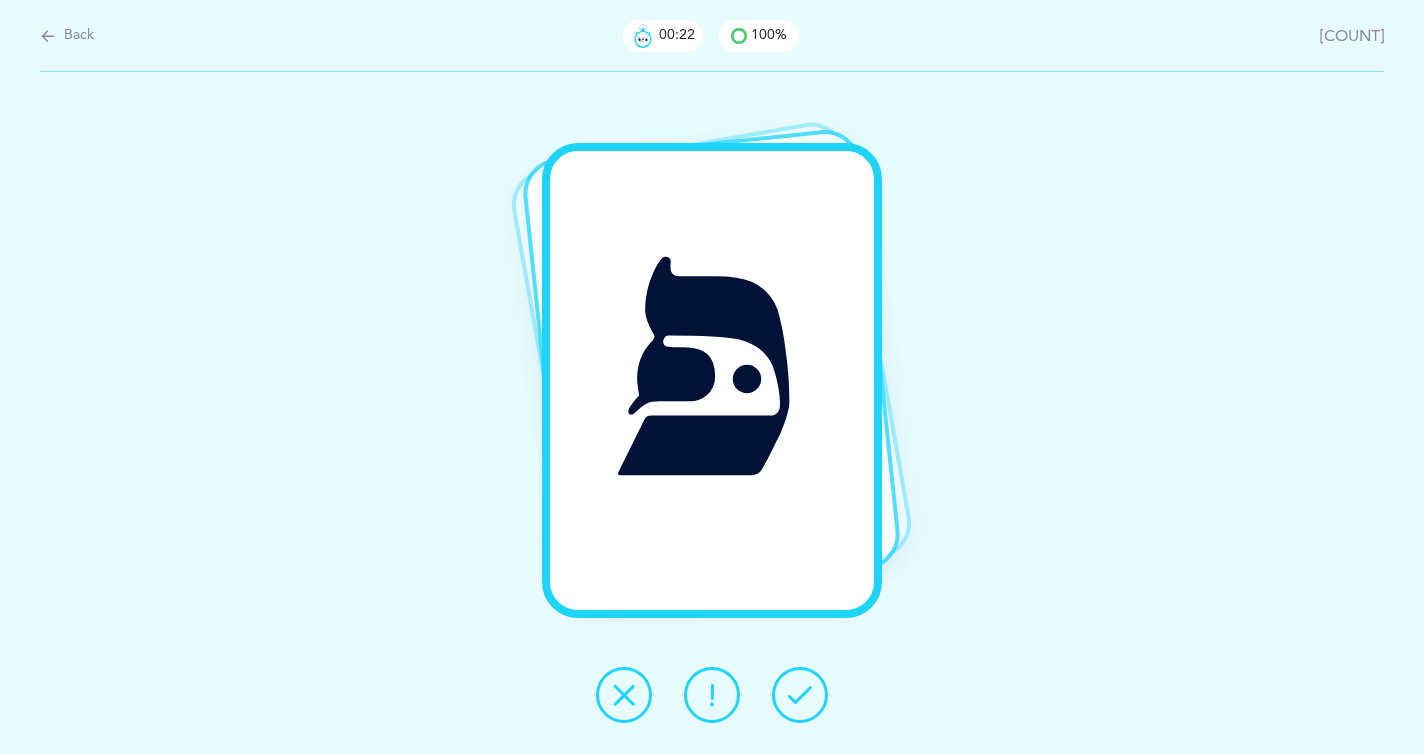 click at bounding box center (800, 695) 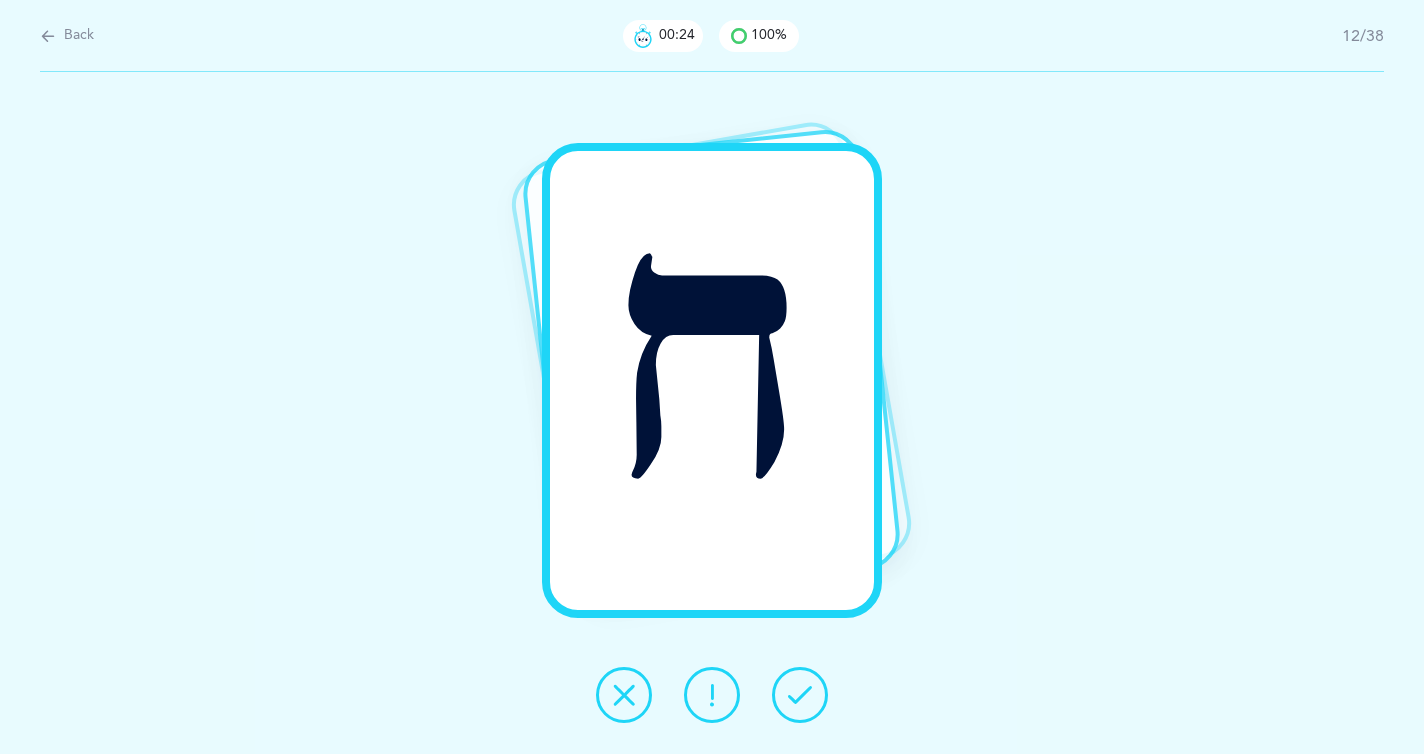 click at bounding box center [800, 695] 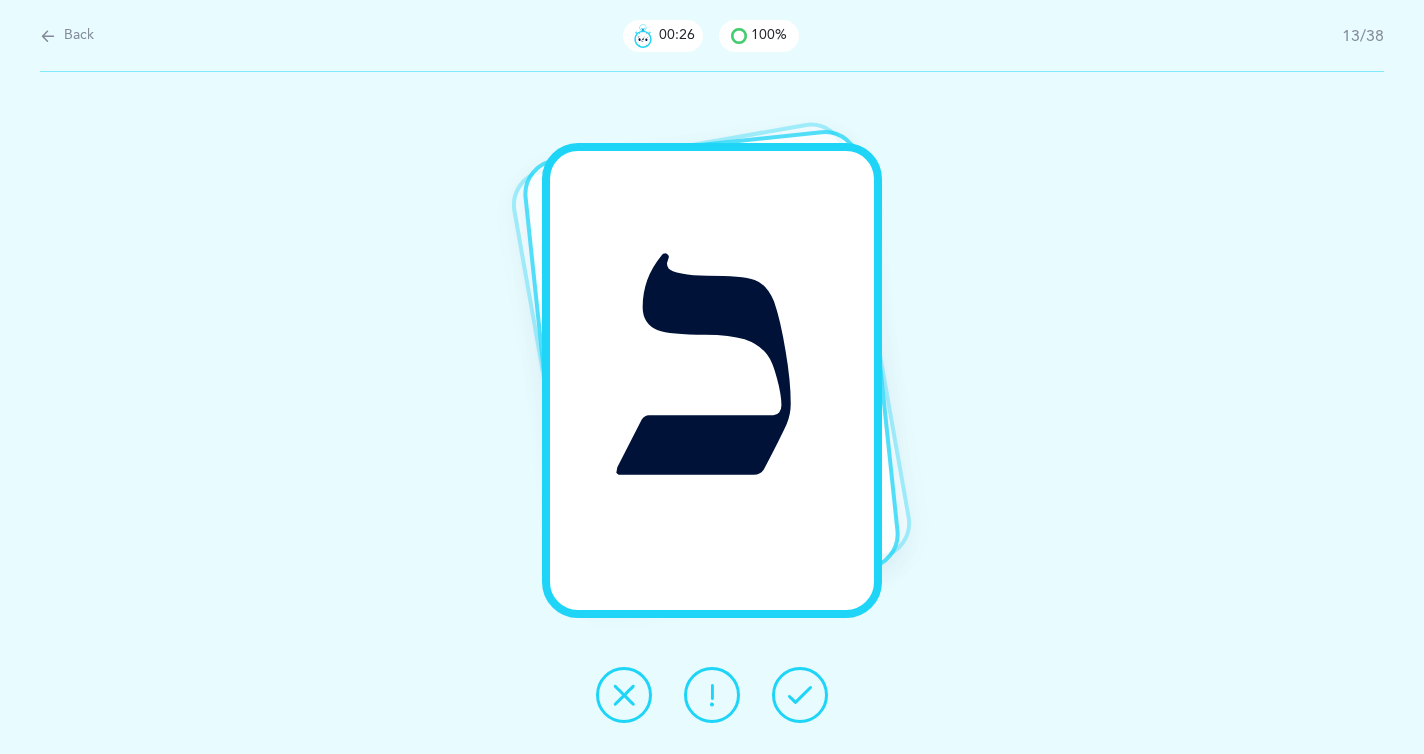 click at bounding box center (800, 695) 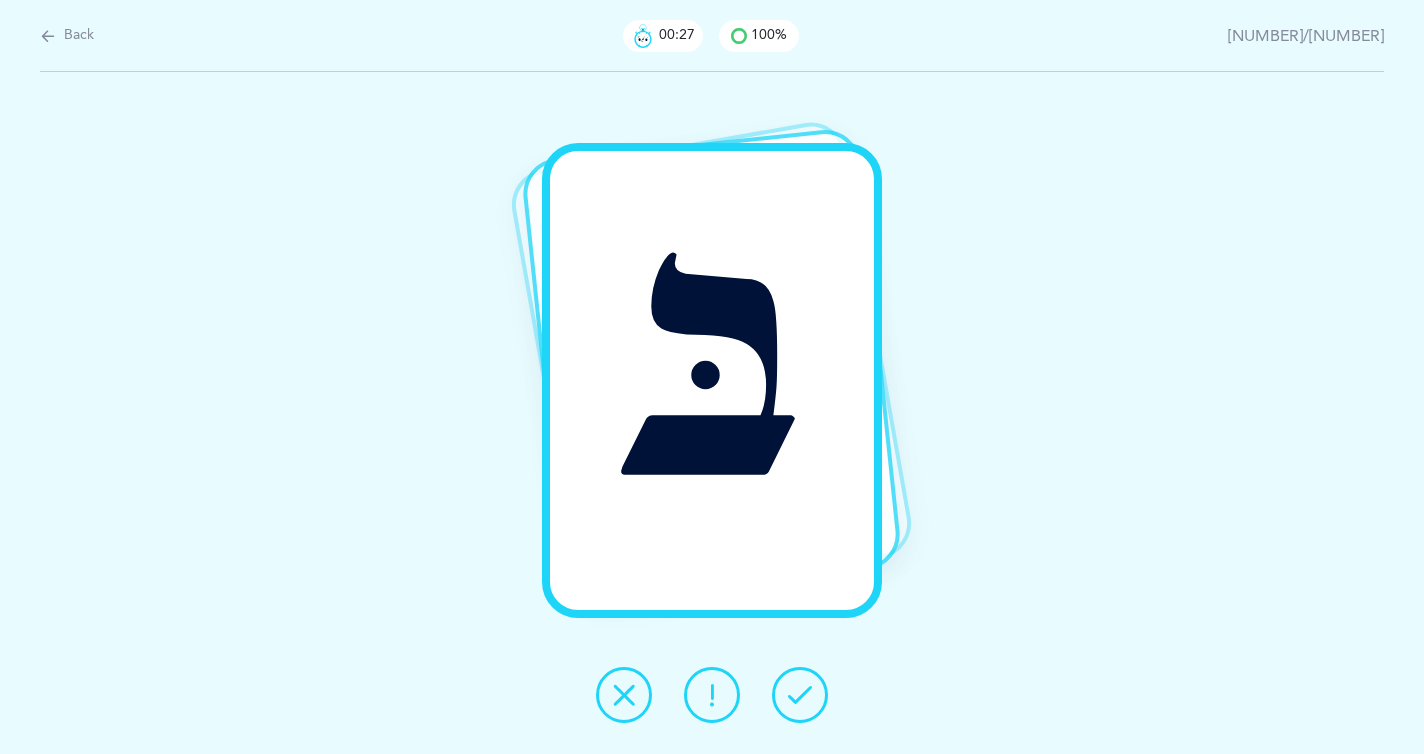 click at bounding box center [800, 695] 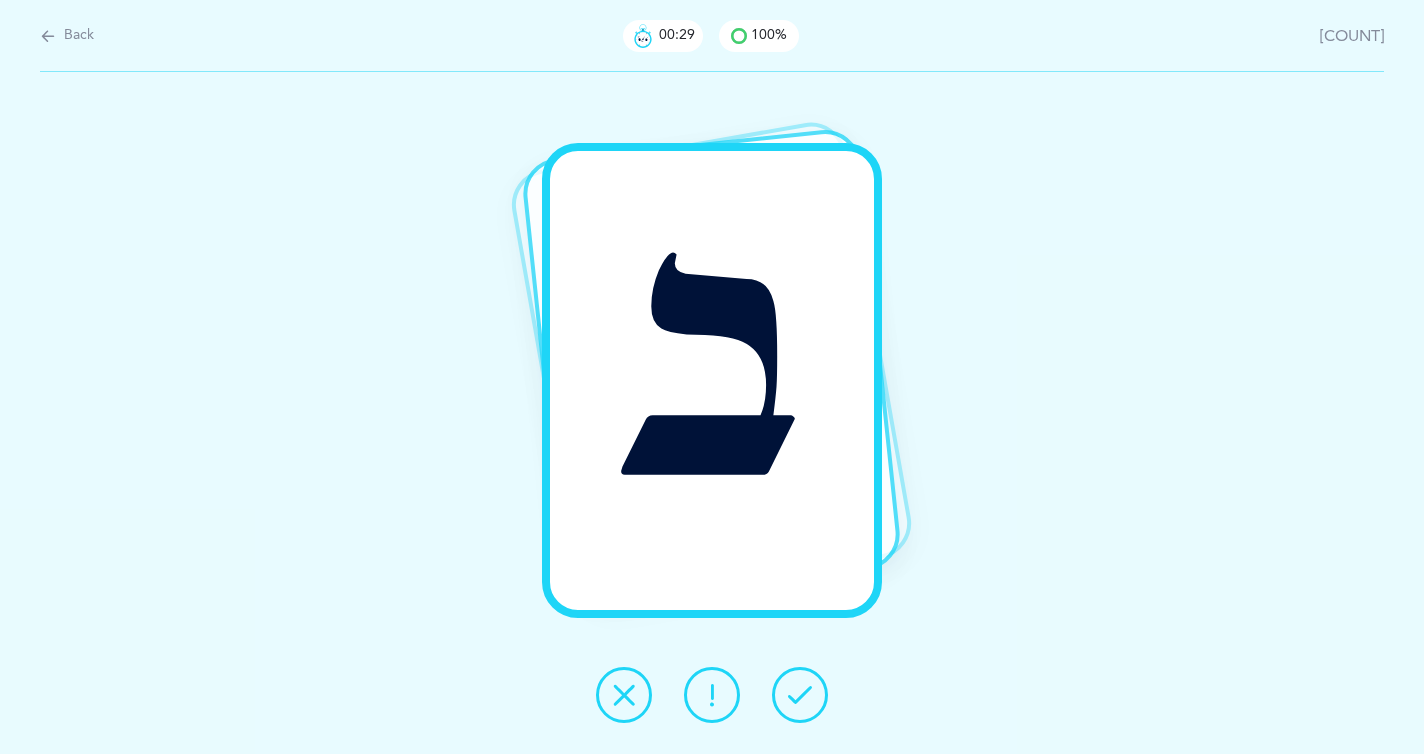 click at bounding box center [800, 695] 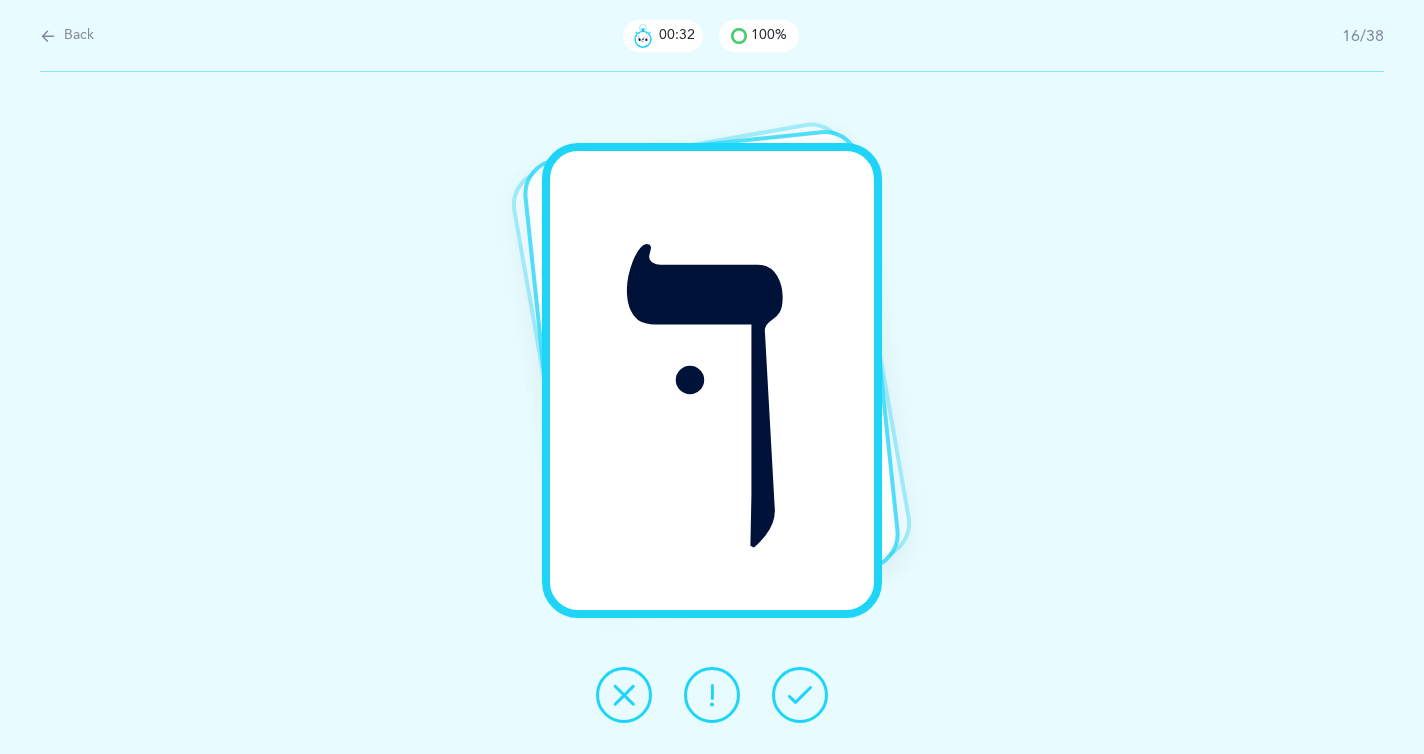 click at bounding box center [800, 695] 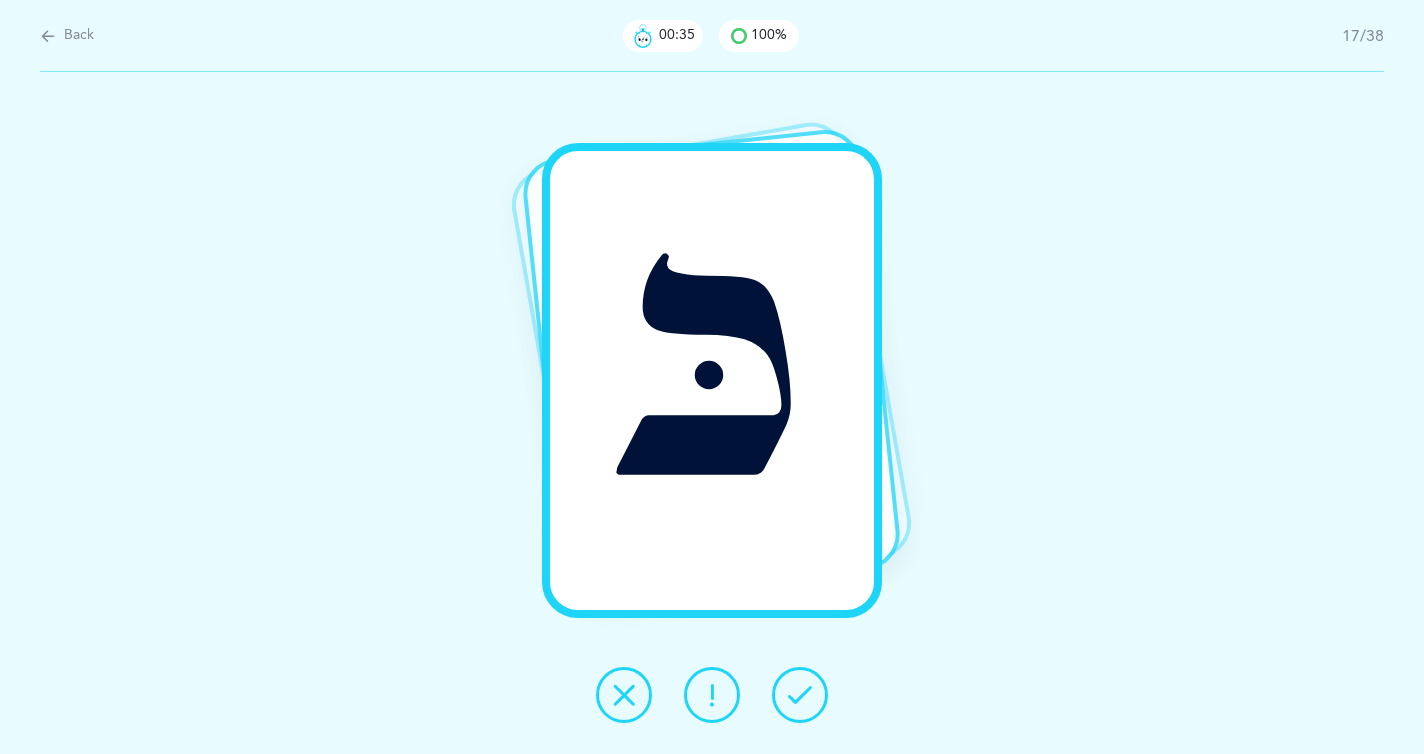 click at bounding box center [800, 695] 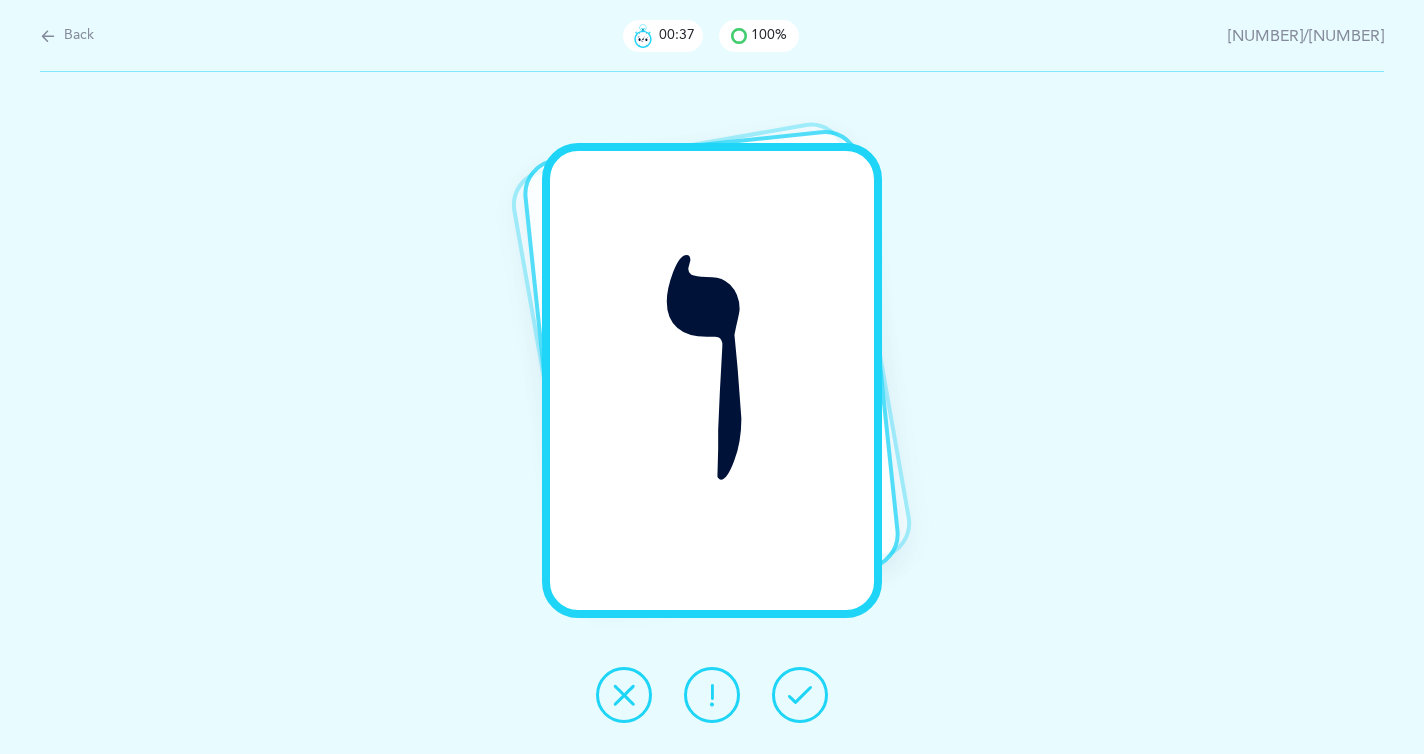 click at bounding box center [800, 695] 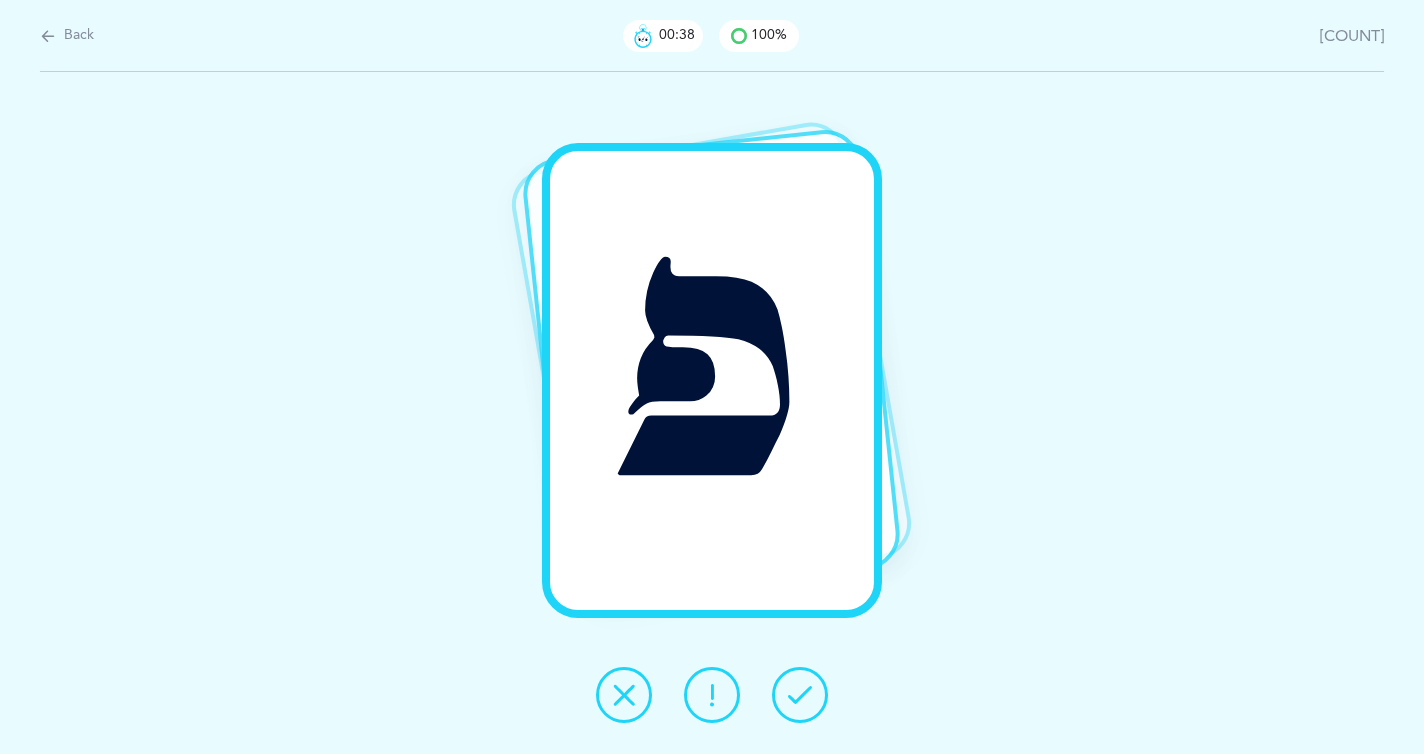 click at bounding box center (800, 695) 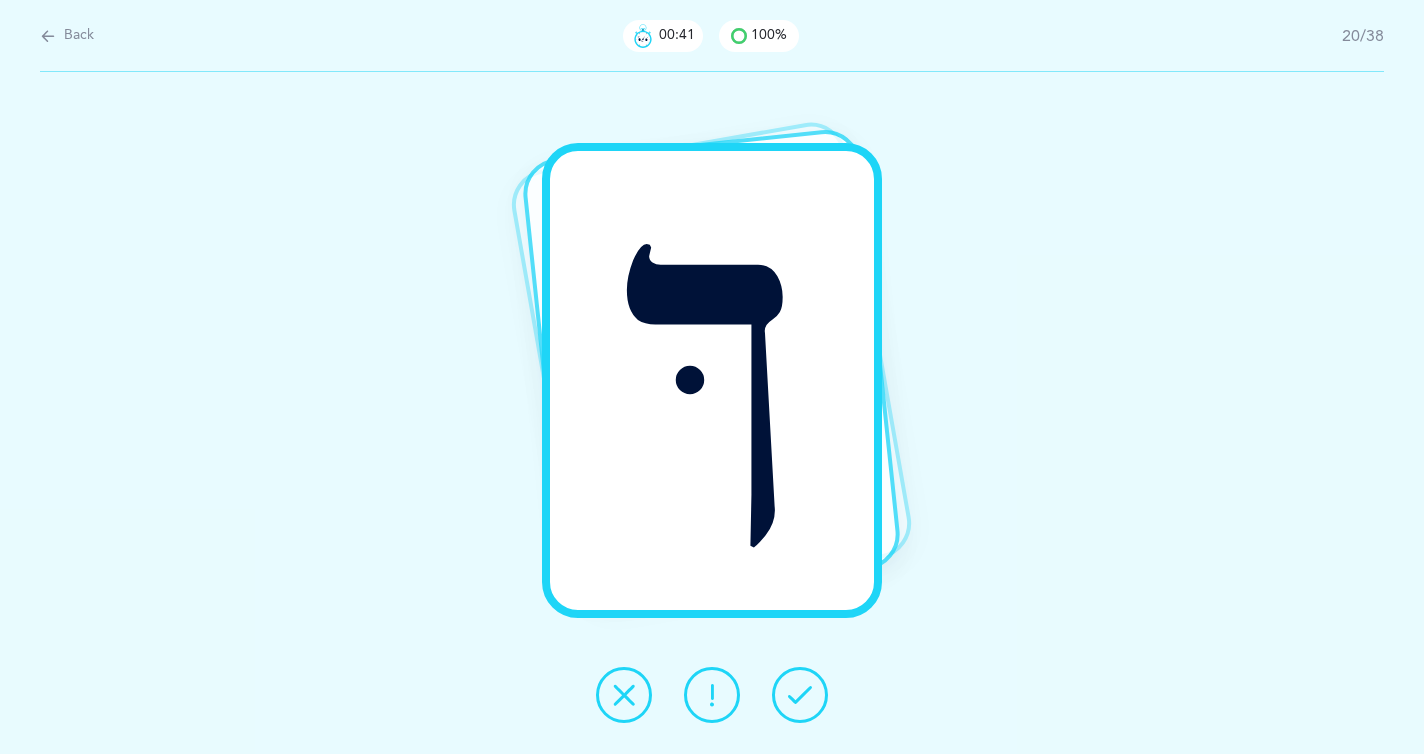 click at bounding box center [800, 695] 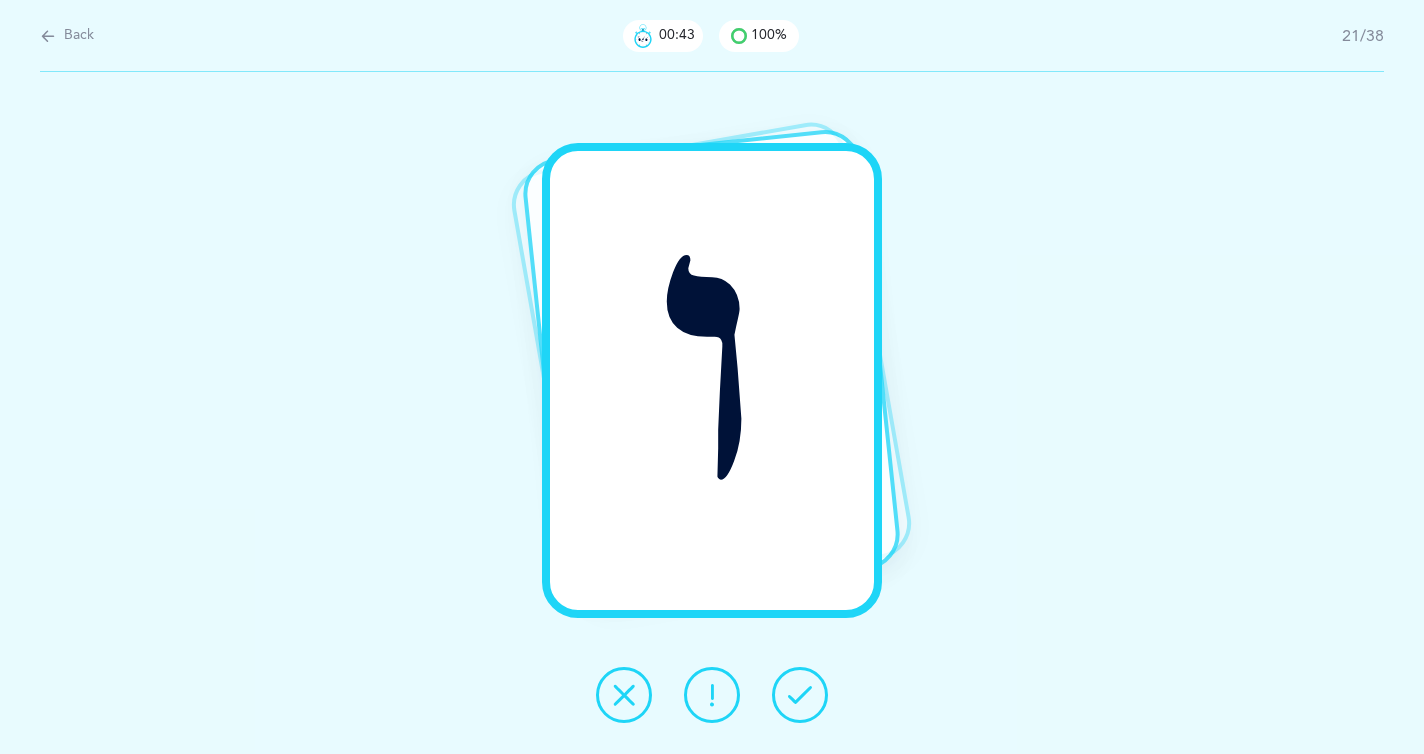 click at bounding box center (800, 695) 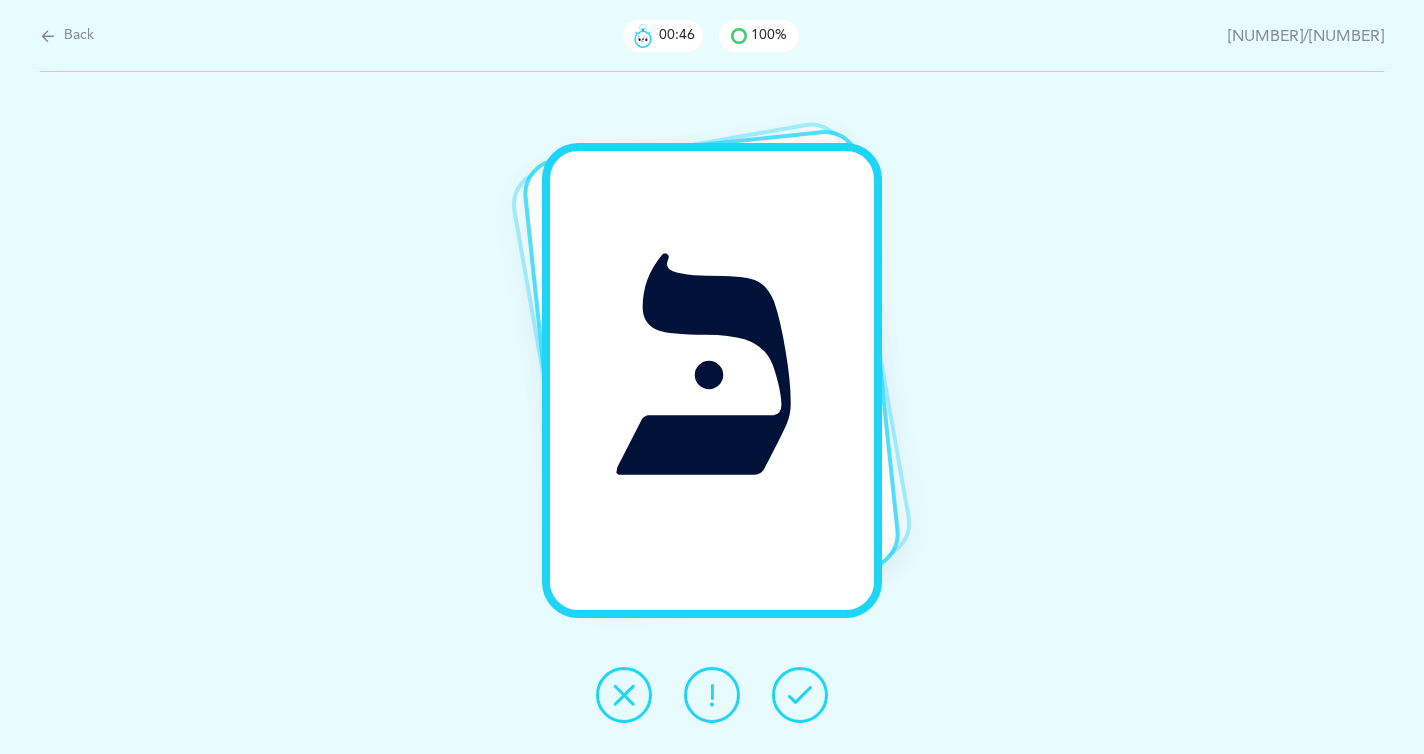 click at bounding box center (800, 695) 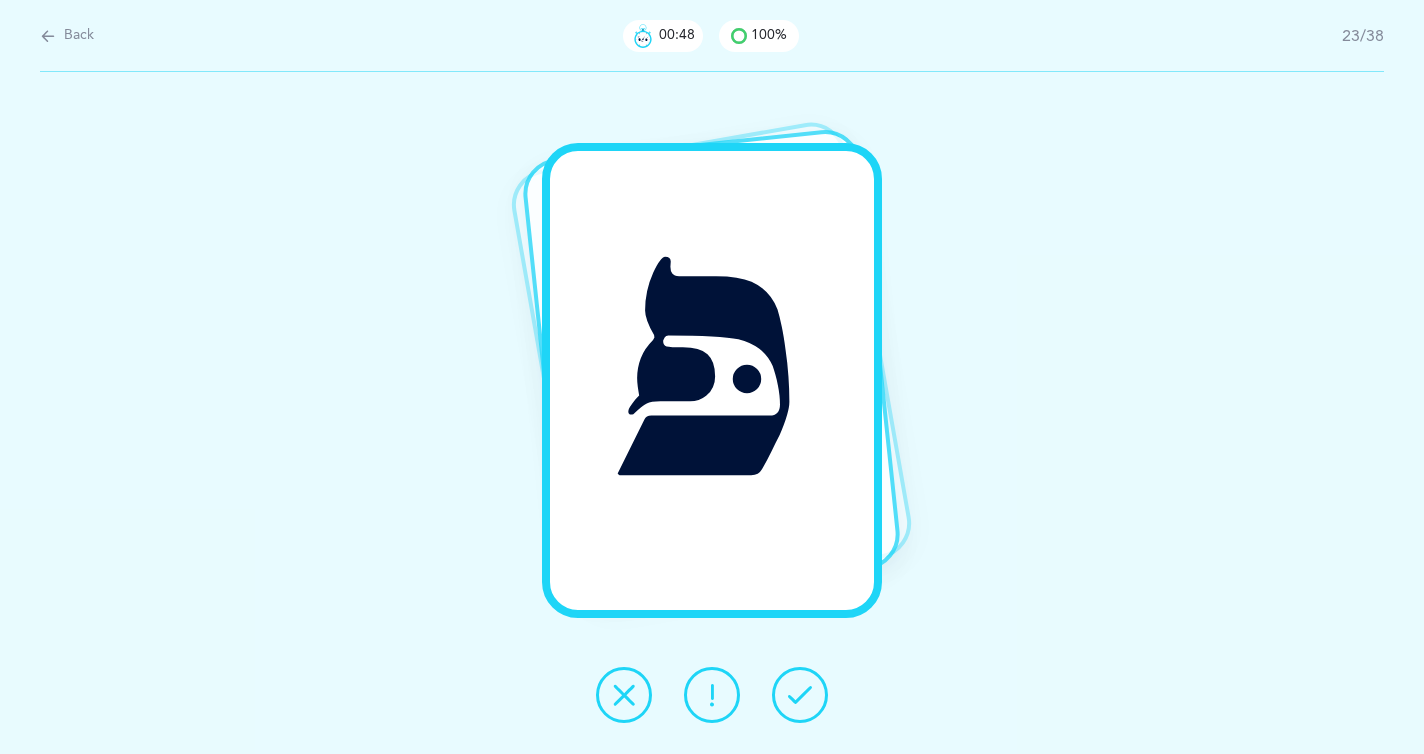 click at bounding box center (800, 695) 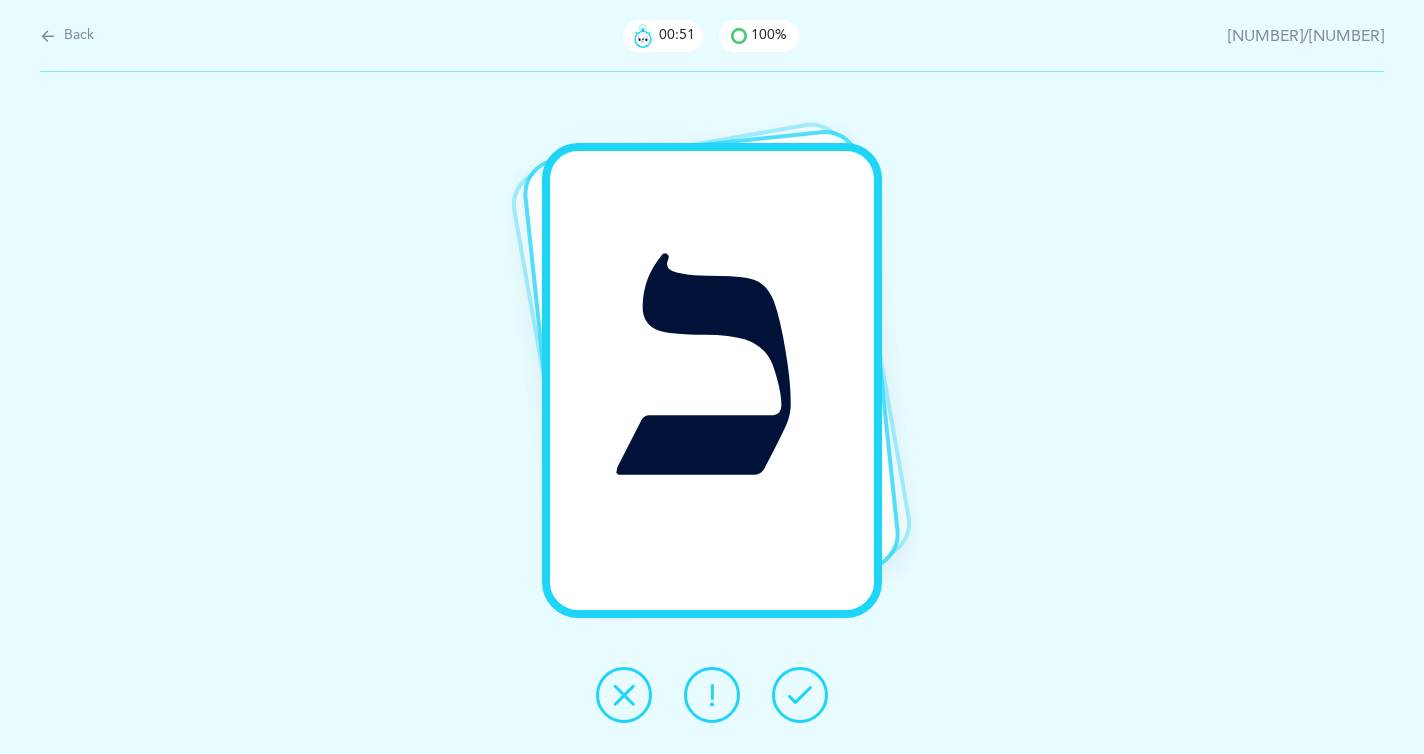 click at bounding box center [800, 695] 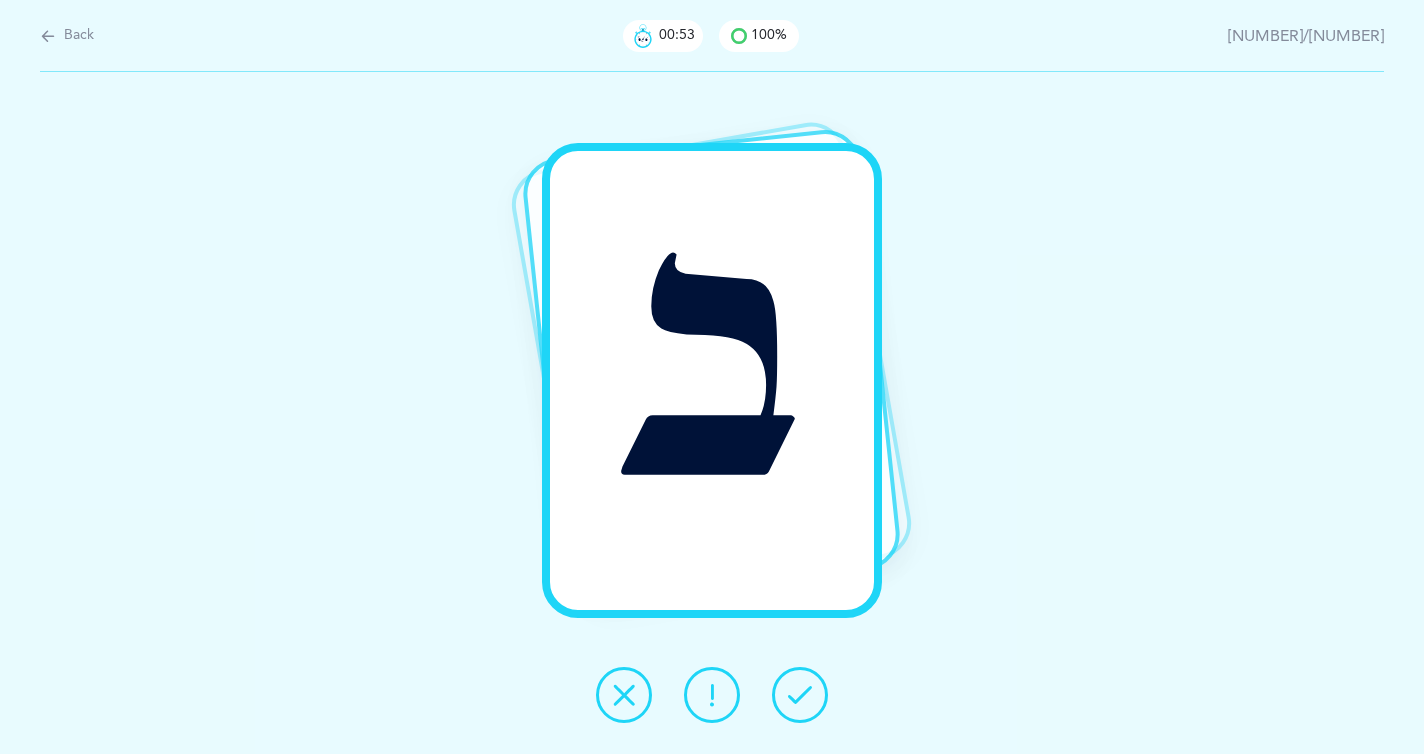 click at bounding box center (800, 695) 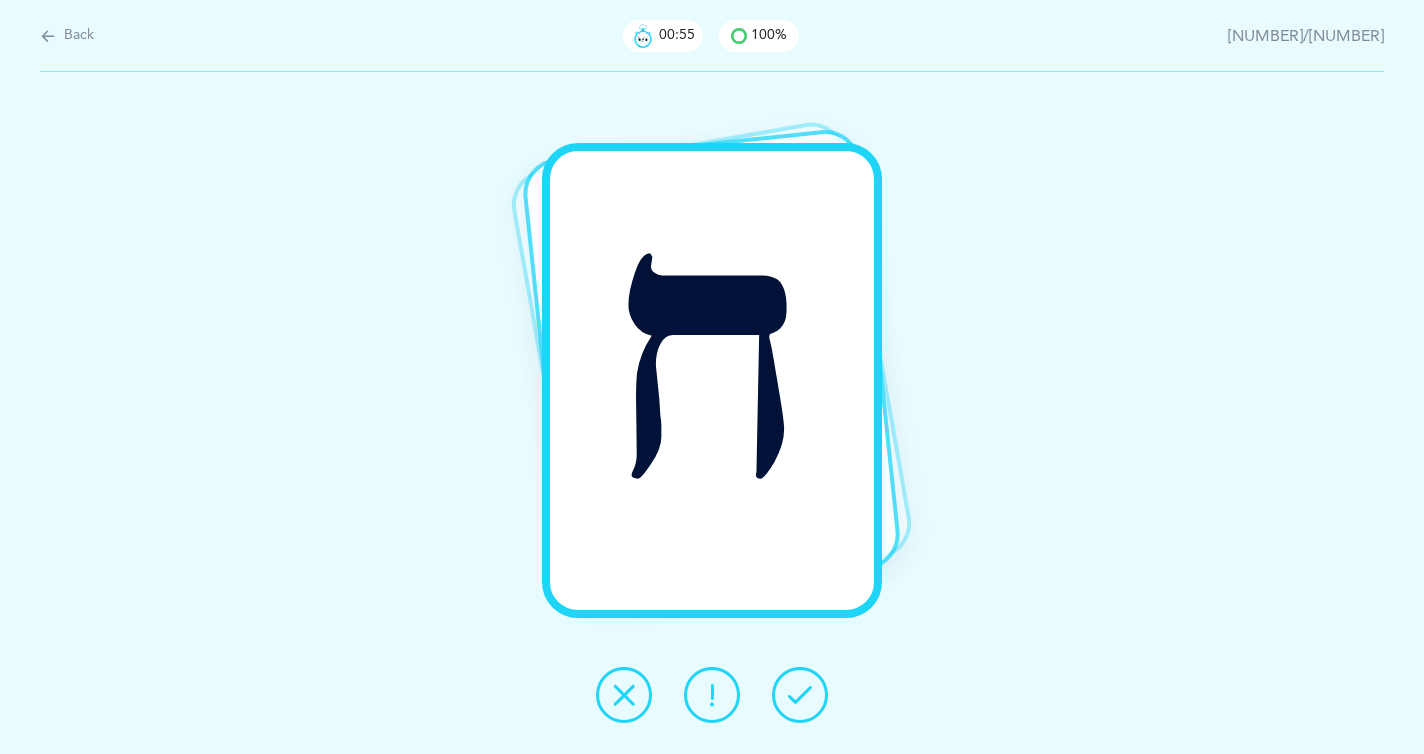 click at bounding box center (800, 695) 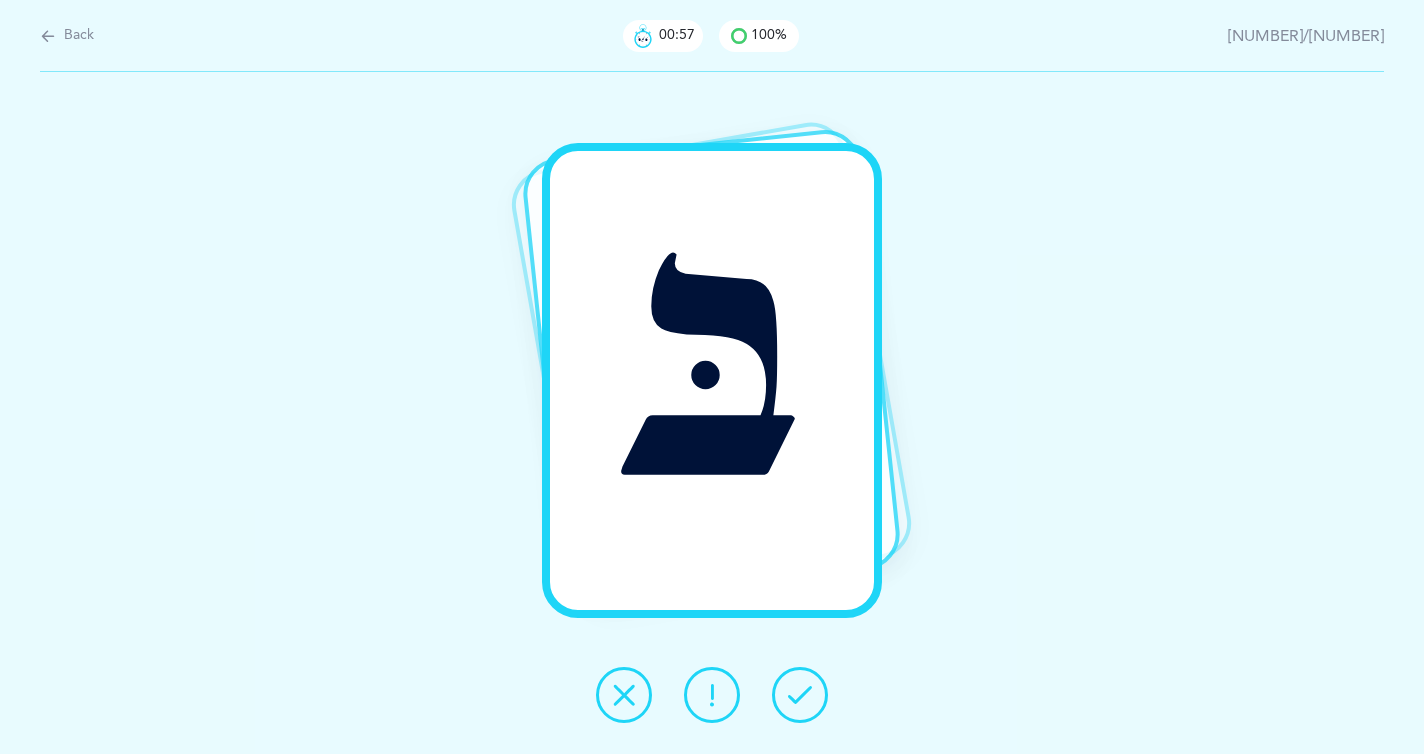 click at bounding box center (800, 695) 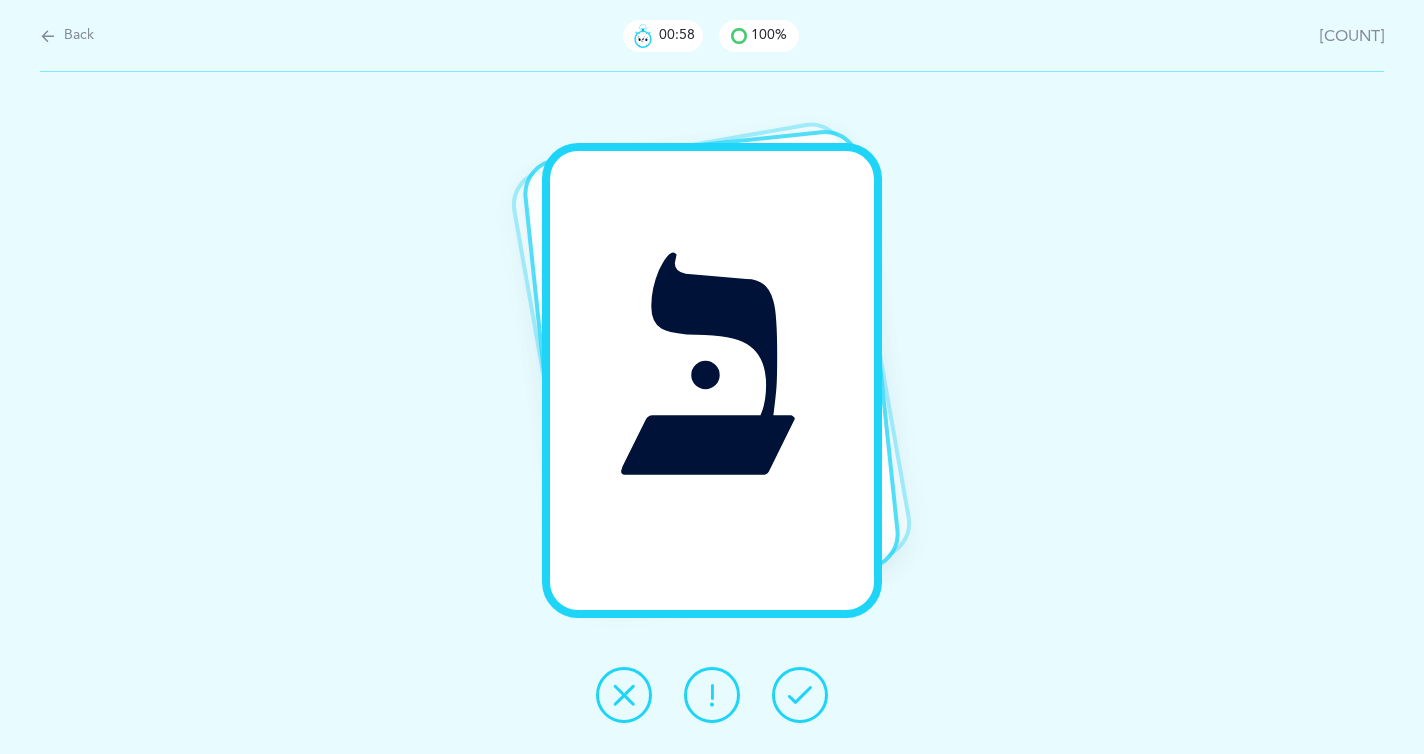 click at bounding box center [800, 695] 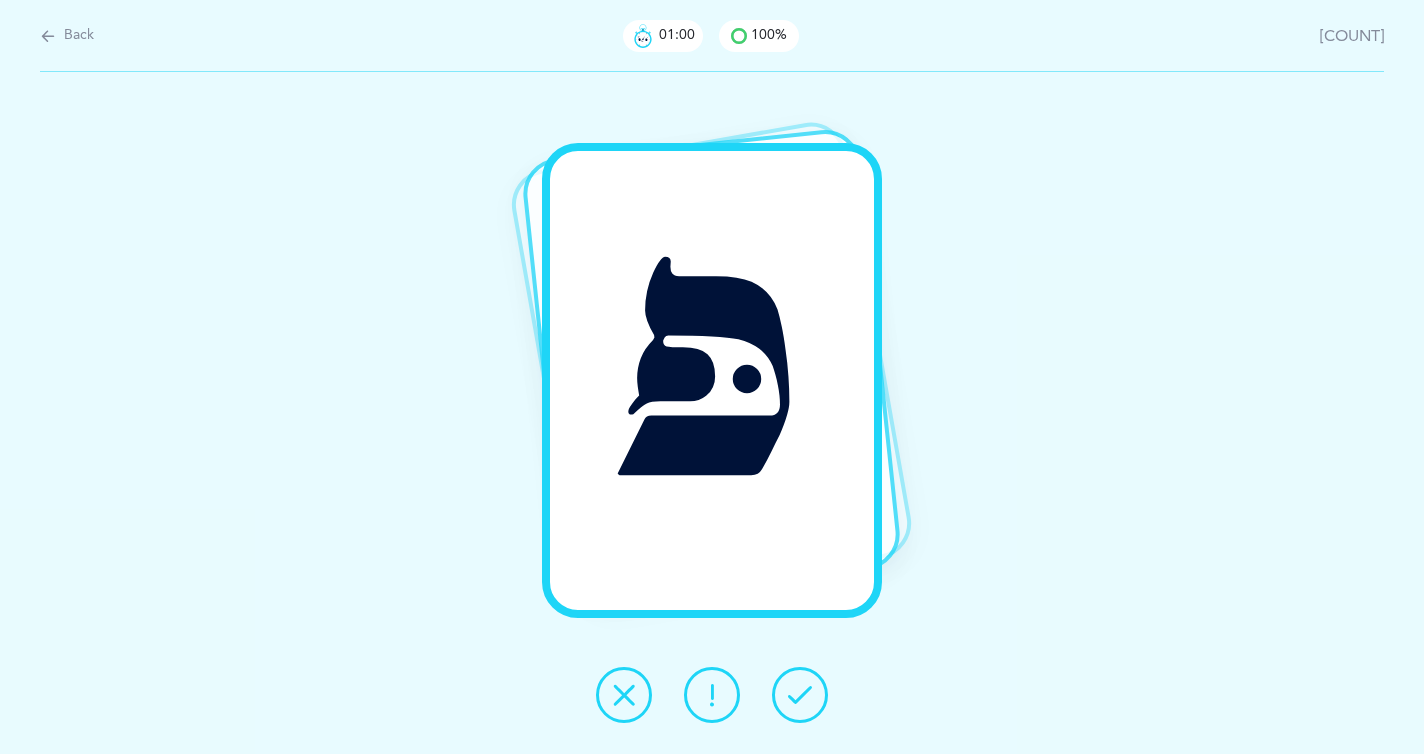 click at bounding box center [800, 695] 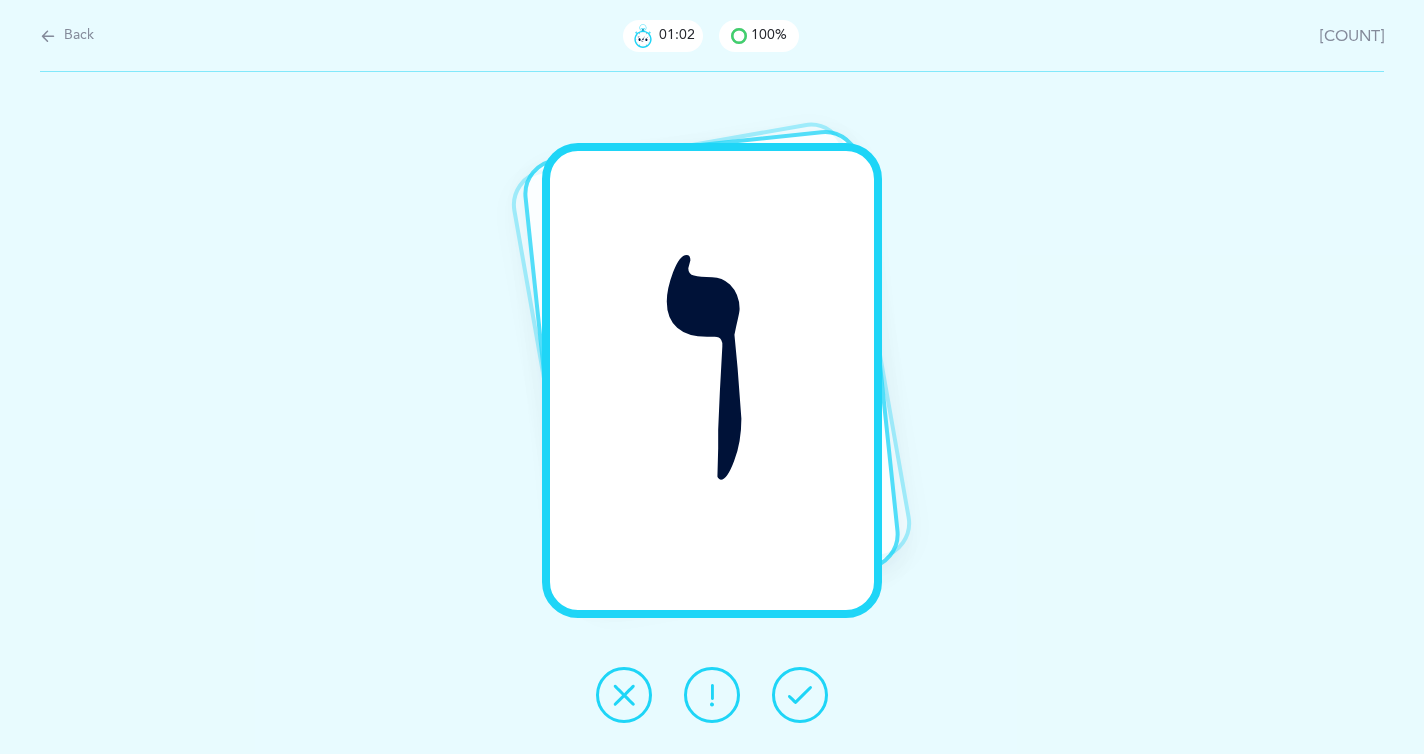 click at bounding box center [800, 695] 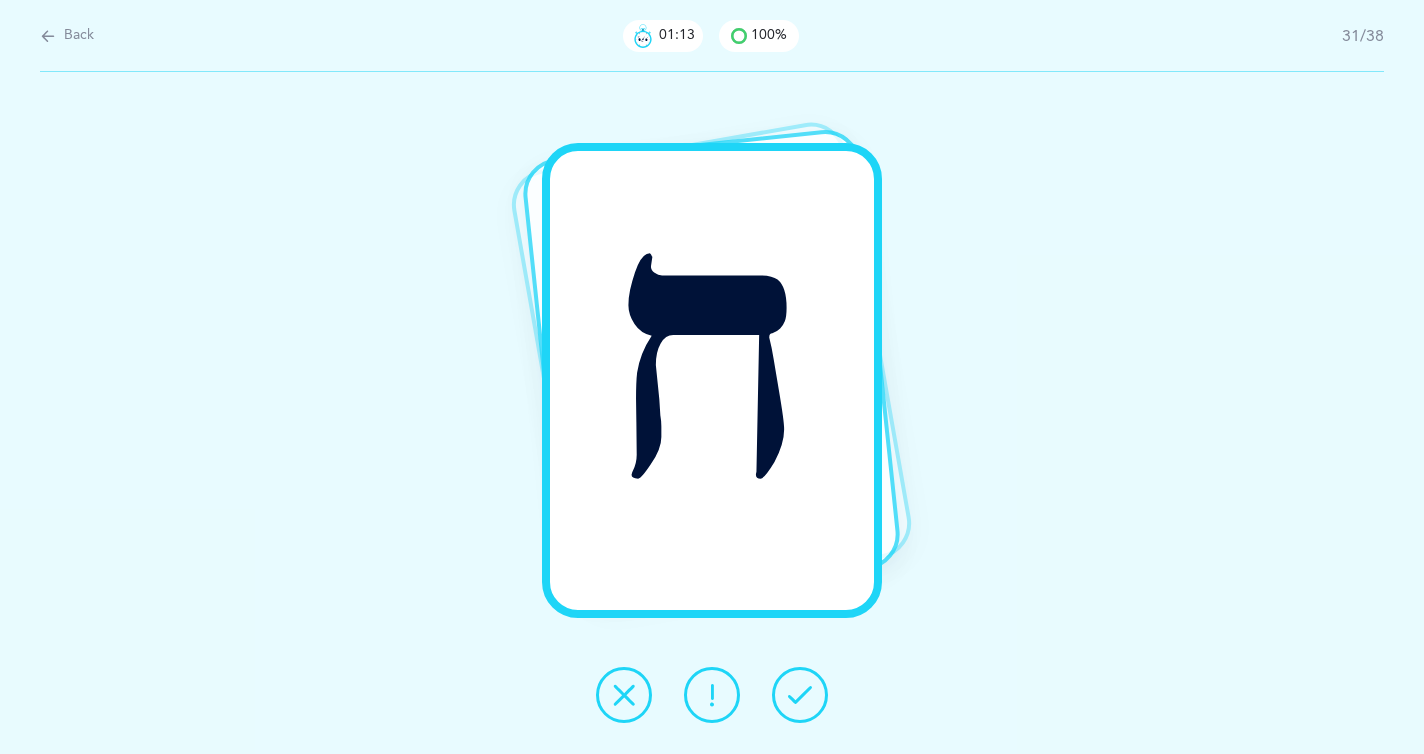 click at bounding box center (800, 695) 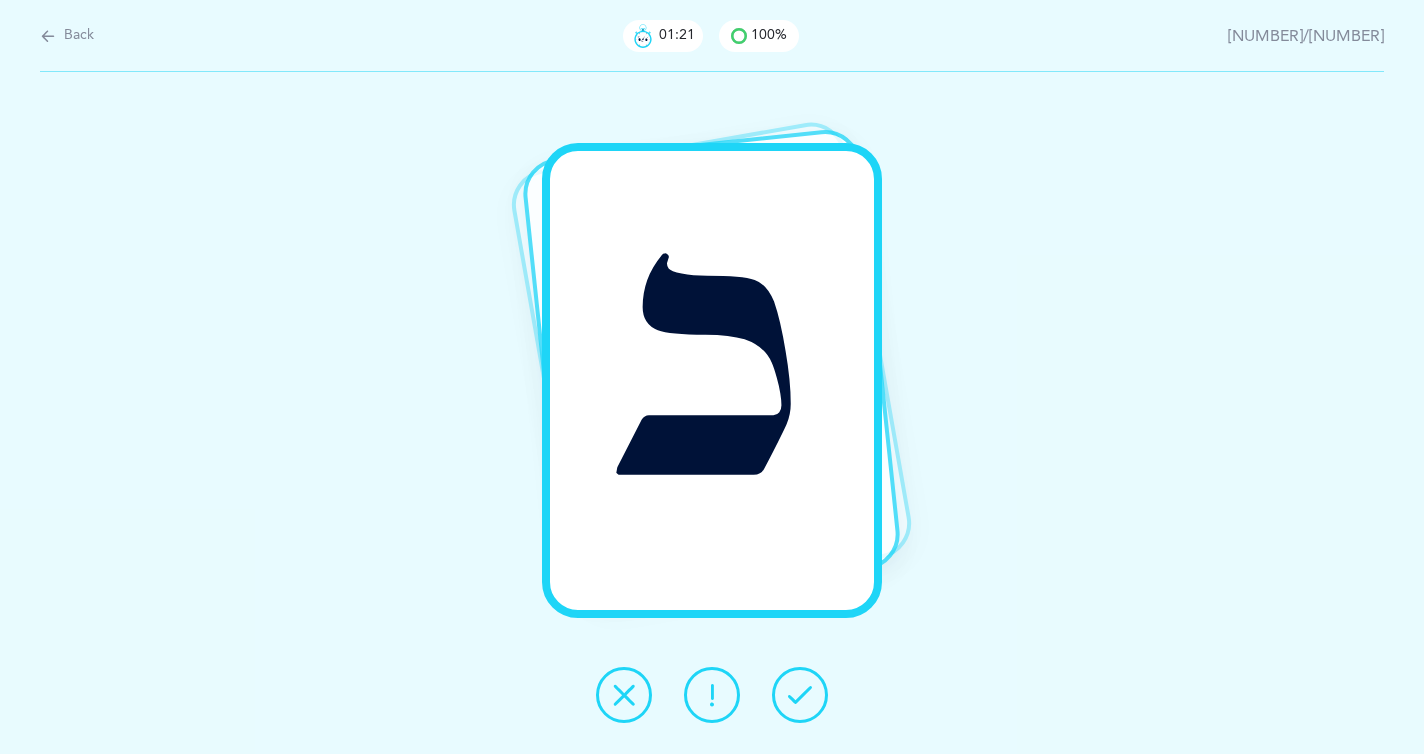 click at bounding box center (800, 695) 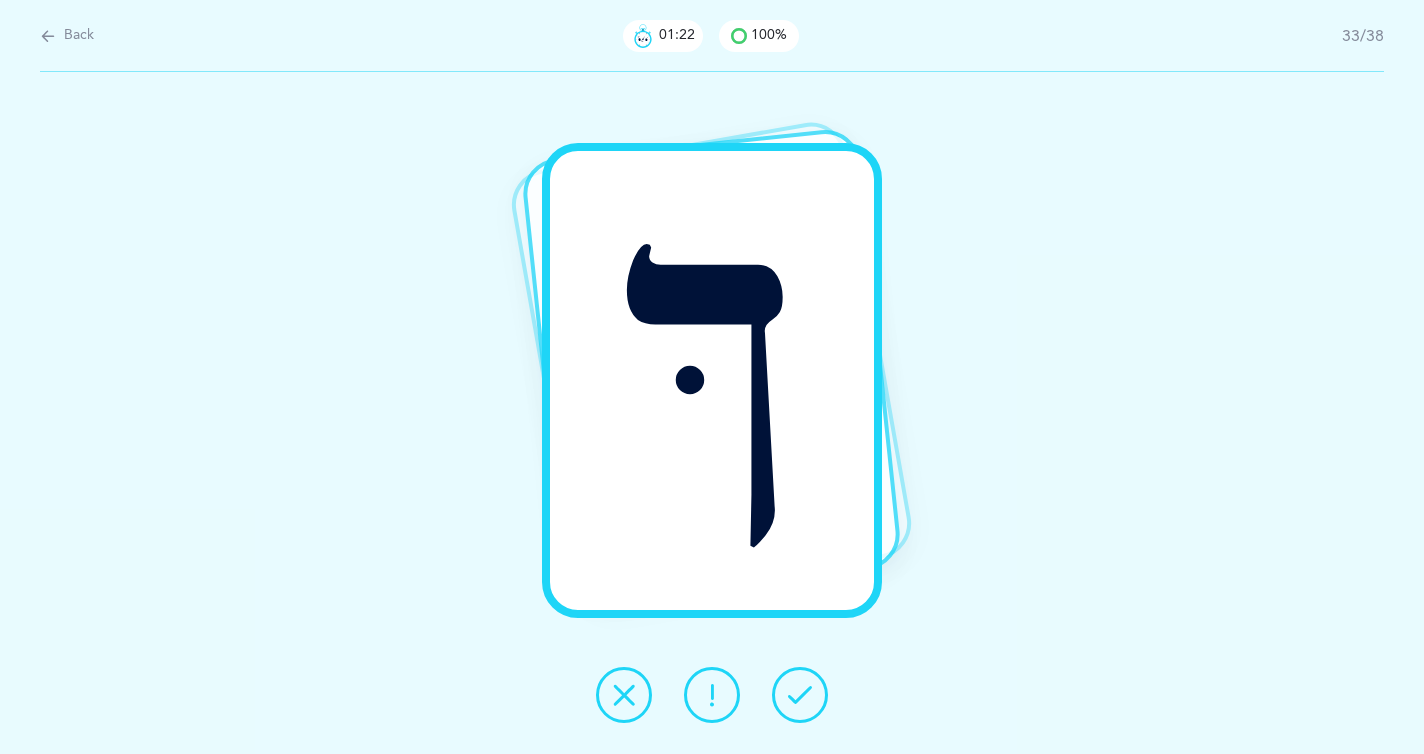 click at bounding box center (800, 695) 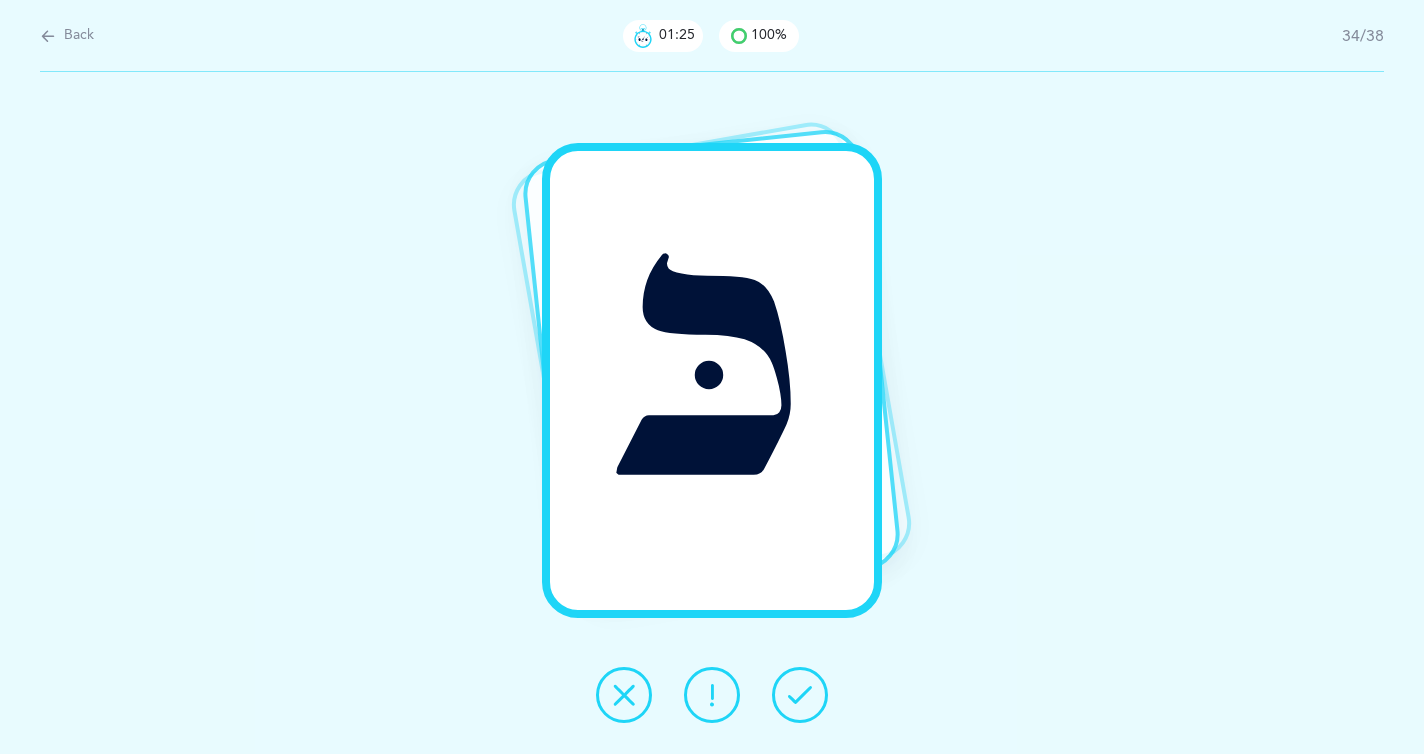 click at bounding box center [800, 695] 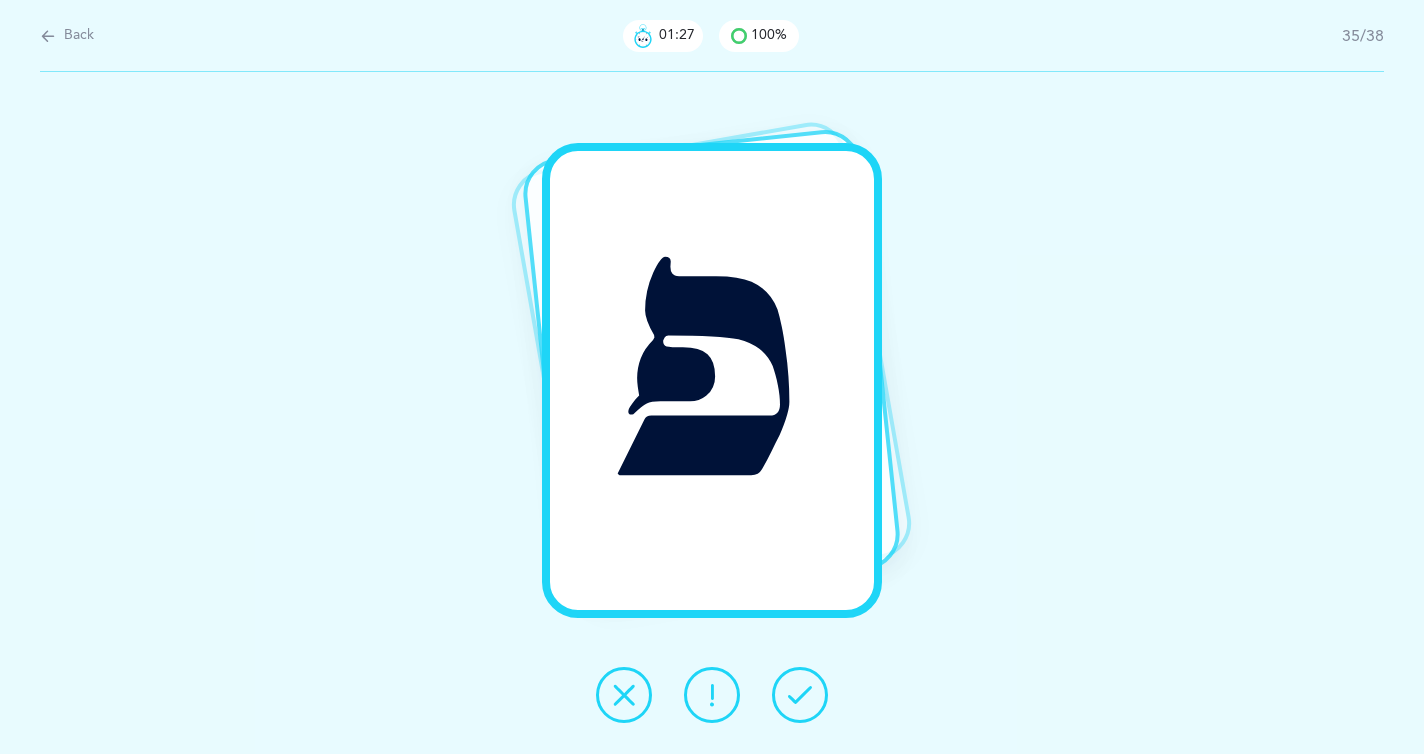 click at bounding box center [800, 695] 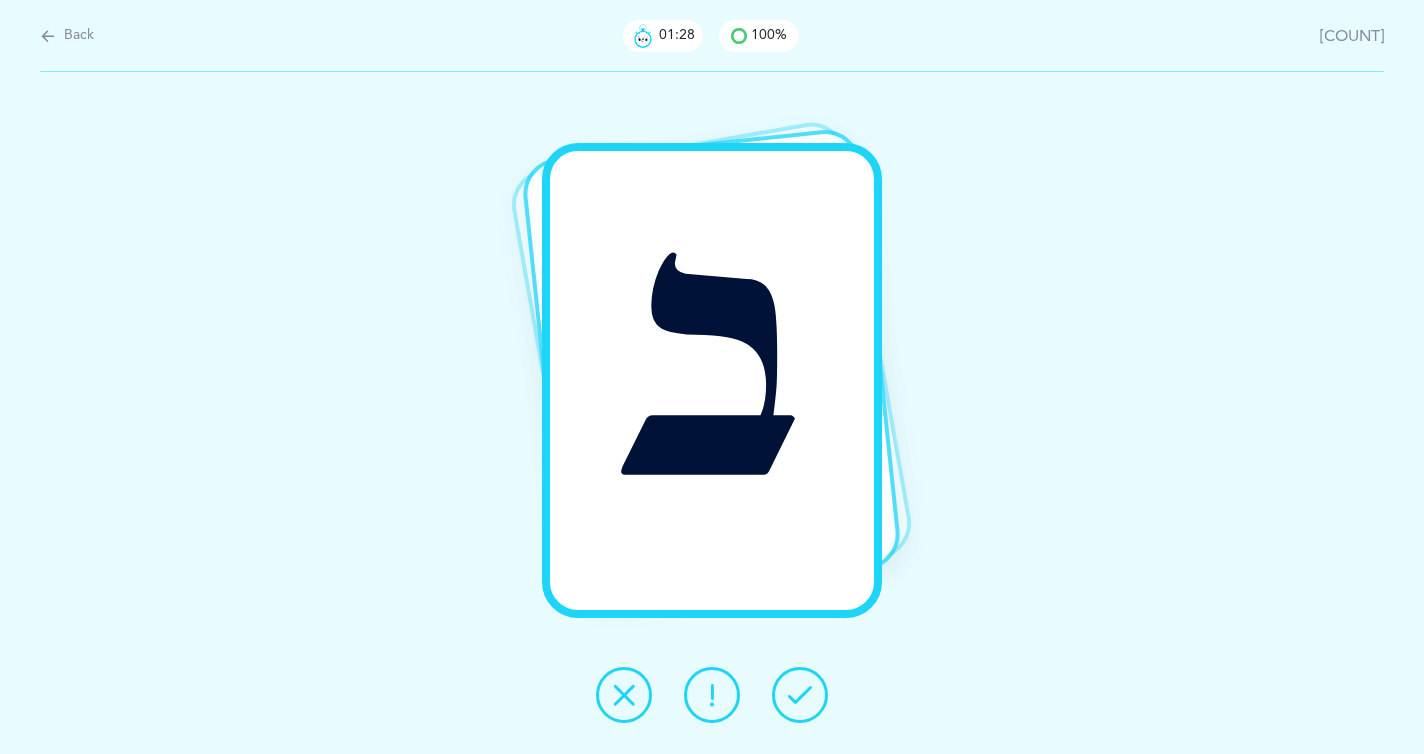 click at bounding box center (800, 695) 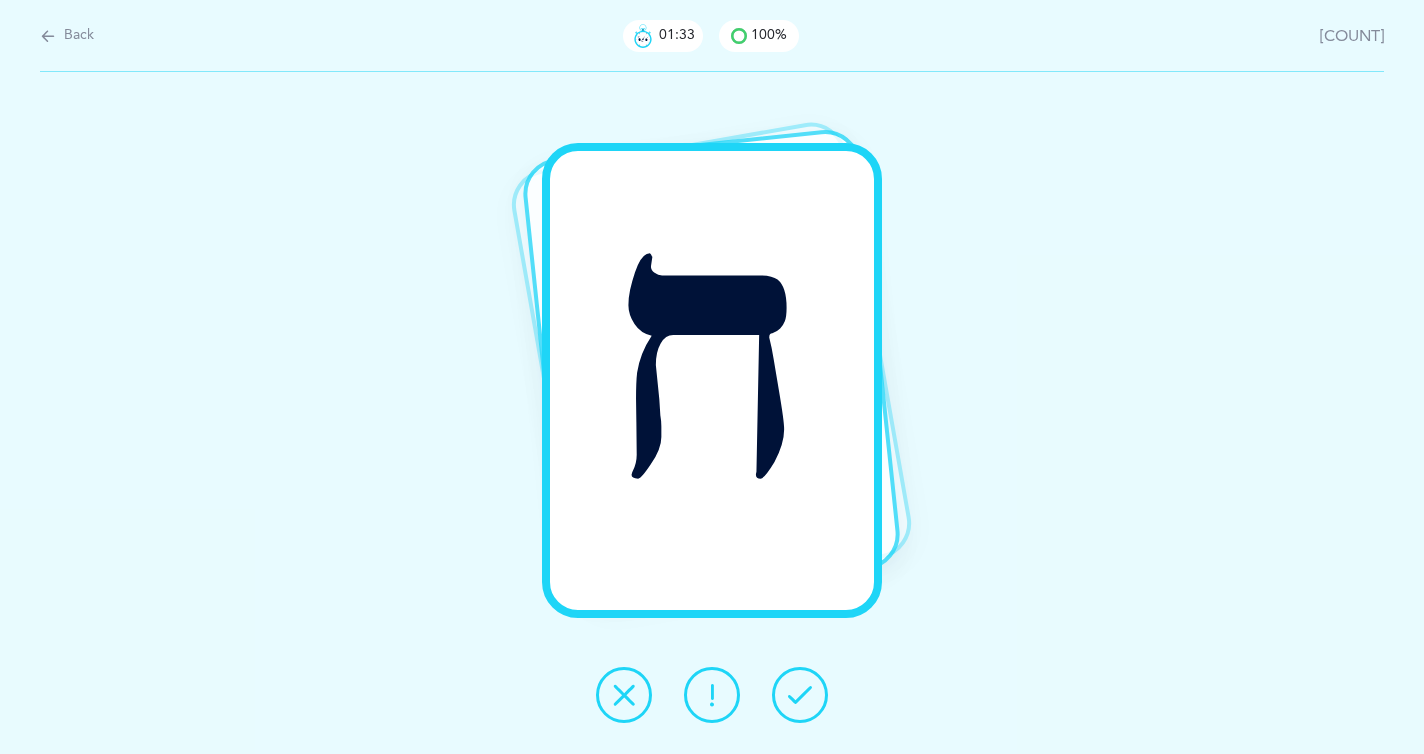 click at bounding box center (800, 695) 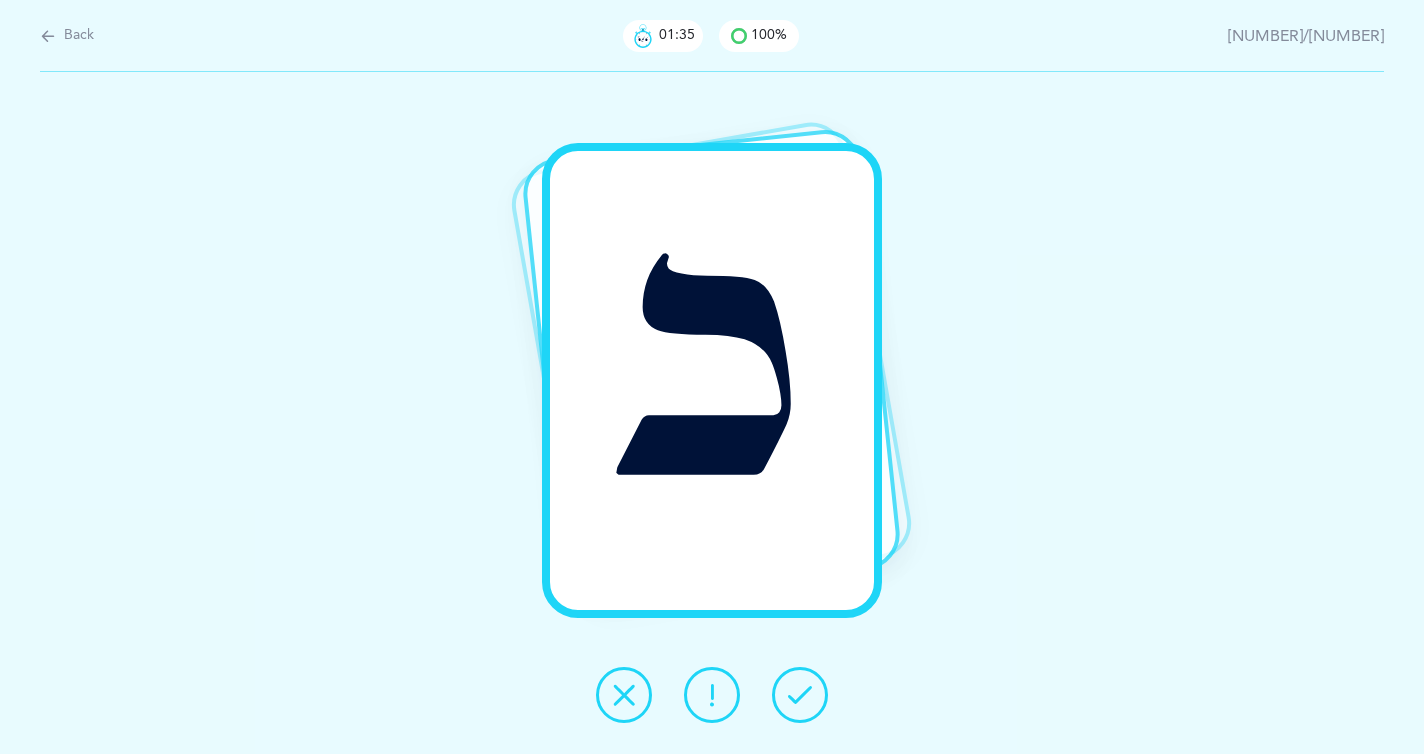 click at bounding box center (800, 695) 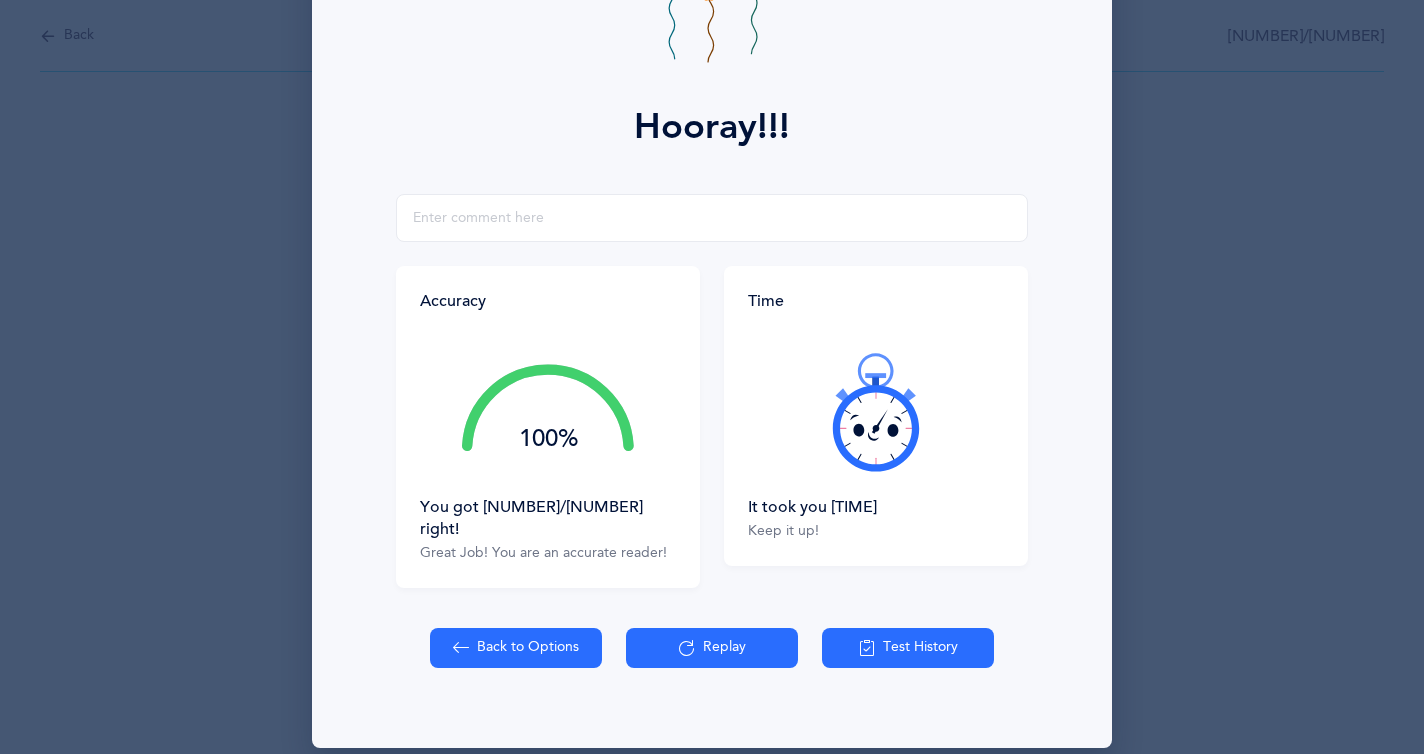 scroll, scrollTop: 196, scrollLeft: 0, axis: vertical 